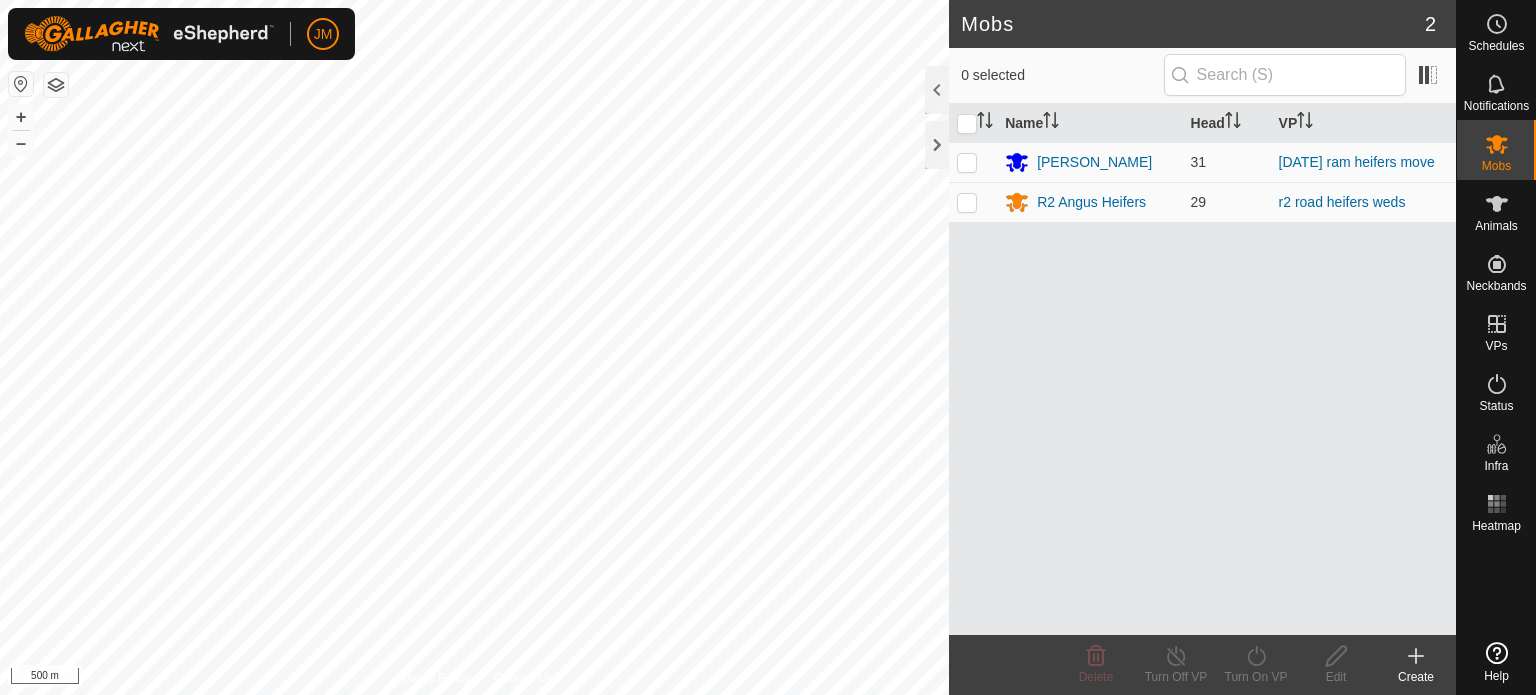 scroll, scrollTop: 0, scrollLeft: 0, axis: both 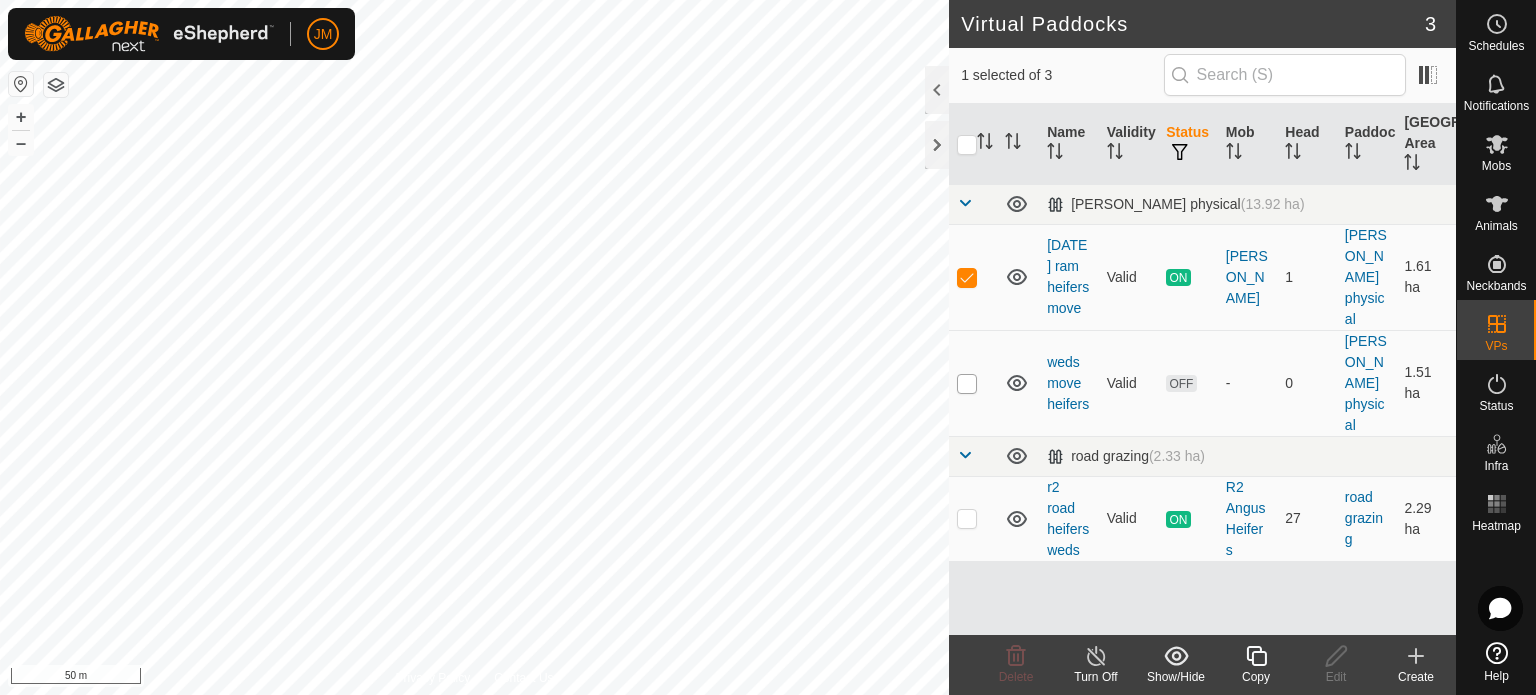 click at bounding box center (967, 384) 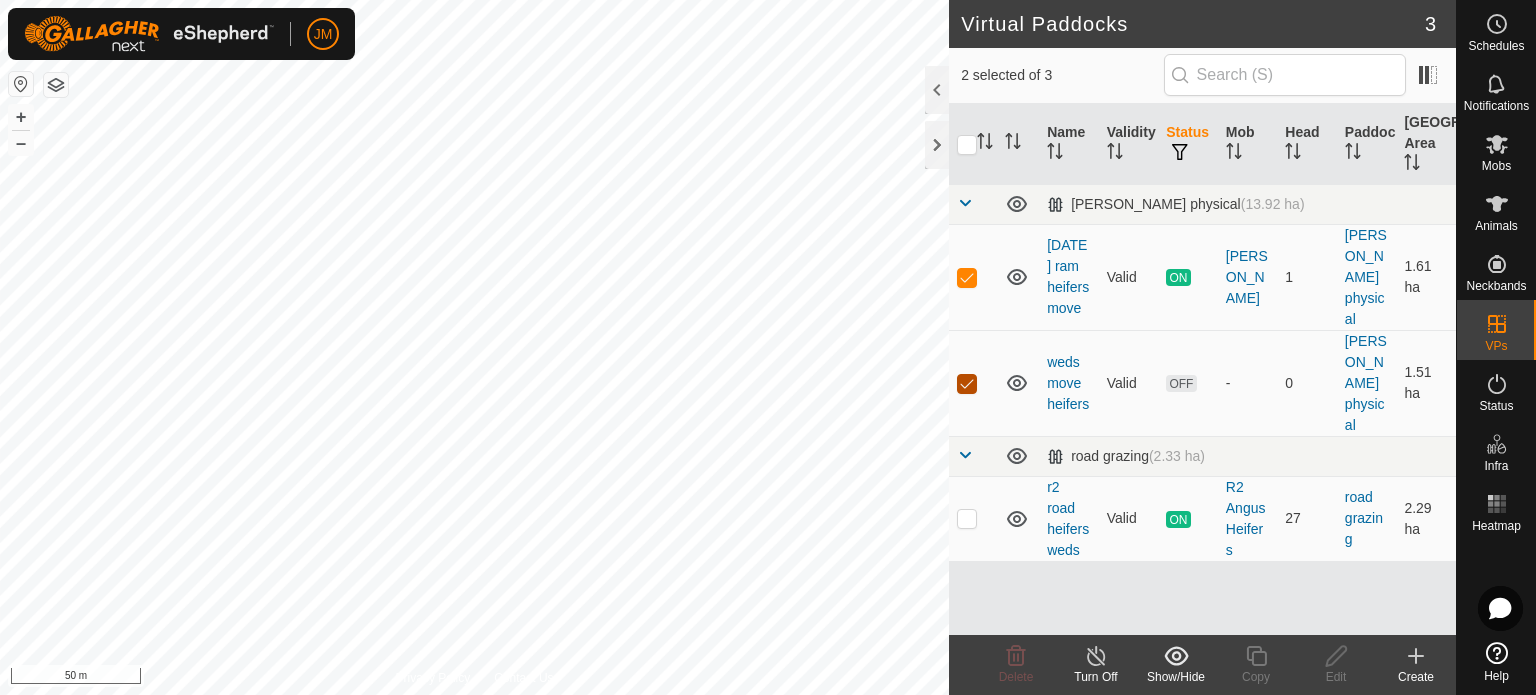 click at bounding box center (967, 384) 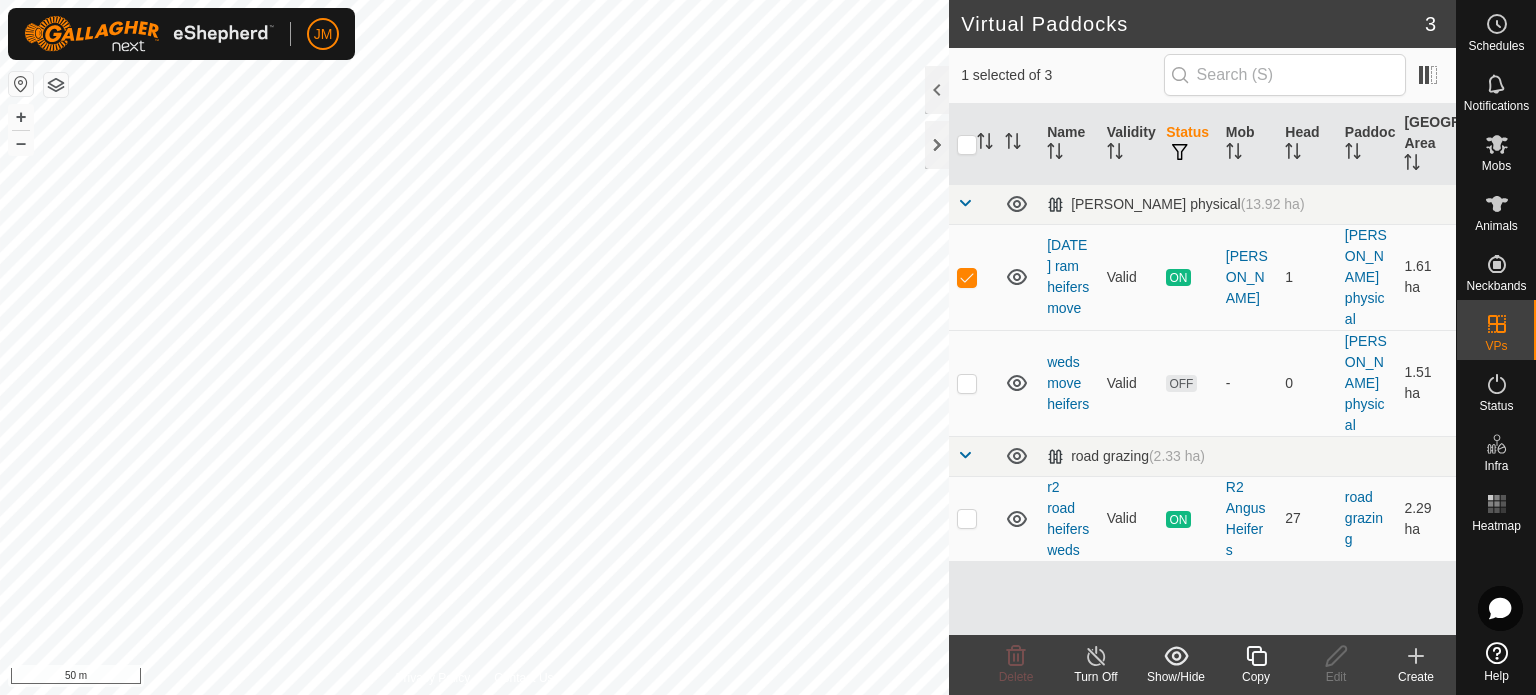 click 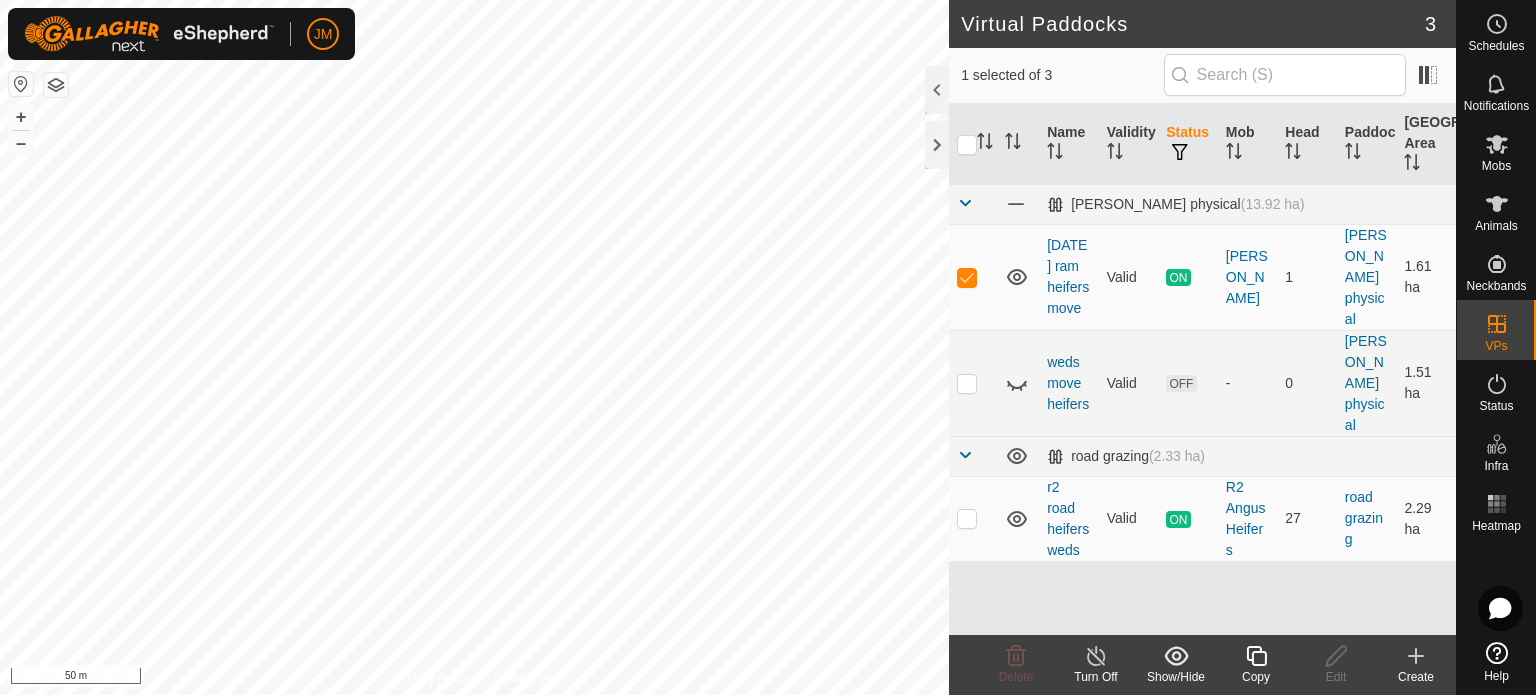 click 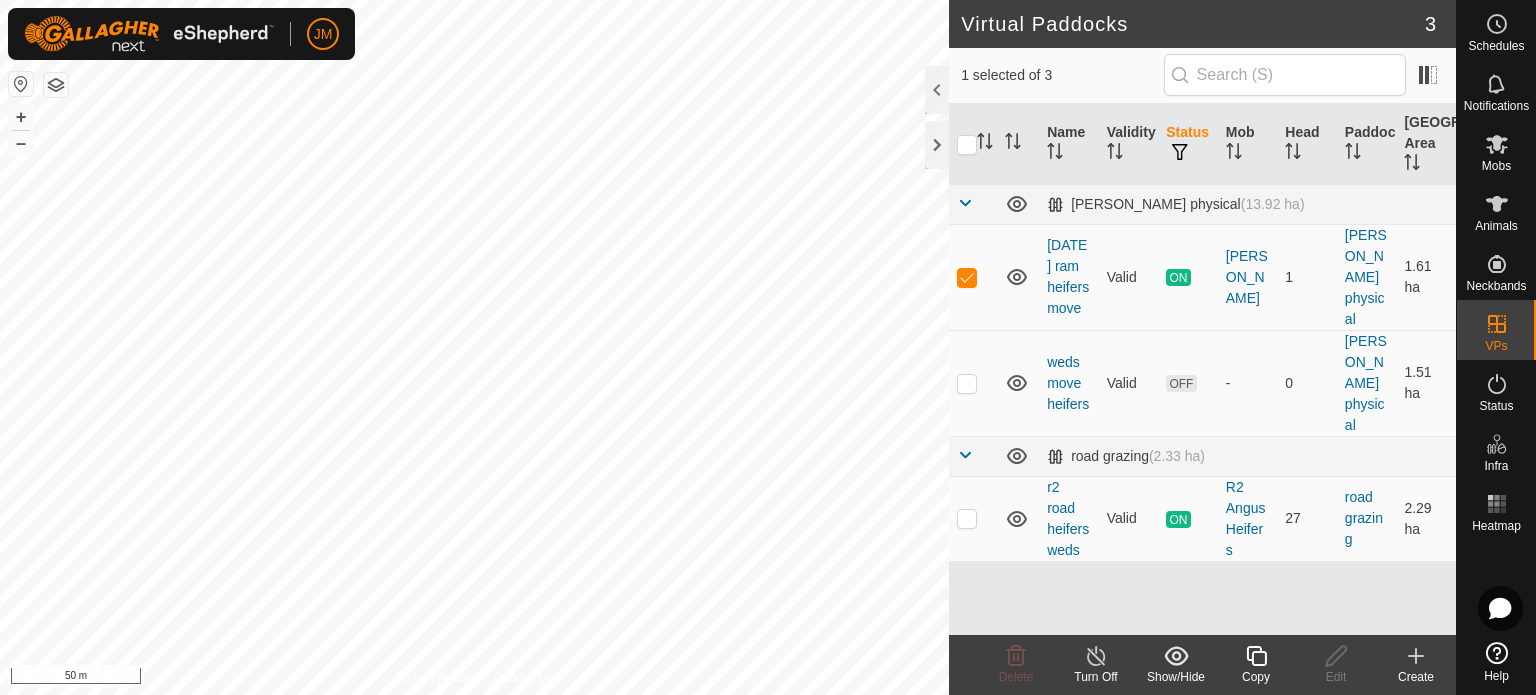 click 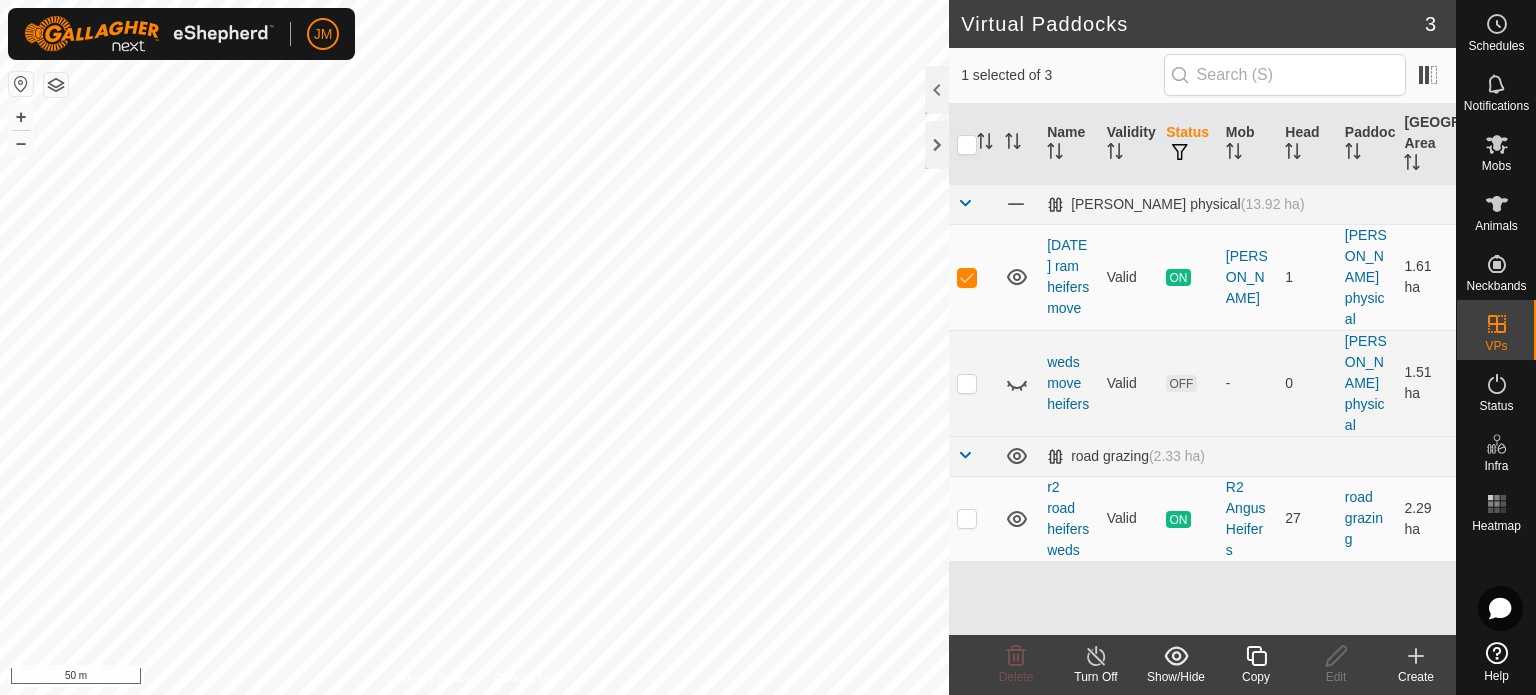 click 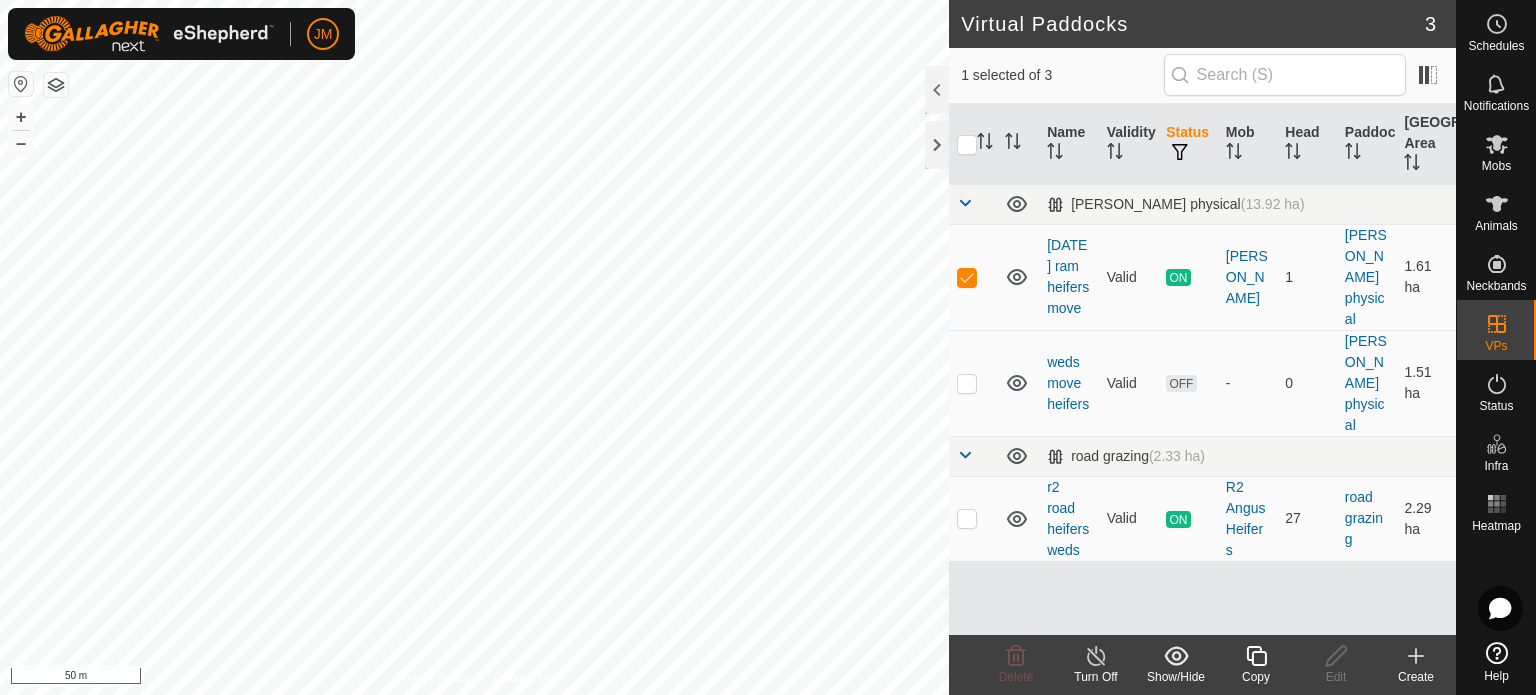 click 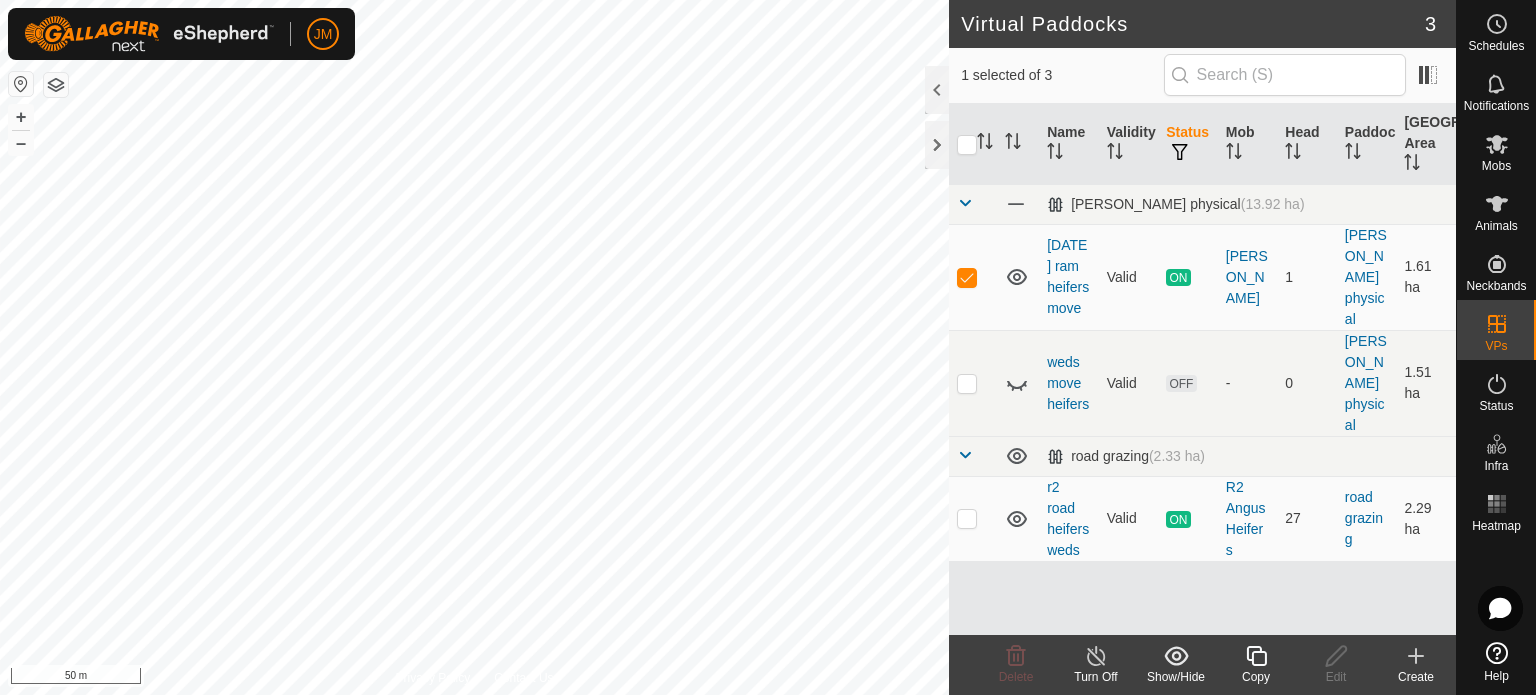 click 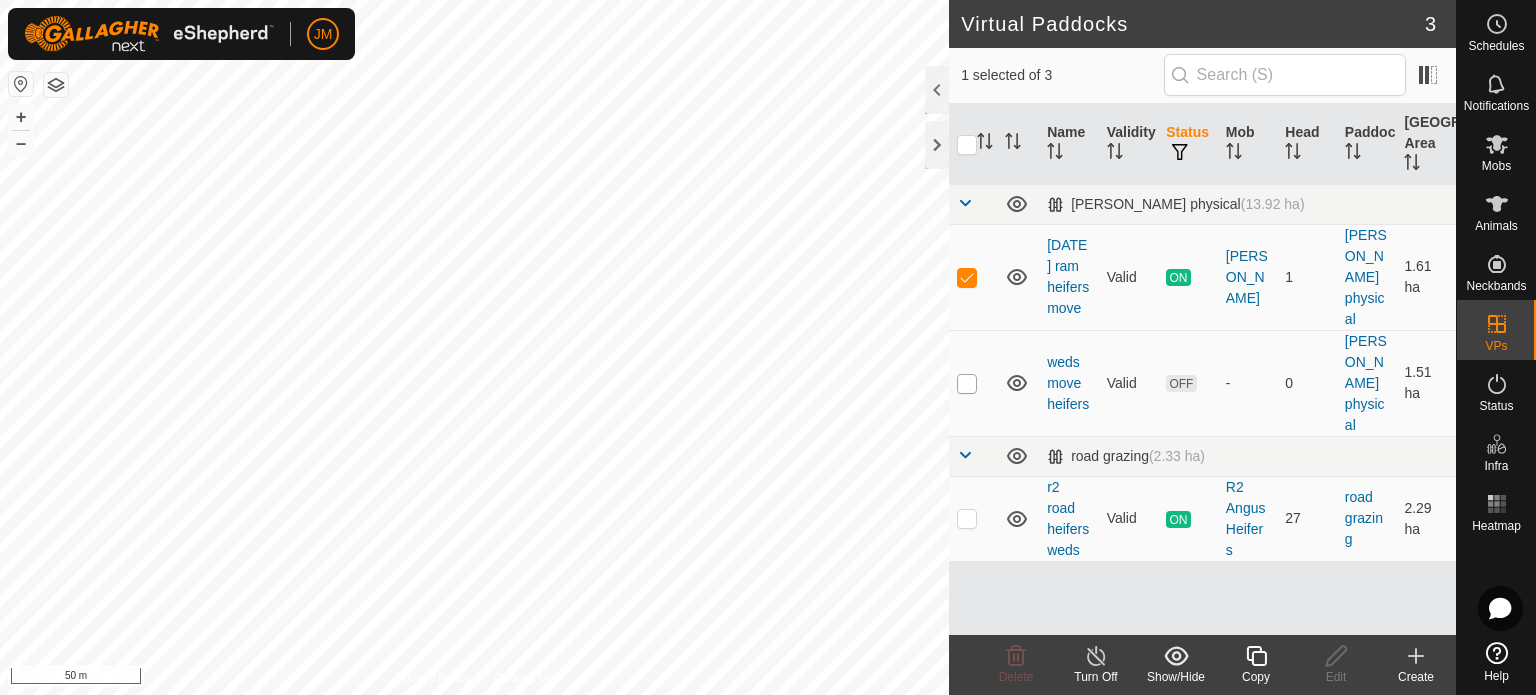 click at bounding box center (967, 384) 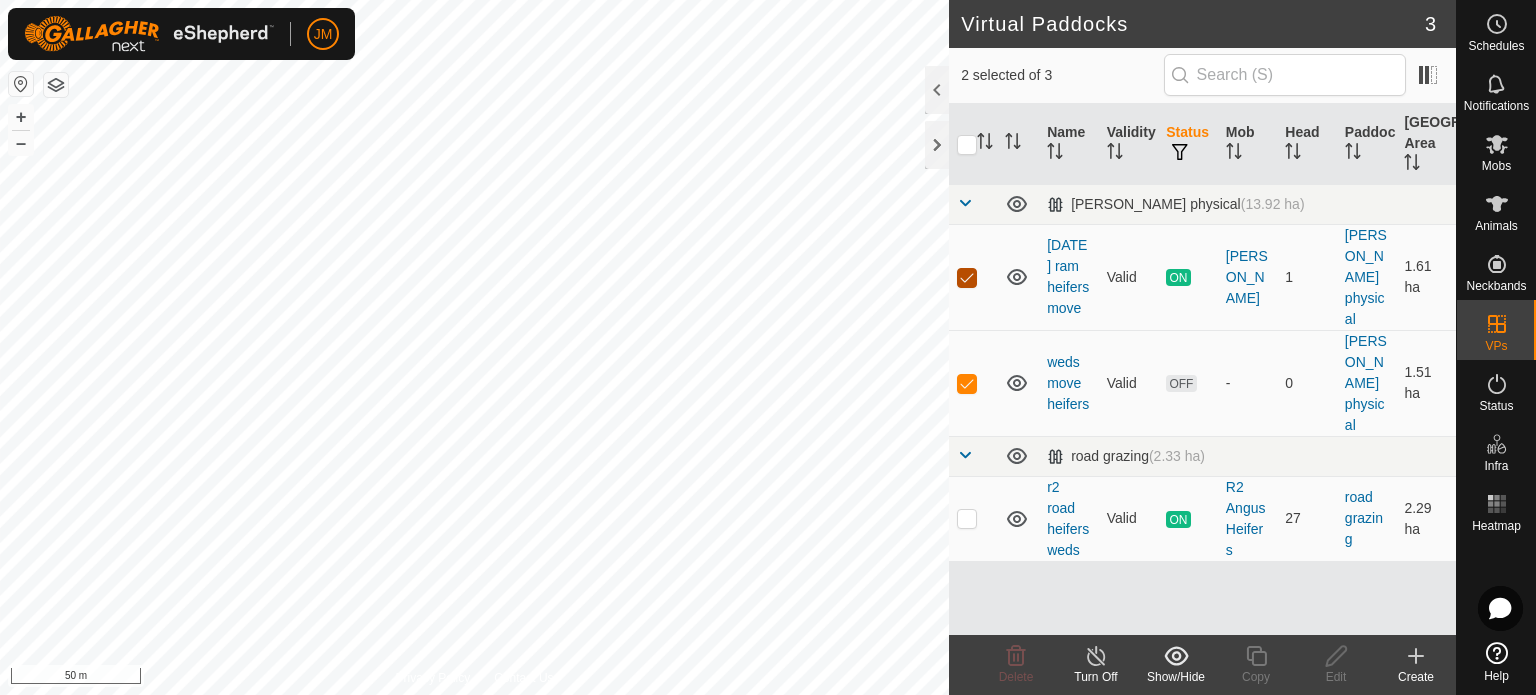 click at bounding box center (967, 278) 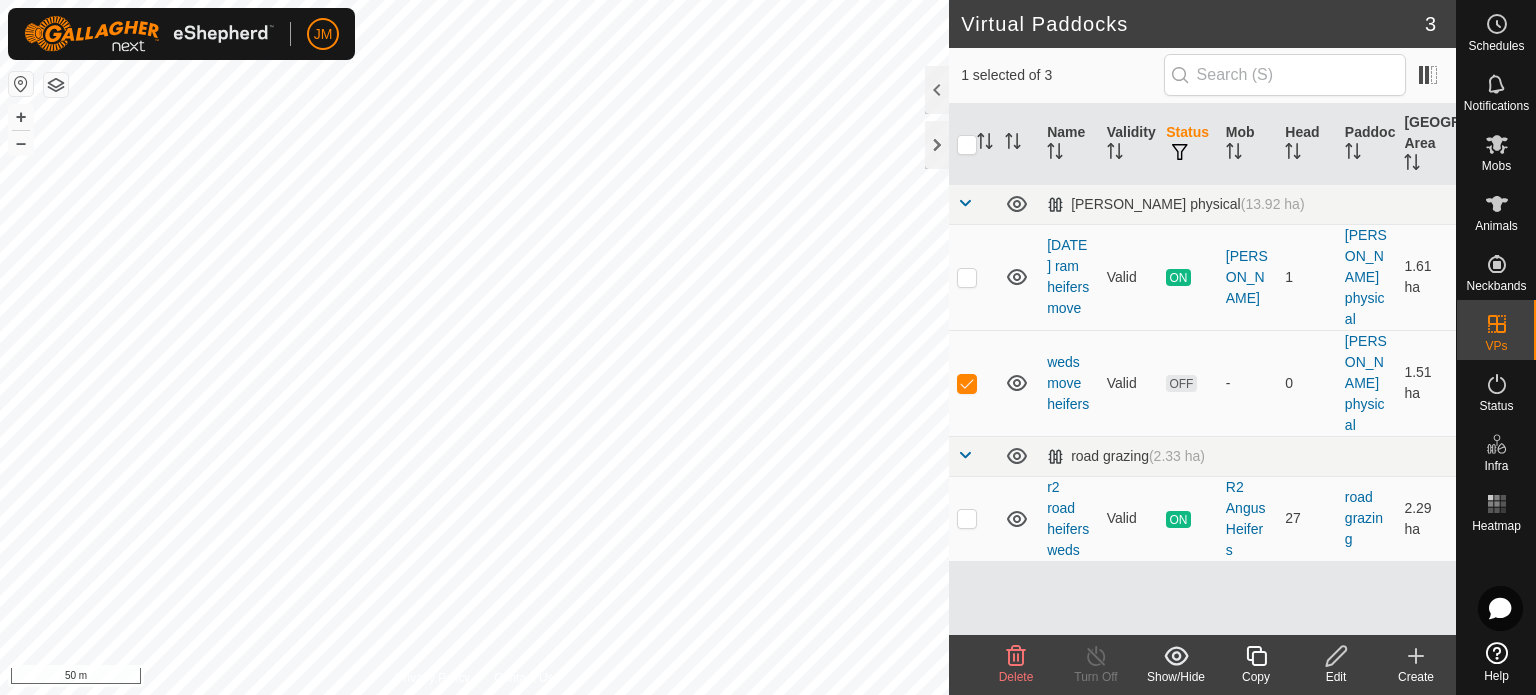 click 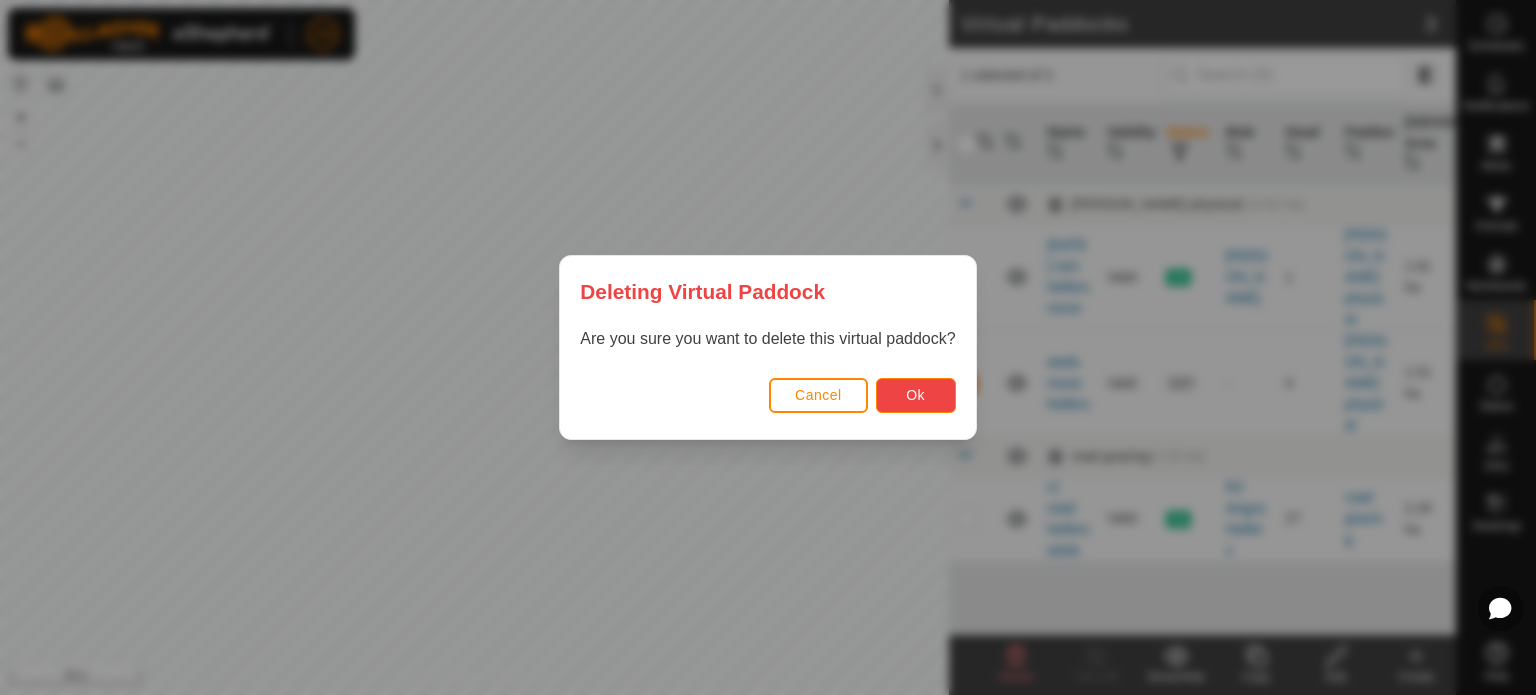 click on "Ok" at bounding box center [916, 395] 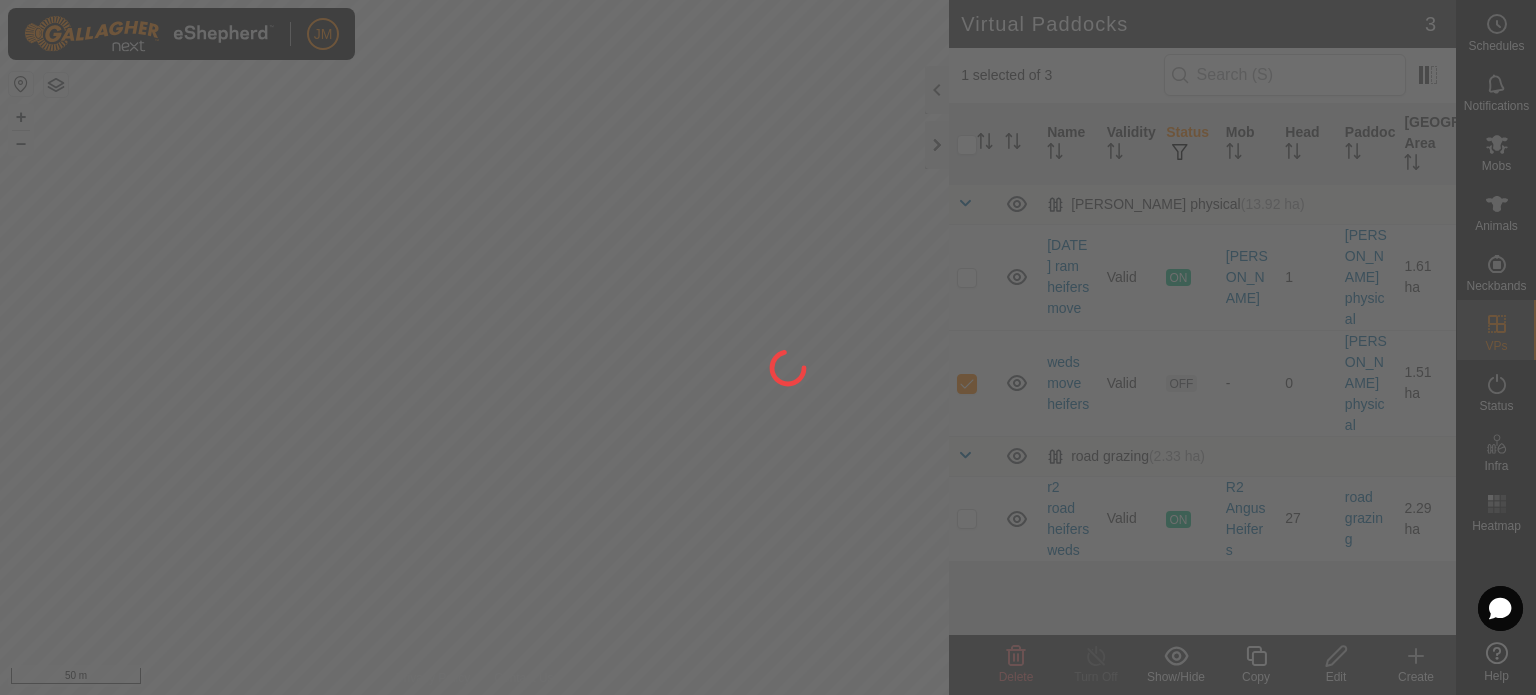 checkbox on "false" 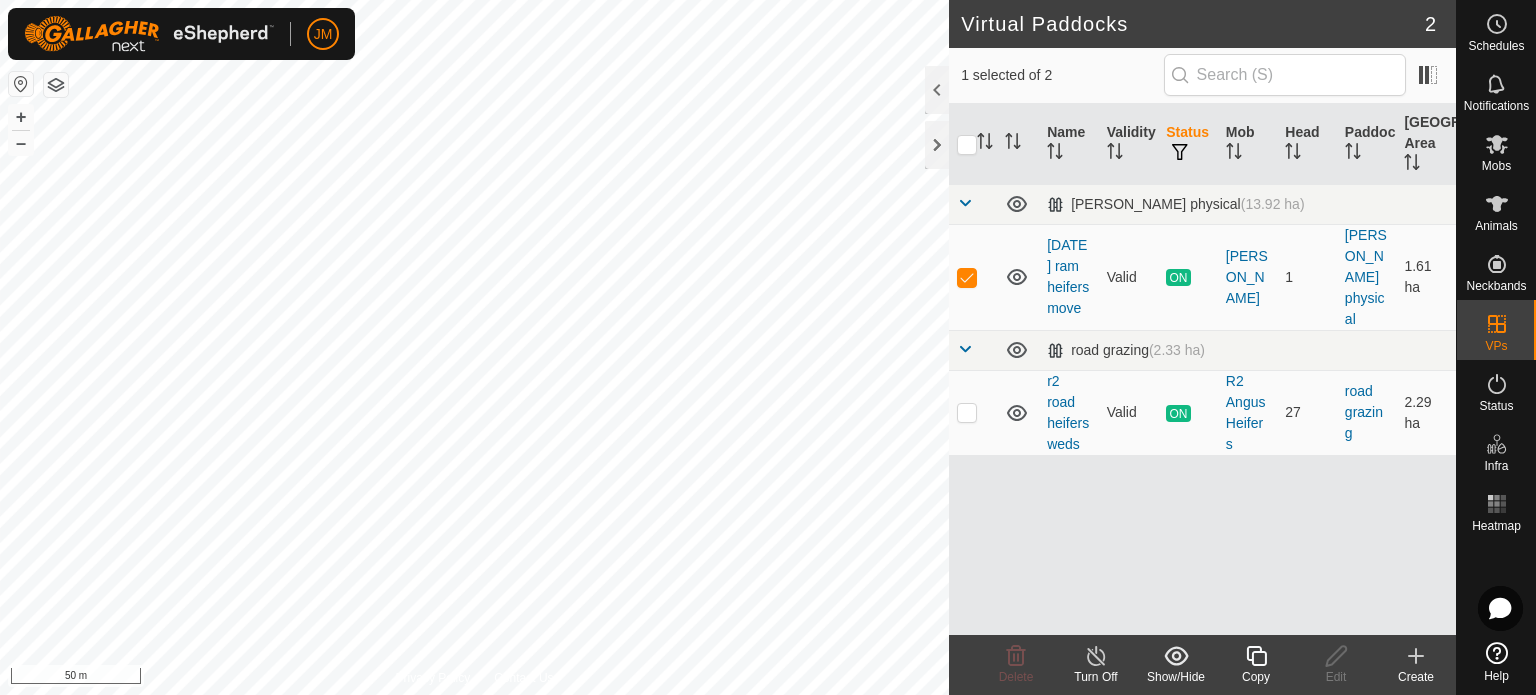 click on "JM Schedules Notifications Mobs Animals Neckbands VPs Status Infra Heatmap Help Virtual Paddocks 2 1 selected of 2     Name   Validity   Status   Mob   Head   Paddock   Grazing Area   Ram Paddock physical    (13.92 ha) thursday ram heifers move  Valid  ON  Angus Heifers   1   Ram Paddock physical    1.61 ha   road grazing   (2.33 ha) r2 road heifers weds  Valid  ON  R2 Angus Heifers   27   road grazing   2.29 ha  Delete  Turn Off   Show/Hide   Copy   Edit   Create  Privacy Policy Contact Us
169927
2895169927
Angus Heifers
- + – ⇧ i 50 m" at bounding box center (768, 347) 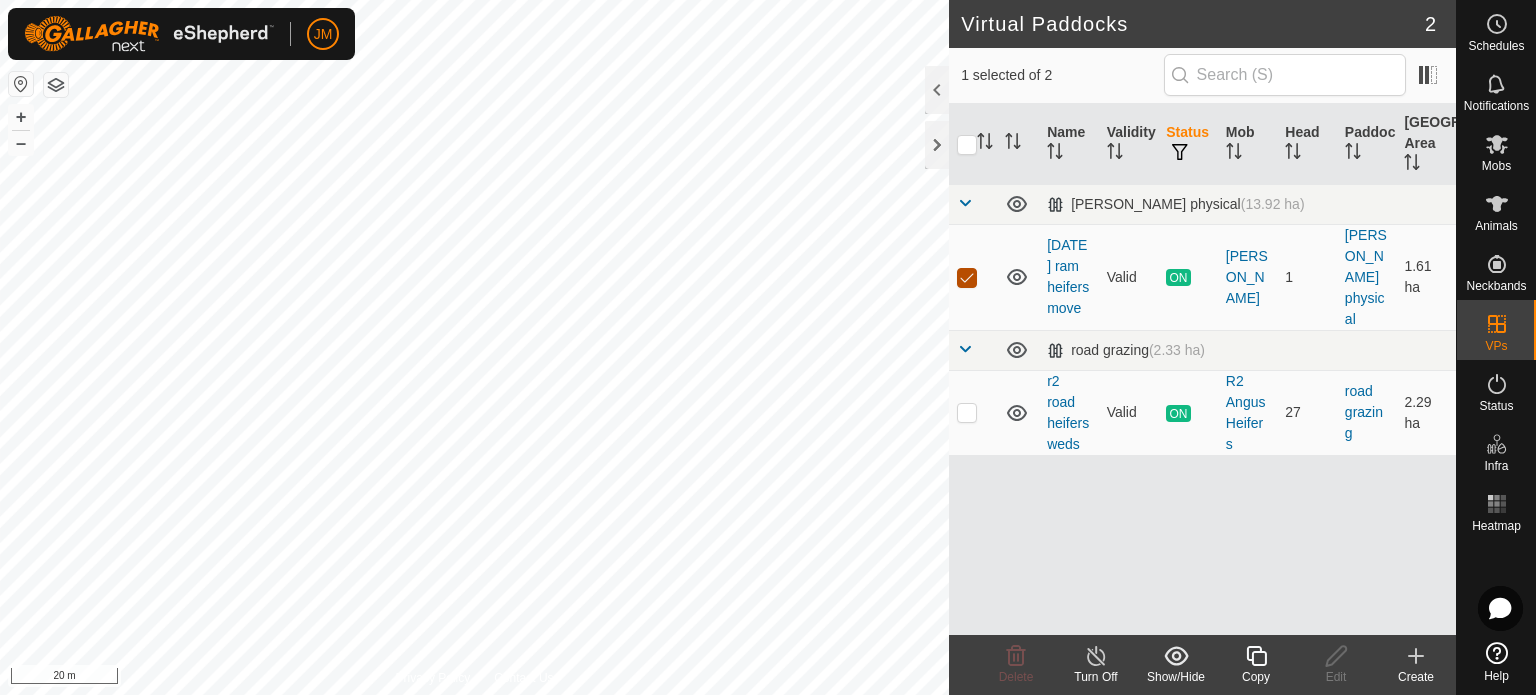 click at bounding box center [967, 278] 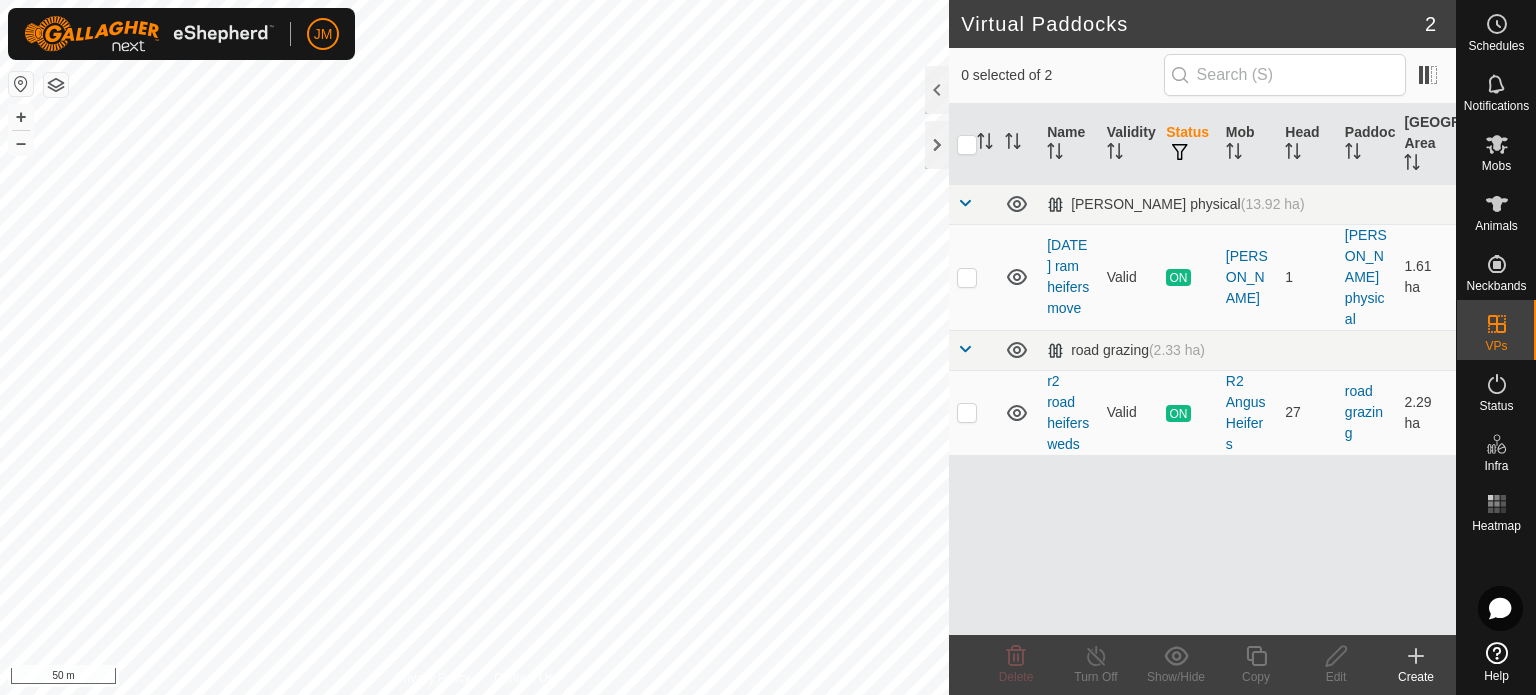 click on "JM Schedules Notifications Mobs Animals Neckbands VPs Status Infra Heatmap Help Virtual Paddocks 2 0 selected of 2     Name   Validity   Status   Mob   Head   Paddock   Grazing Area   Ram Paddock physical    (13.92 ha) thursday ram heifers move  Valid  ON  Angus Heifers   1   Ram Paddock physical    1.61 ha   road grazing   (2.33 ha) r2 road heifers weds  Valid  ON  R2 Angus Heifers   27   road grazing   2.29 ha  Delete  Turn Off   Show/Hide   Copy   Edit   Create  Privacy Policy Contact Us
834633
4221834633
Angus Heifers
- + – ⇧ i 50 m" at bounding box center (768, 347) 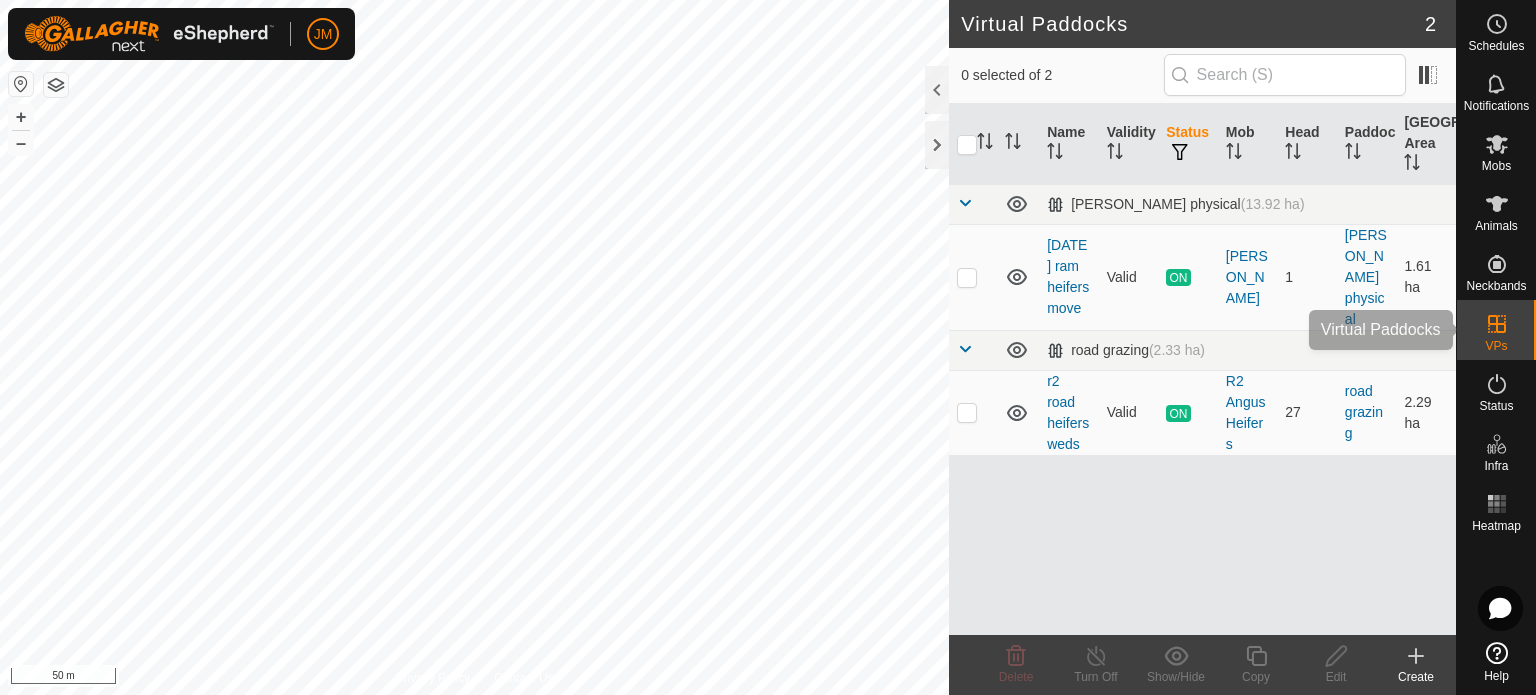click 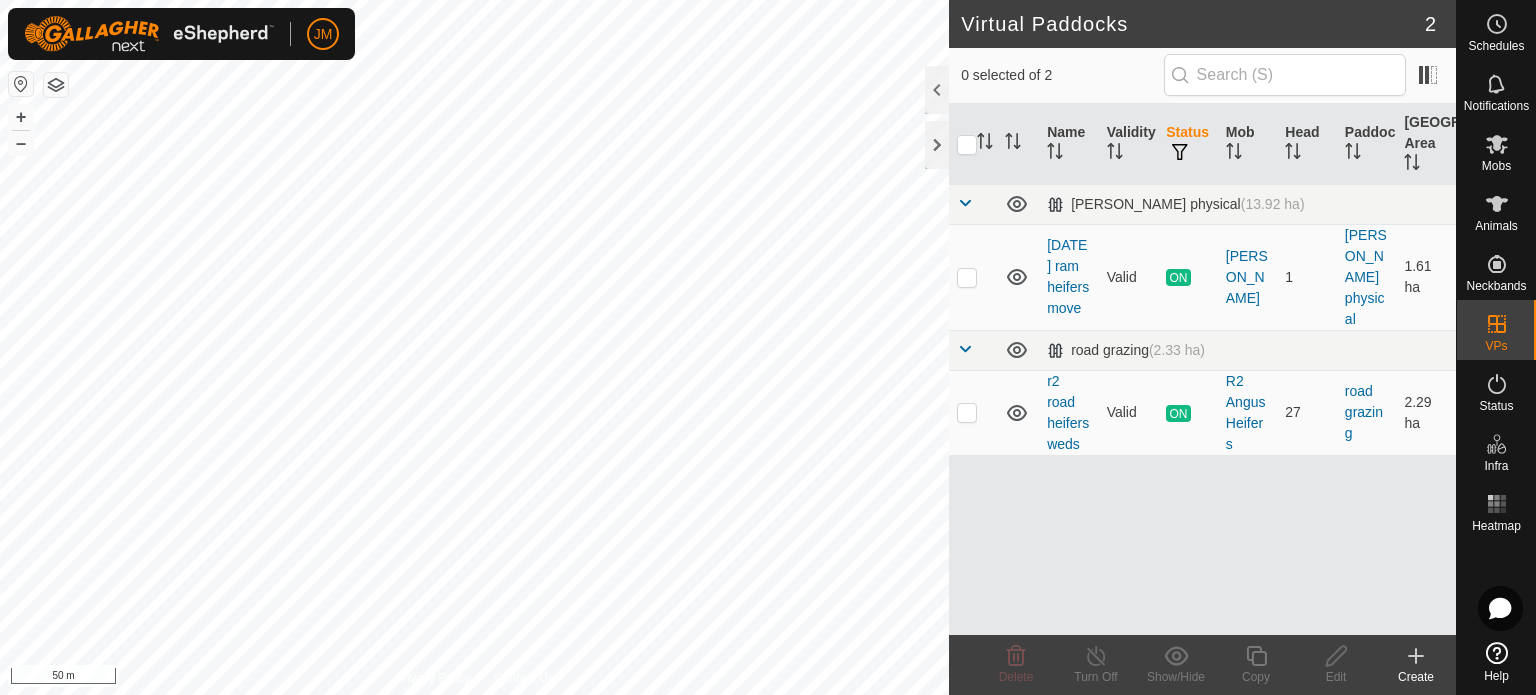 click 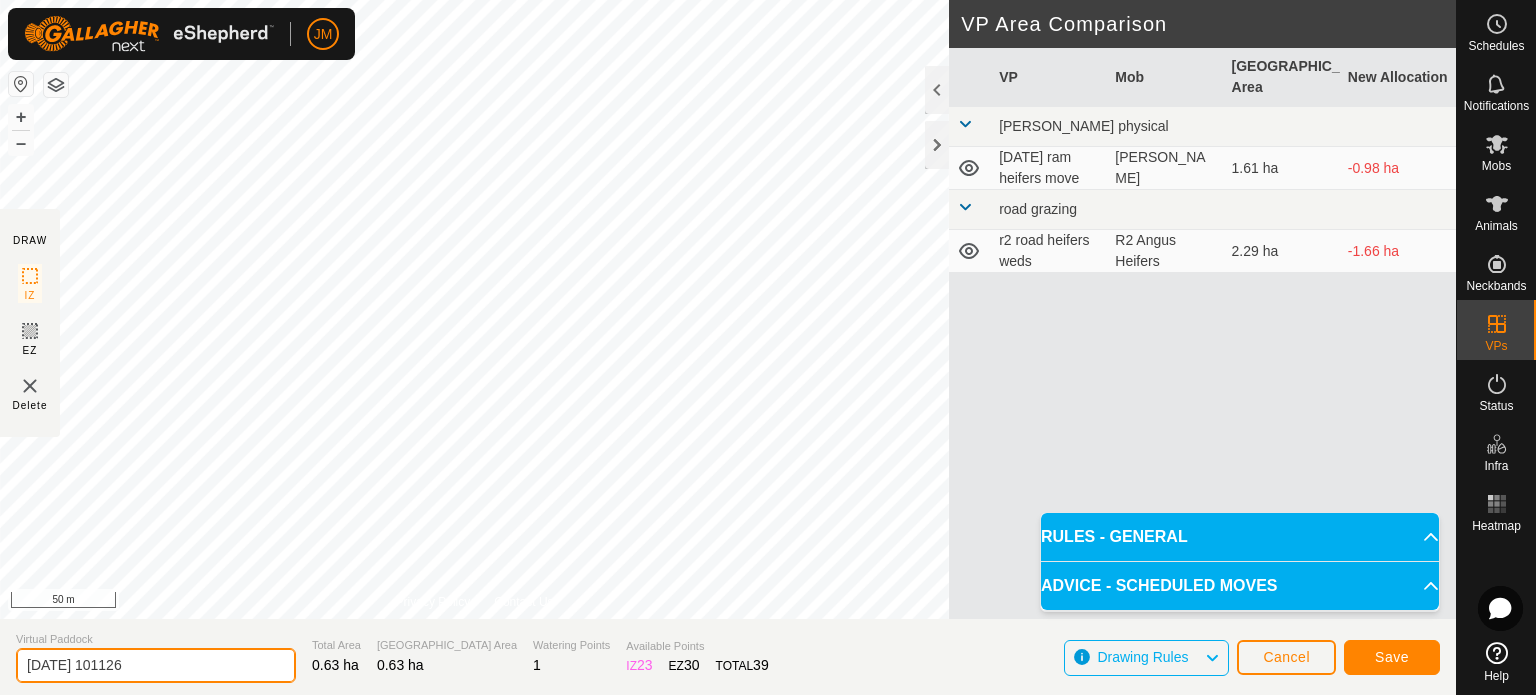 click on "2025-07-24 101126" 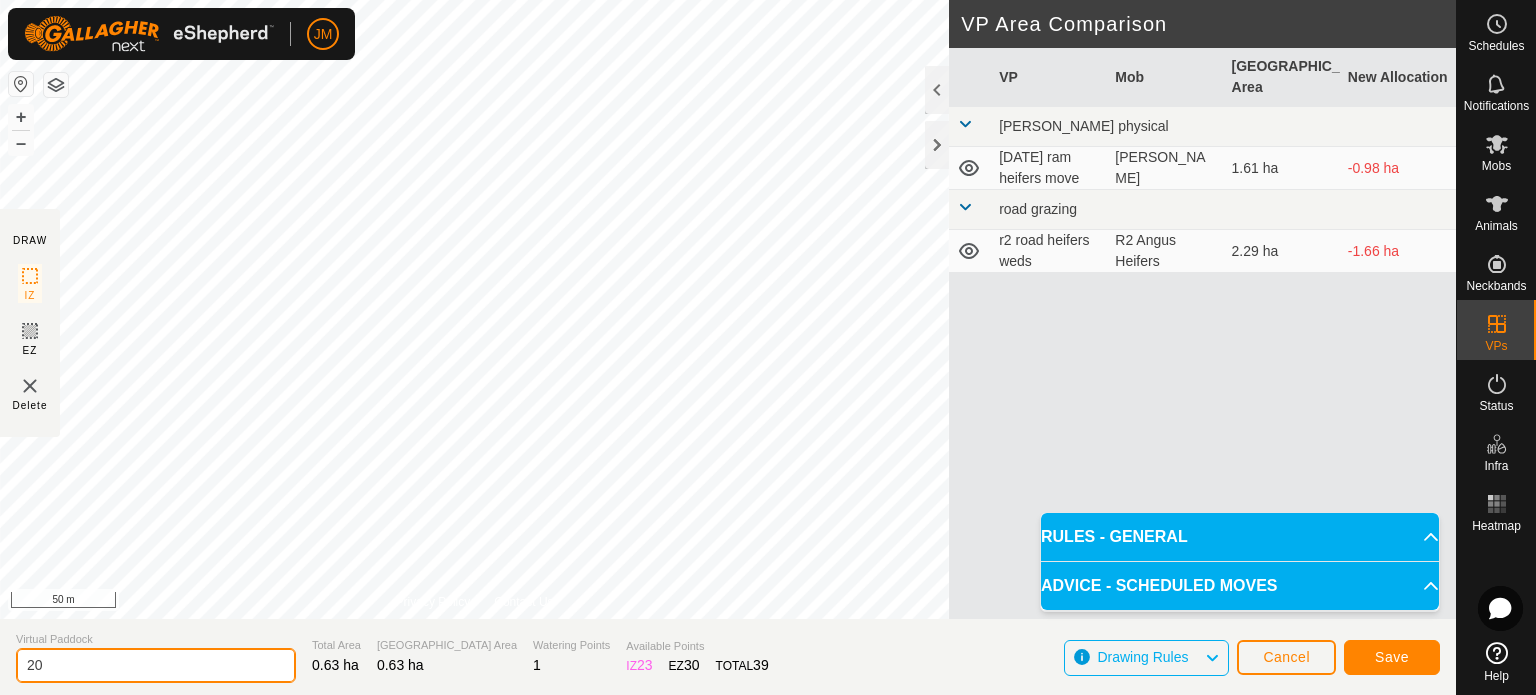 type on "2" 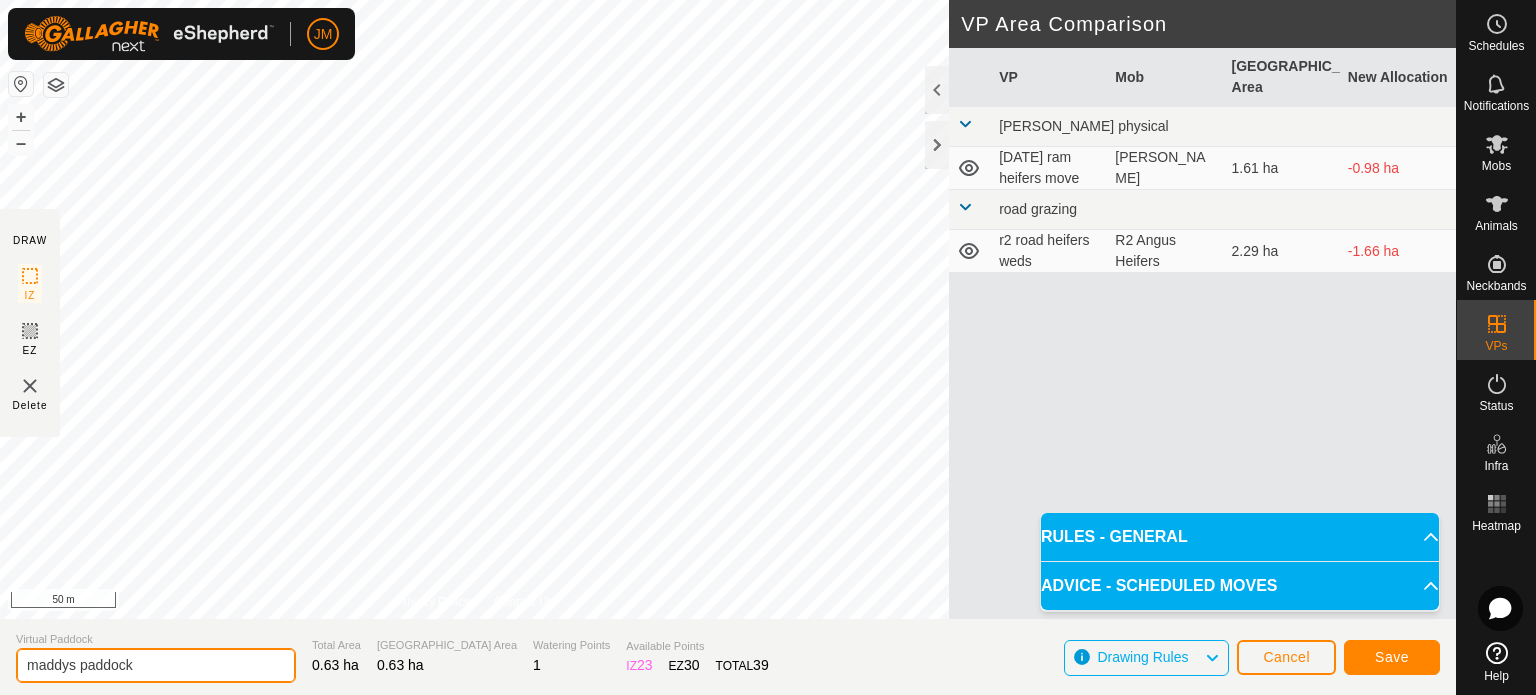 type on "maddys paddock" 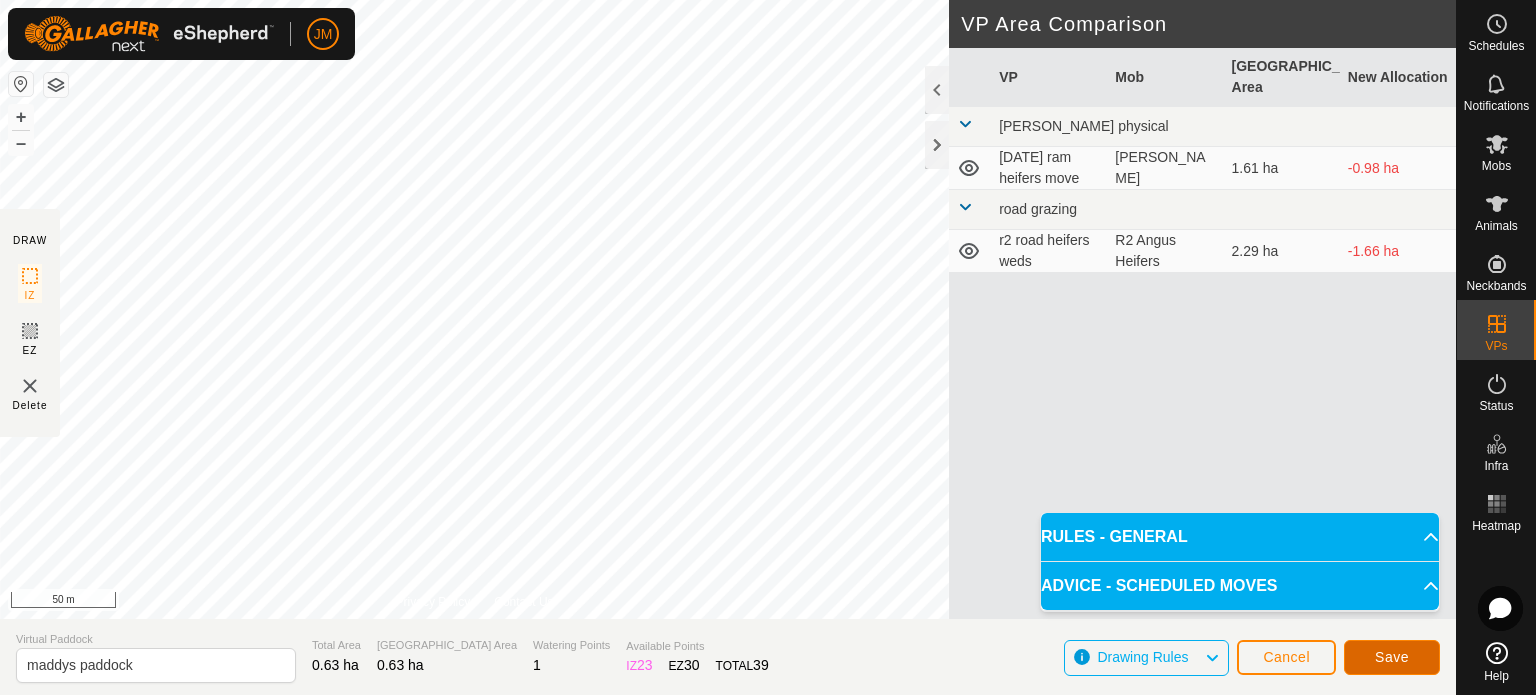 click on "Save" 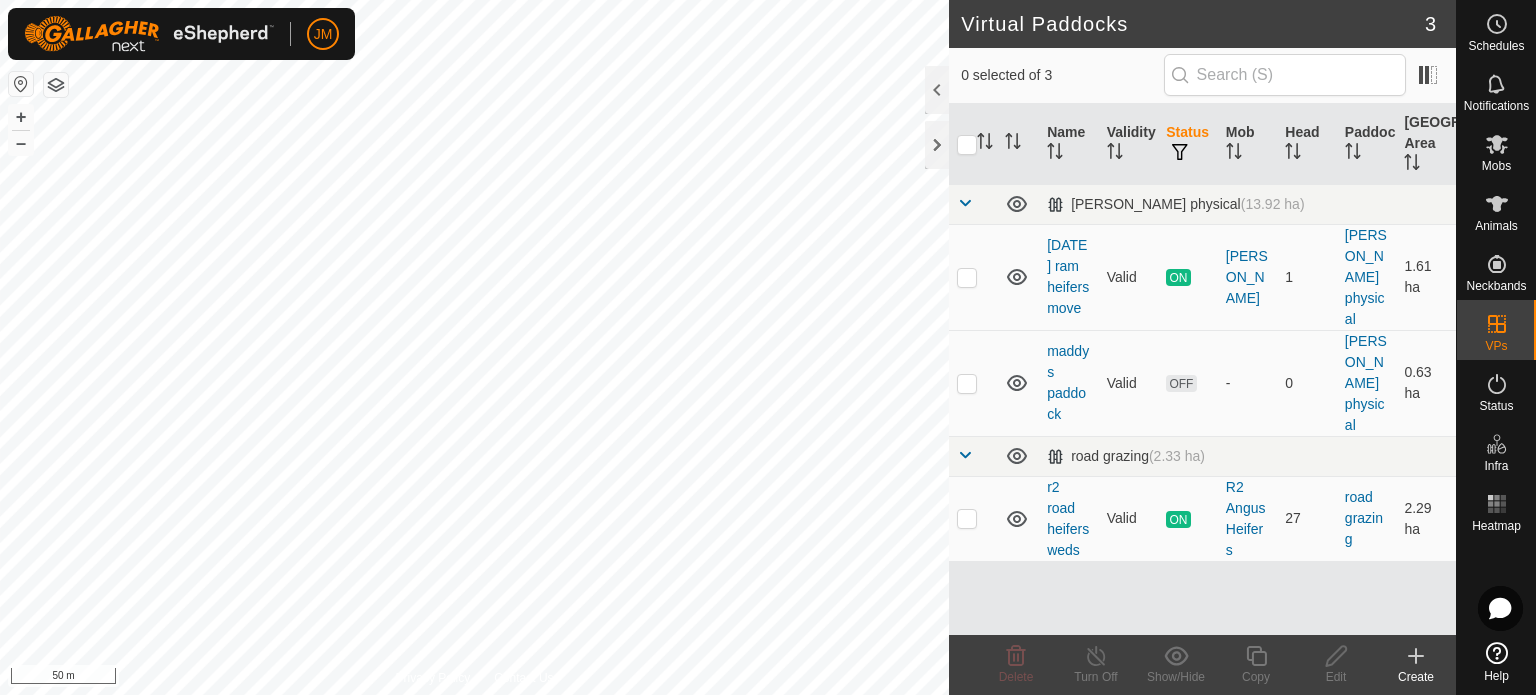 click 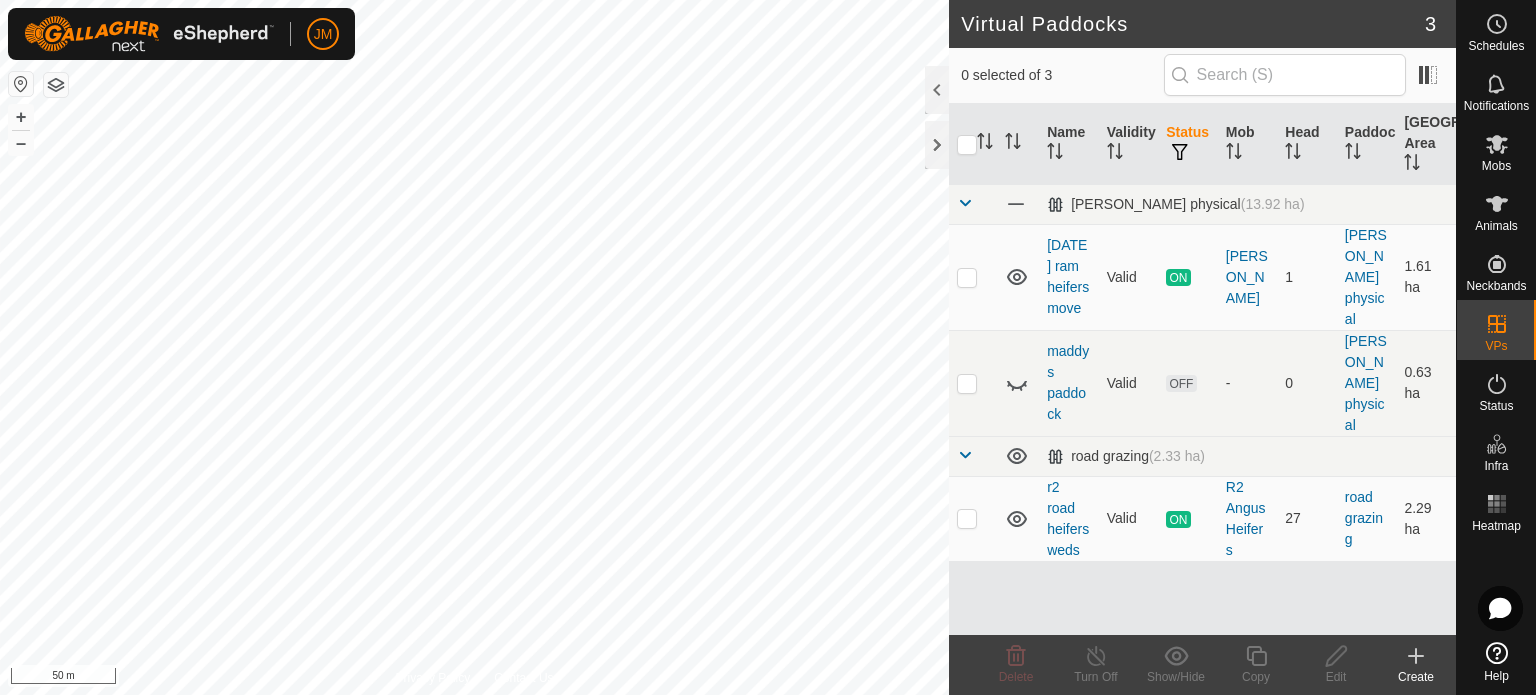 click 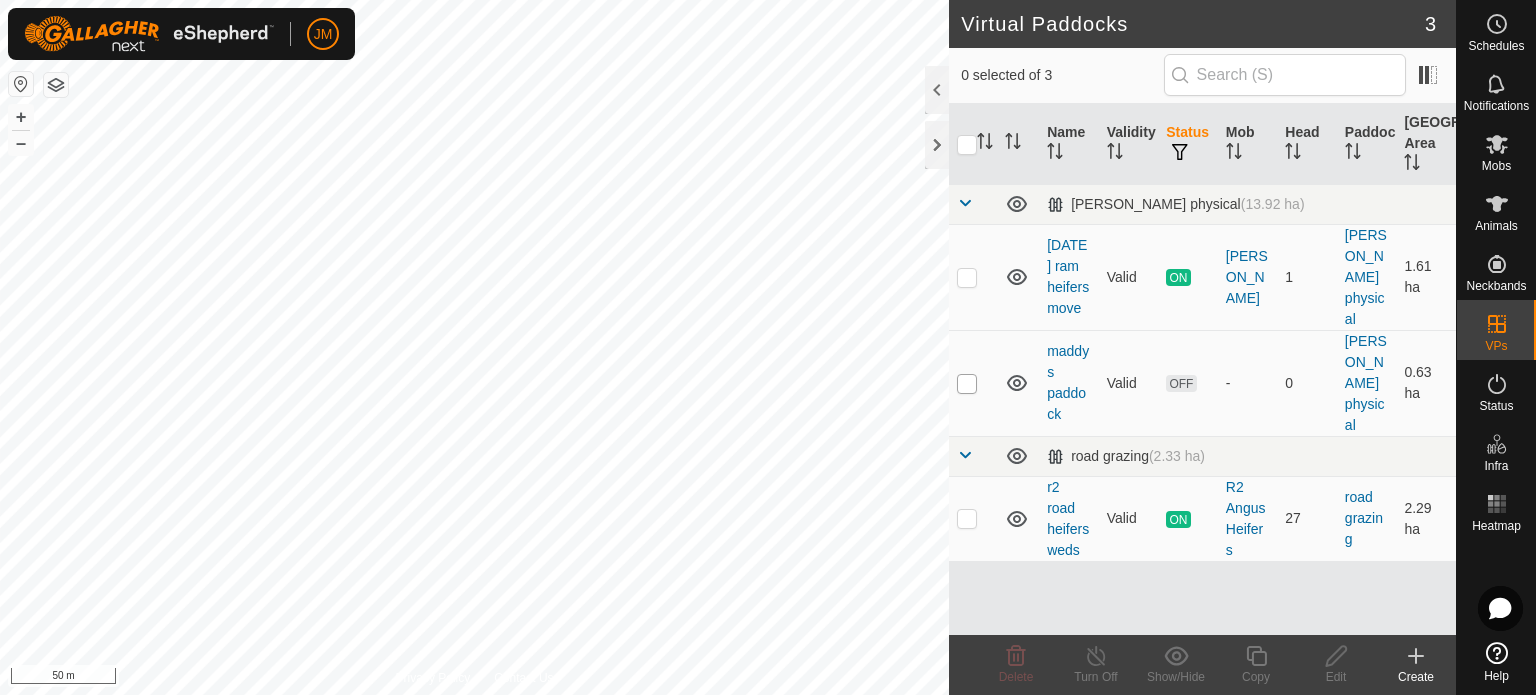 click at bounding box center (967, 384) 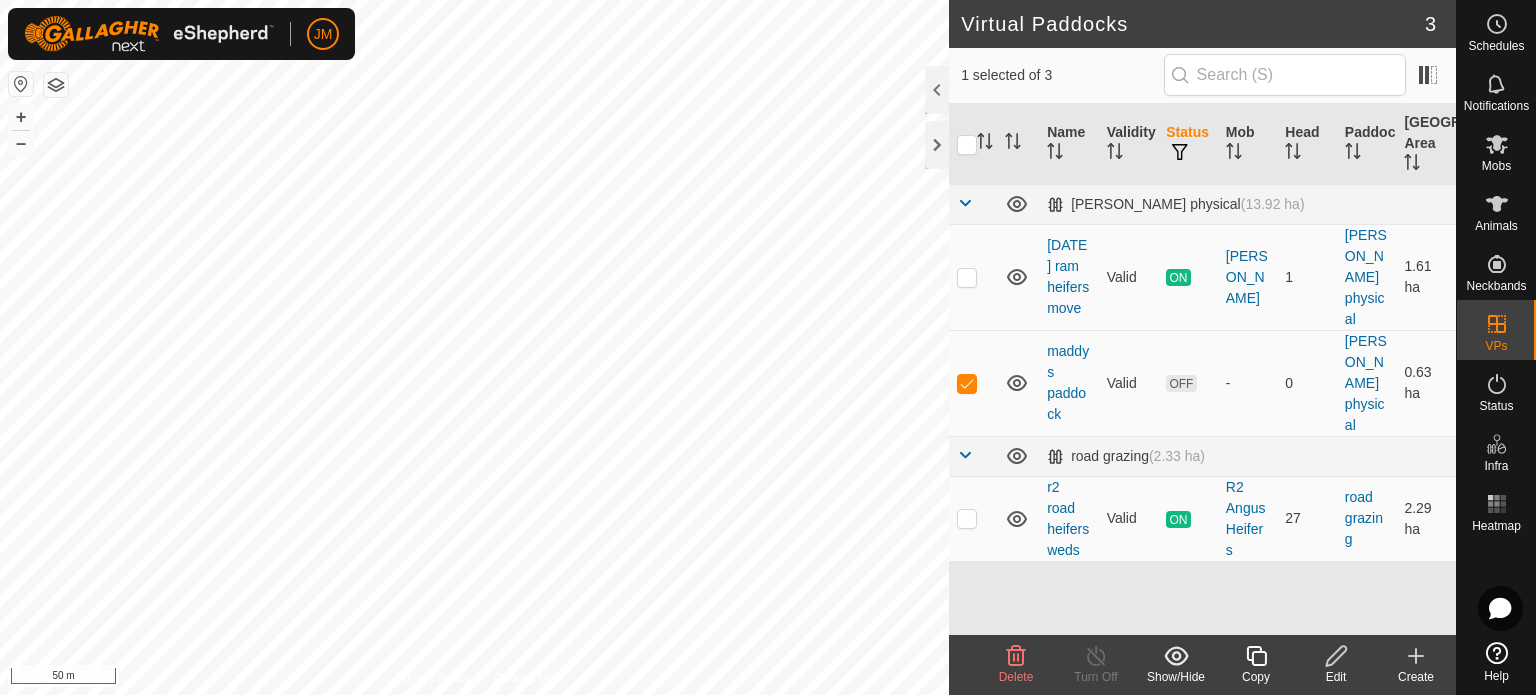 click 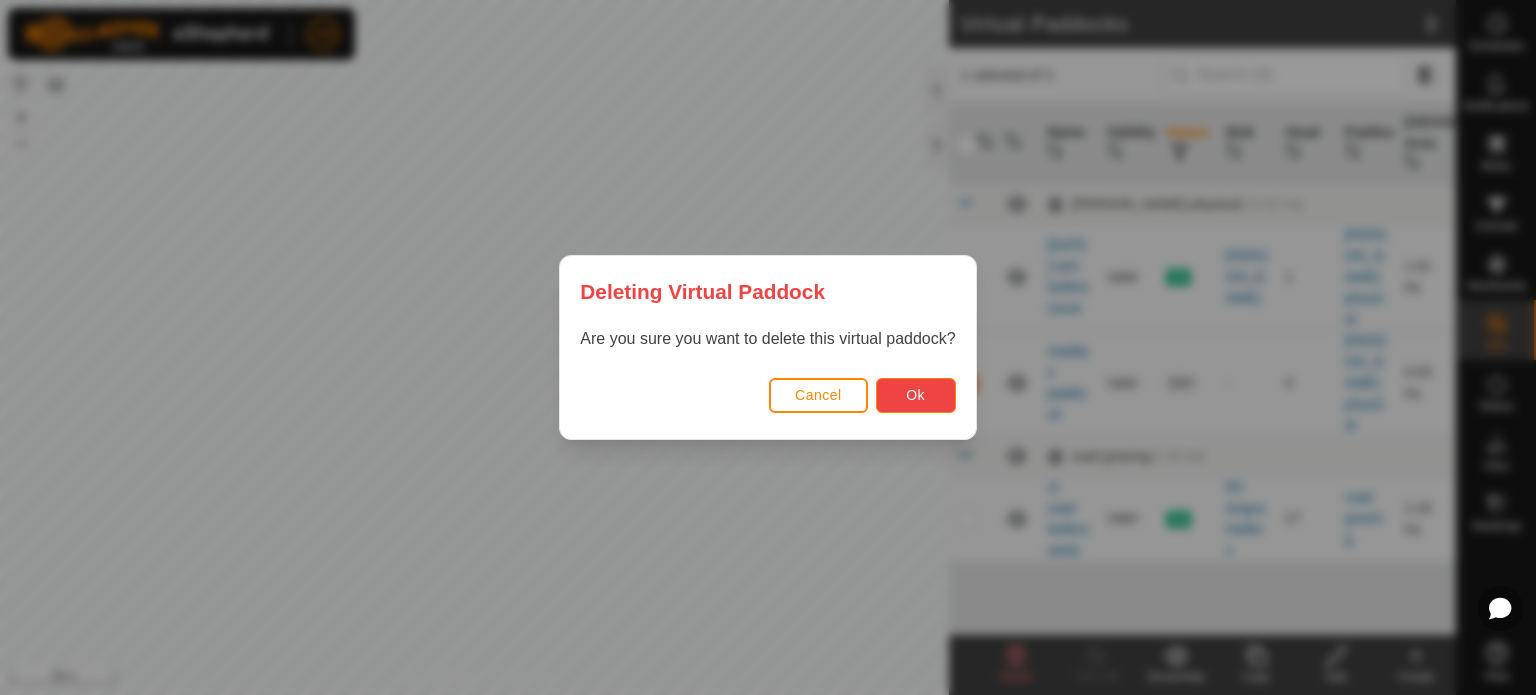 click on "Ok" at bounding box center [916, 395] 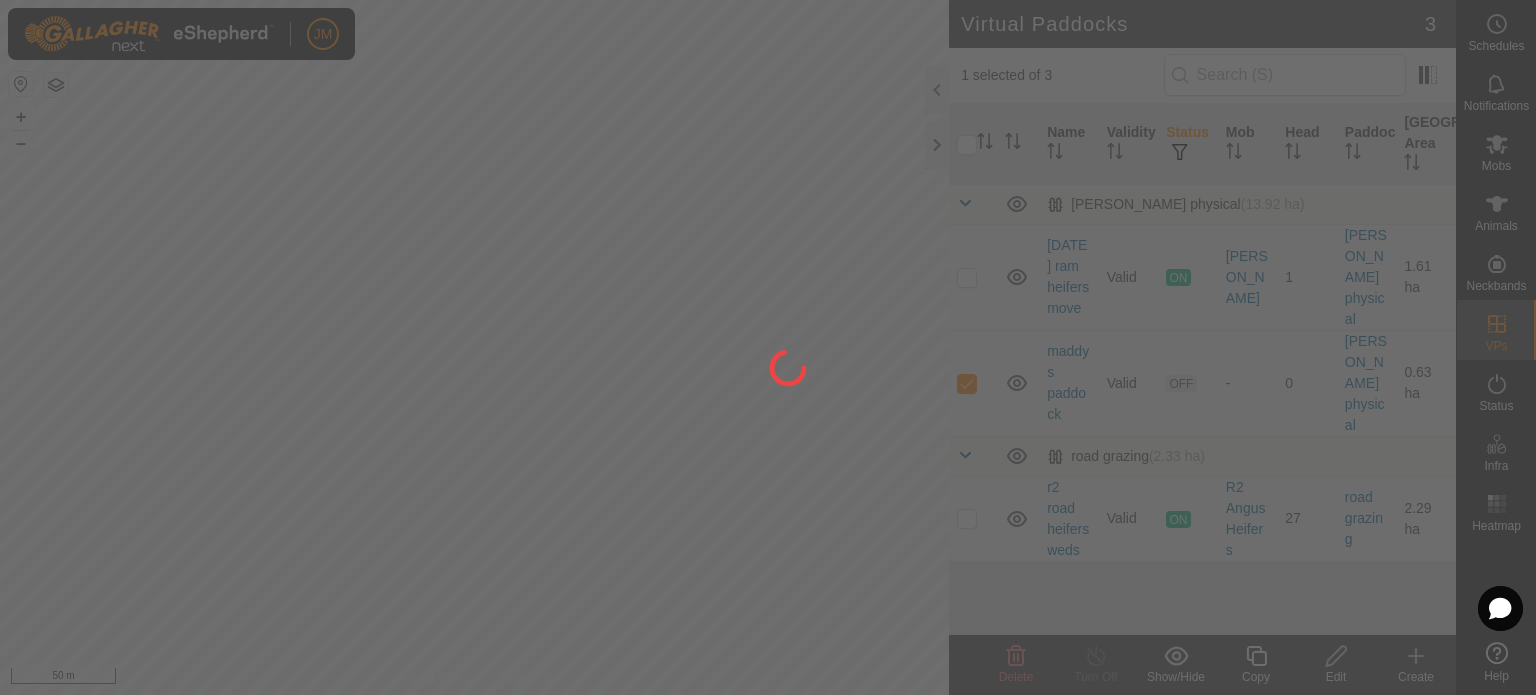 checkbox on "false" 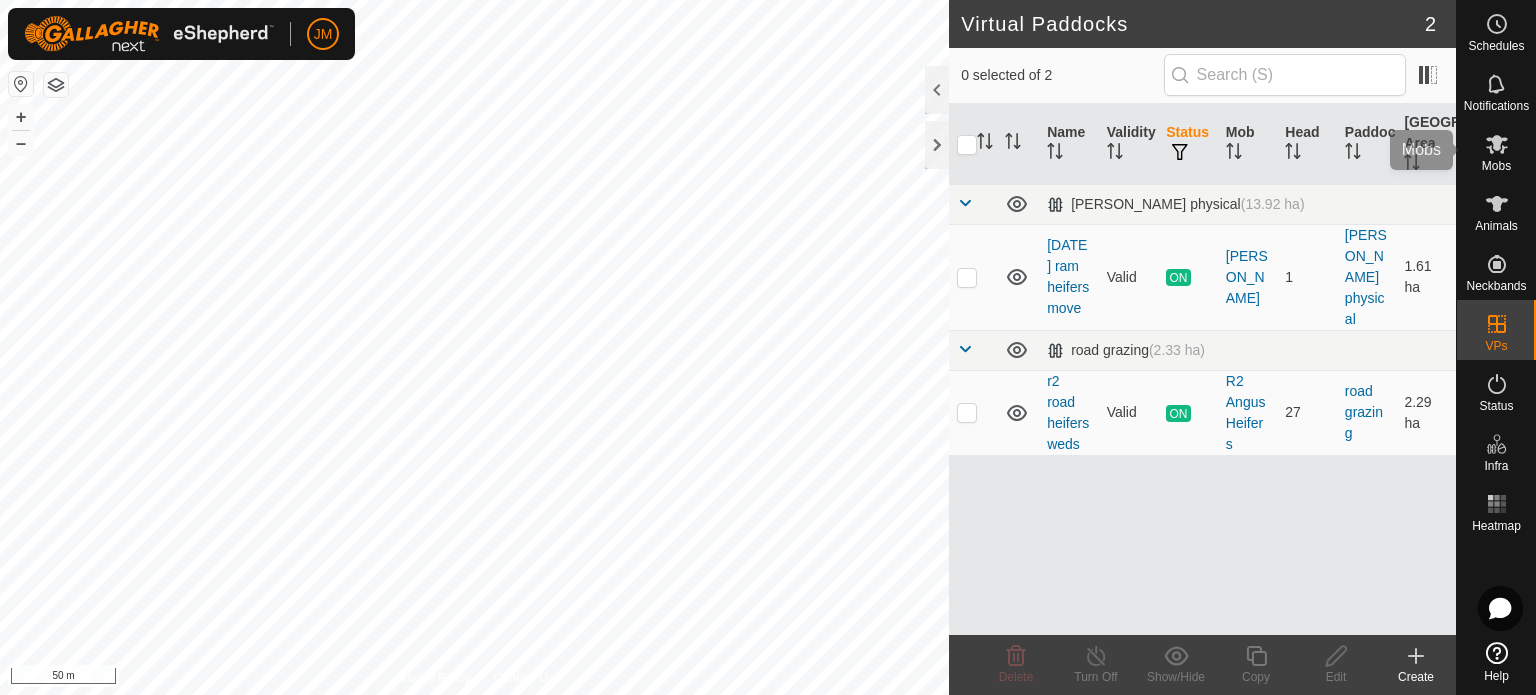 click 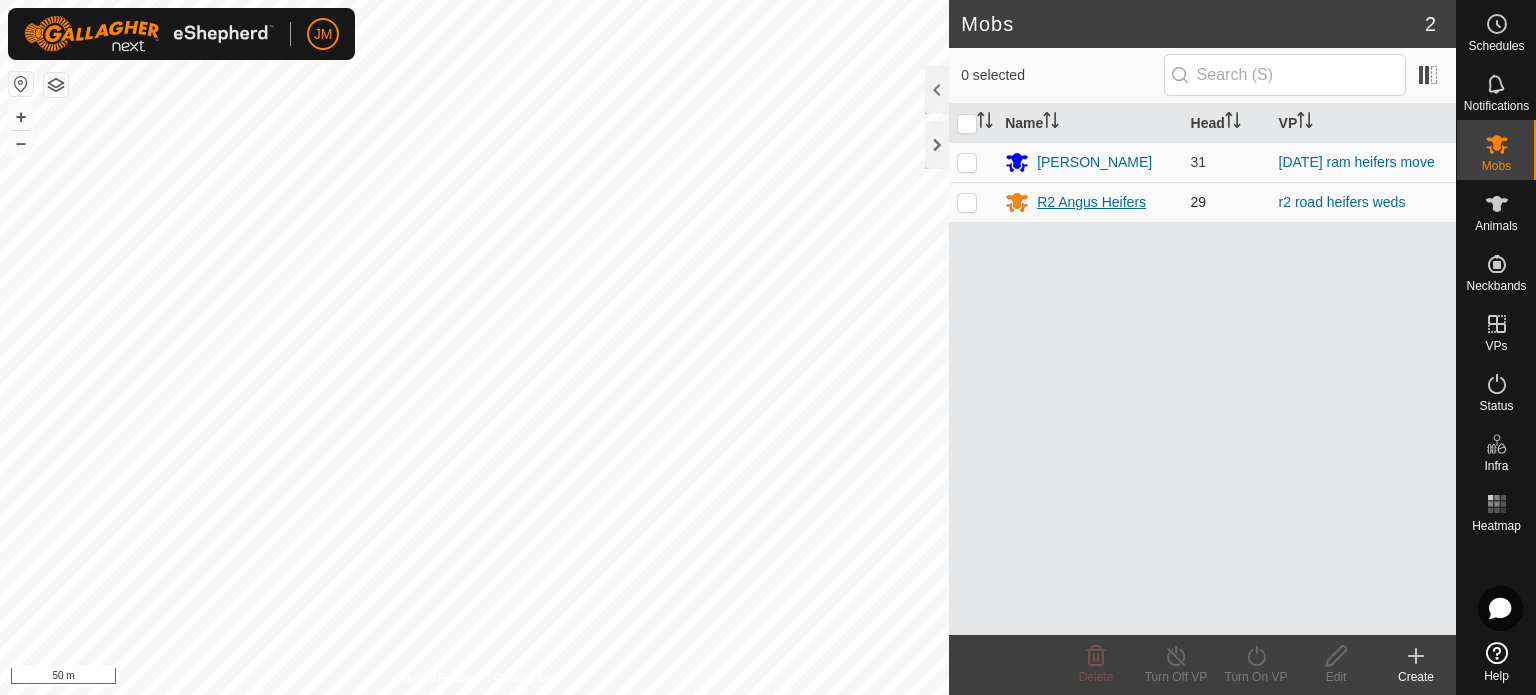 click on "R2 Angus Heifers" at bounding box center (1091, 202) 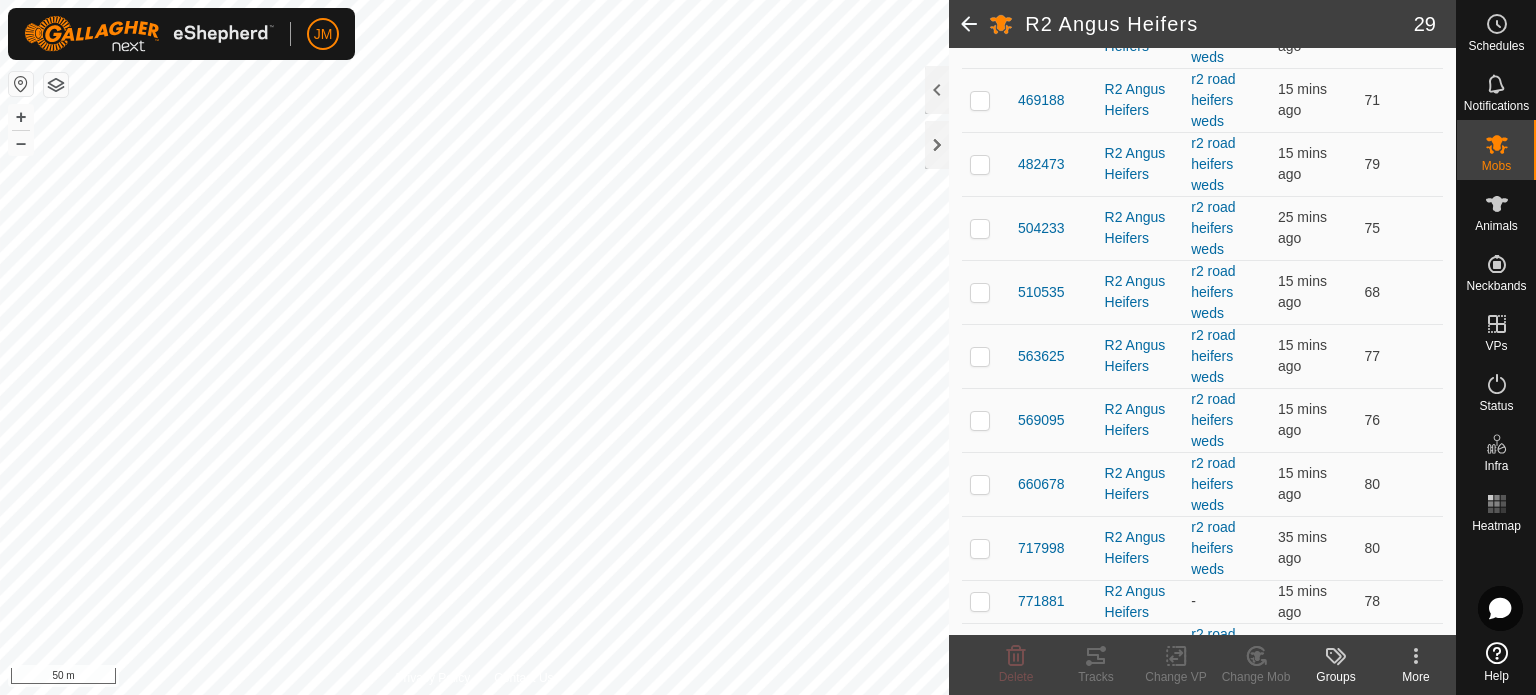 scroll, scrollTop: 1346, scrollLeft: 0, axis: vertical 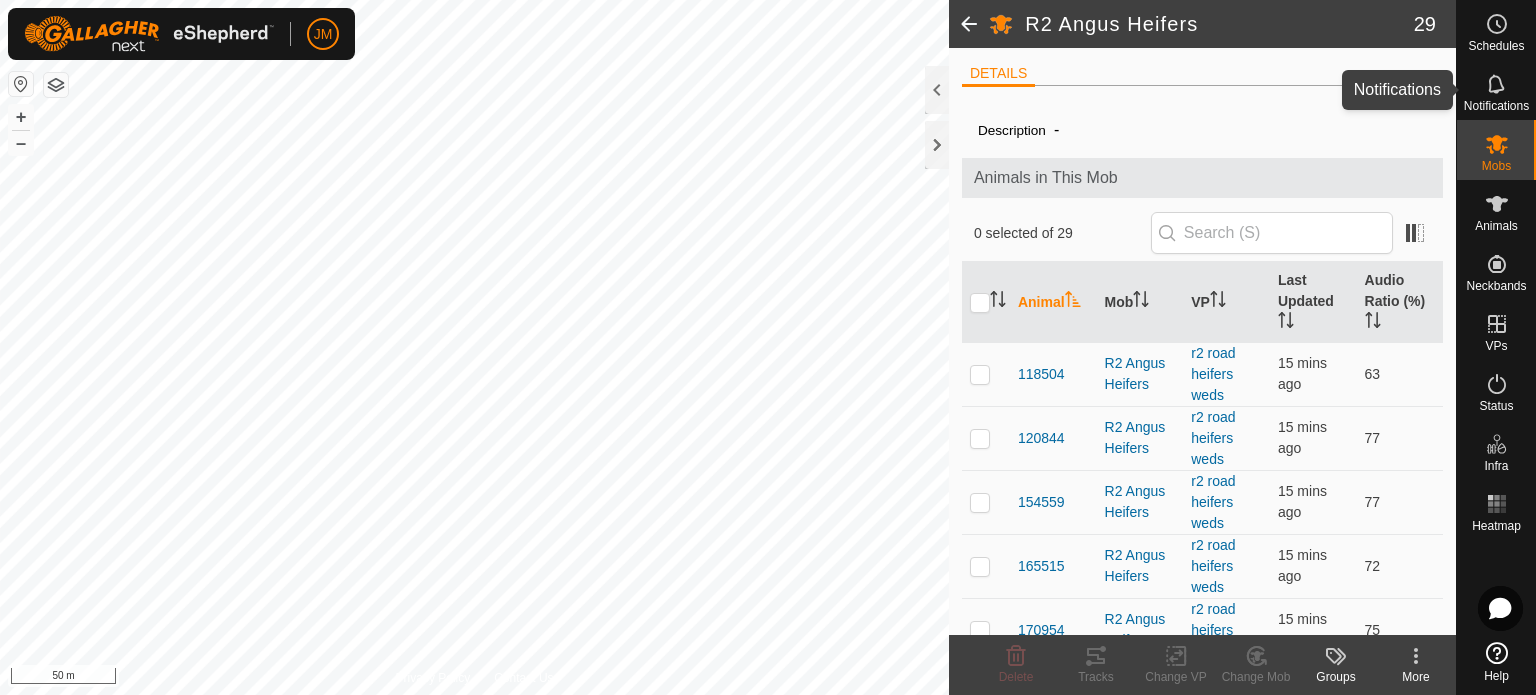 click at bounding box center [1497, 84] 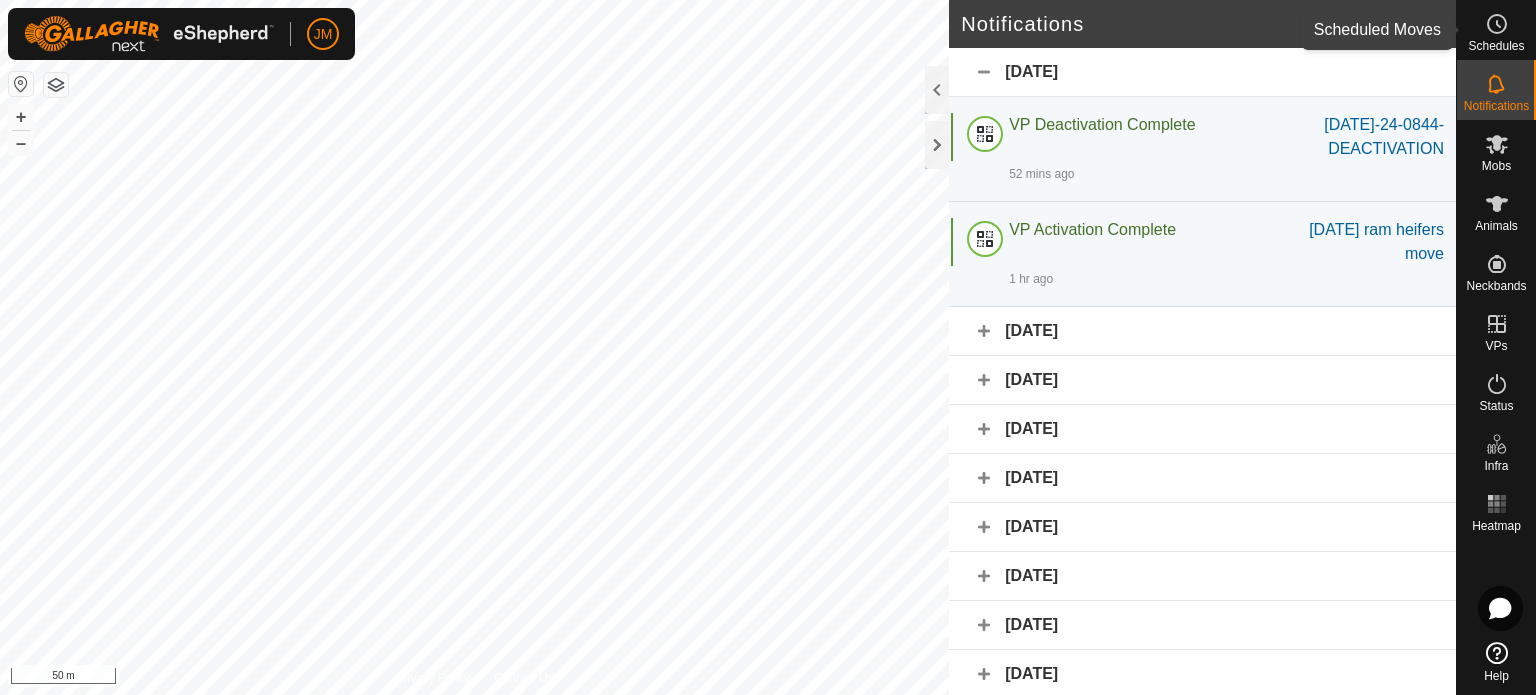 click 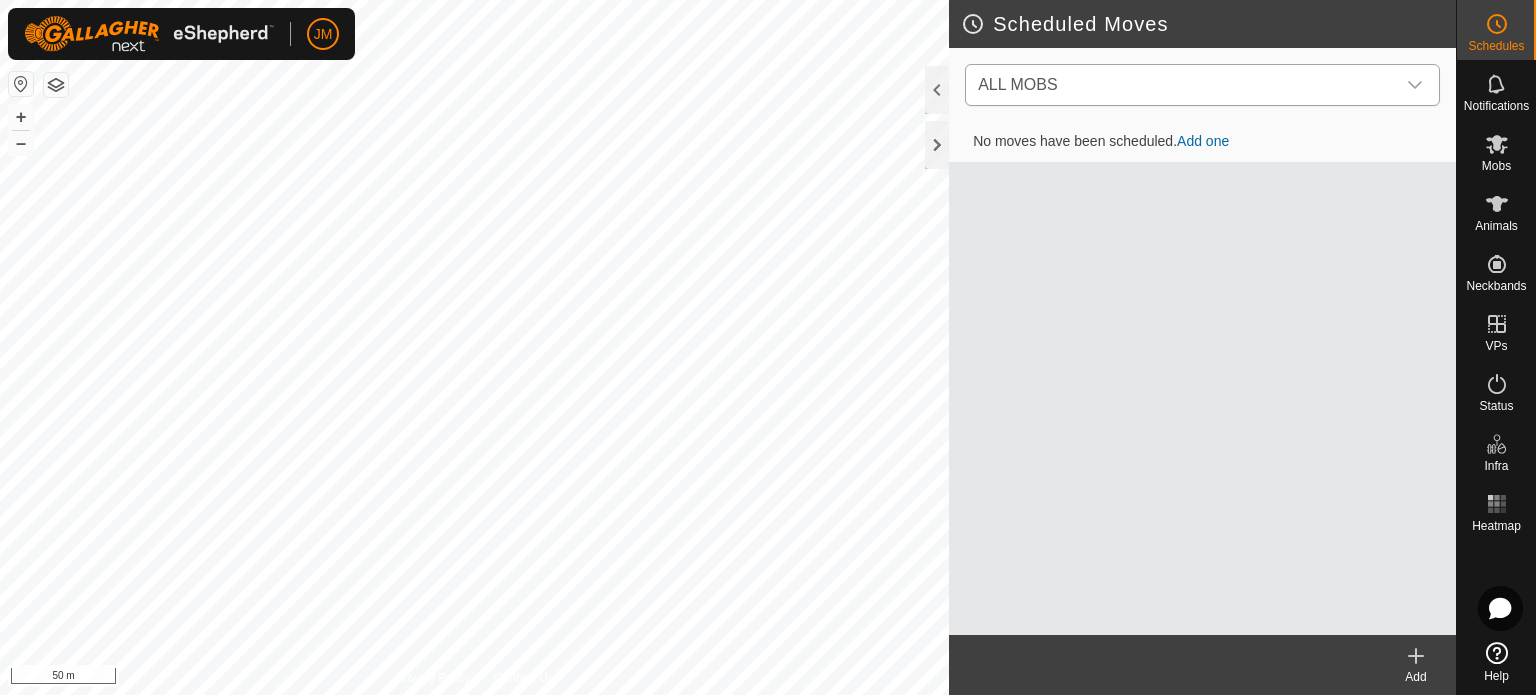 click on "ALL MOBS" at bounding box center [1182, 85] 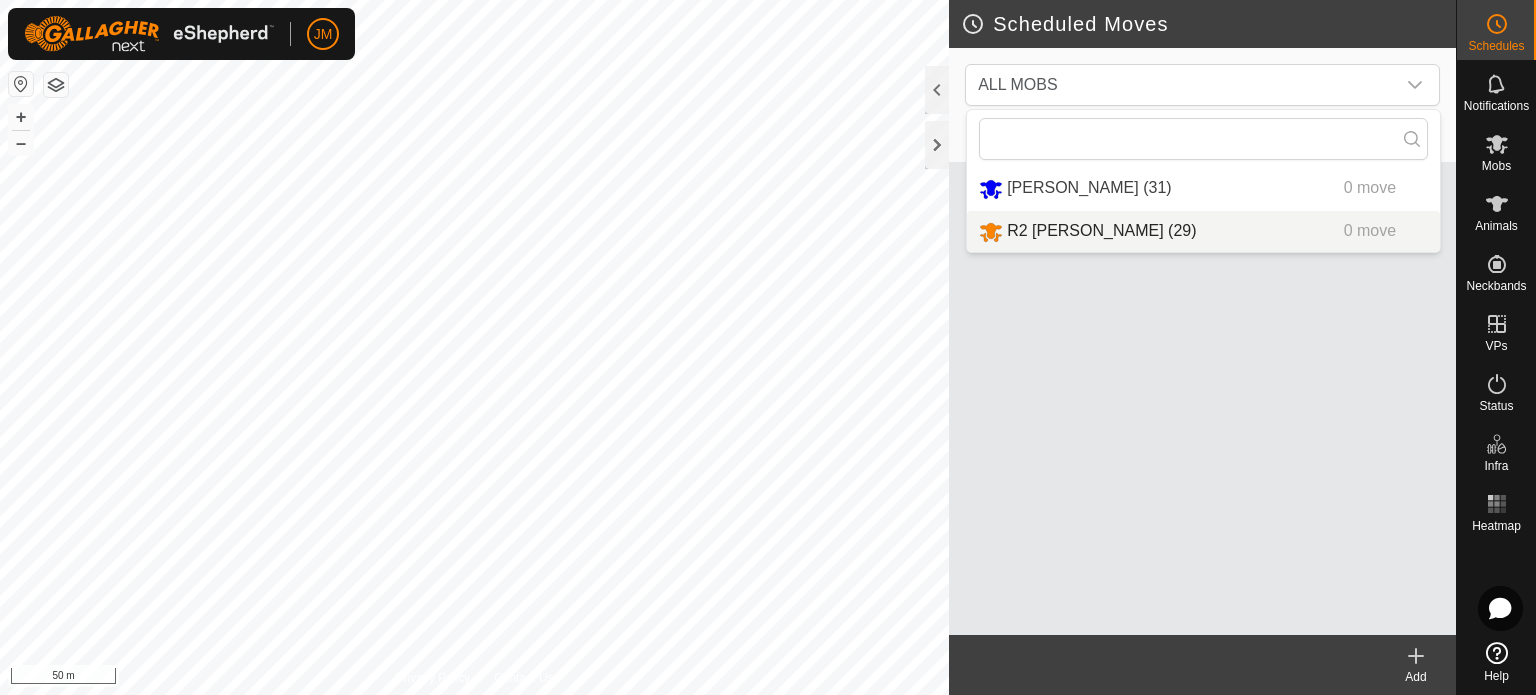 click on "No moves have been scheduled.   Add one" at bounding box center (1202, 378) 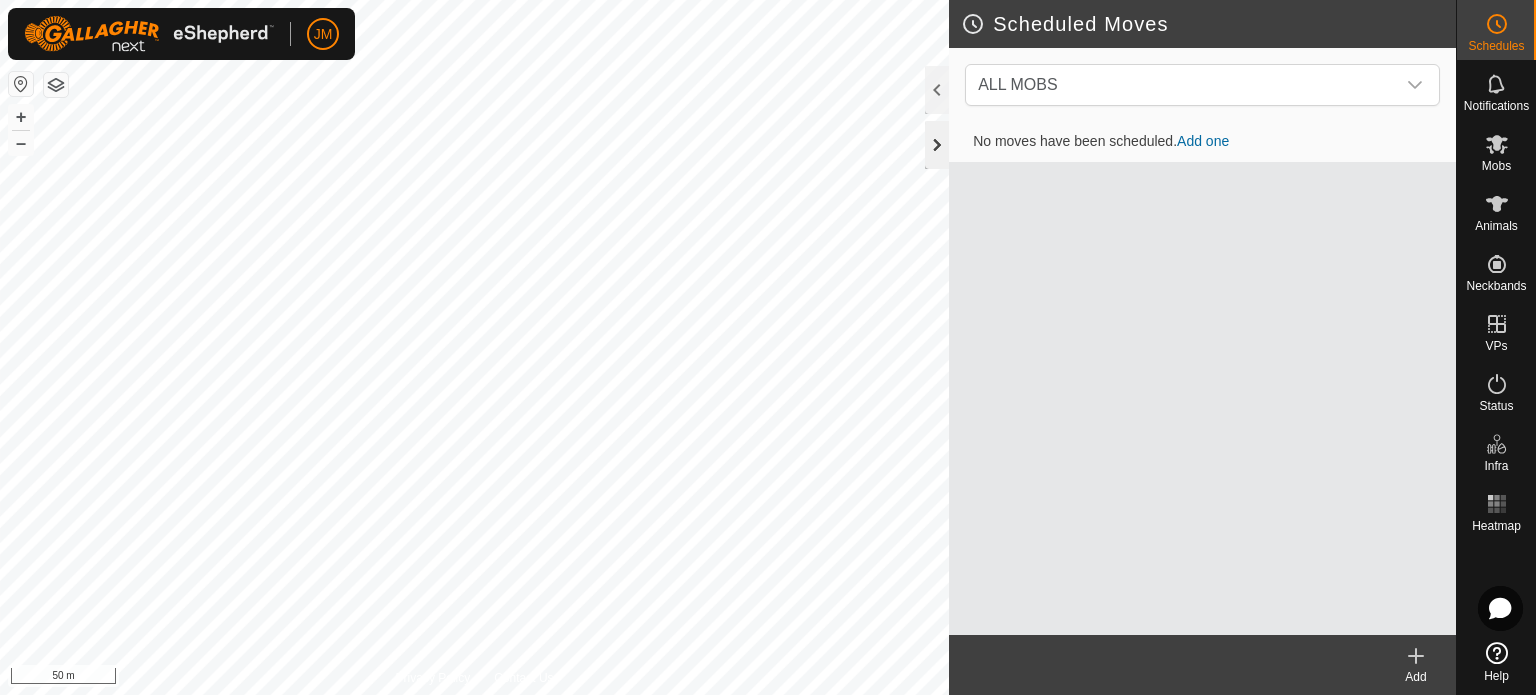 click 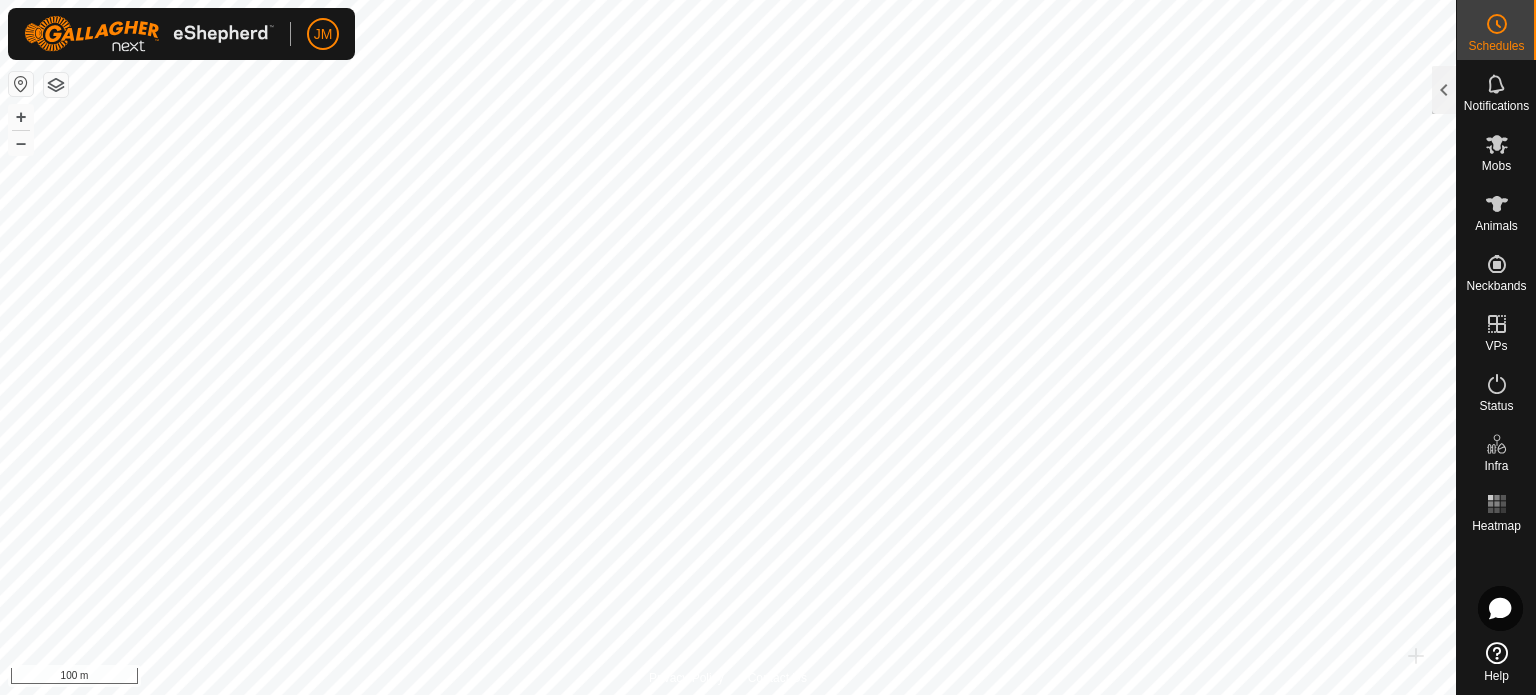 click on "JM Schedules Notifications Mobs Animals Neckbands VPs Status Infra Heatmap Help  Scheduled Moves  ALL MOBS  No moves have been scheduled.   Add one  Add  Privacy Policy Contact Us
944124
4043944124
Angus Heifers
thursday ram heifers move + – ⇧ i 100 m" at bounding box center (768, 347) 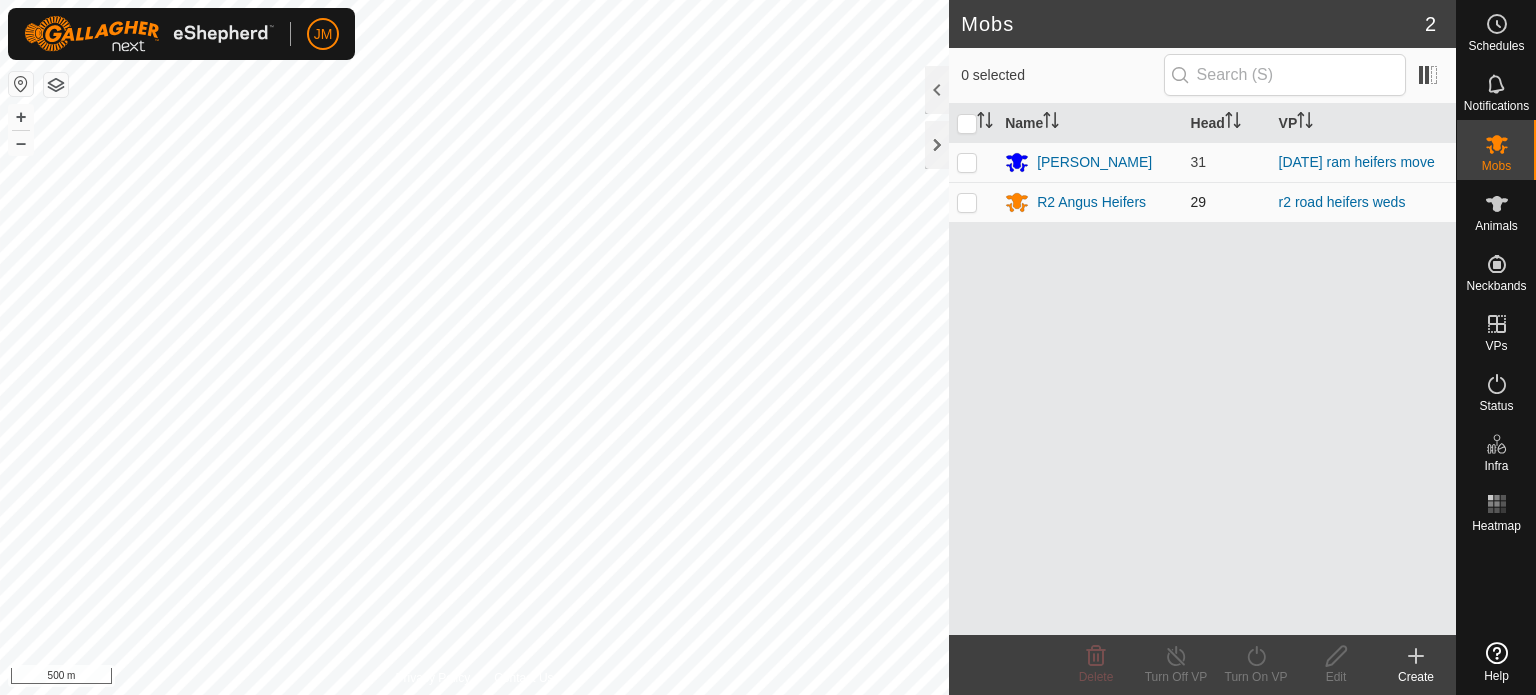 scroll, scrollTop: 0, scrollLeft: 0, axis: both 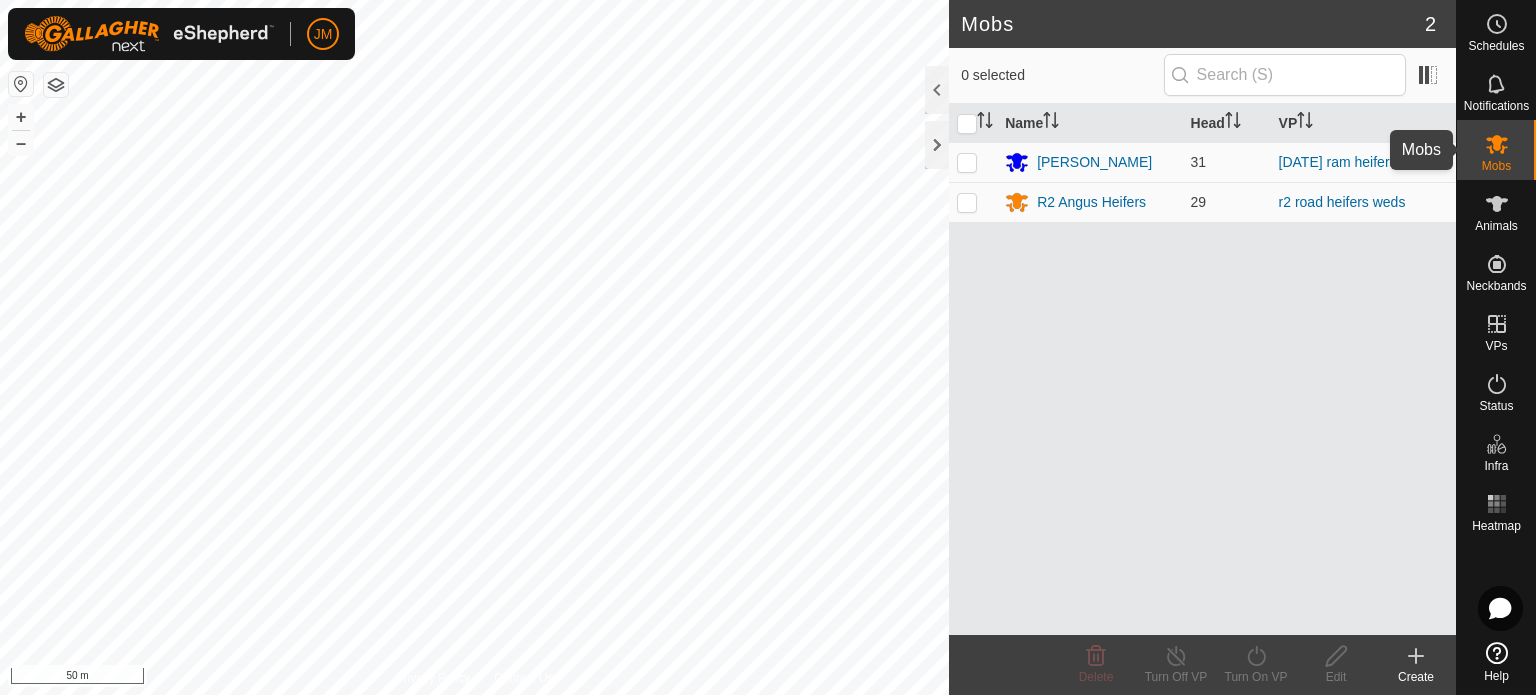 click 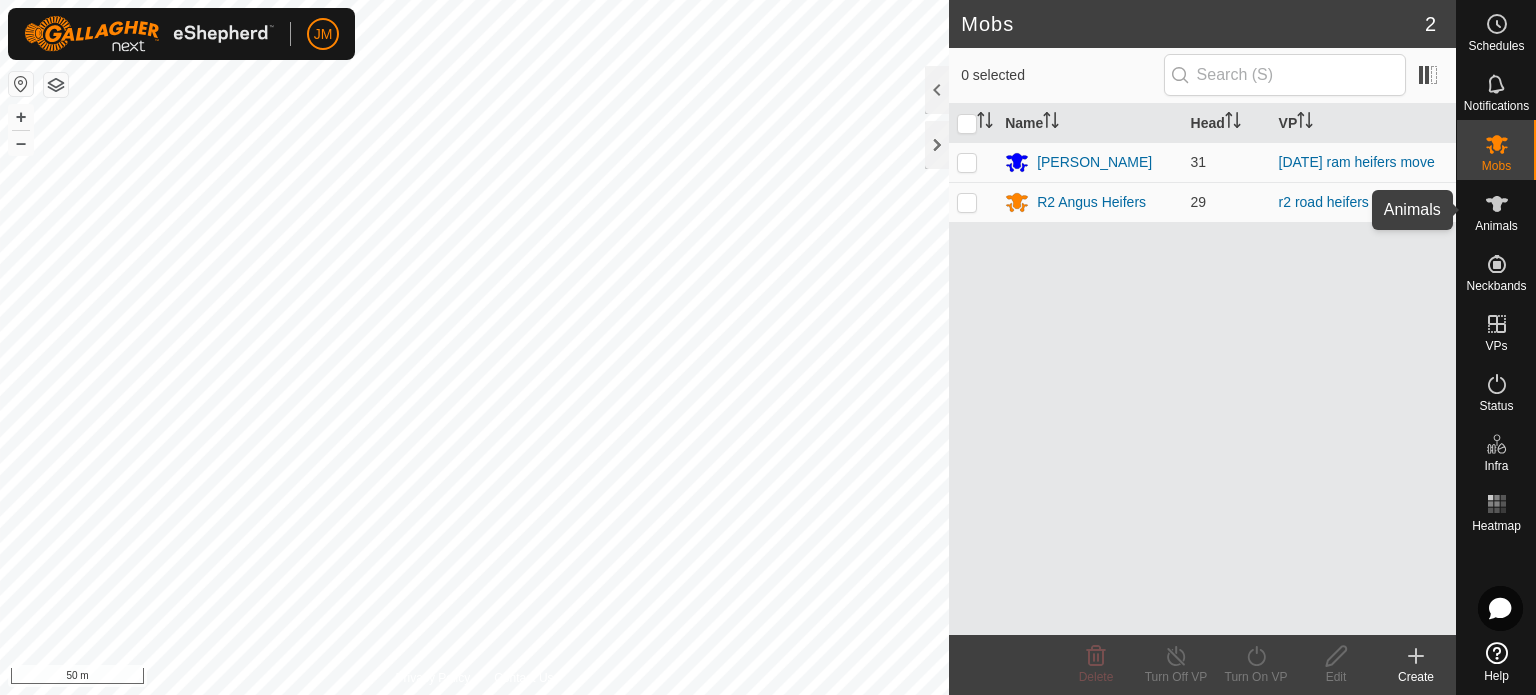 click on "Animals" at bounding box center [1496, 226] 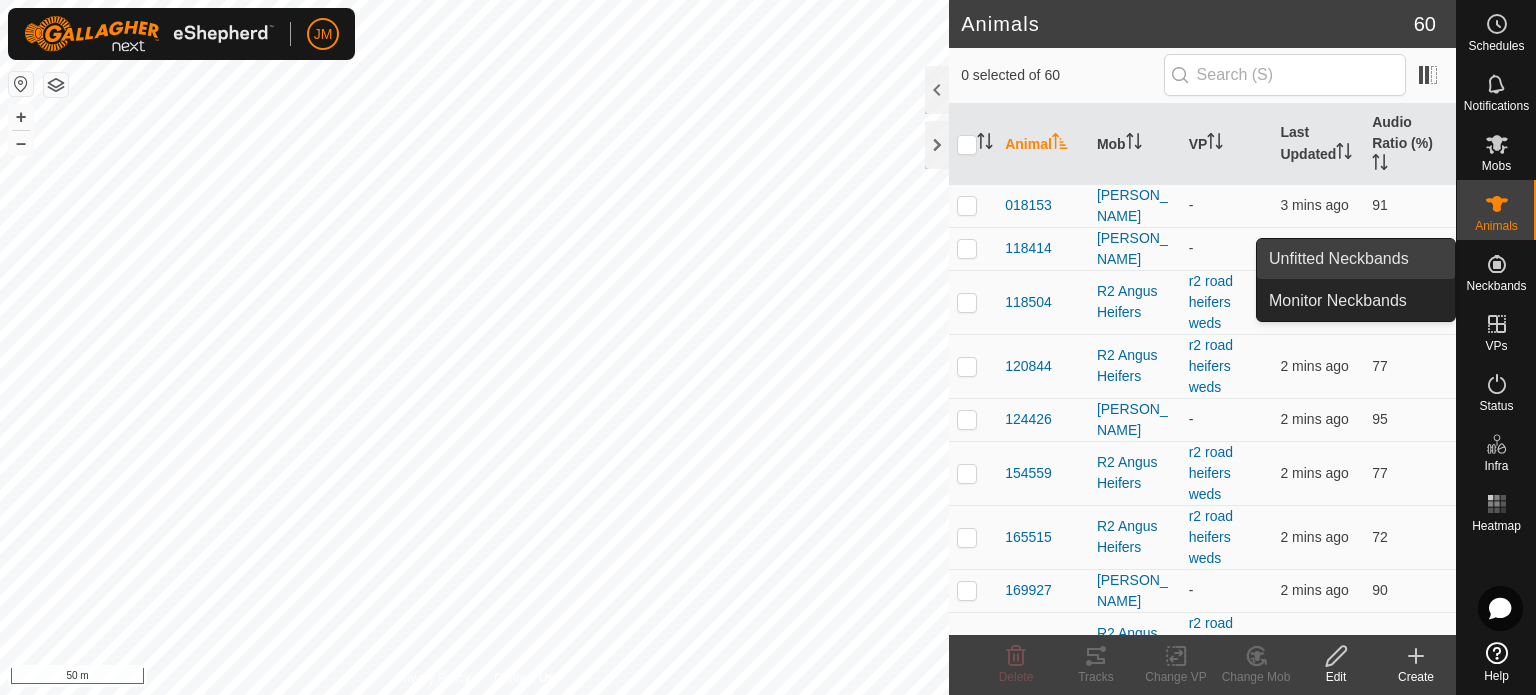 click on "Unfitted Neckbands" at bounding box center [1356, 259] 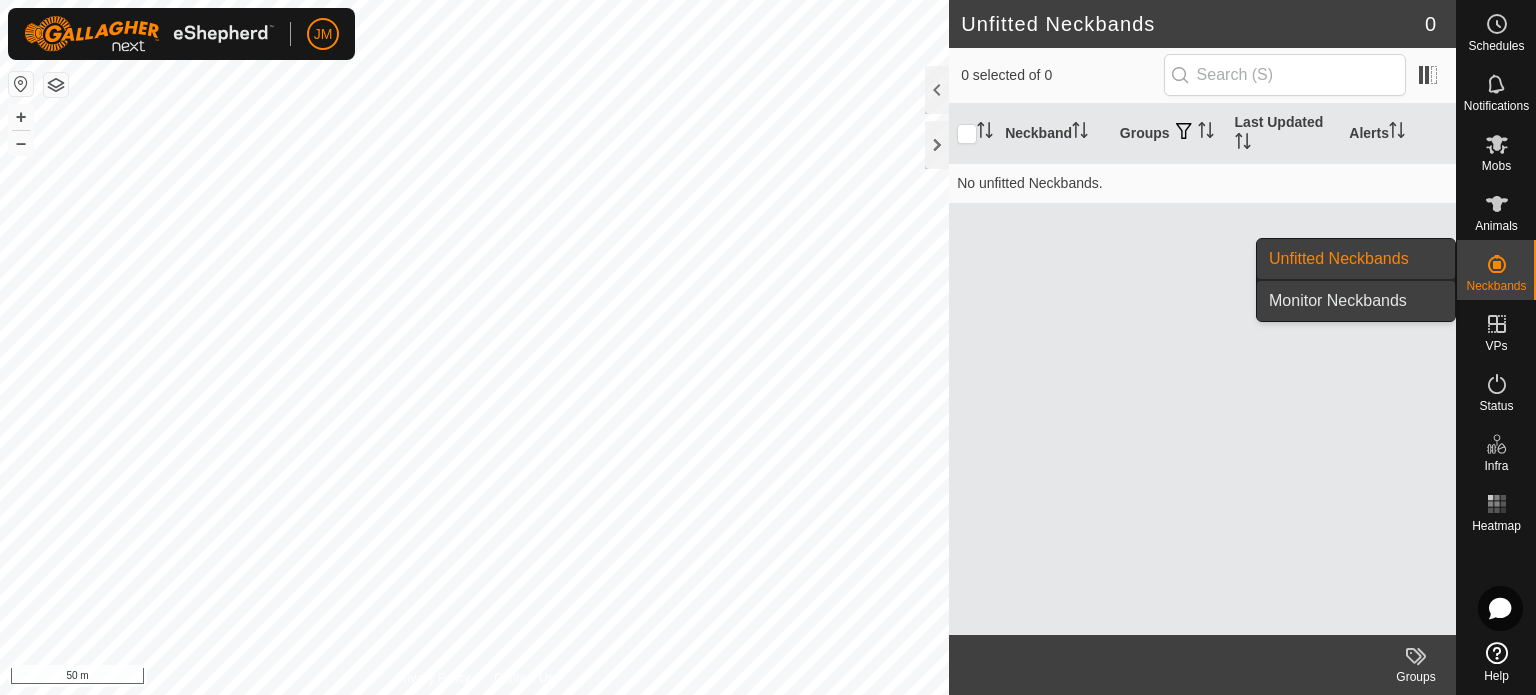 click on "Monitor Neckbands" at bounding box center [1356, 301] 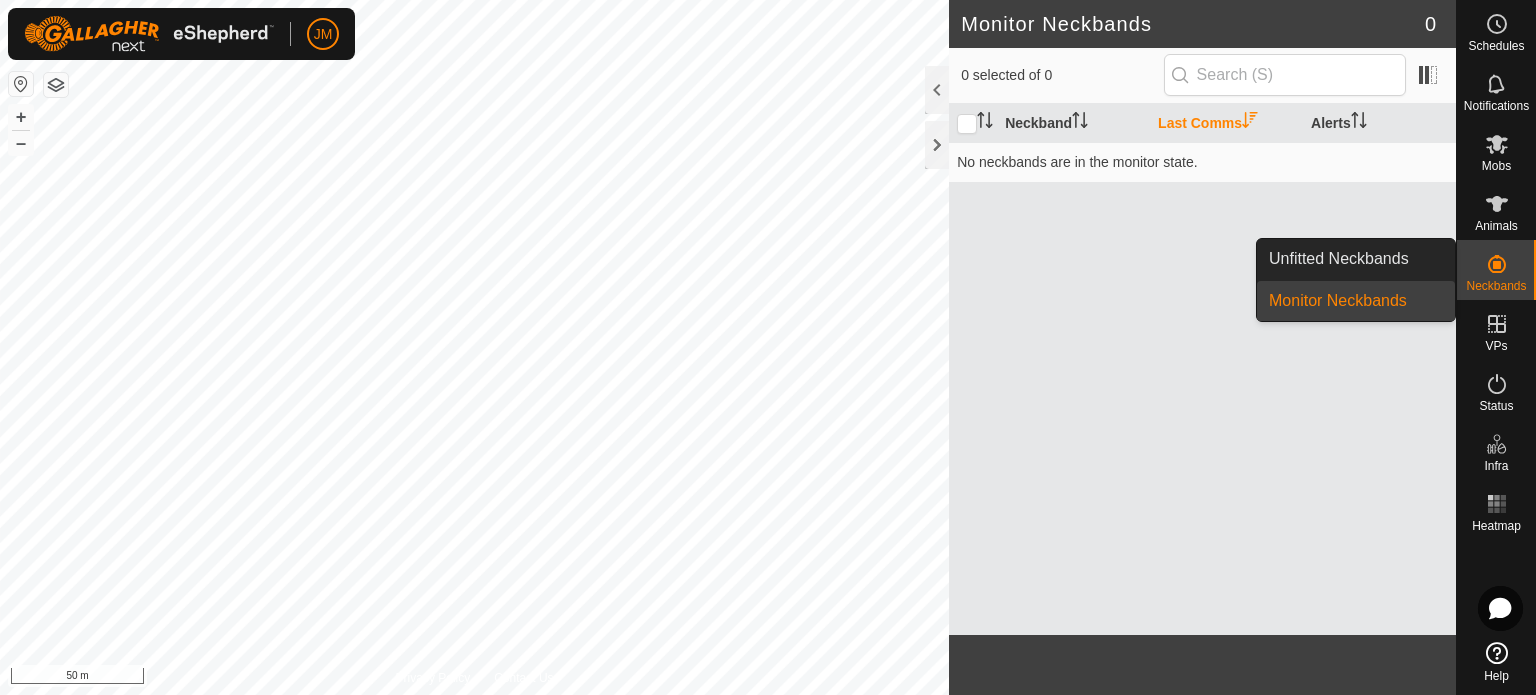 click on "Unfitted Neckbands" at bounding box center (1356, 259) 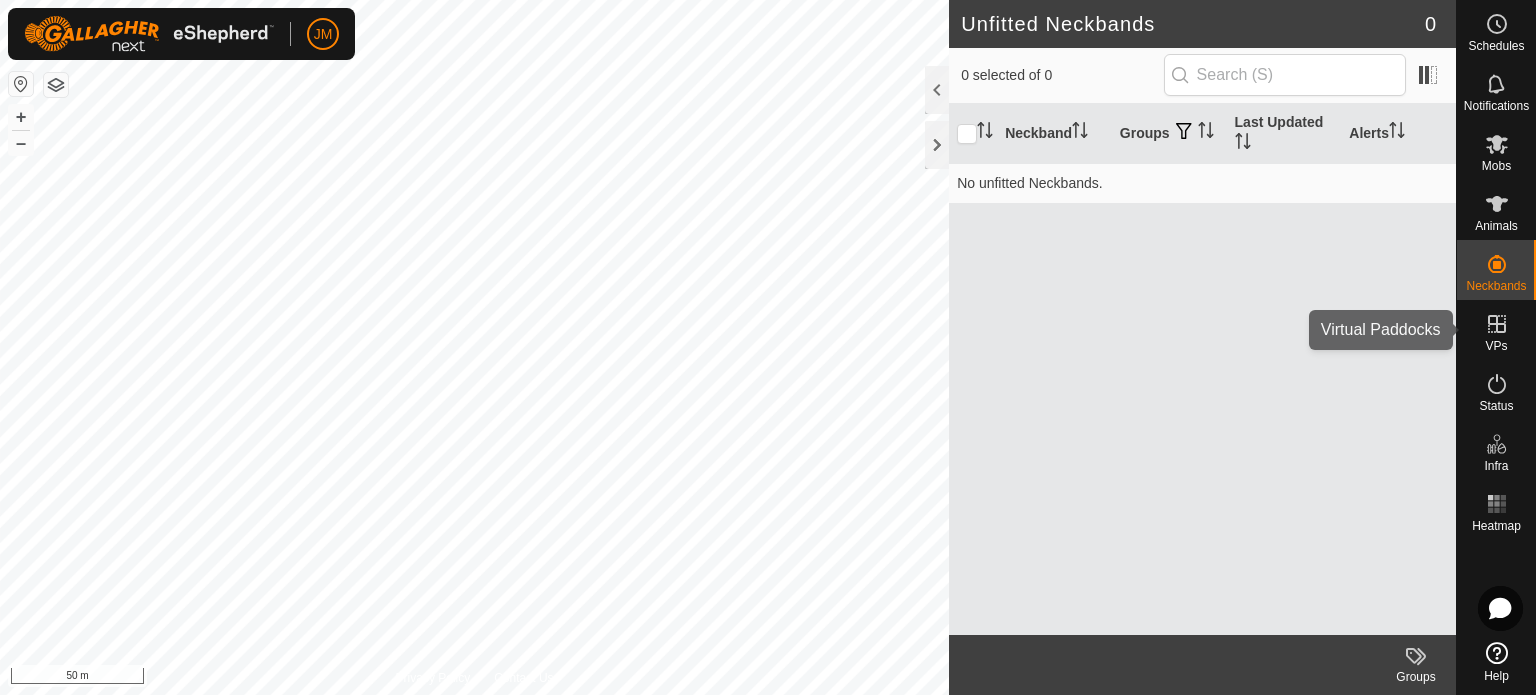 click 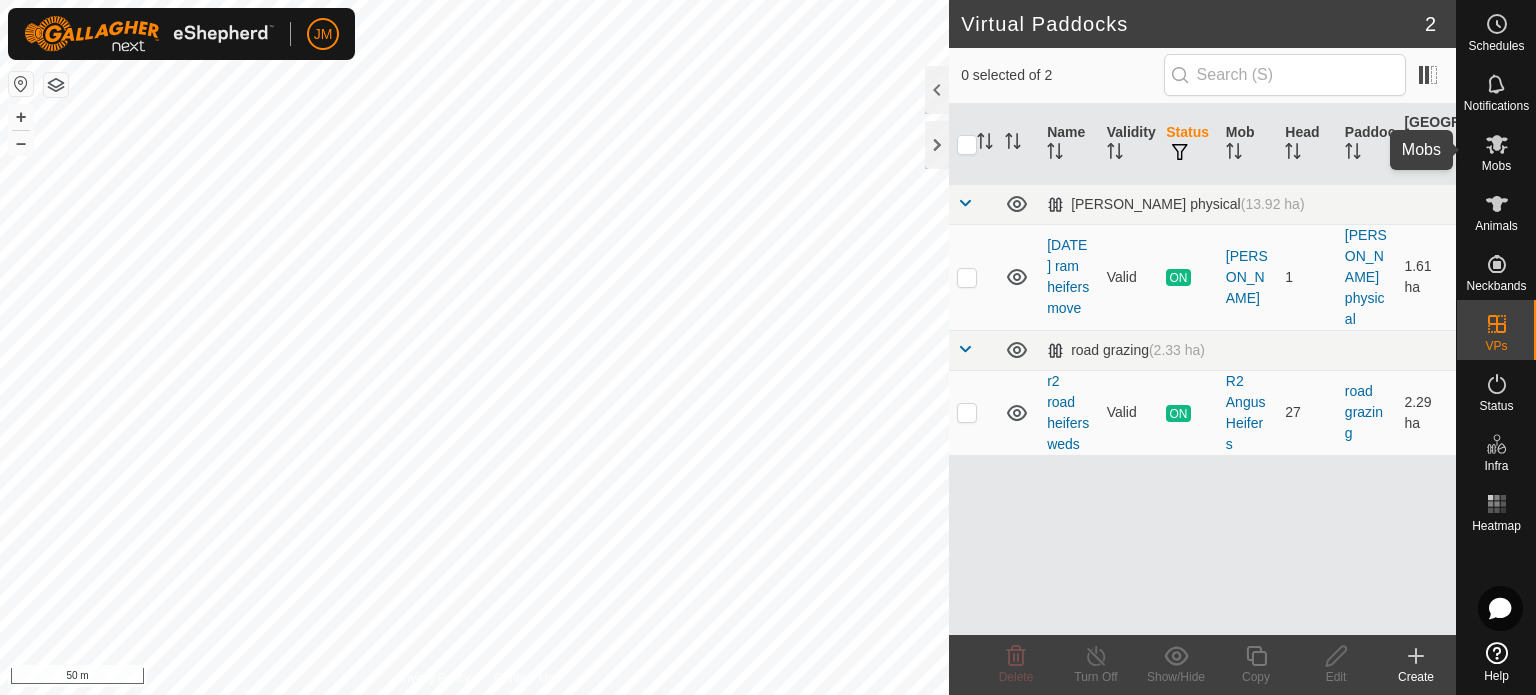 click 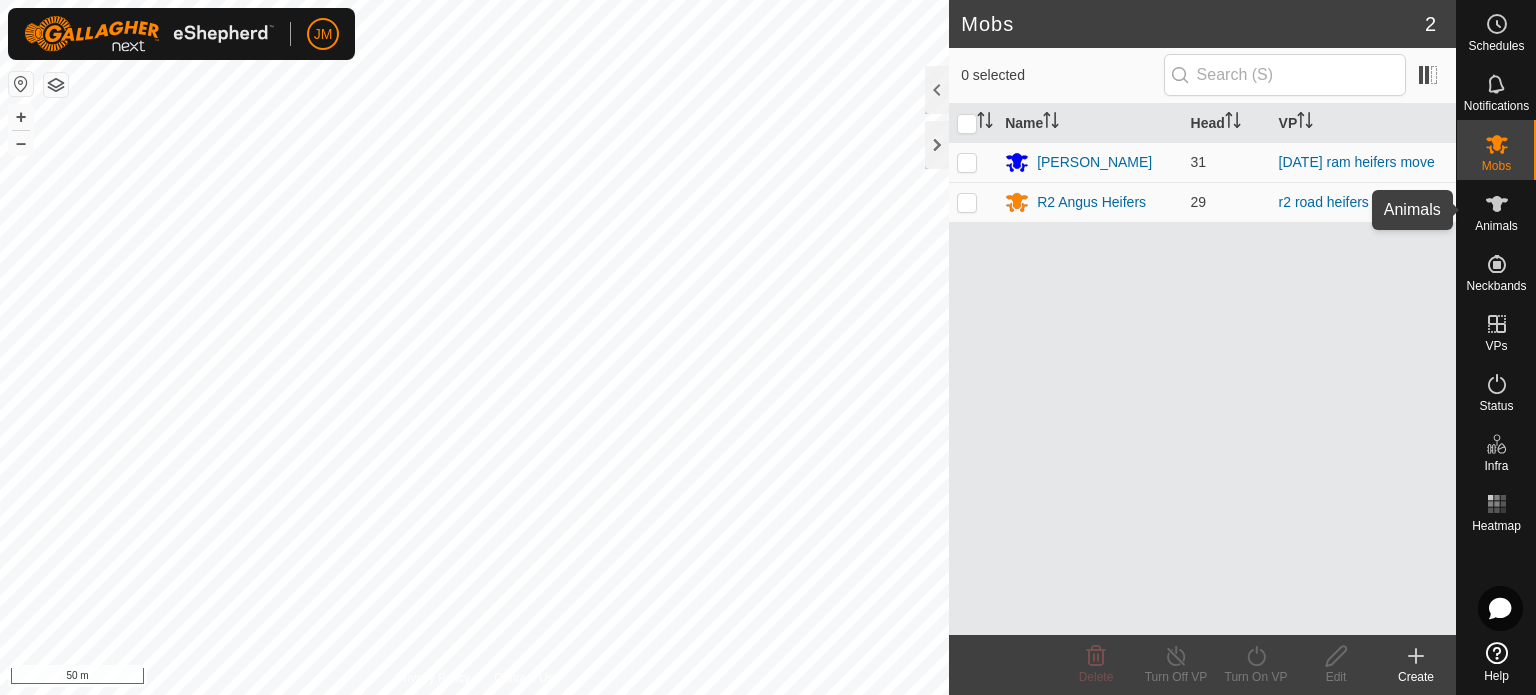 click on "Animals" at bounding box center (1496, 210) 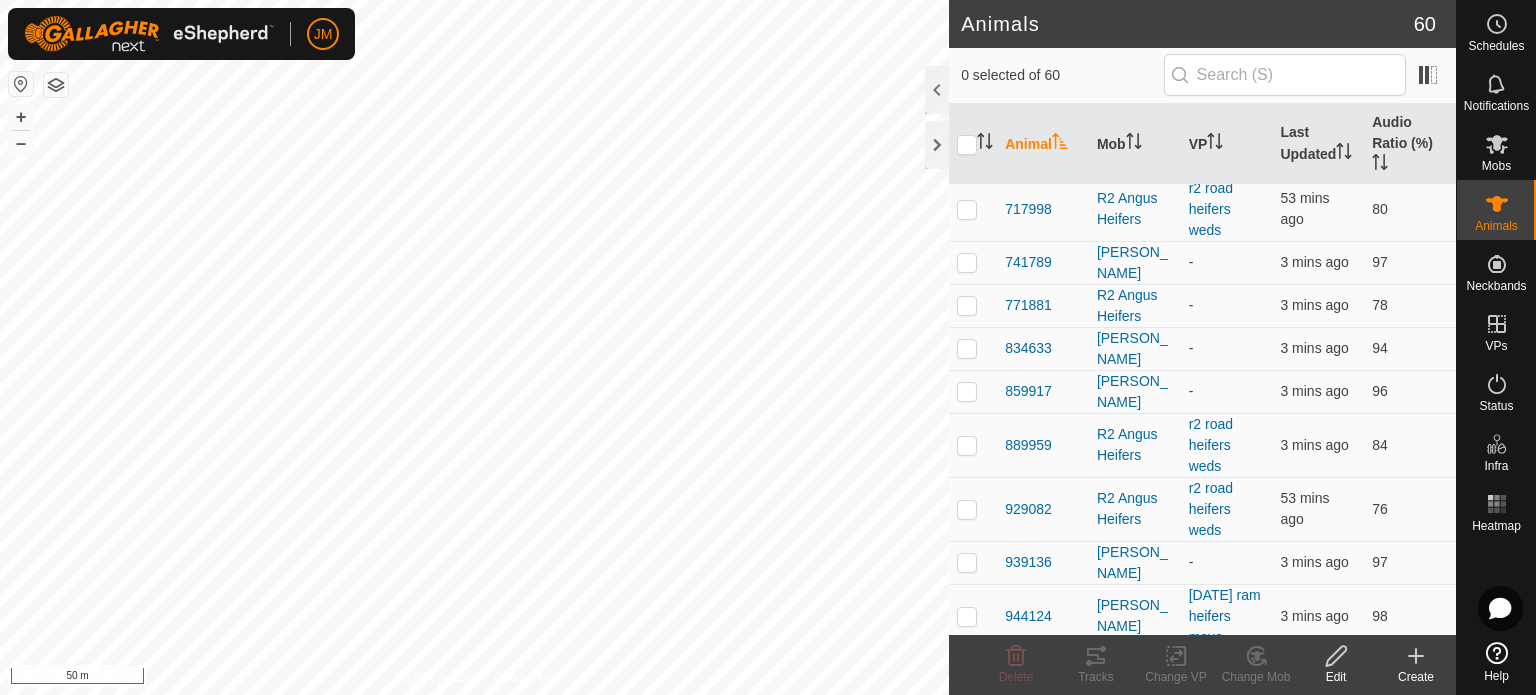 scroll, scrollTop: 2704, scrollLeft: 0, axis: vertical 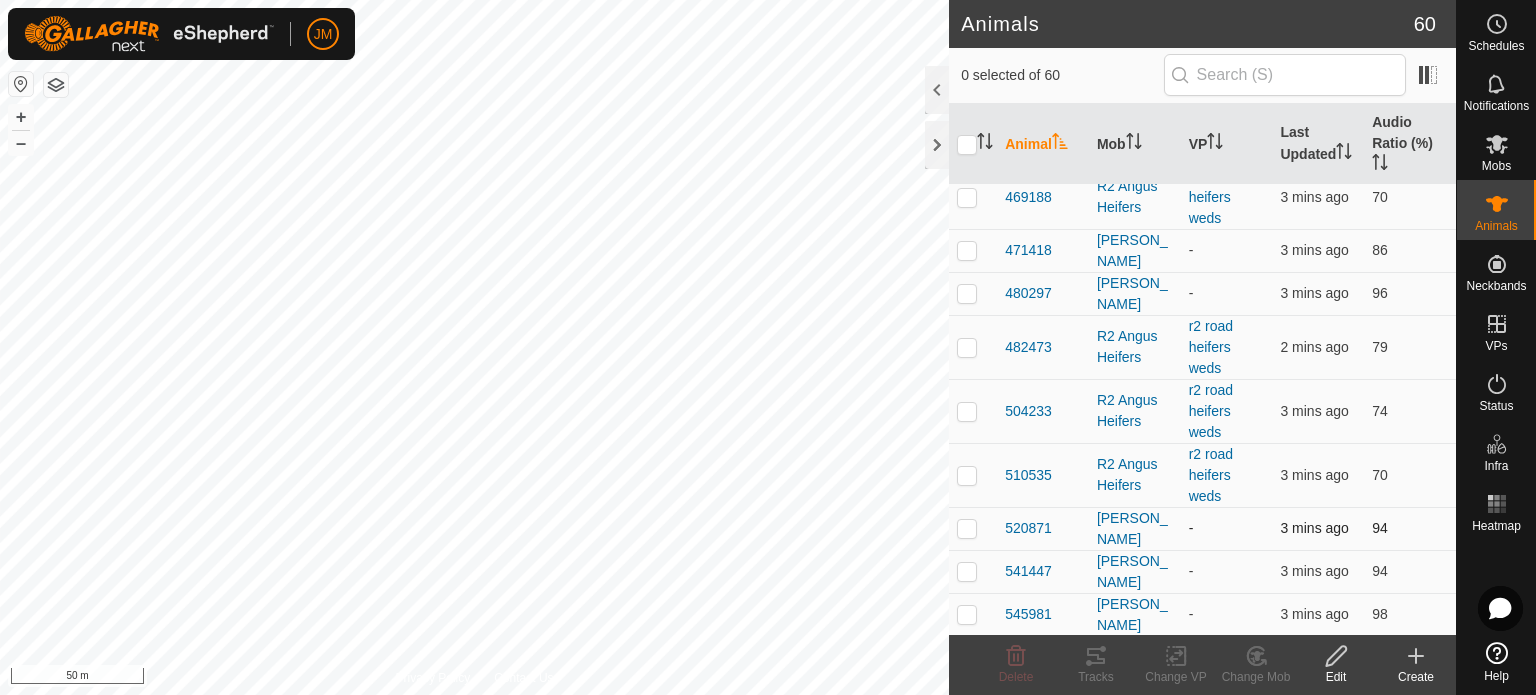 click at bounding box center (967, 528) 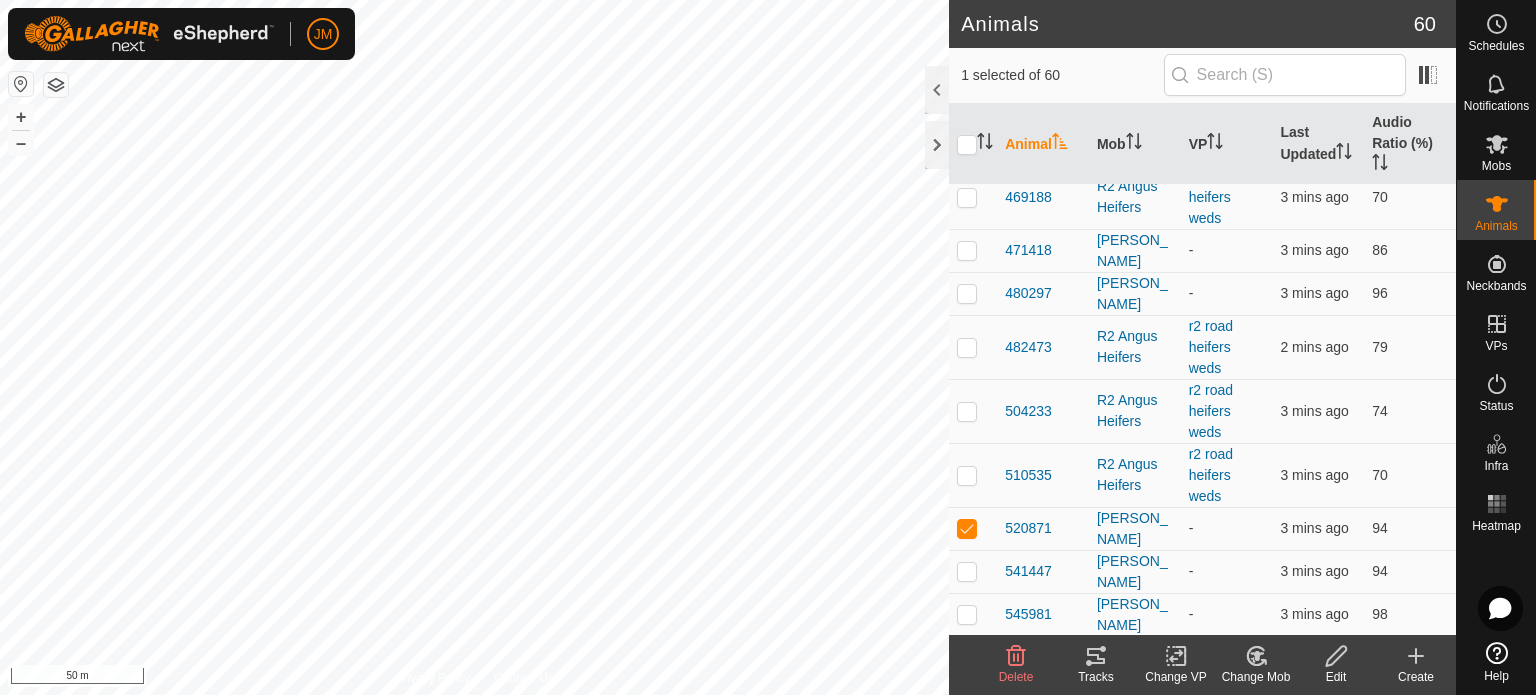 click 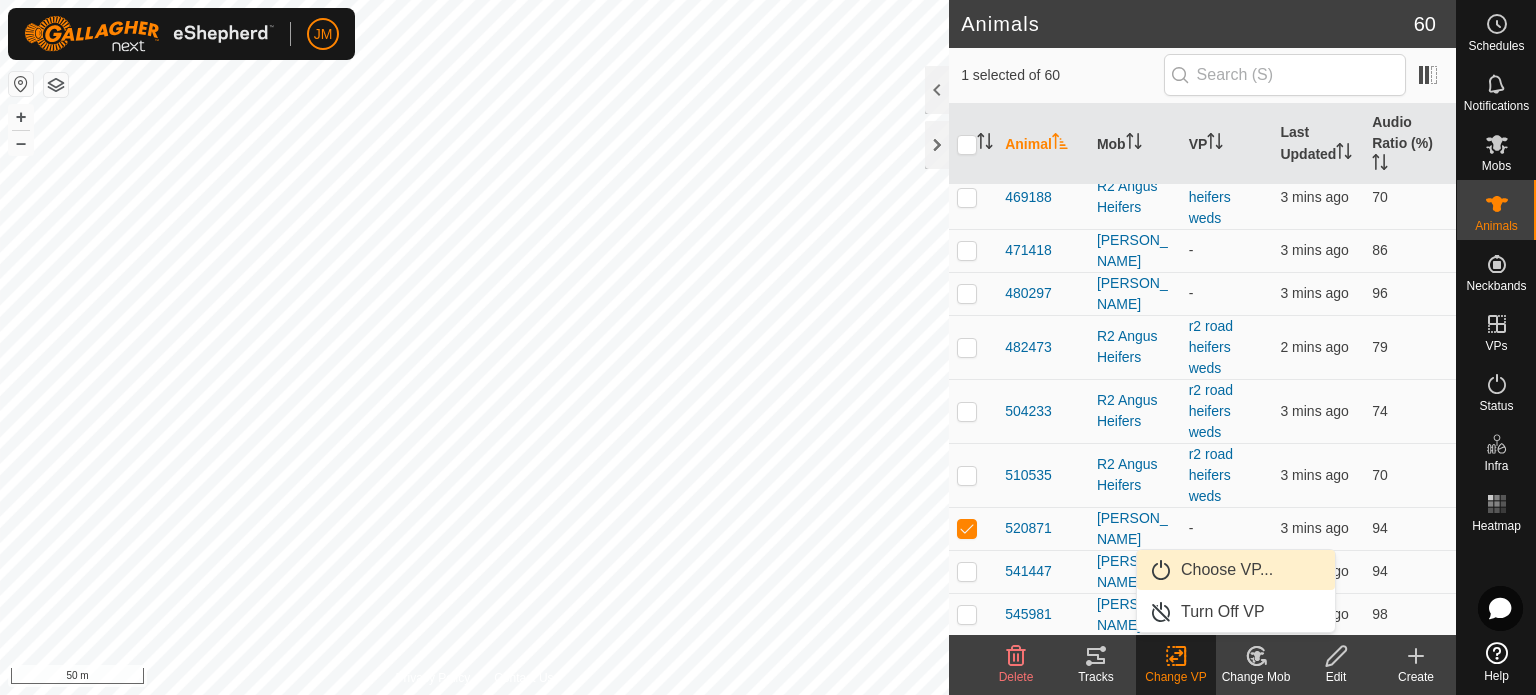 click on "Choose VP..." at bounding box center [1236, 570] 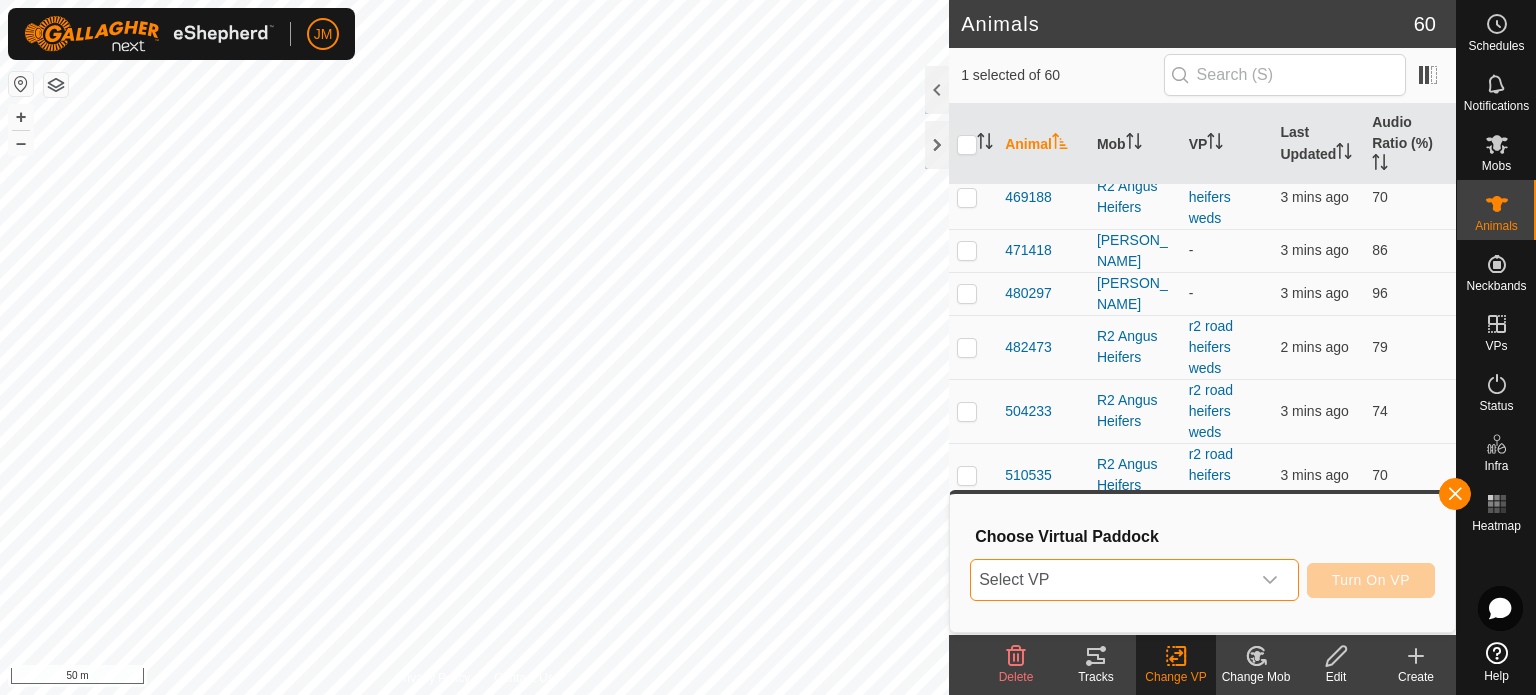 click on "Select VP" at bounding box center [1110, 580] 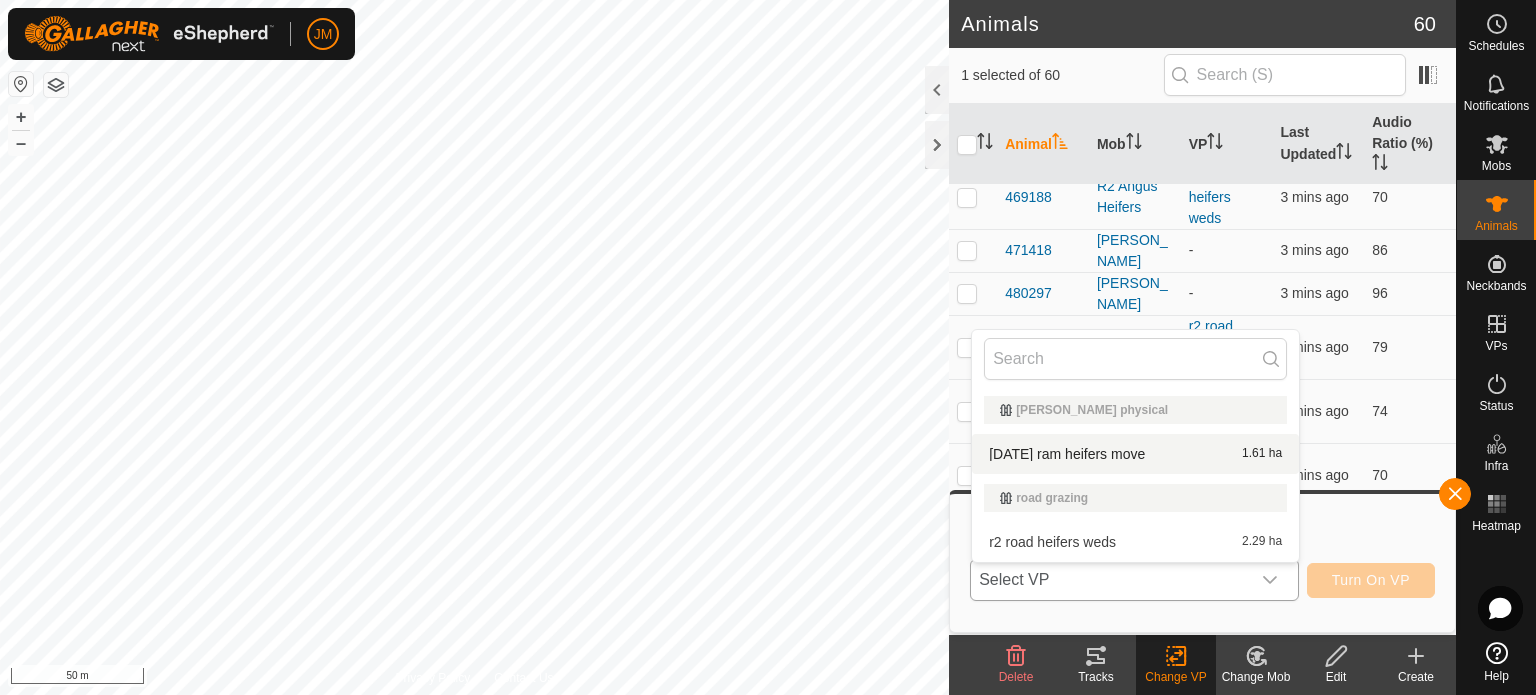 click on "thursday ram heifers move  1.61 ha" at bounding box center [1135, 454] 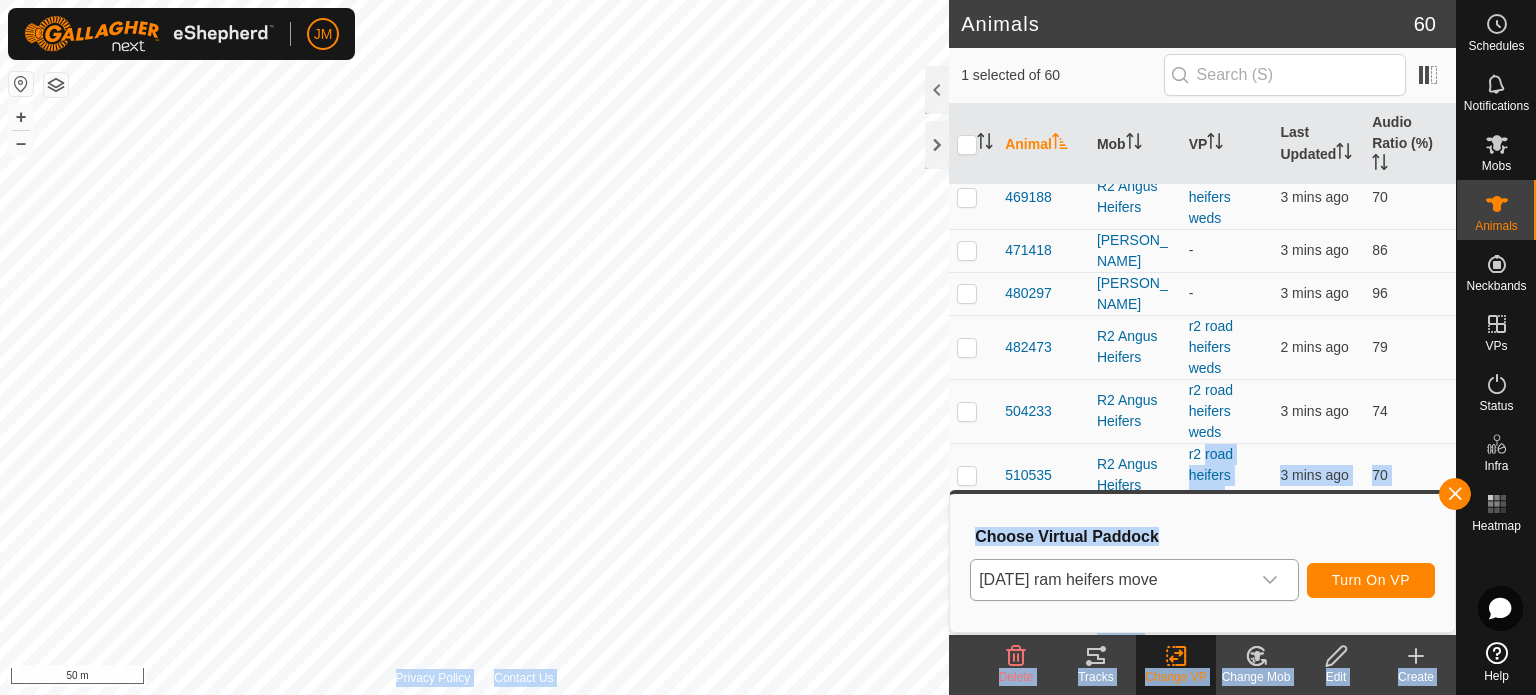 drag, startPoint x: 1210, startPoint y: 454, endPoint x: 1357, endPoint y: 579, distance: 192.96114 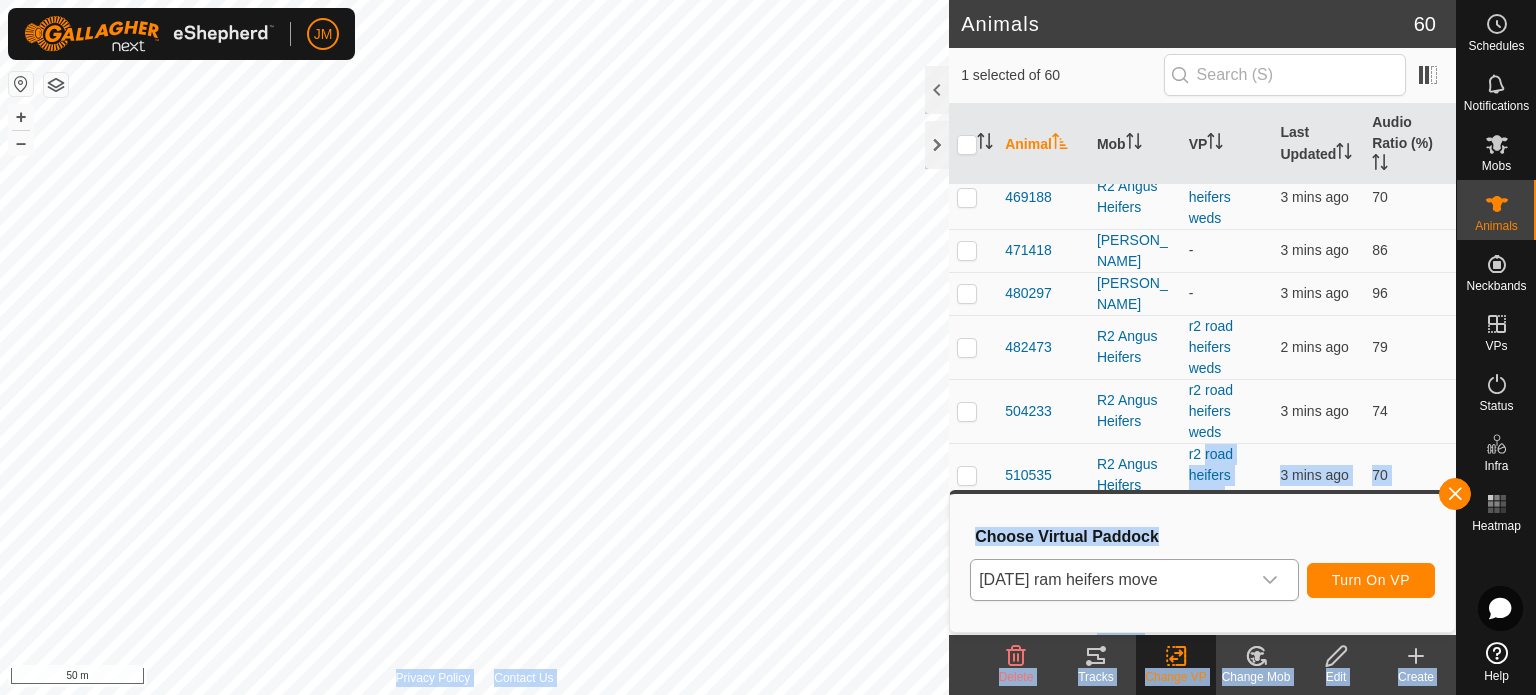 click on "JM Schedules Notifications Mobs Animals Neckbands VPs Status Infra Heatmap Help Animals 60  1 selected of 60   Animal   Mob   VP   Last Updated   Audio Ratio (%)   018153   Angus Heifers  -  3 mins ago  91   118414   Angus Heifers  -  3 mins ago  97   118504   R2 Angus Heifers  r2 road heifers weds  3 mins ago  63   120844   R2 Angus Heifers  r2 road heifers weds  3 mins ago  77   124426   Angus Heifers  -  3 mins ago  95   154559   R2 Angus Heifers  r2 road heifers weds  3 mins ago  77   165515   R2 Angus Heifers  r2 road heifers weds  3 mins ago  72   169927   Angus Heifers  -  3 mins ago  90   170954   R2 Angus Heifers  r2 road heifers weds  2 mins ago  76   185718   R2 Angus Heifers  -  3 mins ago  70   192629   Angus Heifers  -  3 mins ago  97   196631   R2 Angus Heifers  r2 road heifers weds  3 mins ago  76   212964   R2 Angus Heifers  r2 road heifers weds  3 mins ago  75   233798   Angus Heifers  -  3 mins ago  98   247451   R2 Angus Heifers  r2 road heifers weds  3 mins ago  72   257033  -  98" at bounding box center (768, 347) 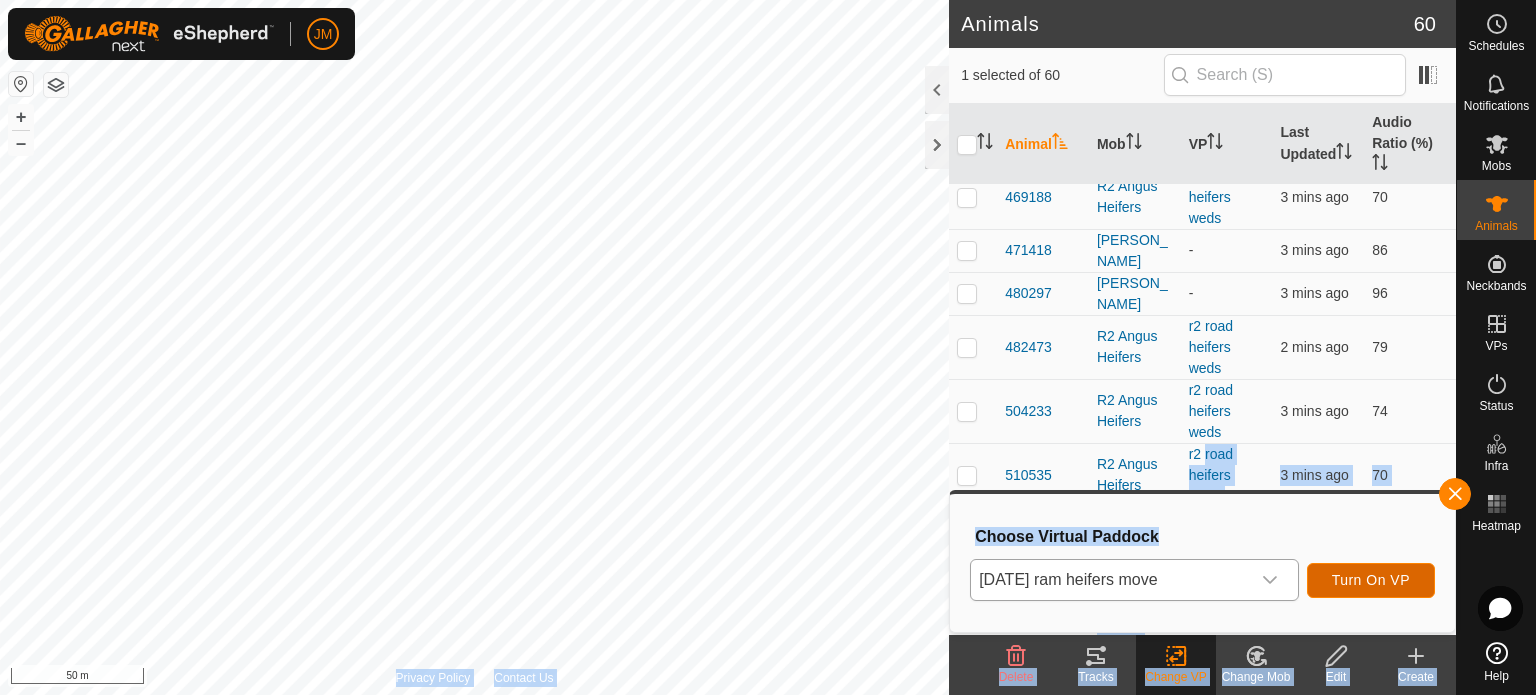 click on "Turn On VP" at bounding box center [1371, 580] 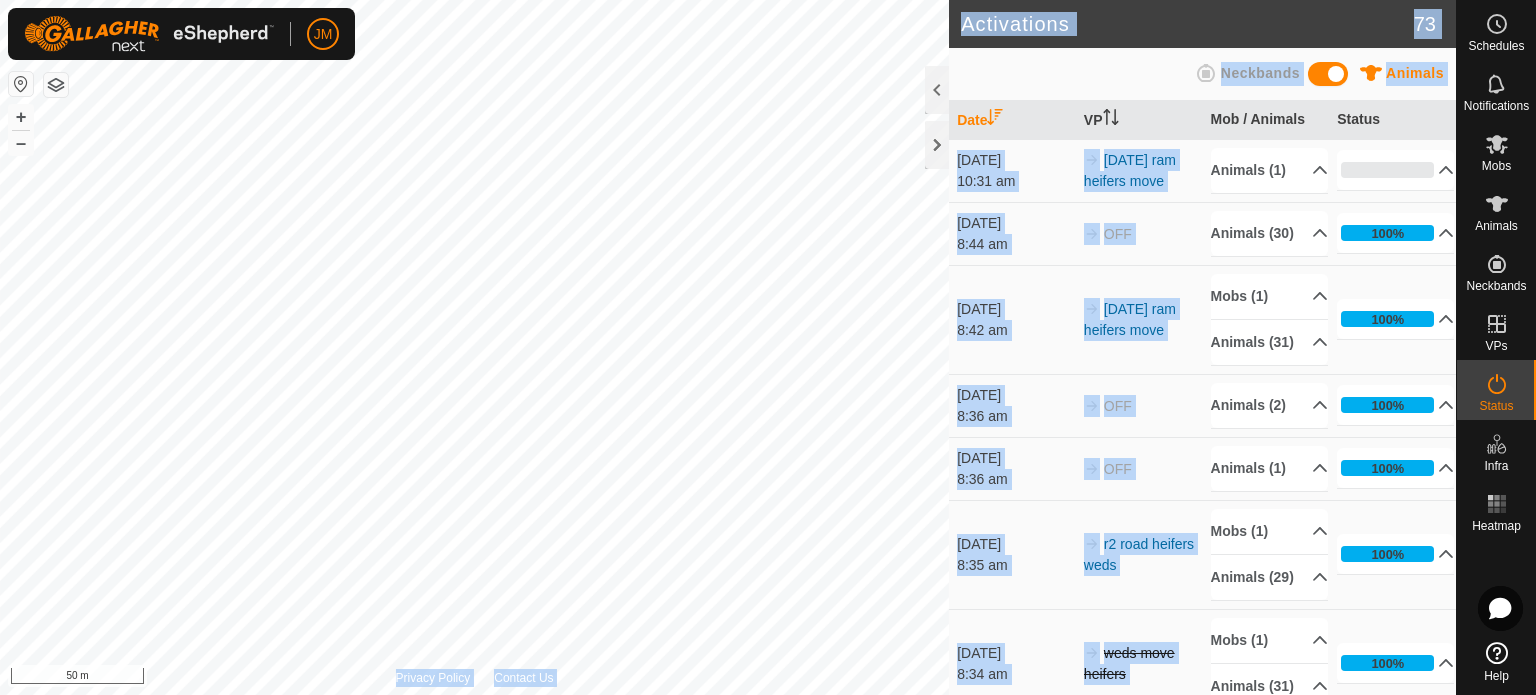 click on "[DATE] ram heifers move" at bounding box center (1139, 319) 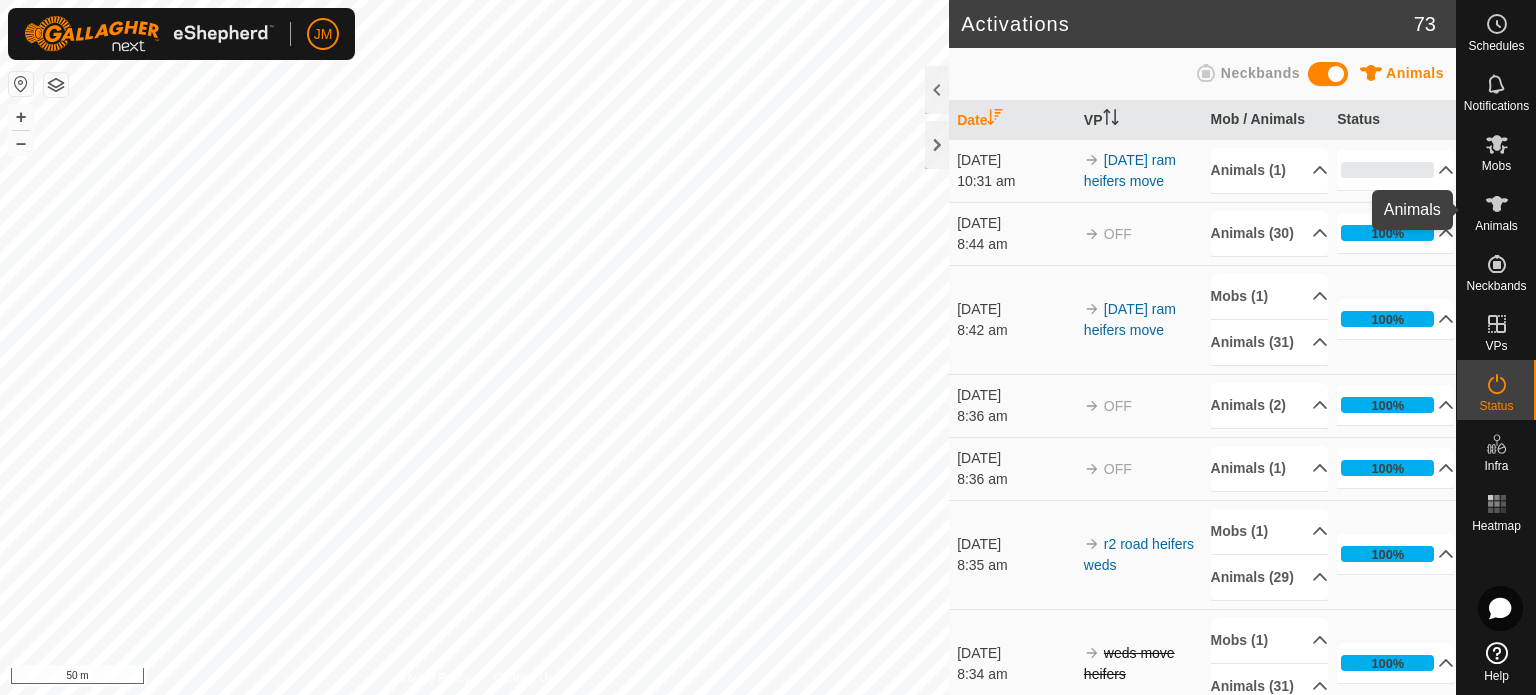 click on "Animals" at bounding box center [1496, 226] 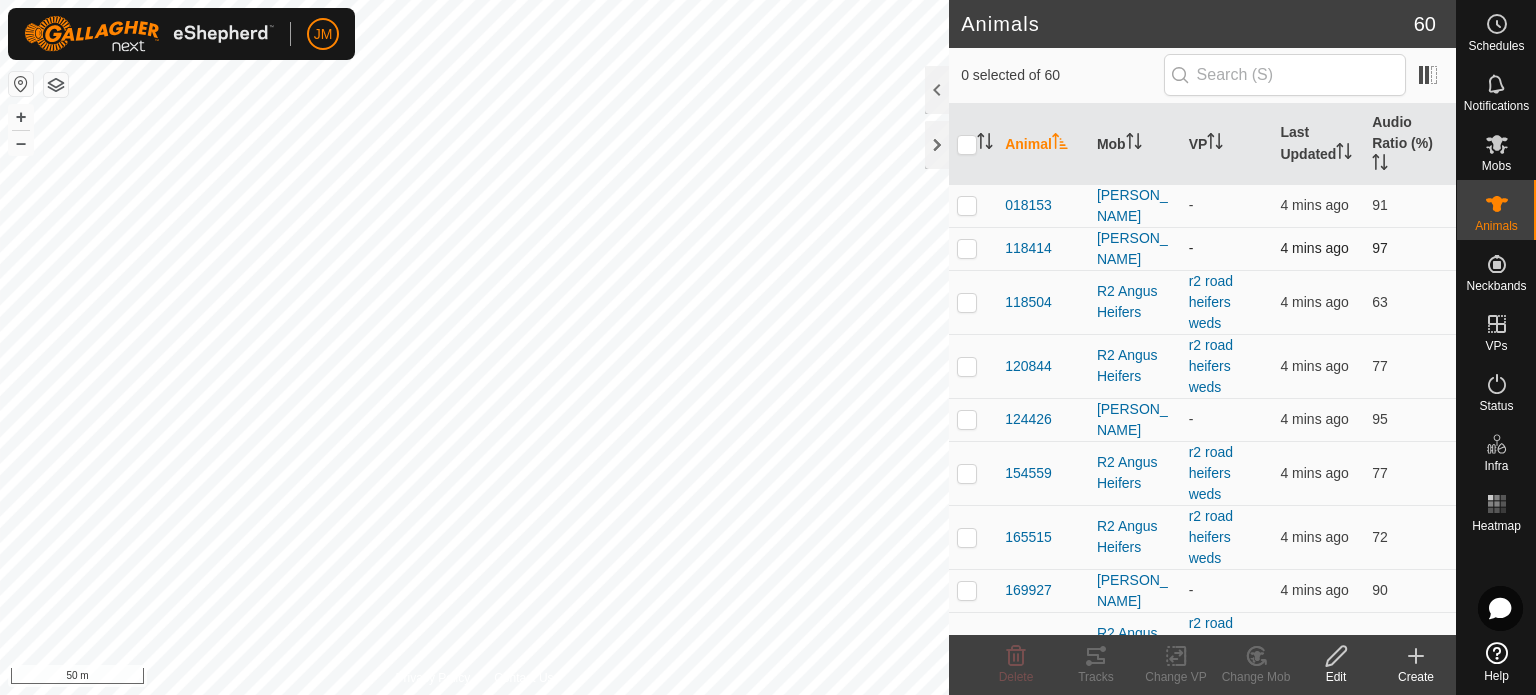 click at bounding box center [967, 248] 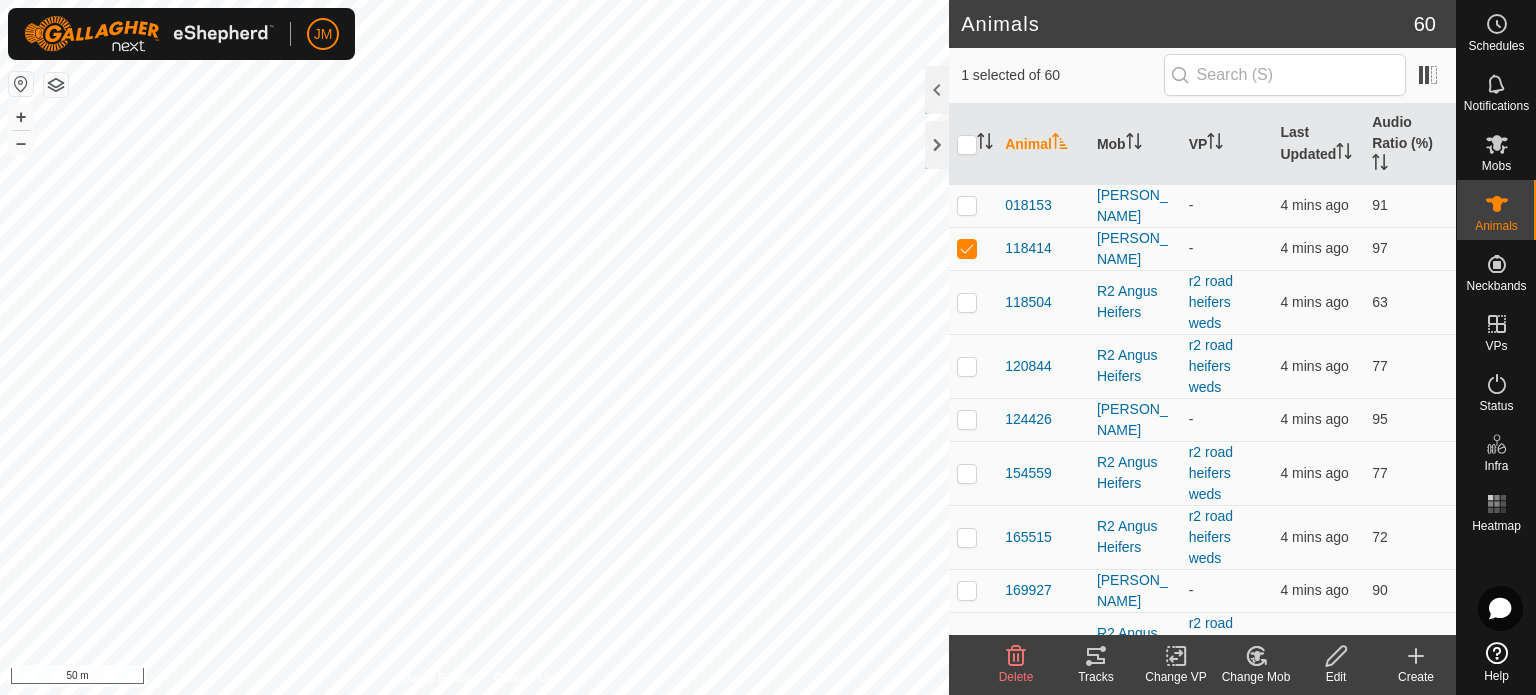click 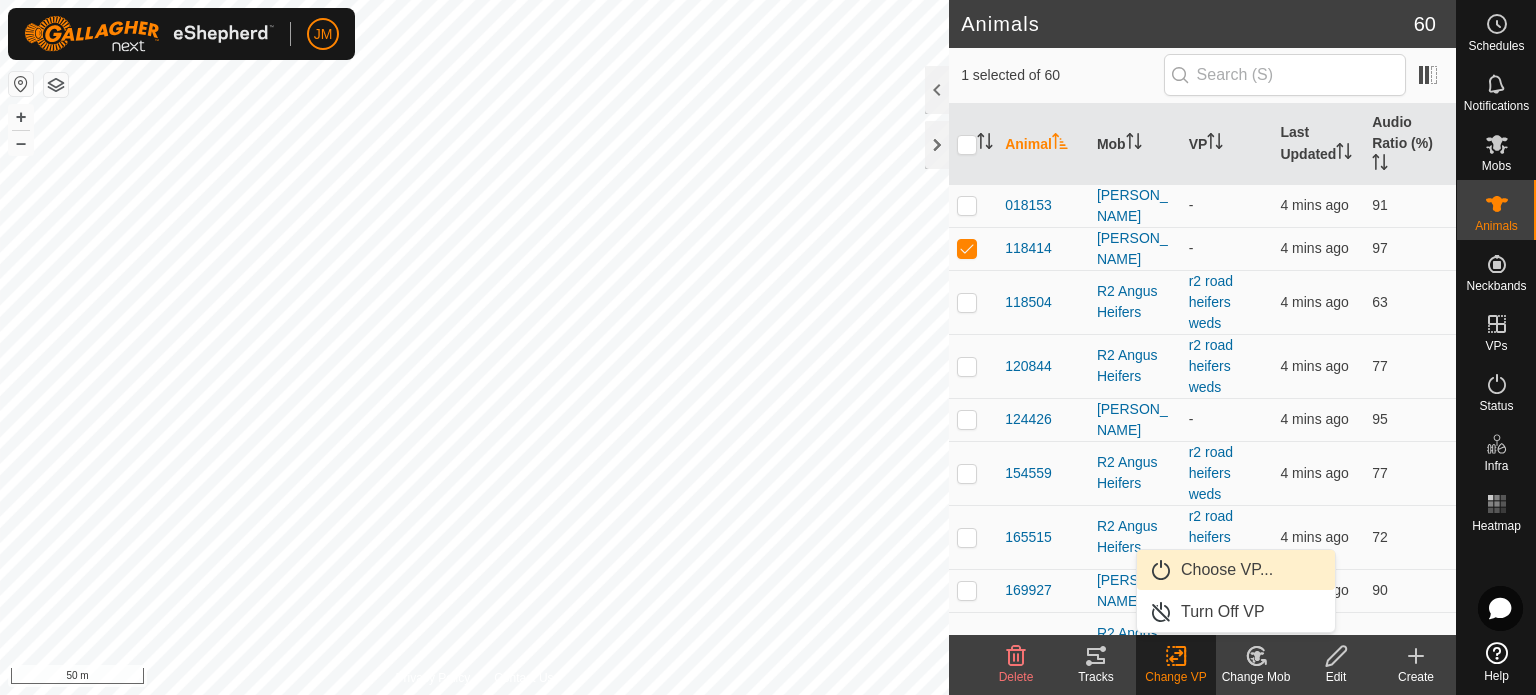 click on "Choose VP..." at bounding box center (1236, 570) 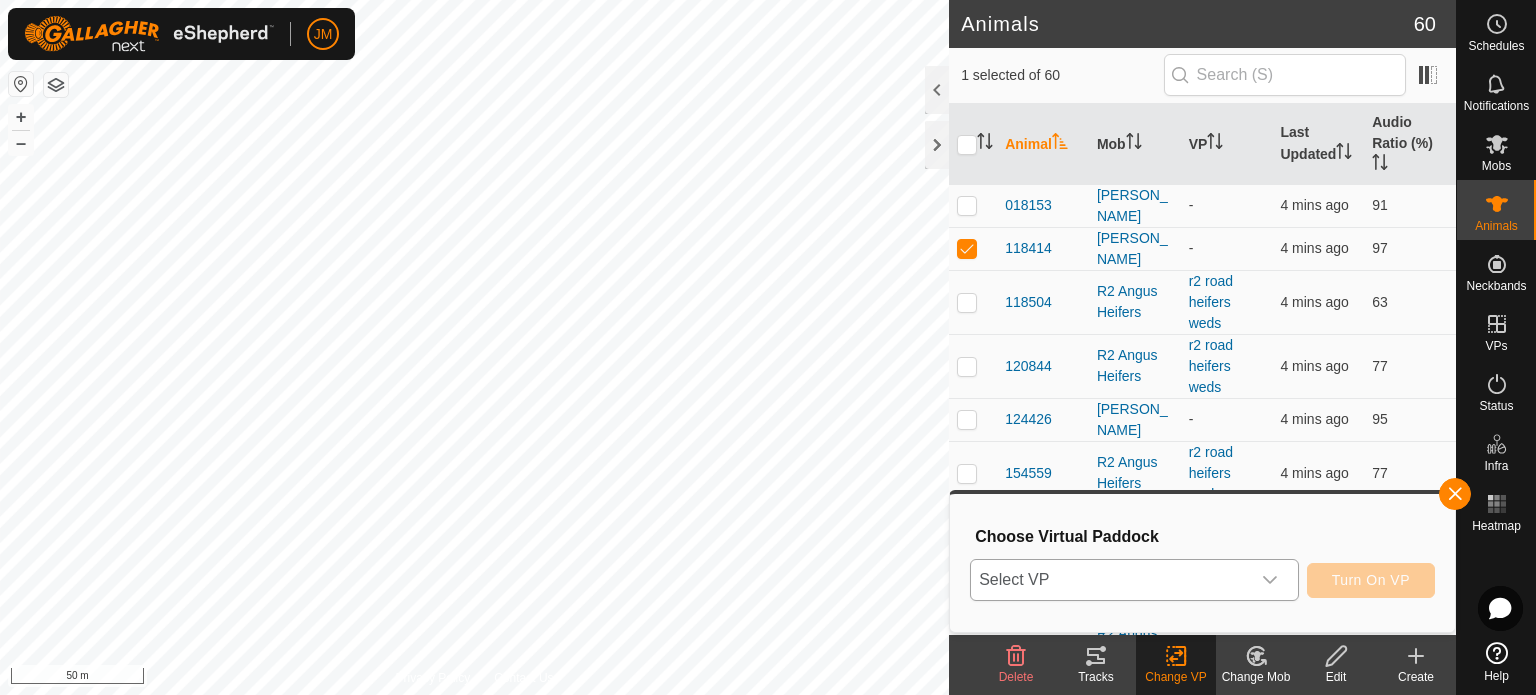 click at bounding box center (1270, 580) 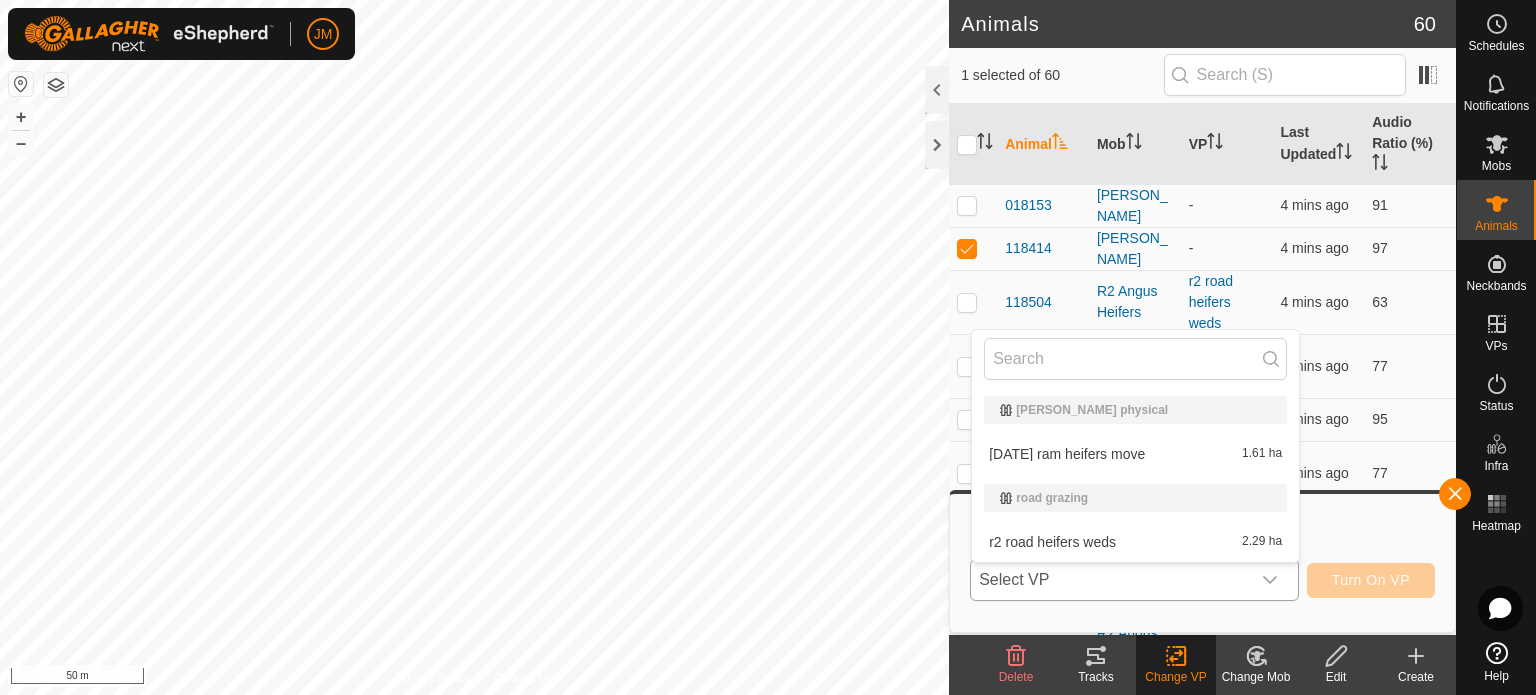click on "thursday ram heifers move  1.61 ha" at bounding box center (1135, 454) 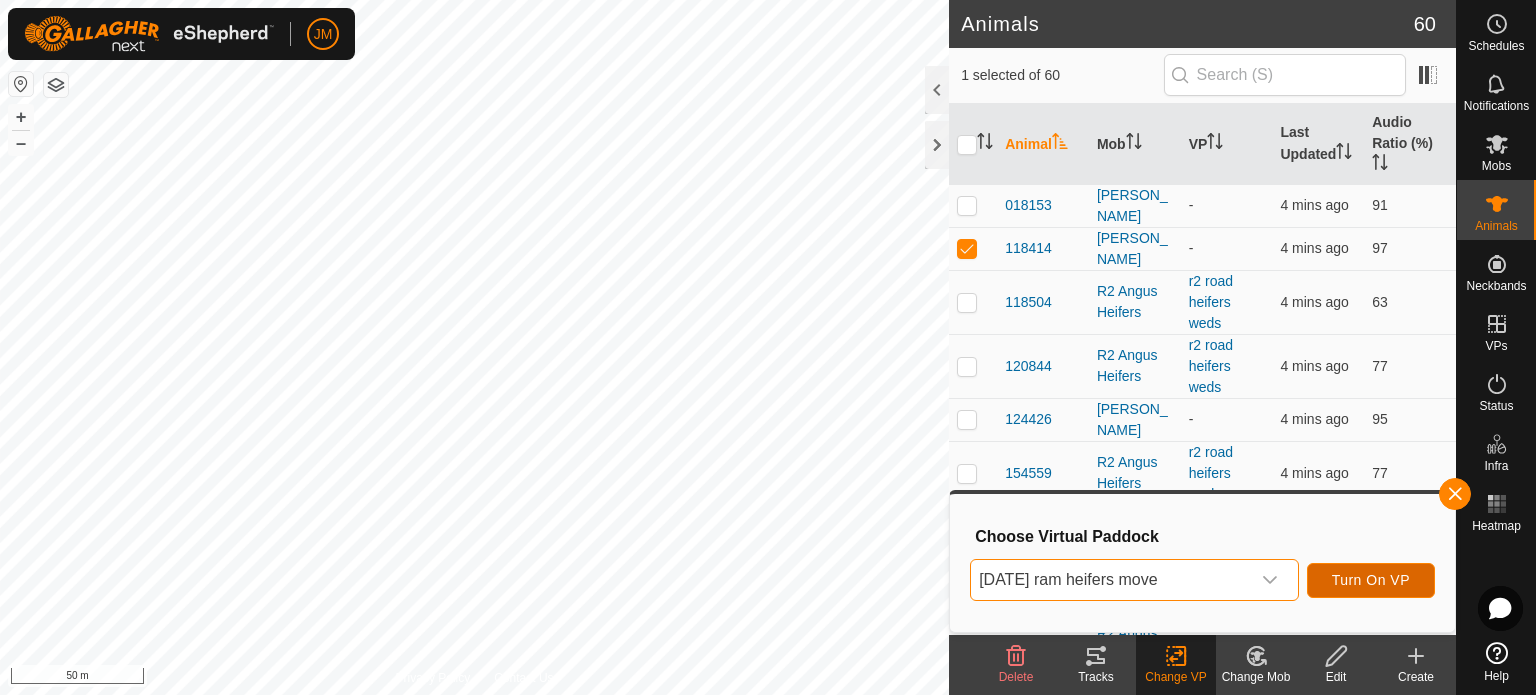click on "Turn On VP" at bounding box center [1371, 580] 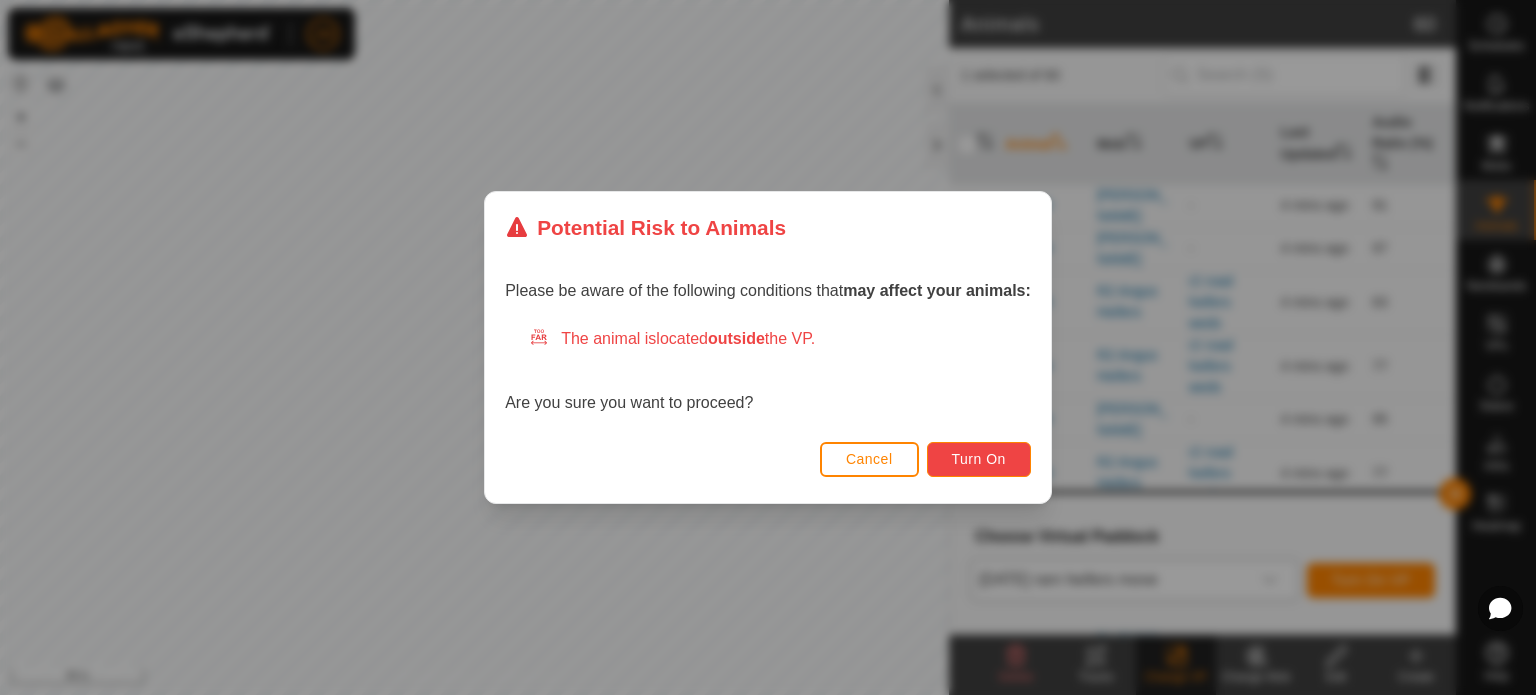click on "Turn On" at bounding box center [979, 459] 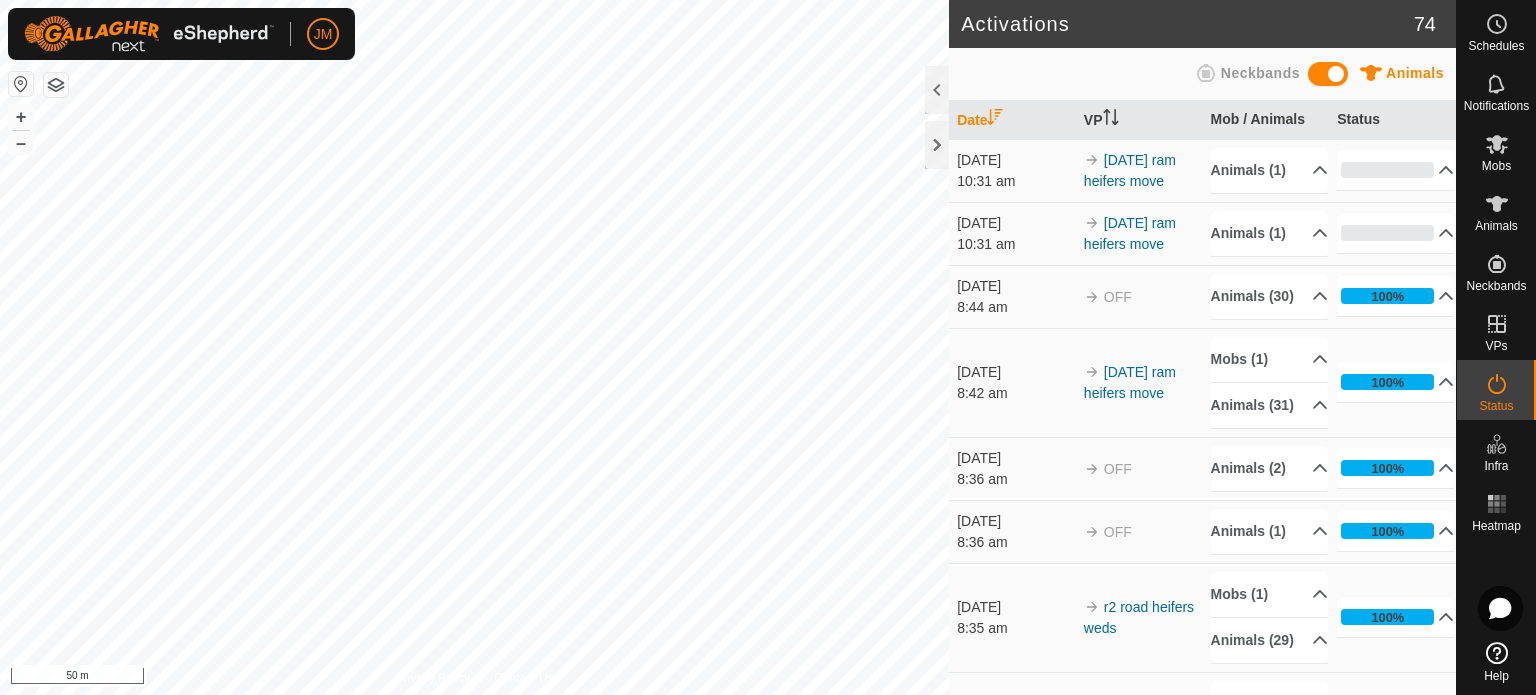 click on "Neckbands" at bounding box center [1260, 73] 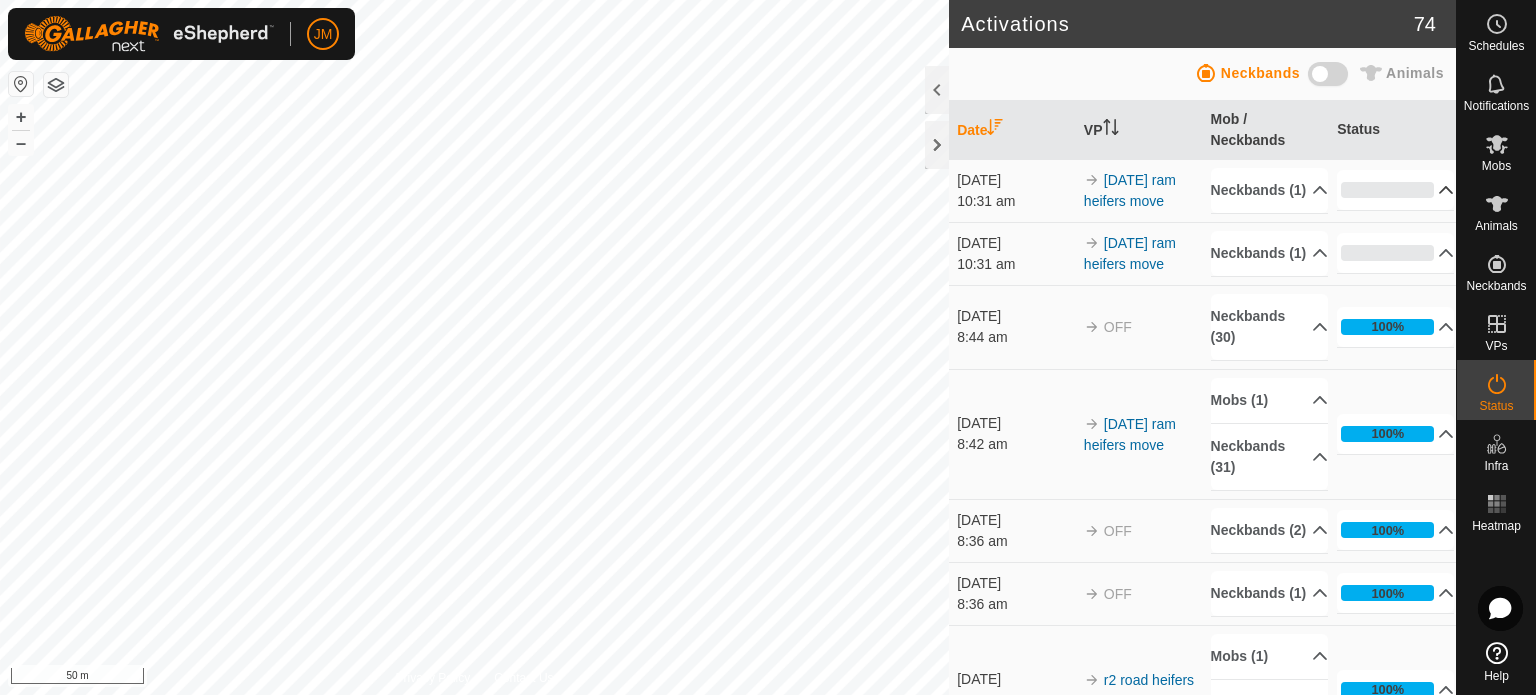 click on "0%" at bounding box center [1395, 190] 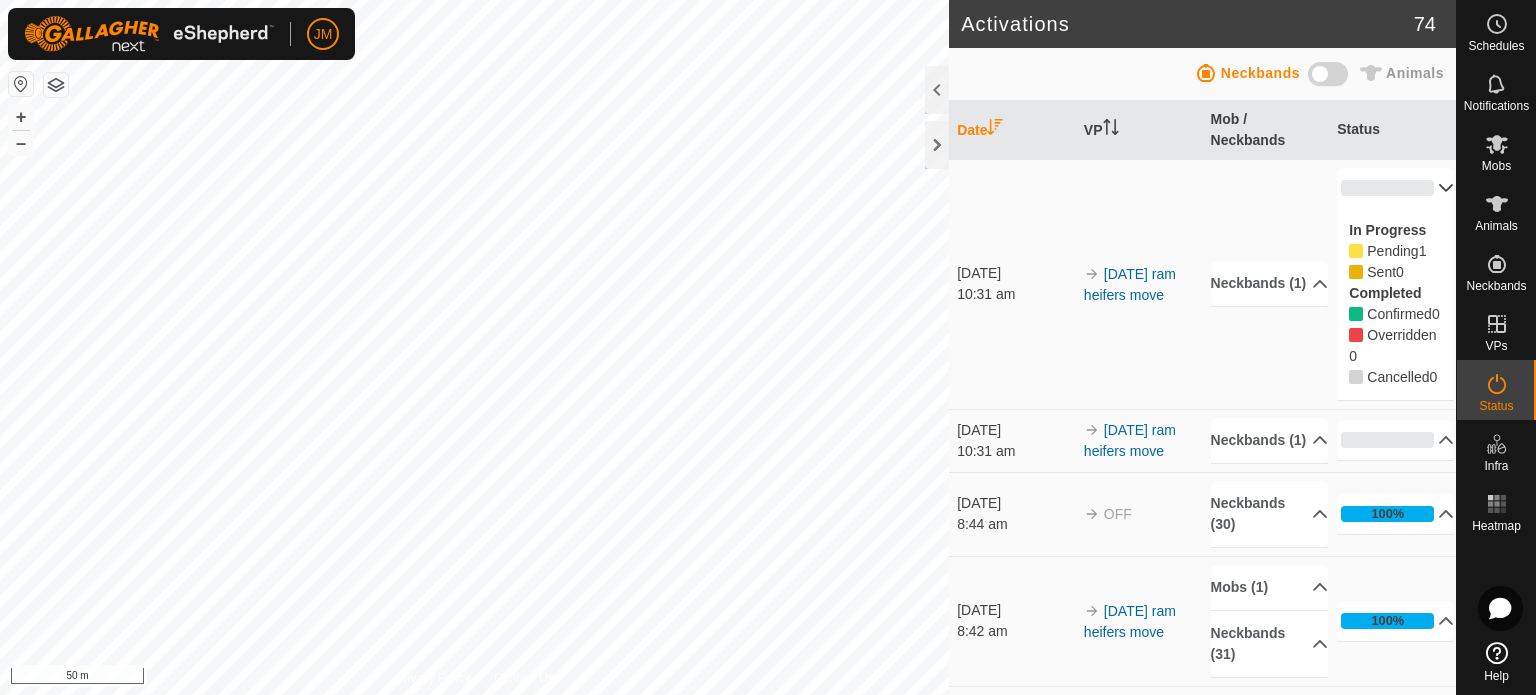 click on "0%" at bounding box center [1395, 188] 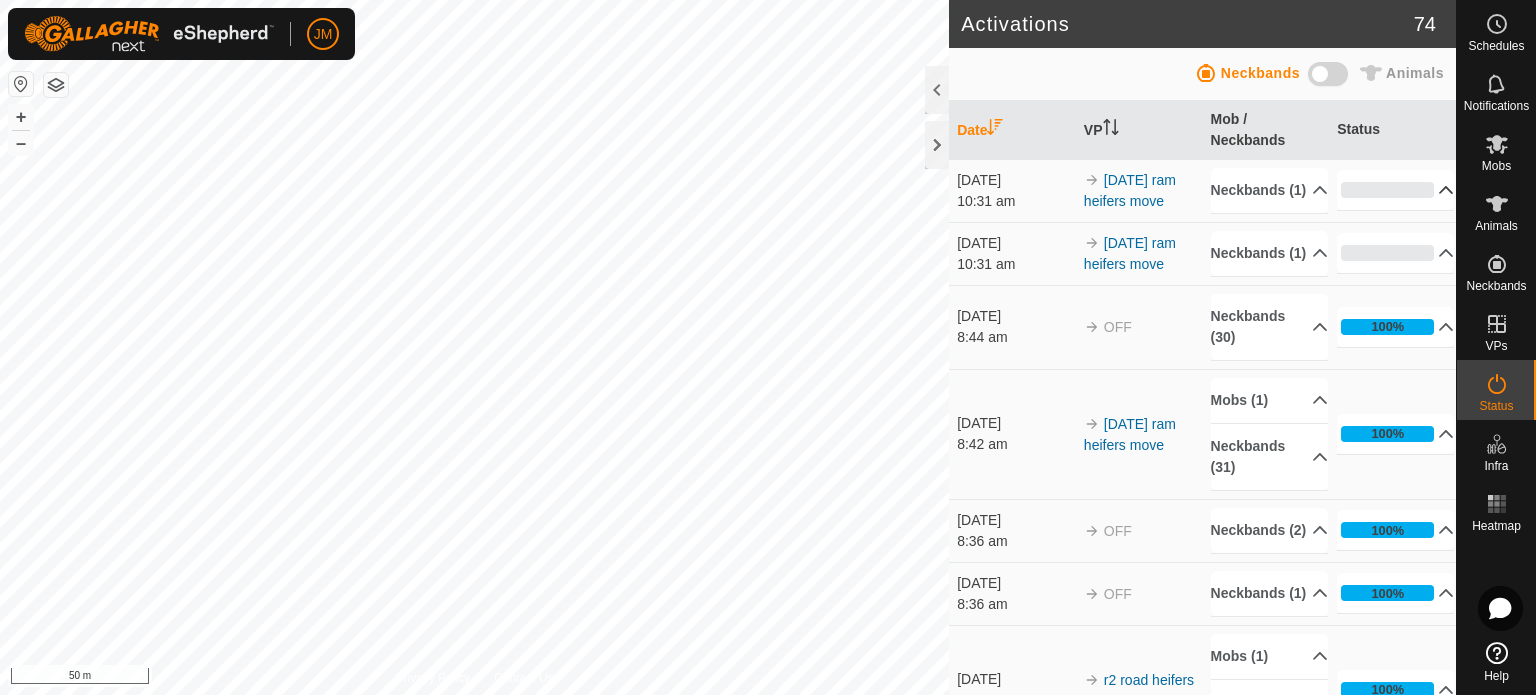 click on "JM Schedules Notifications Mobs Animals Neckbands VPs Status Infra Heatmap Help Activations 74 Animals Neckbands   Date   VP   Mob / Neckbands   Status  24 July 2025 10:31 am thursday ram heifers move Neckbands (1)  0383118414  0% In Progress Pending  1  Sent   0  Completed Confirmed   0  Overridden  0  Cancelled   0  24 July 2025 10:31 am thursday ram heifers move Neckbands (1)  2546520871  0% In Progress Pending  1  Sent   0  Completed Confirmed   0  Overridden  0  Cancelled   0  24 July 2025 8:44 am OFF Neckbands (30)  0084018153   0196306581   0198257033   0325471418   0383118414   0413290985   0523480297   0760261023   1203939136   1307359125   1650859917   1782259451   2020377921   2119541447   2202427583   2546520871   2709622580   2804692355   2895169927   2981192629   3065340743   3235741789   3414233798   3547273446   3559265085   3645545981   3668124426   4189260916   4221834633   4283403406  100% In Progress Pending  0  Sent   0  Completed Confirmed   30  Overridden  0  Cancelled   0" at bounding box center (768, 347) 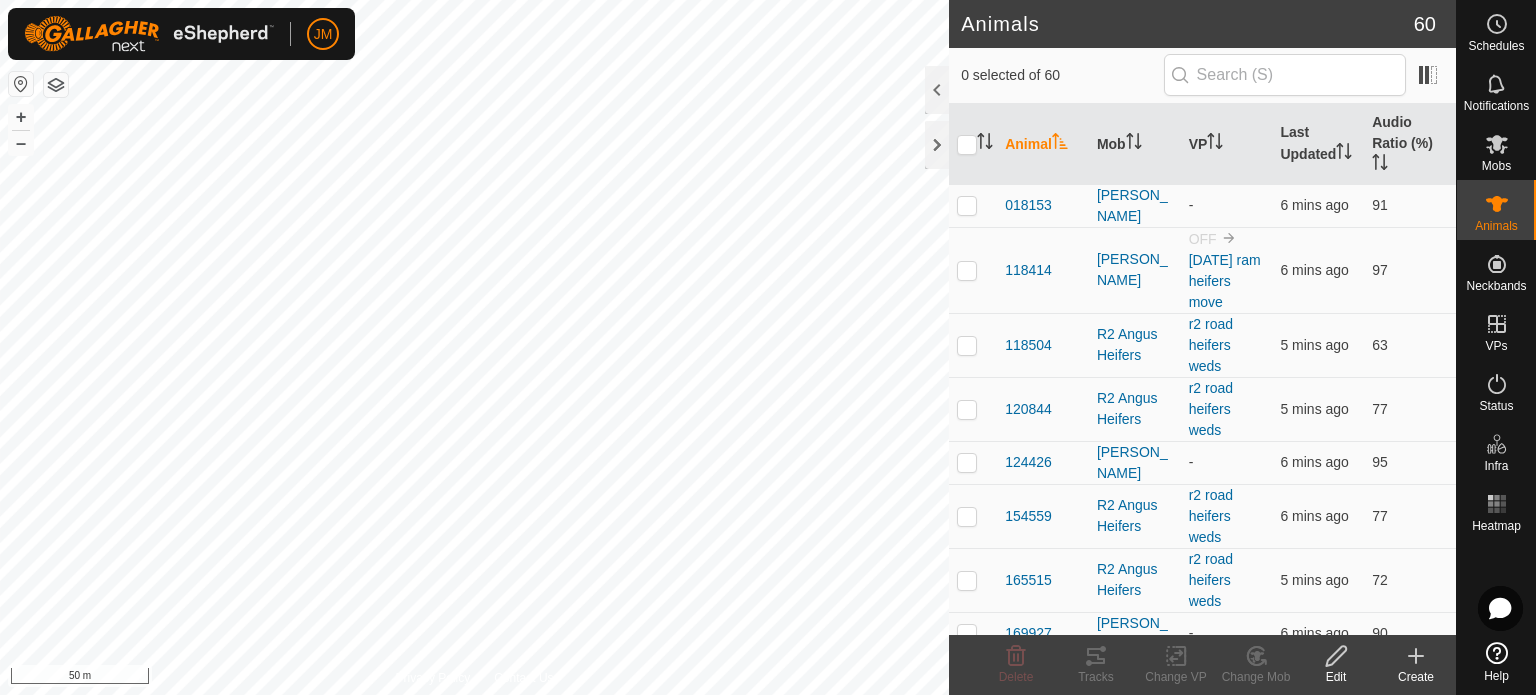 checkbox on "true" 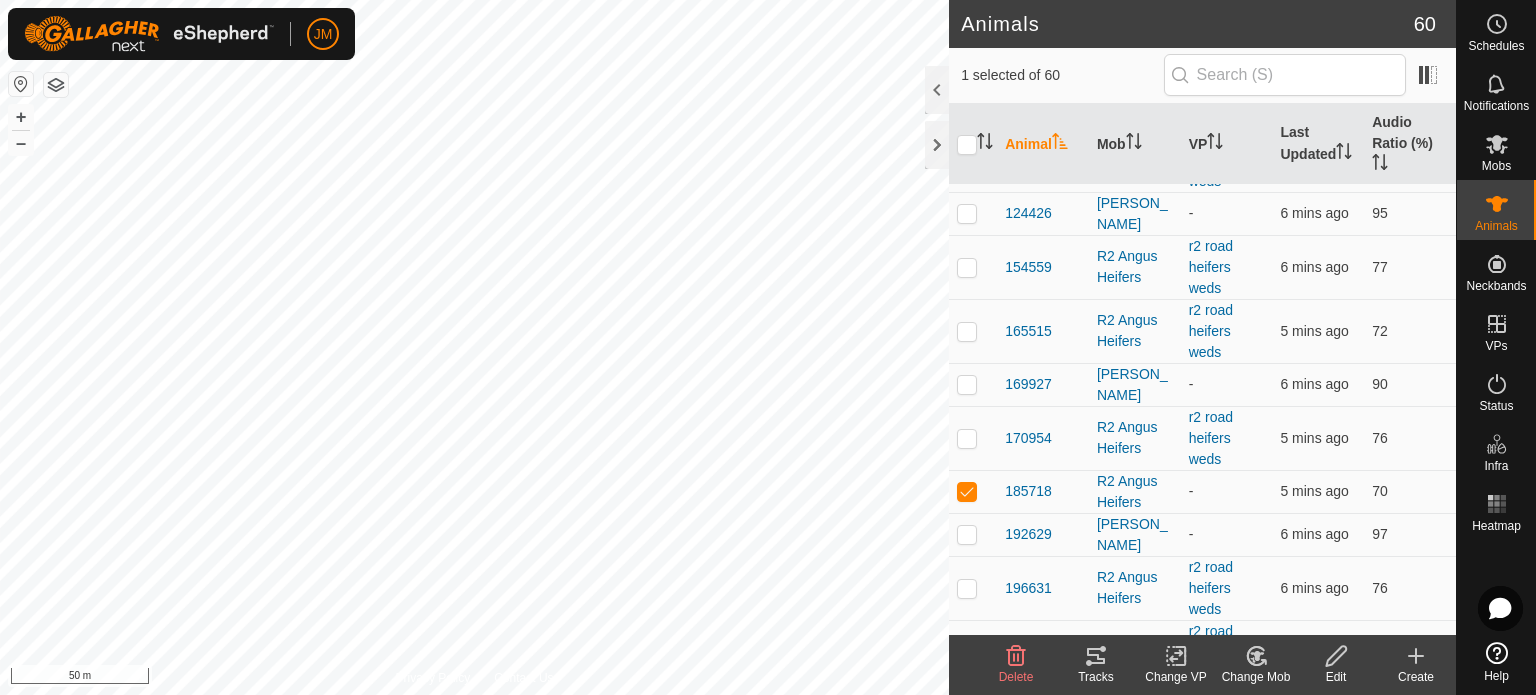 scroll, scrollTop: 300, scrollLeft: 0, axis: vertical 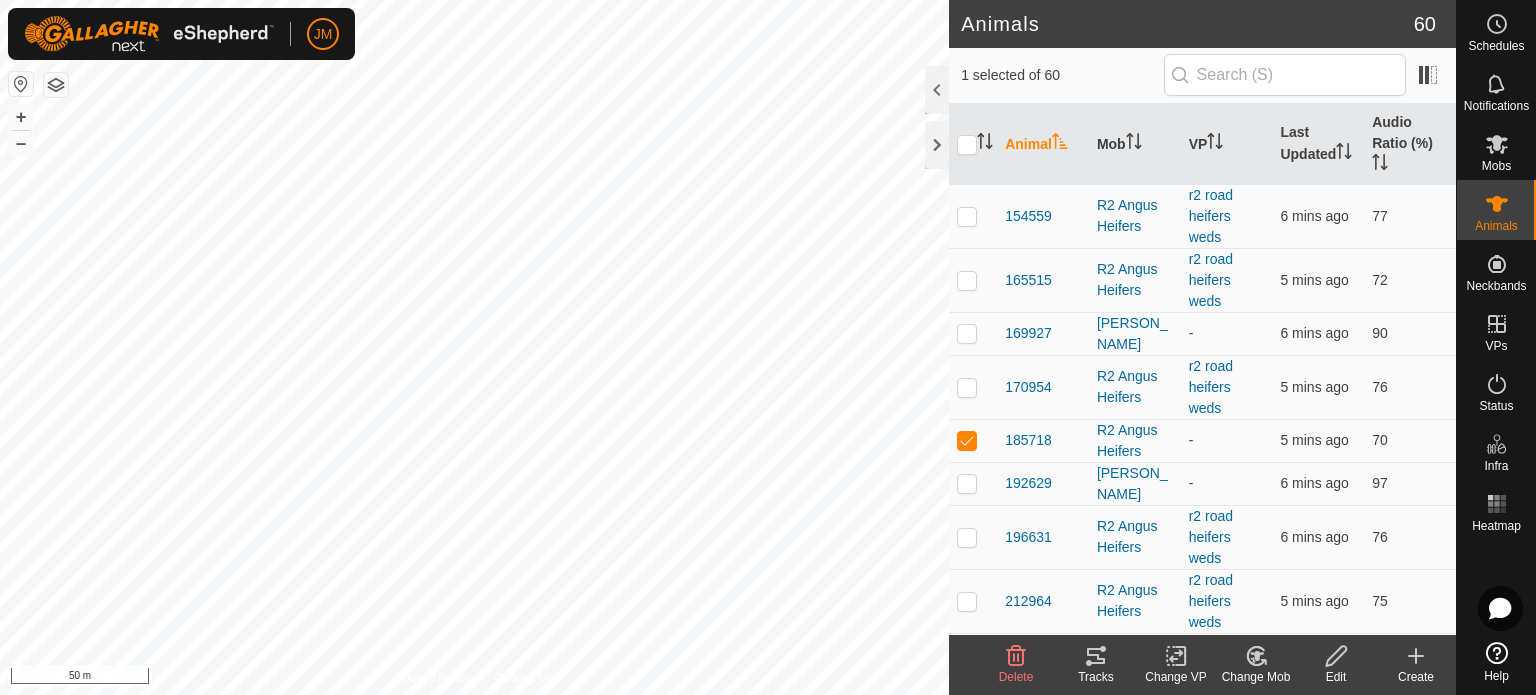 click 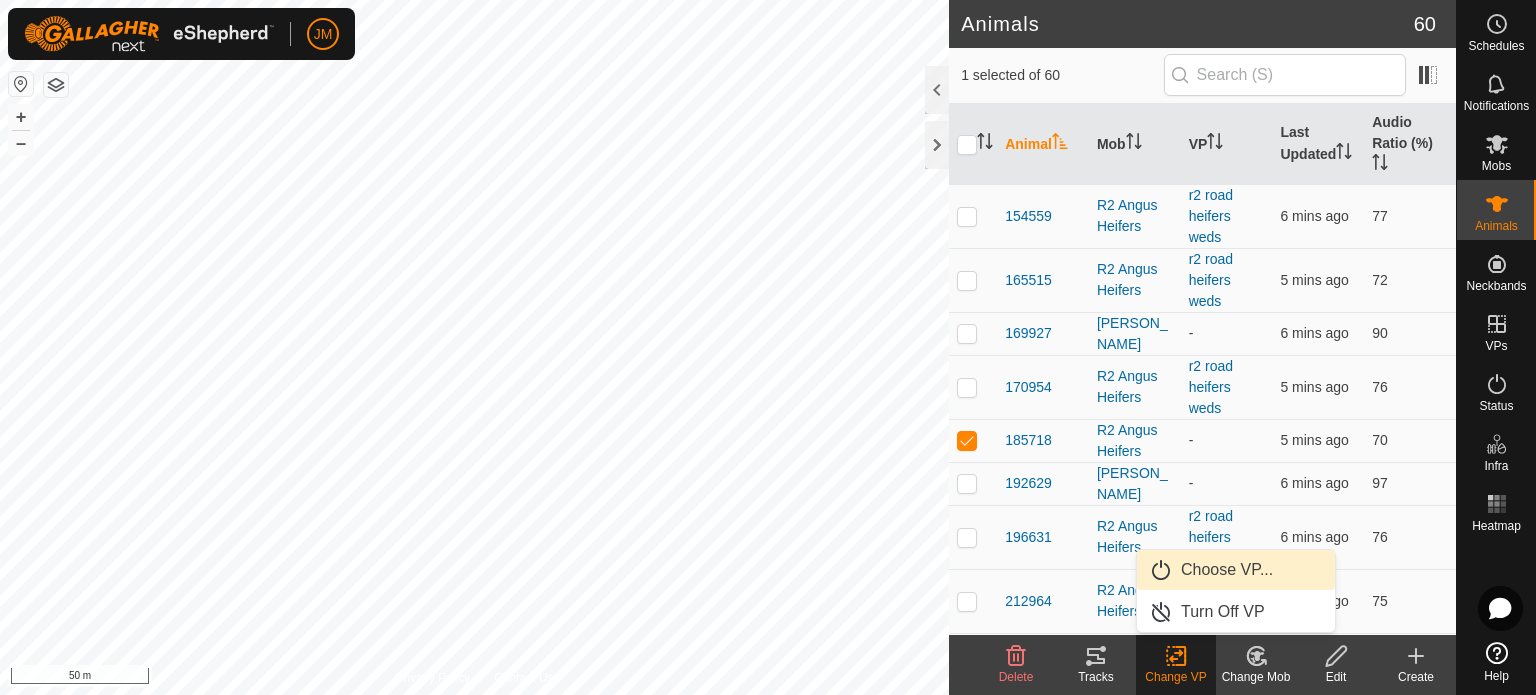 click on "Choose VP..." at bounding box center (1236, 570) 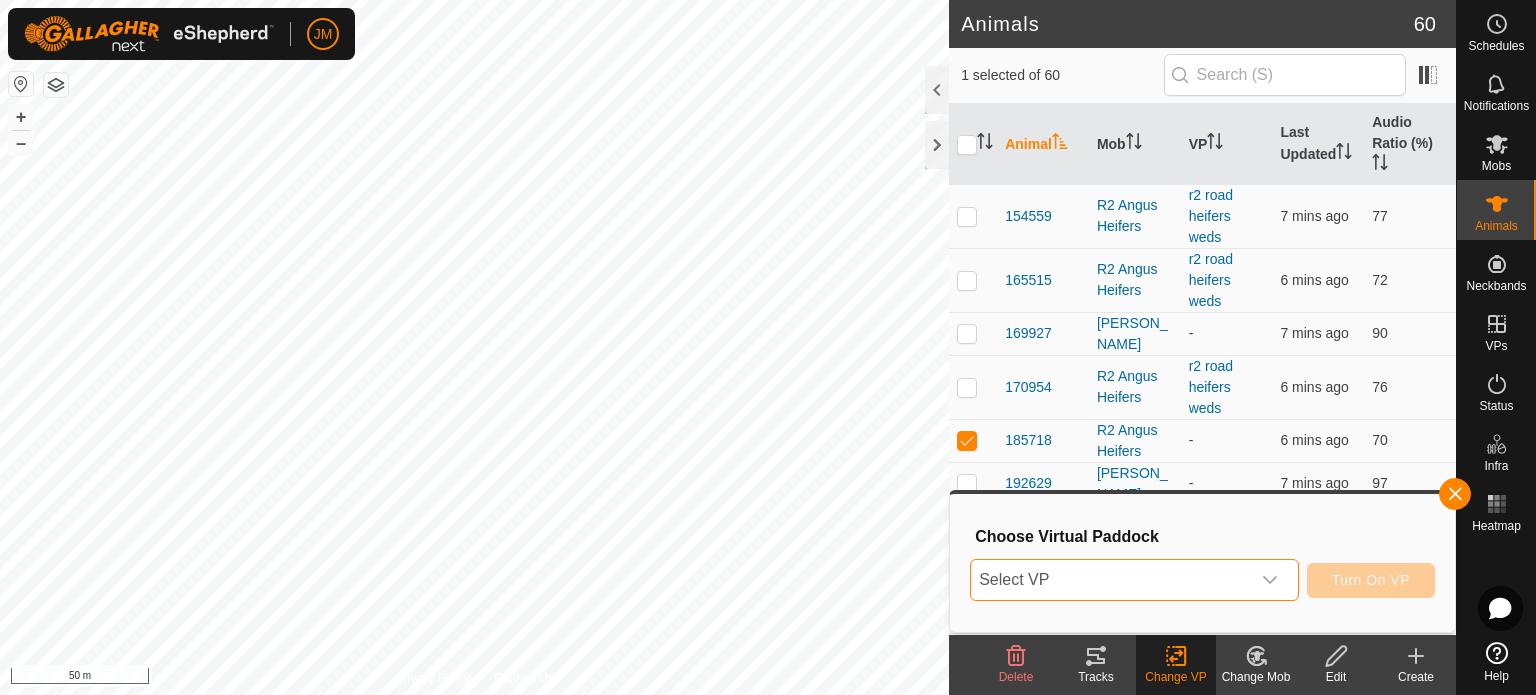 click on "Select VP" at bounding box center [1110, 580] 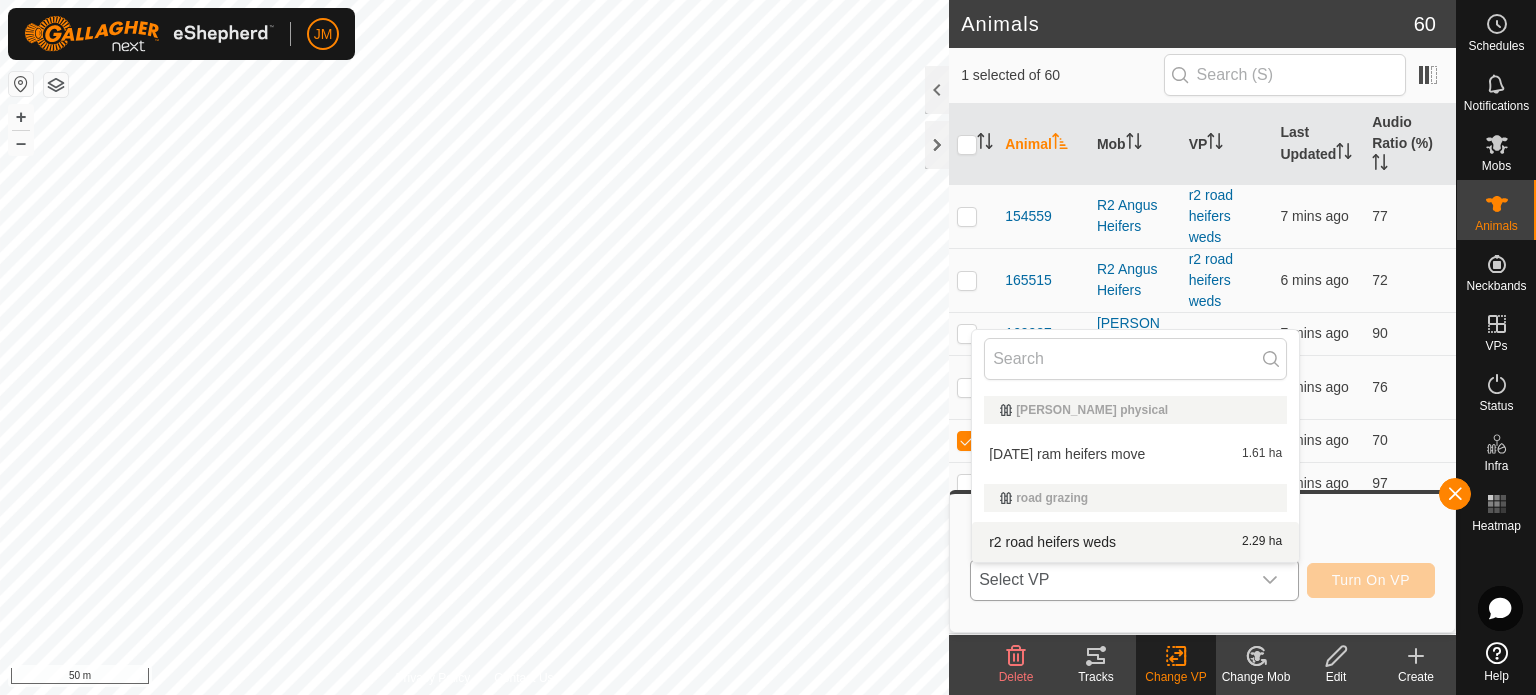 click on "r2 road heifers weds  2.29 ha" at bounding box center [1135, 542] 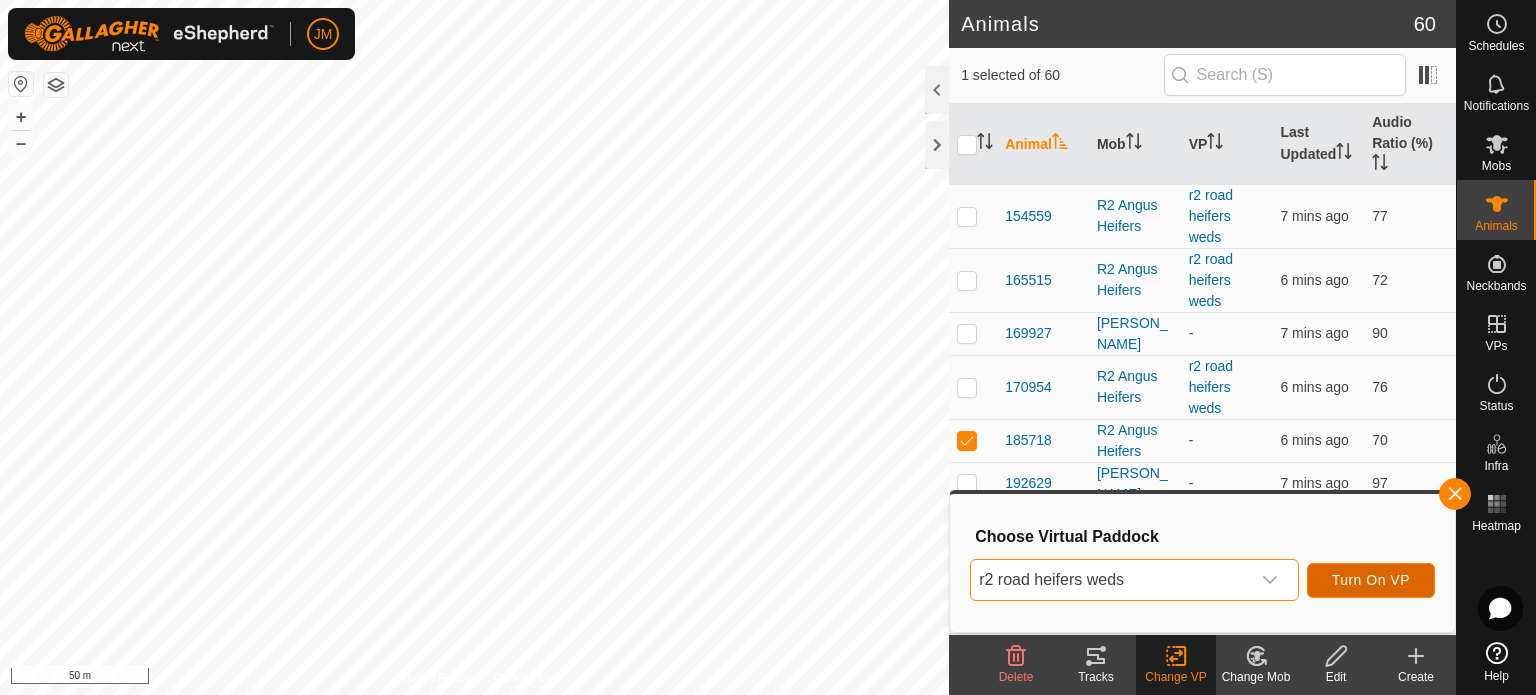 click on "Turn On VP" at bounding box center (1371, 580) 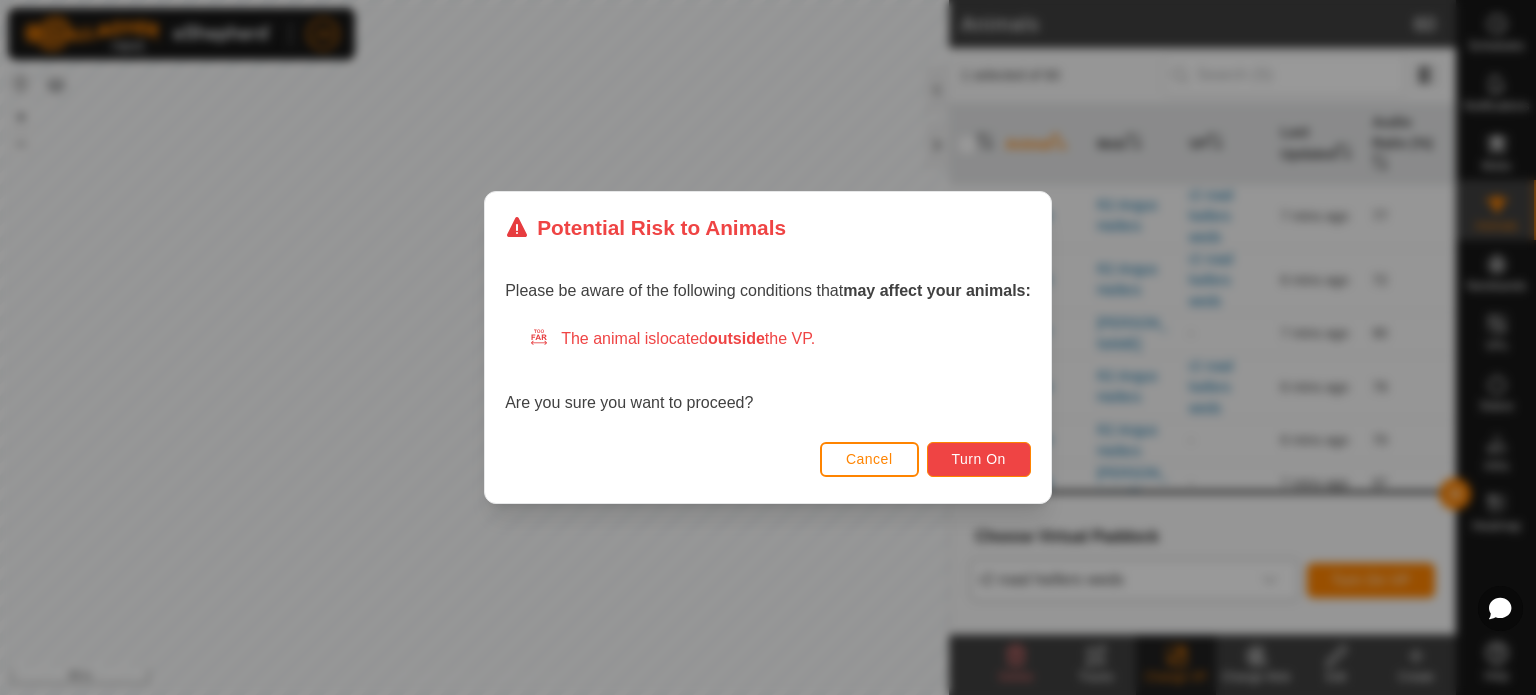 click on "Turn On" at bounding box center (979, 459) 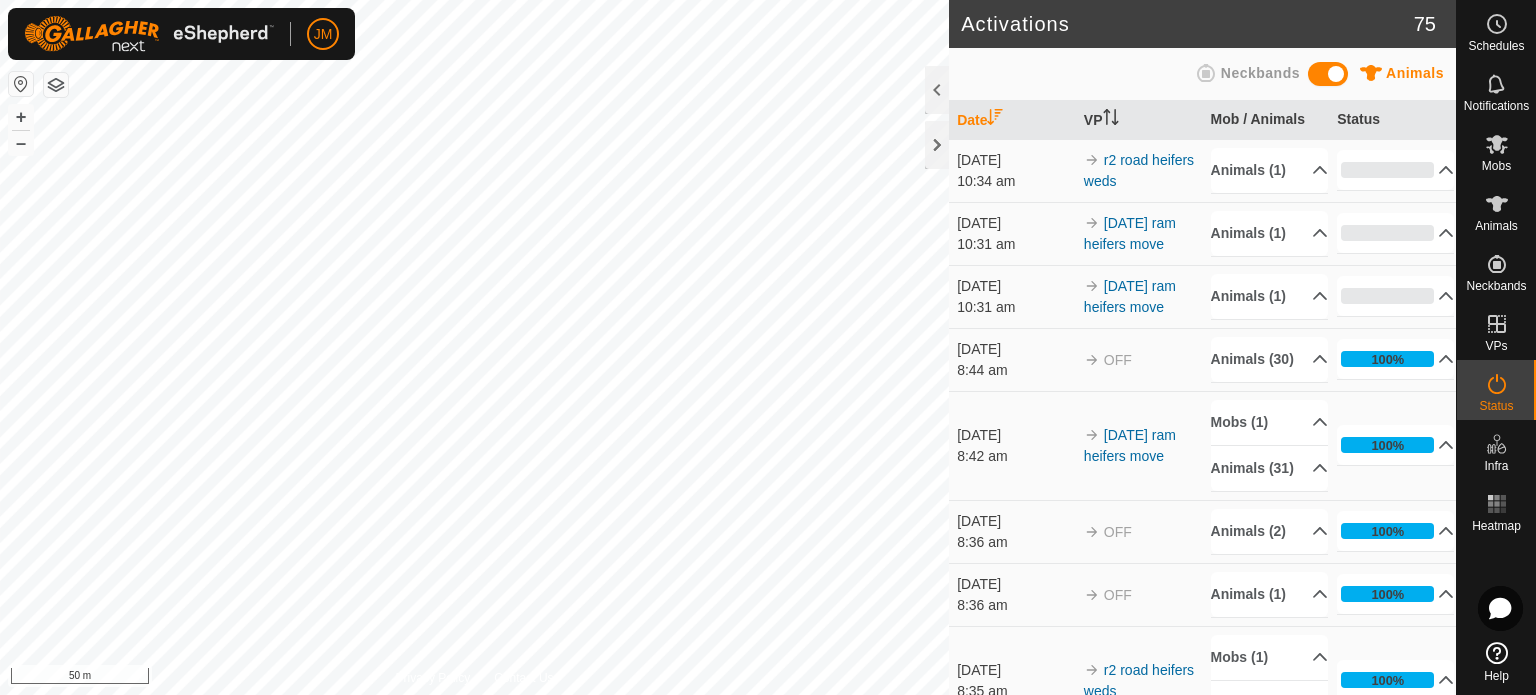 click on "Neckbands" at bounding box center [1260, 73] 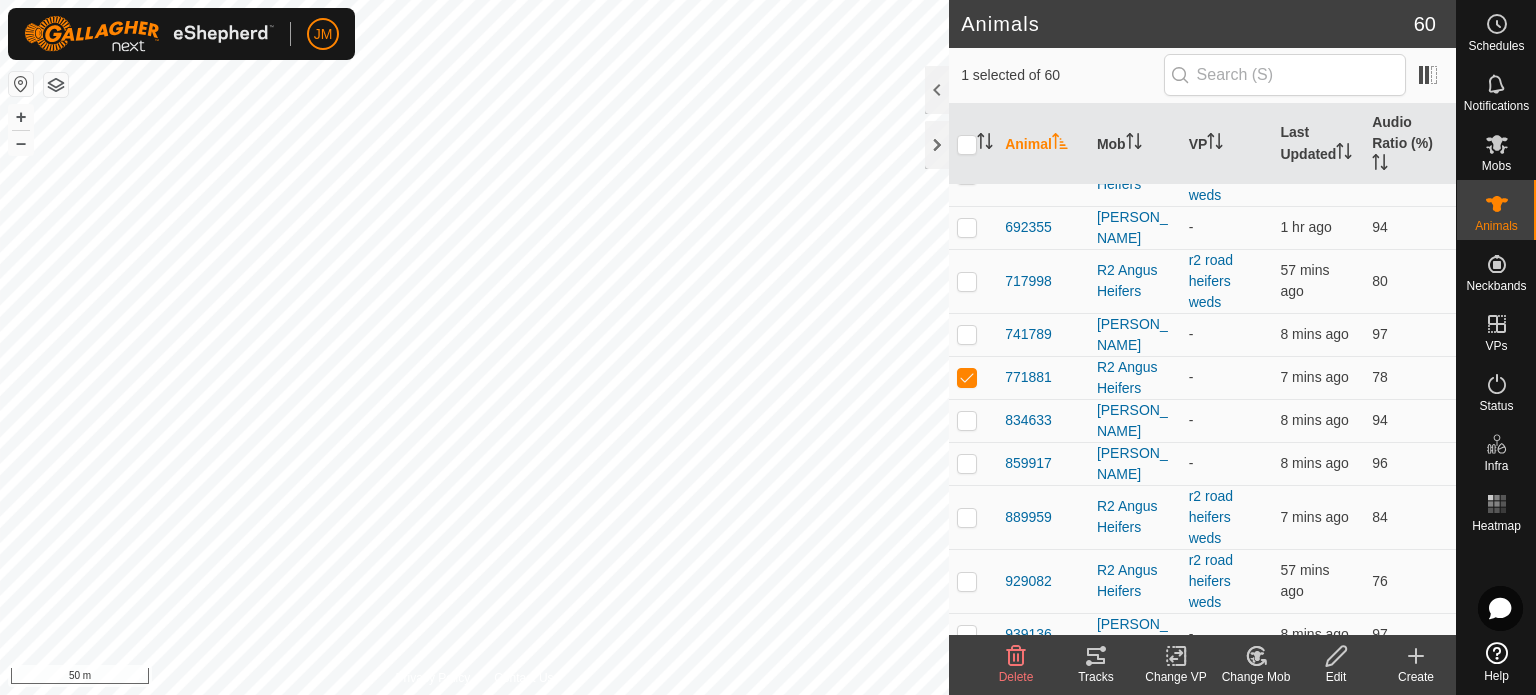 scroll, scrollTop: 2600, scrollLeft: 0, axis: vertical 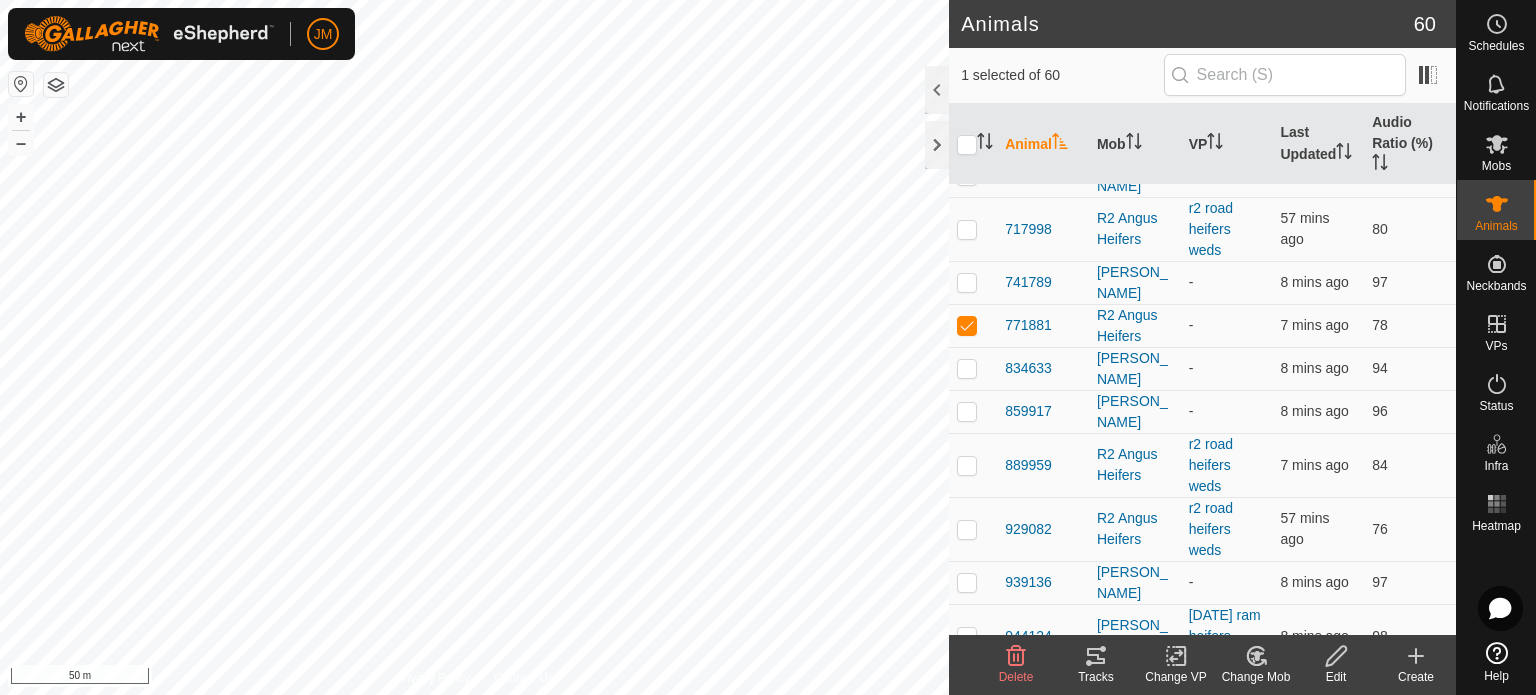 click 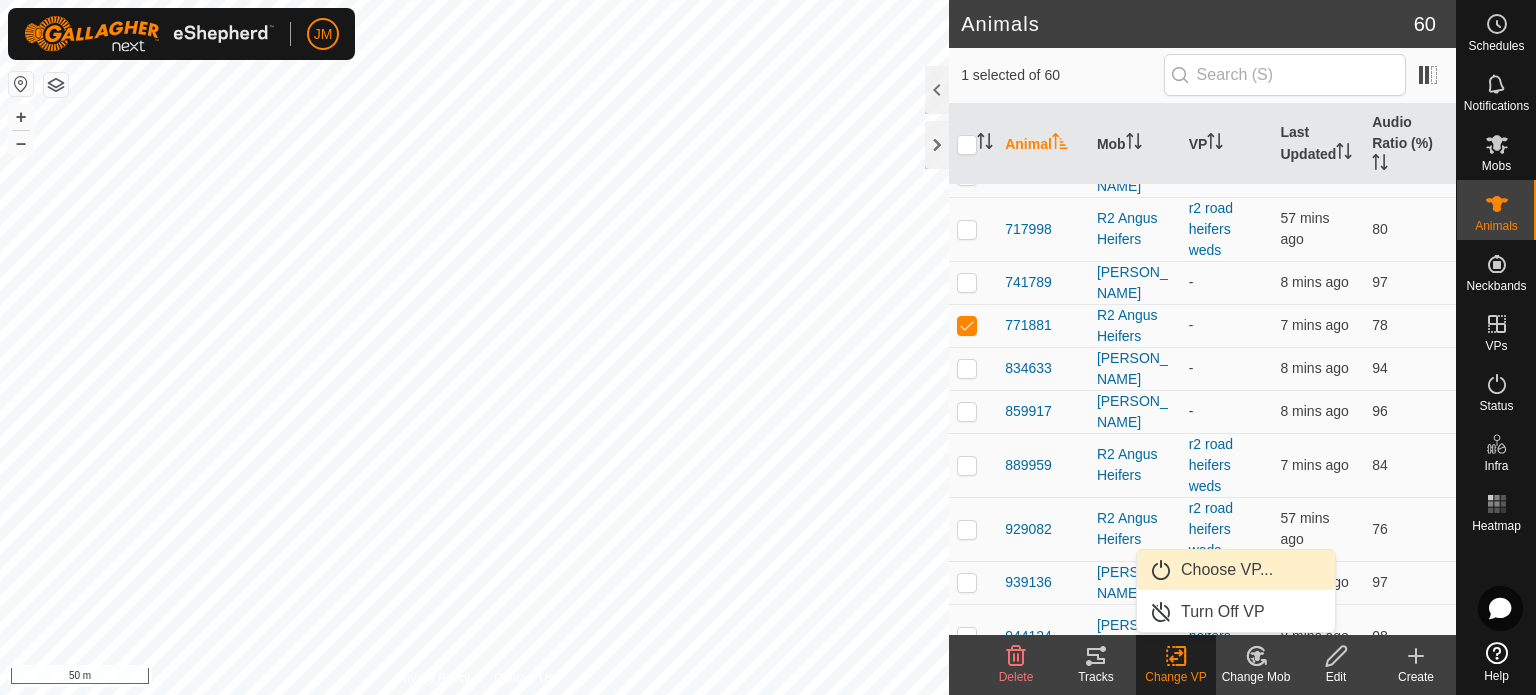 click on "Choose VP..." at bounding box center (1236, 570) 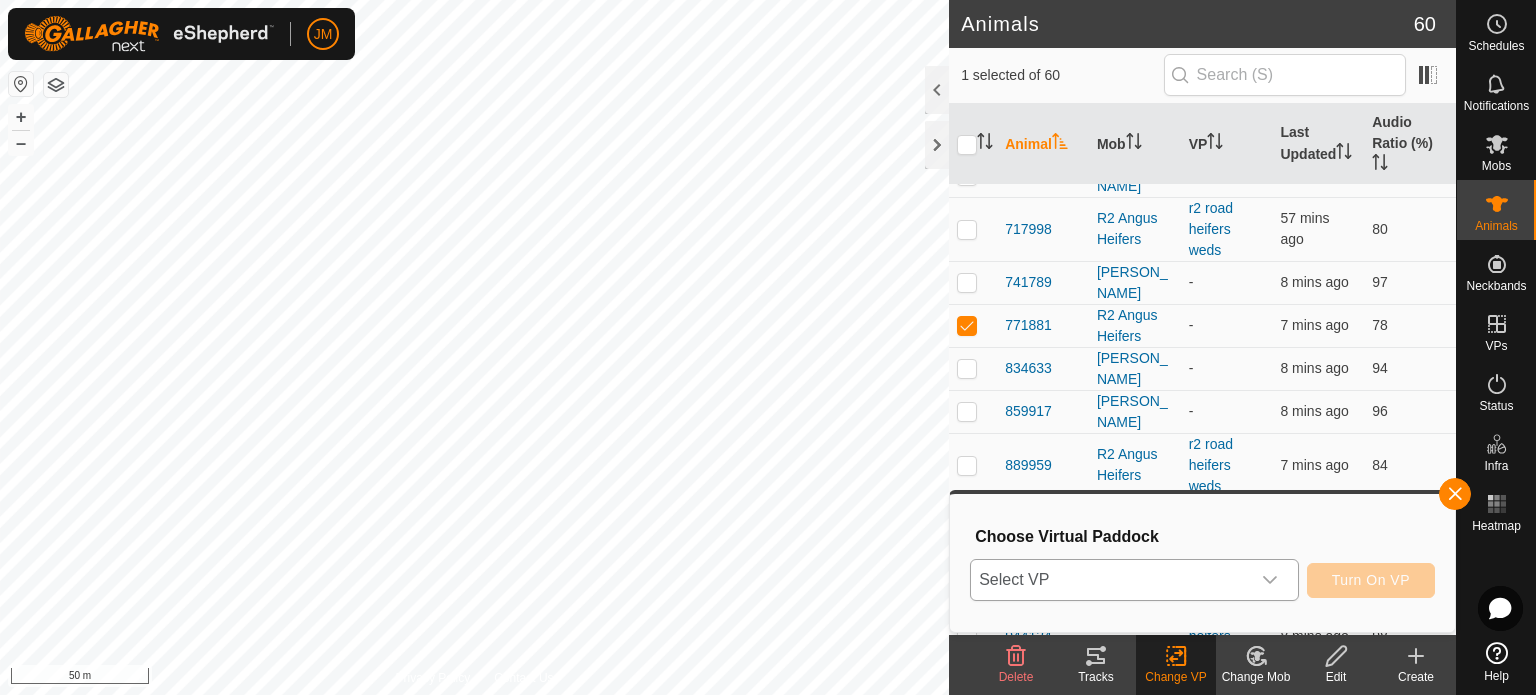 click on "Select VP" at bounding box center [1110, 580] 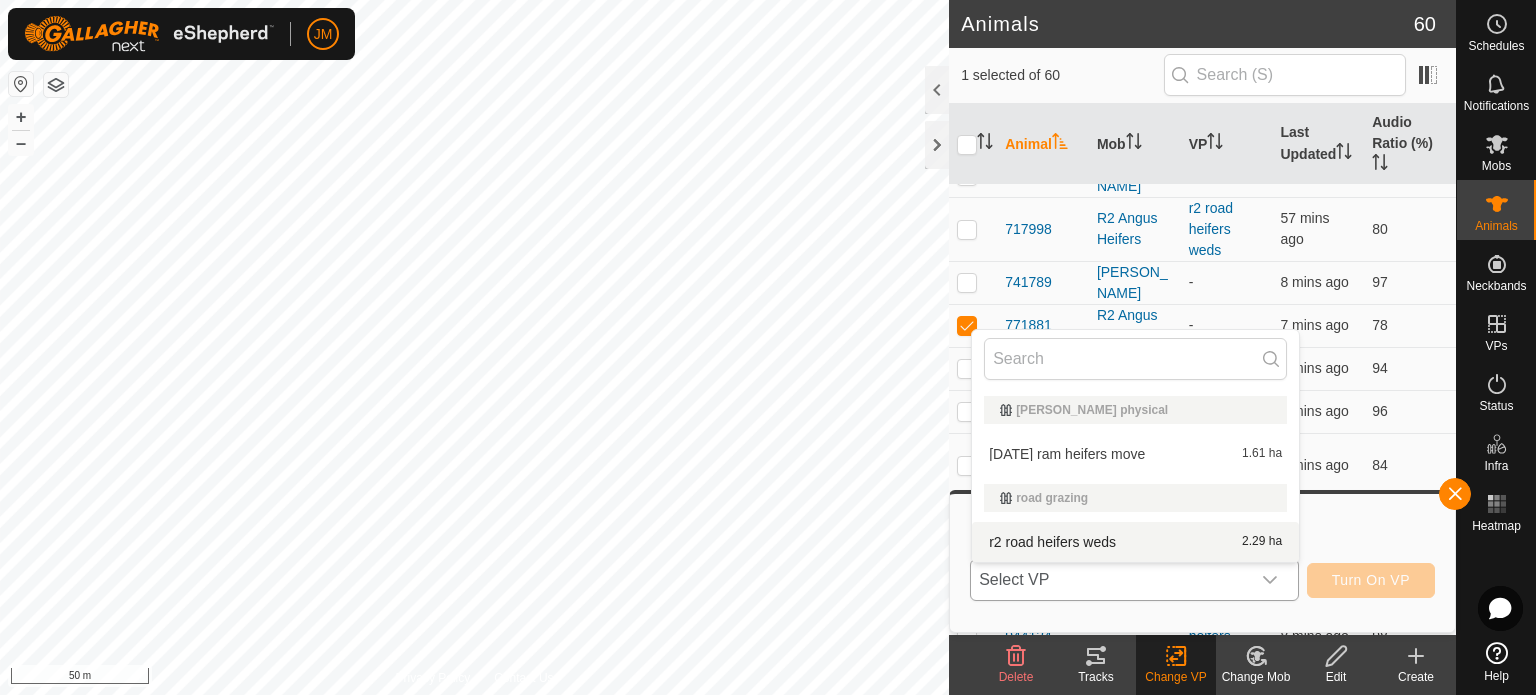 click on "r2 road heifers weds  2.29 ha" at bounding box center (1135, 542) 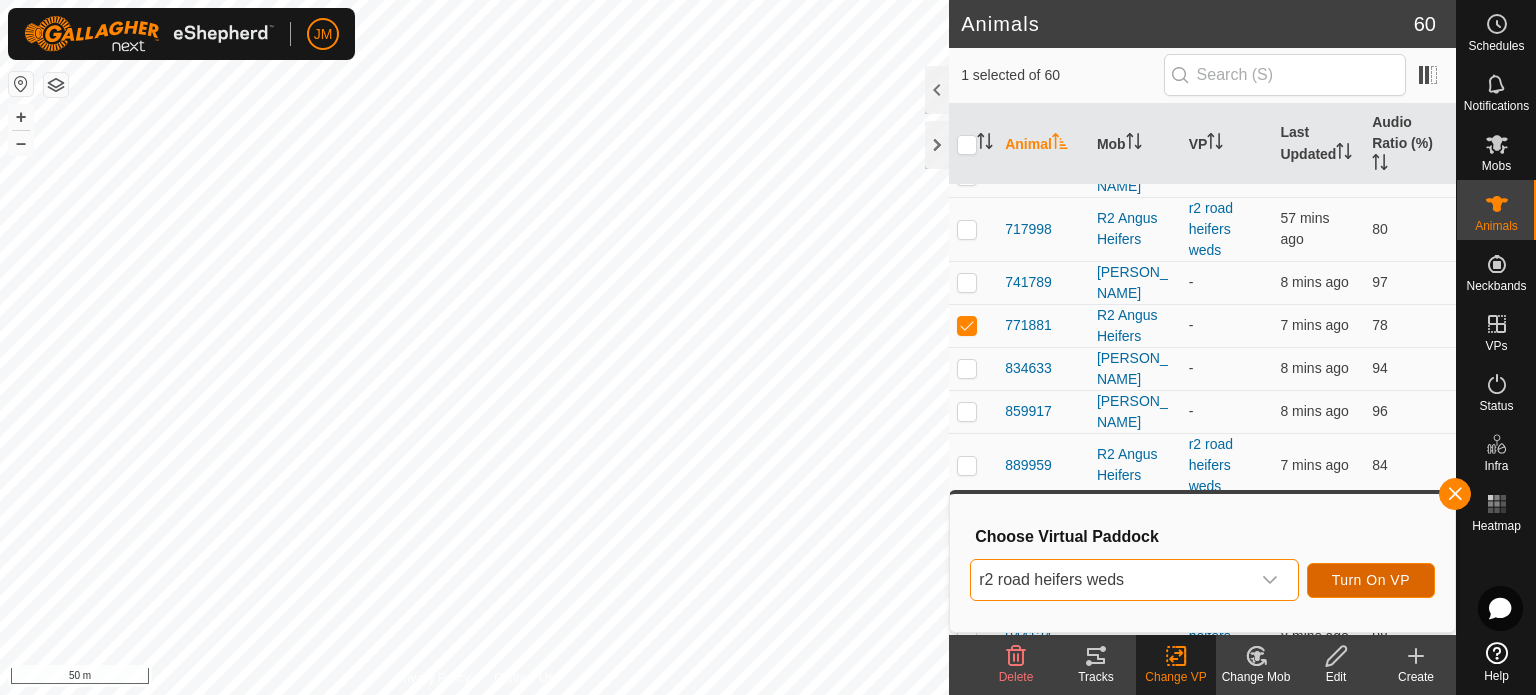 click on "Turn On VP" at bounding box center (1371, 580) 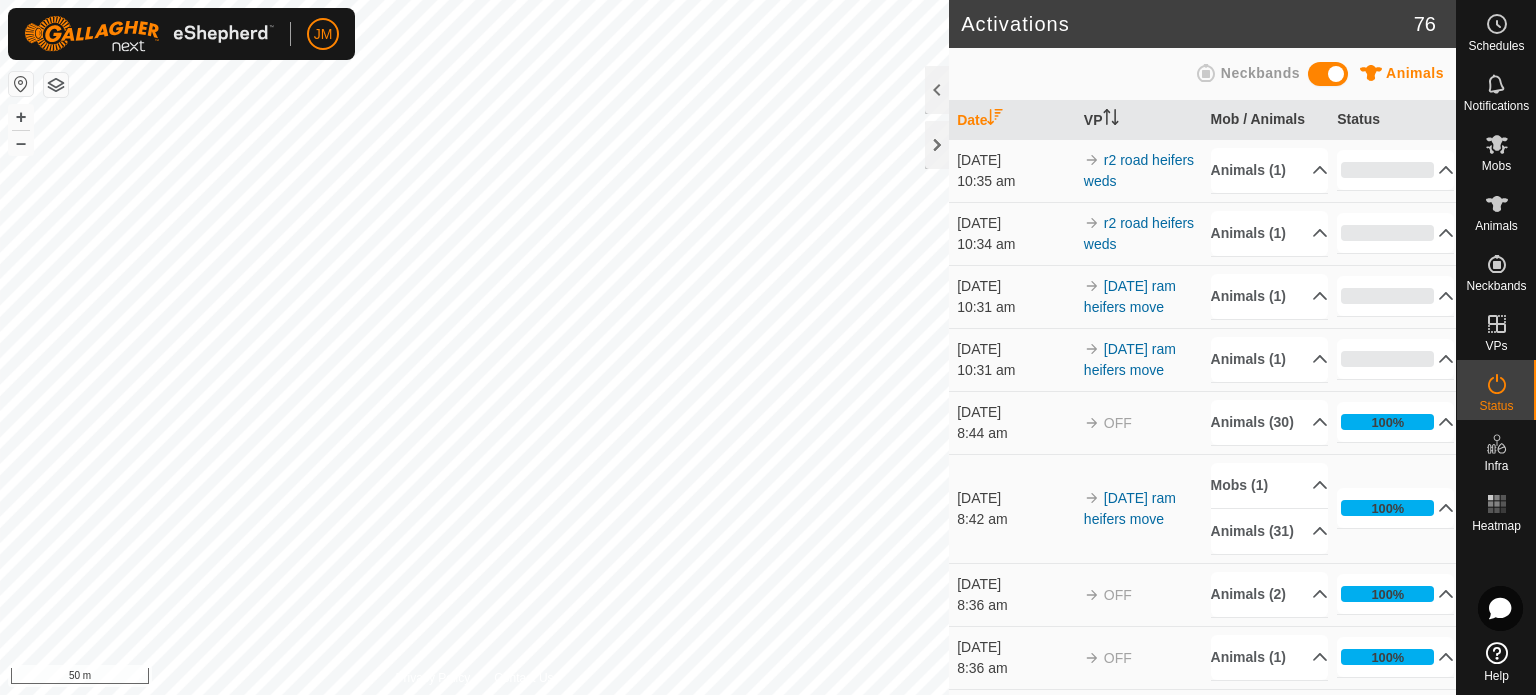 click on "Neckbands" at bounding box center [1260, 73] 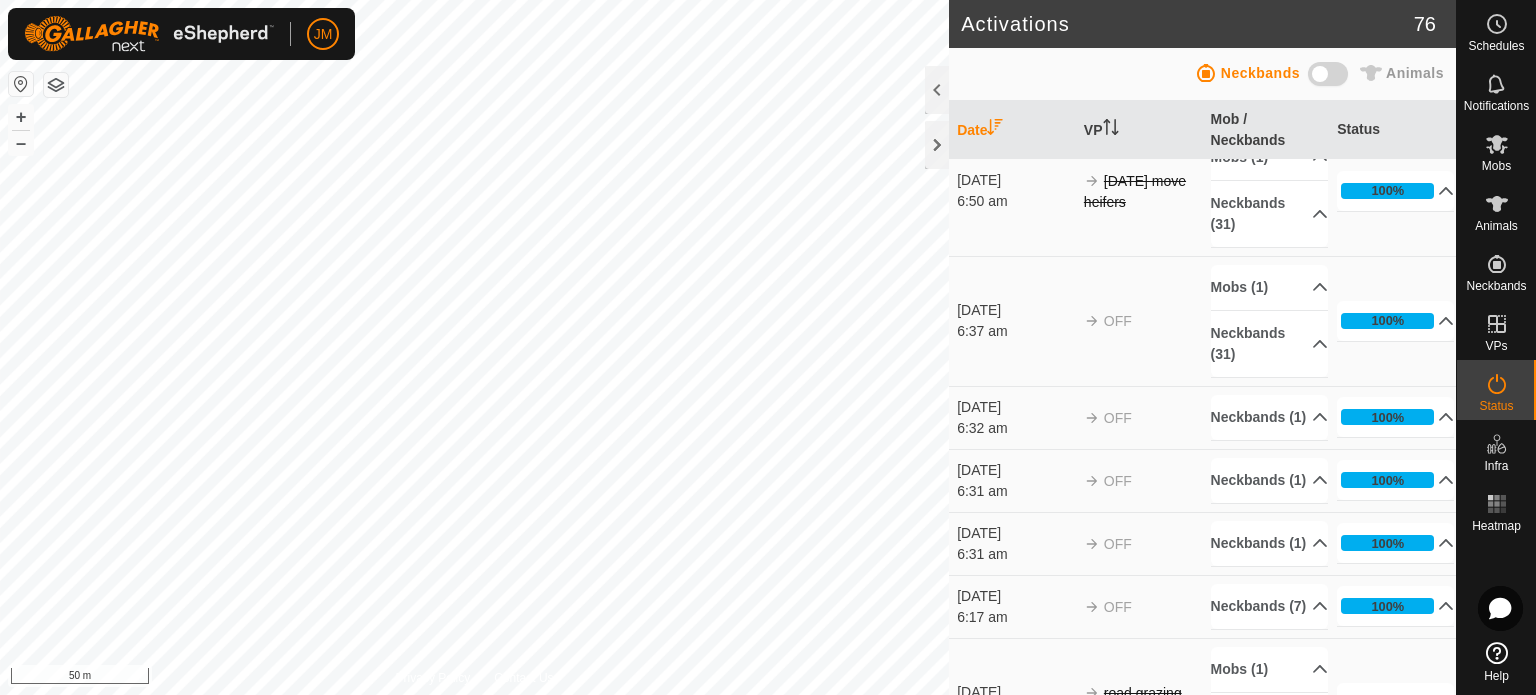 scroll, scrollTop: 4000, scrollLeft: 0, axis: vertical 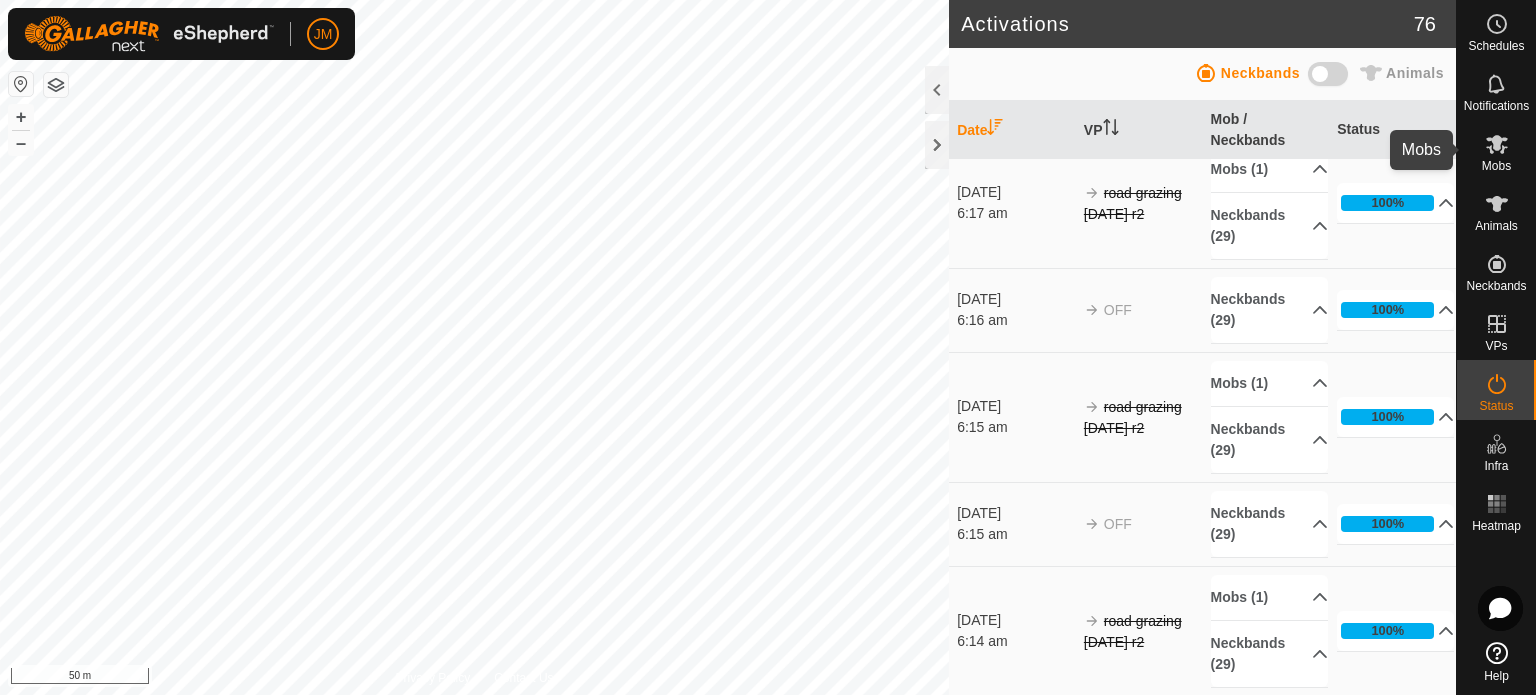 click 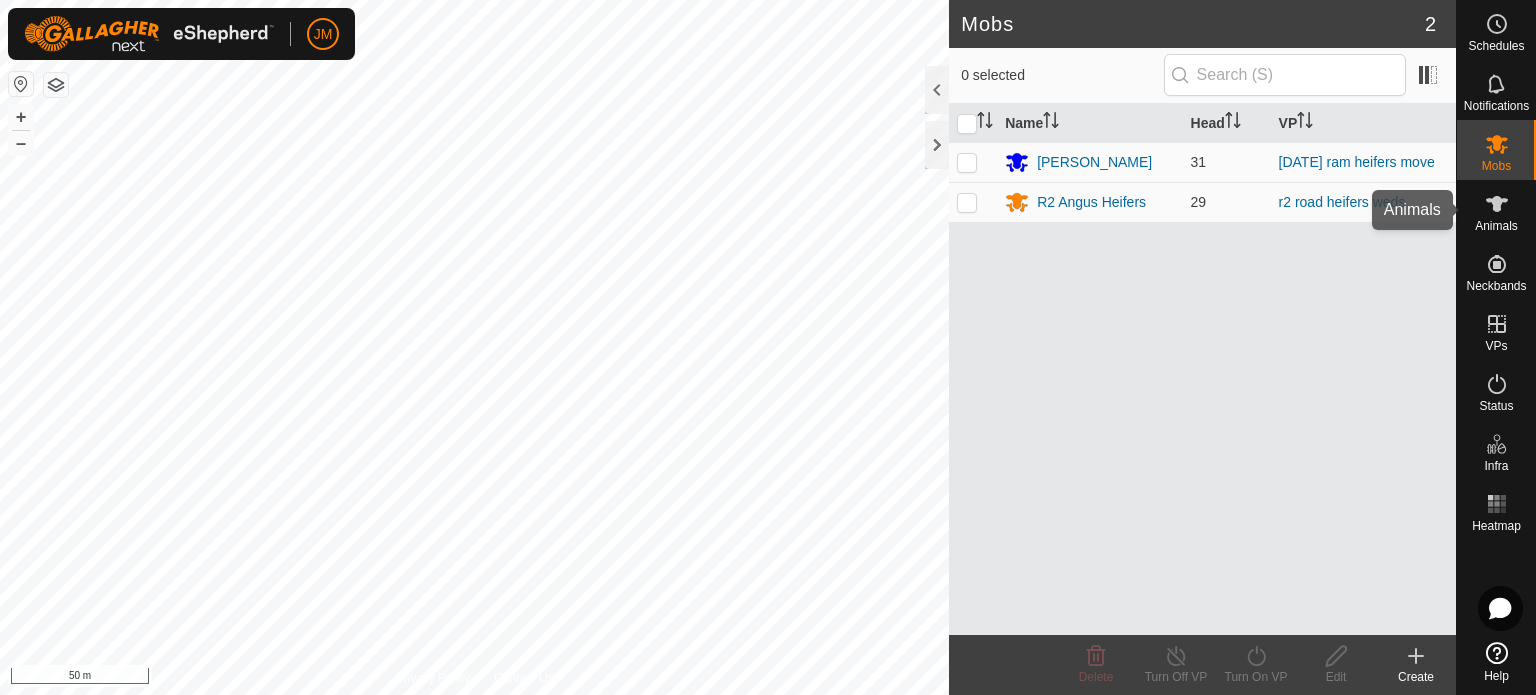 click on "Animals" at bounding box center (1496, 226) 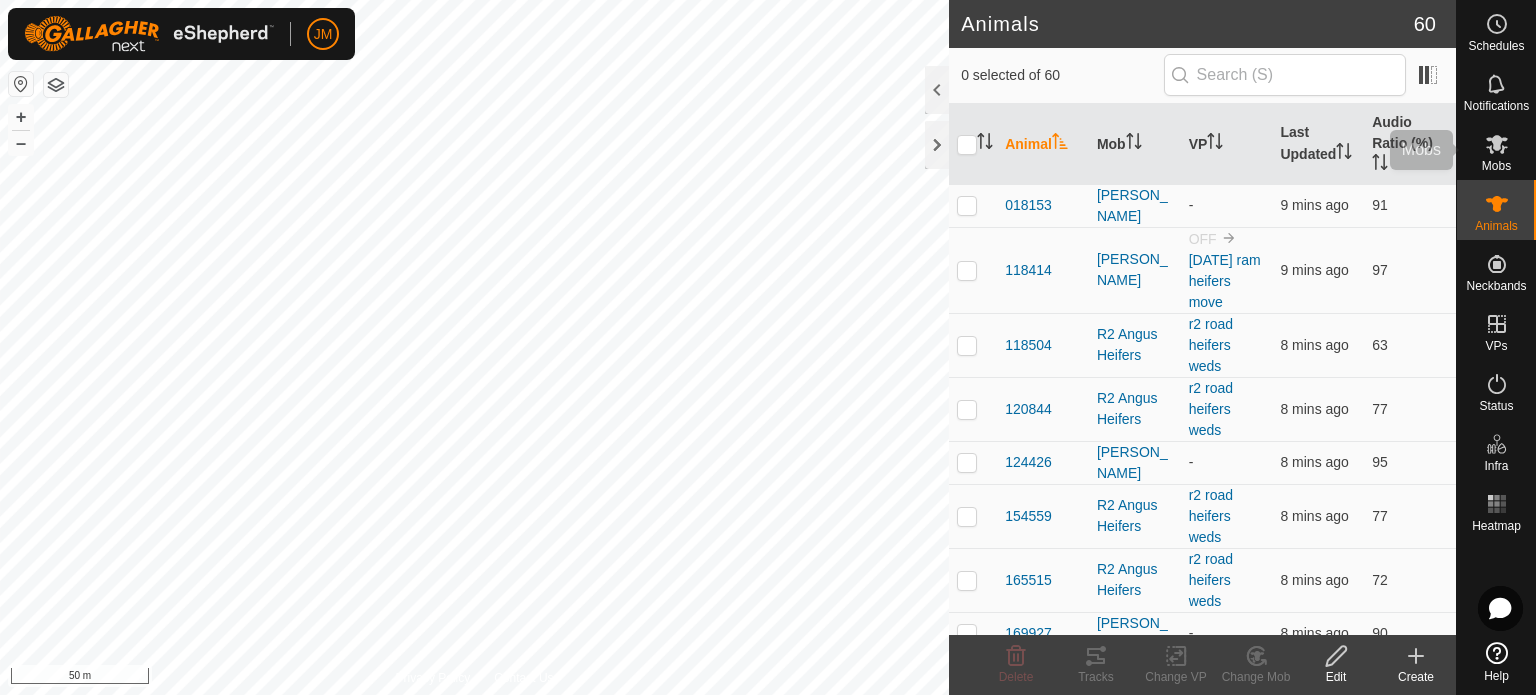 click on "Mobs" at bounding box center (1496, 166) 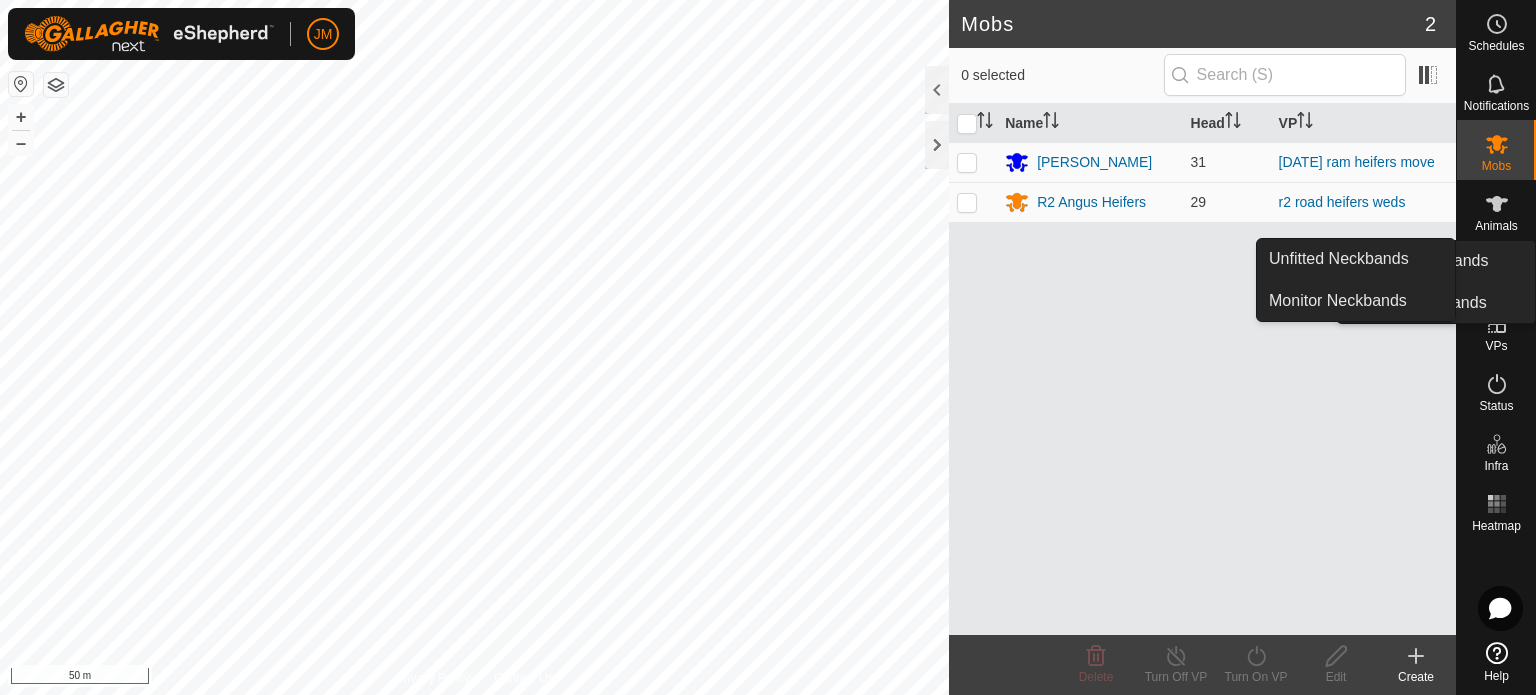 click 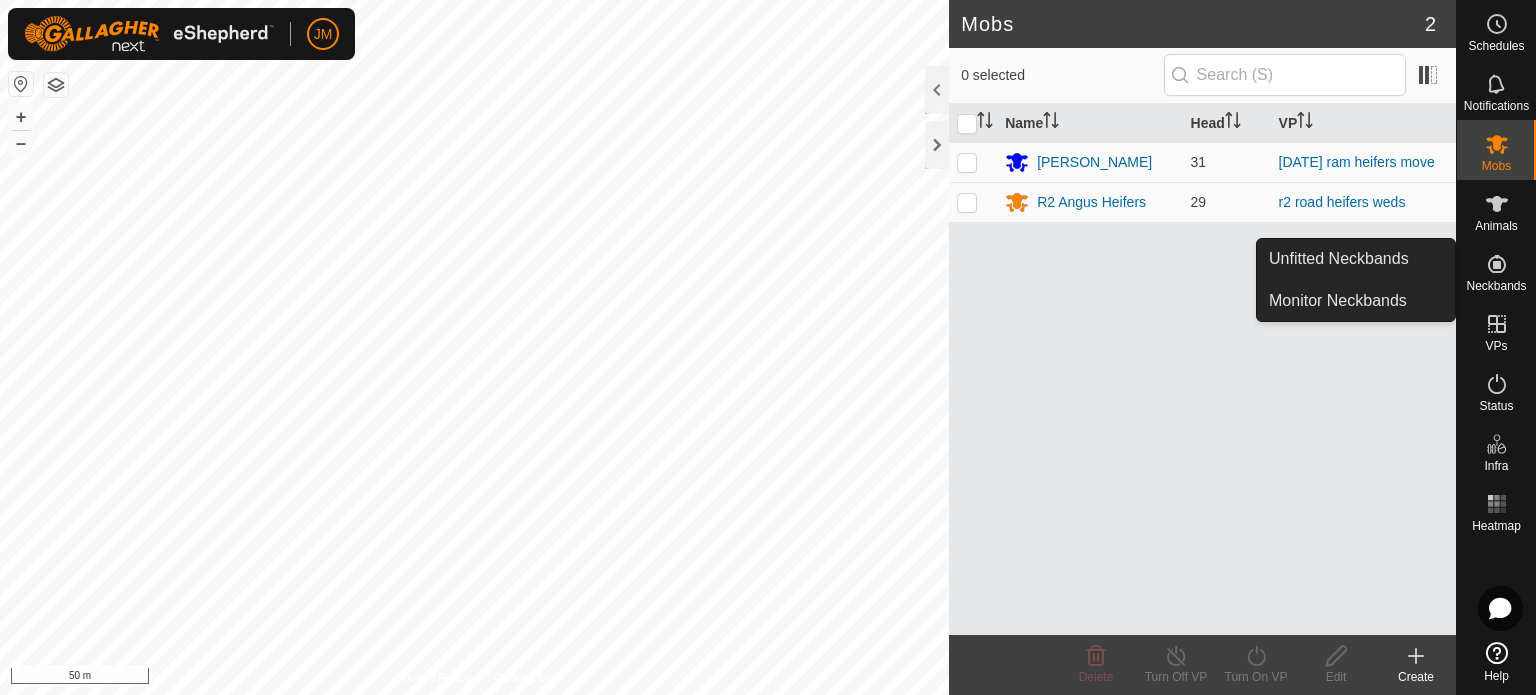 click on "Unfitted Neckbands" at bounding box center (1356, 259) 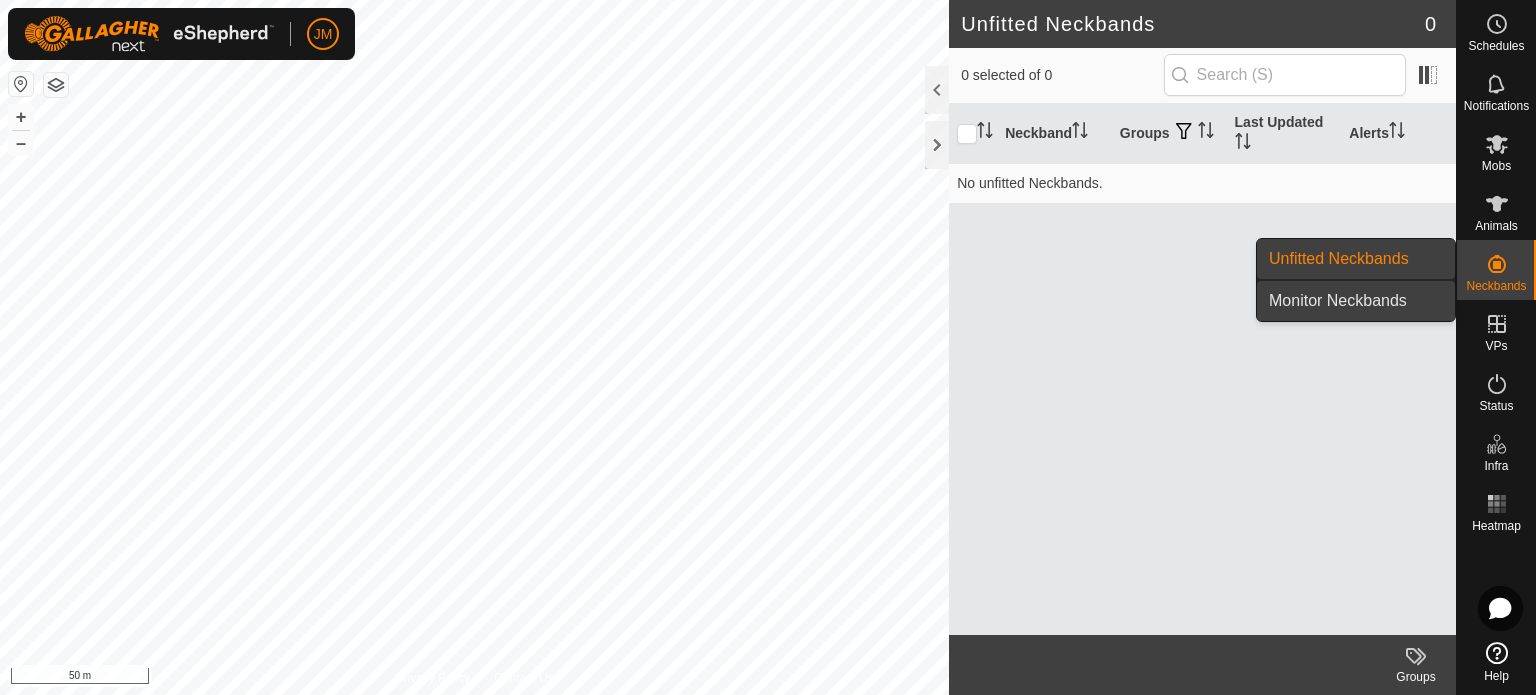 click on "Monitor Neckbands" at bounding box center (1356, 301) 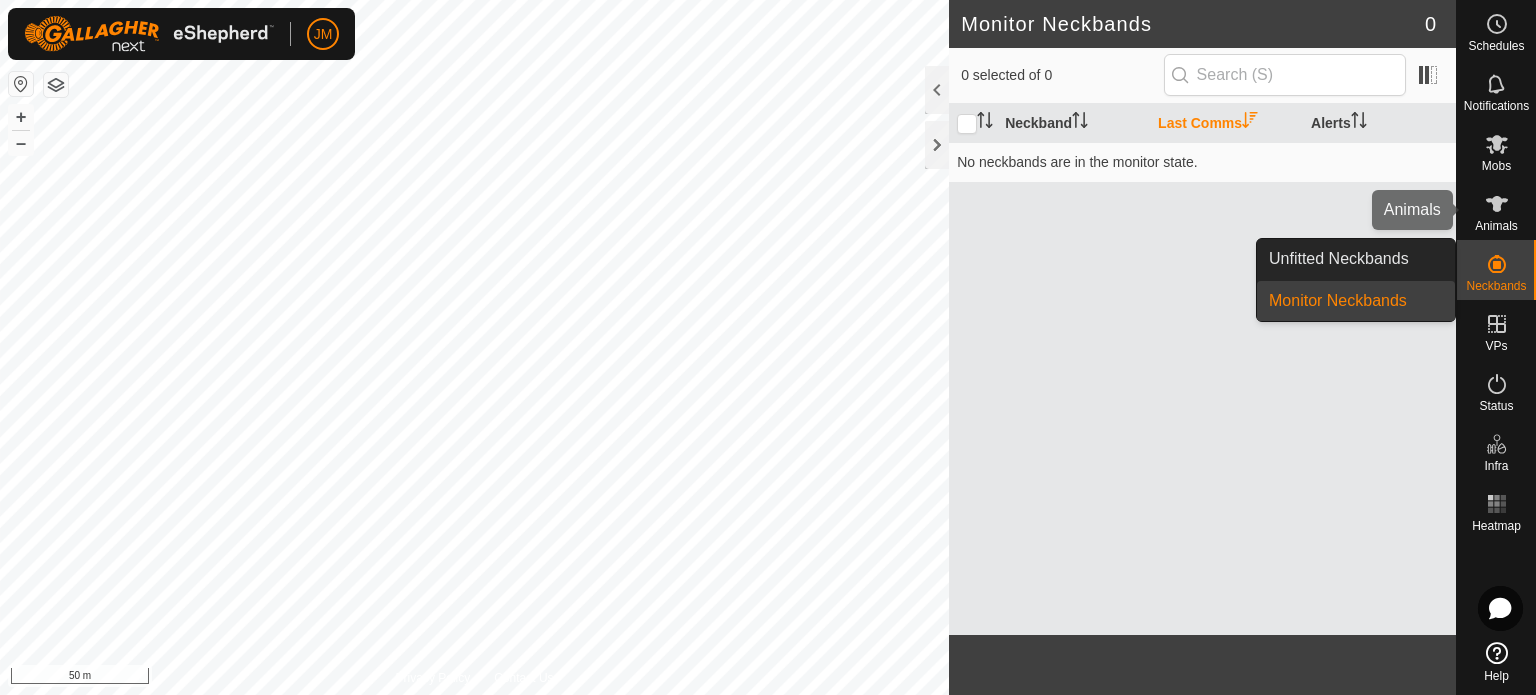 click 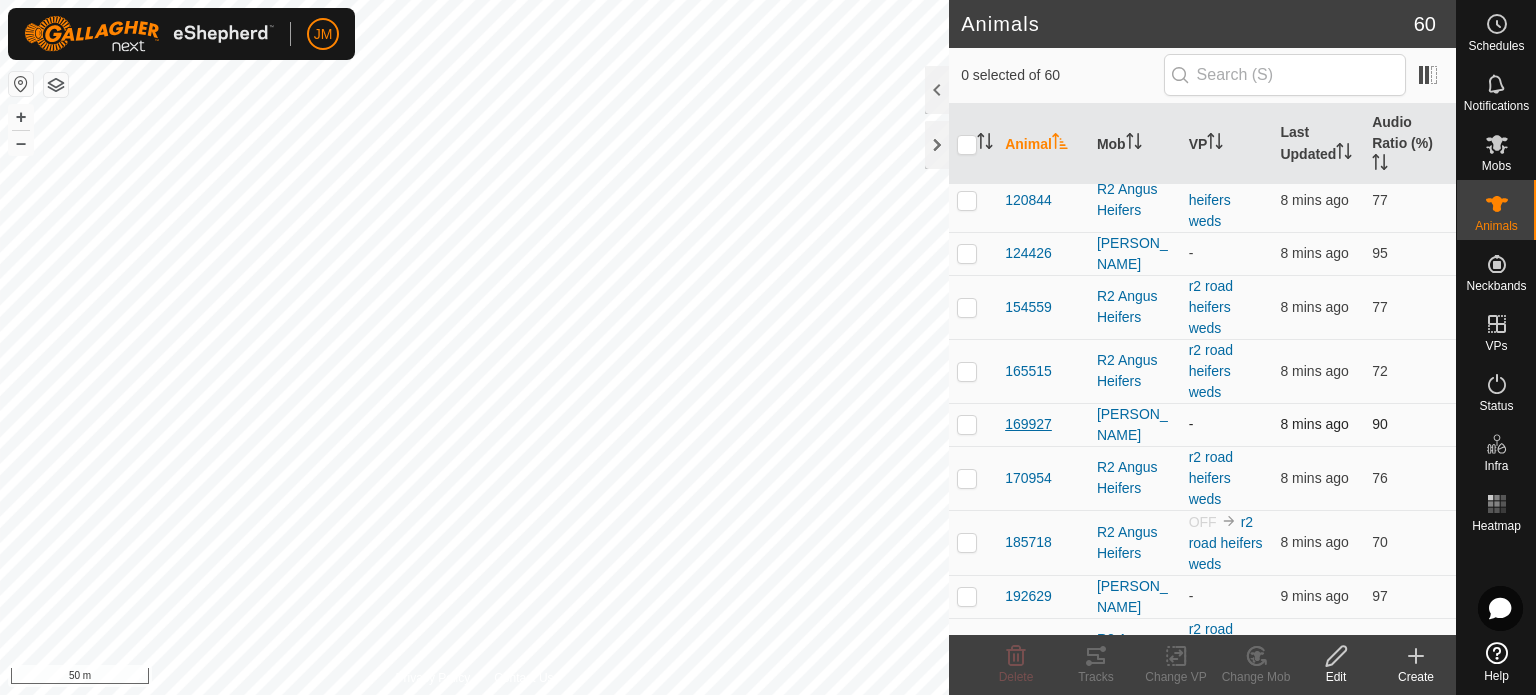 scroll, scrollTop: 300, scrollLeft: 0, axis: vertical 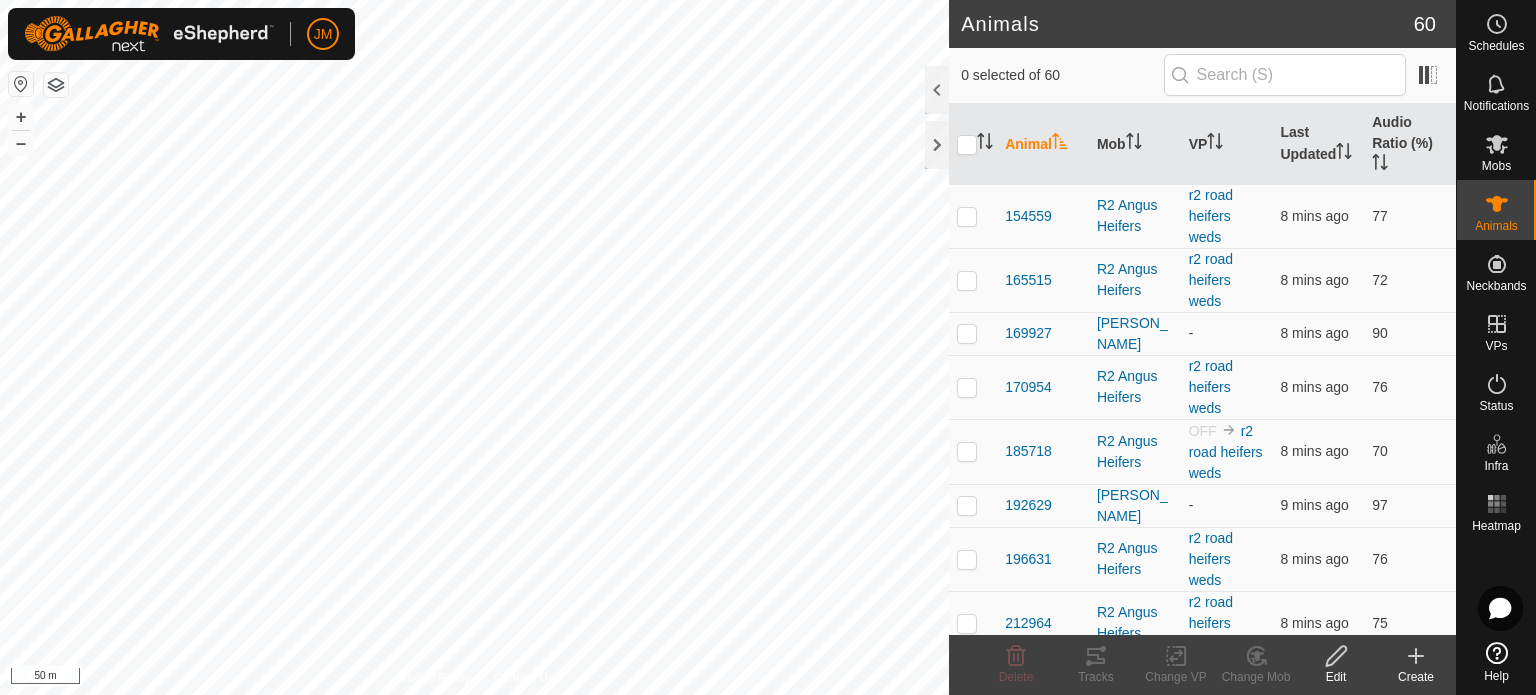 click on "JM Schedules Notifications Mobs Animals Neckbands VPs Status Infra Heatmap Help Animals 60  0 selected of 60   Animal   Mob   VP   Last Updated   Audio Ratio (%)   018153   Angus Heifers  -  9 mins ago  91   118414   Angus Heifers  OFF thursday ram heifers move  9 mins ago  97   118504   R2 Angus Heifers  r2 road heifers weds  8 mins ago  63   120844   R2 Angus Heifers  r2 road heifers weds  8 mins ago  77   124426   Angus Heifers  -  8 mins ago  95   154559   R2 Angus Heifers  r2 road heifers weds  8 mins ago  77   165515   R2 Angus Heifers  r2 road heifers weds  8 mins ago  72   169927   Angus Heifers  -  8 mins ago  90   170954   R2 Angus Heifers  r2 road heifers weds  8 mins ago  76   185718   R2 Angus Heifers  OFF r2 road heifers weds  8 mins ago  70   192629   Angus Heifers  -  9 mins ago  97   196631   R2 Angus Heifers  r2 road heifers weds  8 mins ago  76   212964   R2 Angus Heifers  r2 road heifers weds  8 mins ago  75   233798   Angus Heifers  -  9 mins ago  98   247451   8 mins ago  72" at bounding box center (768, 347) 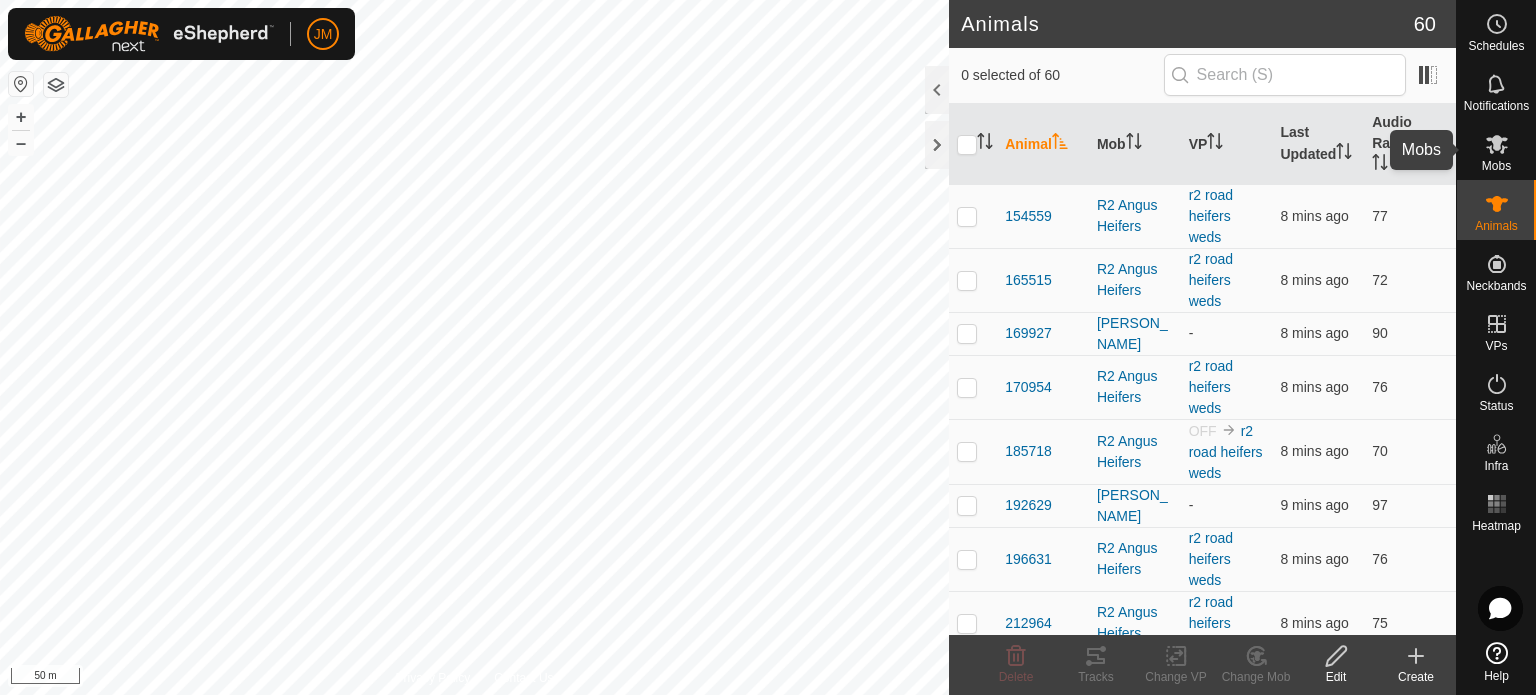click 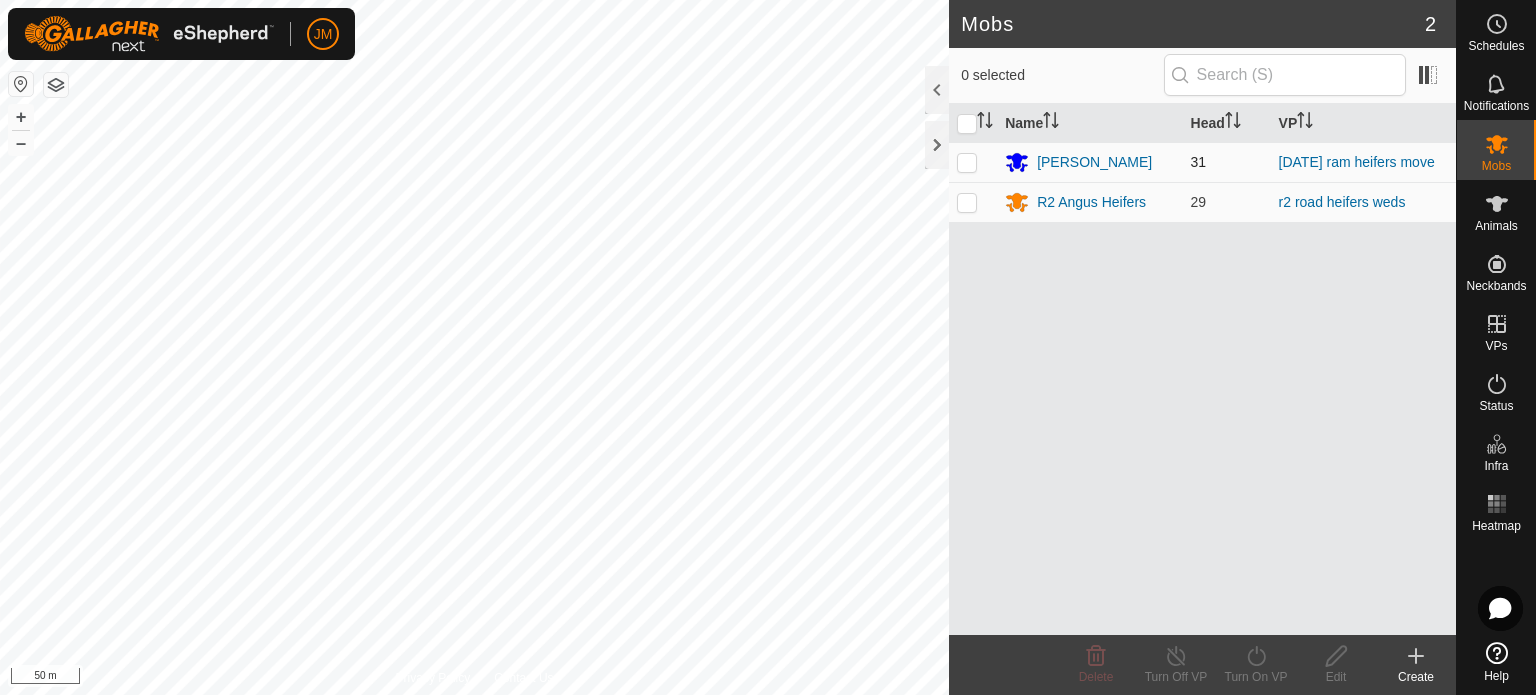 click at bounding box center [967, 162] 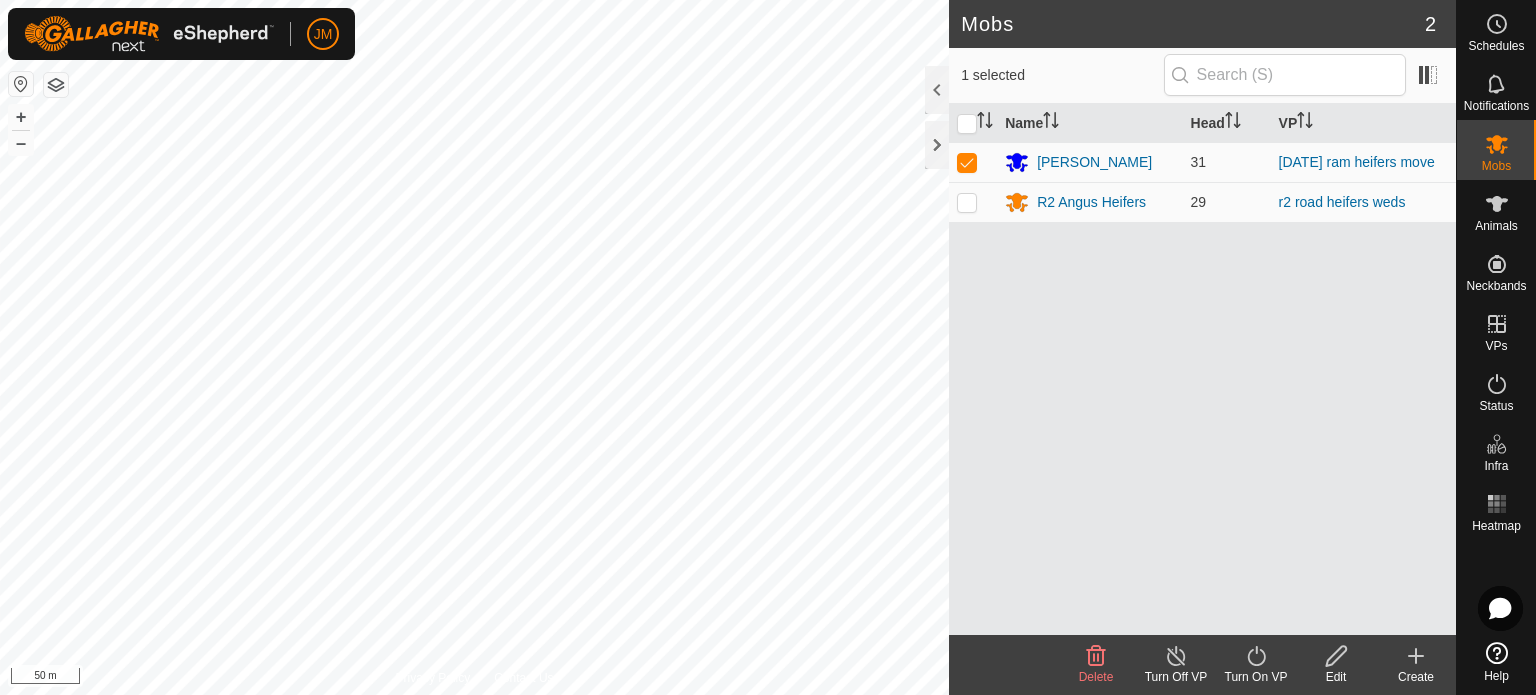 click 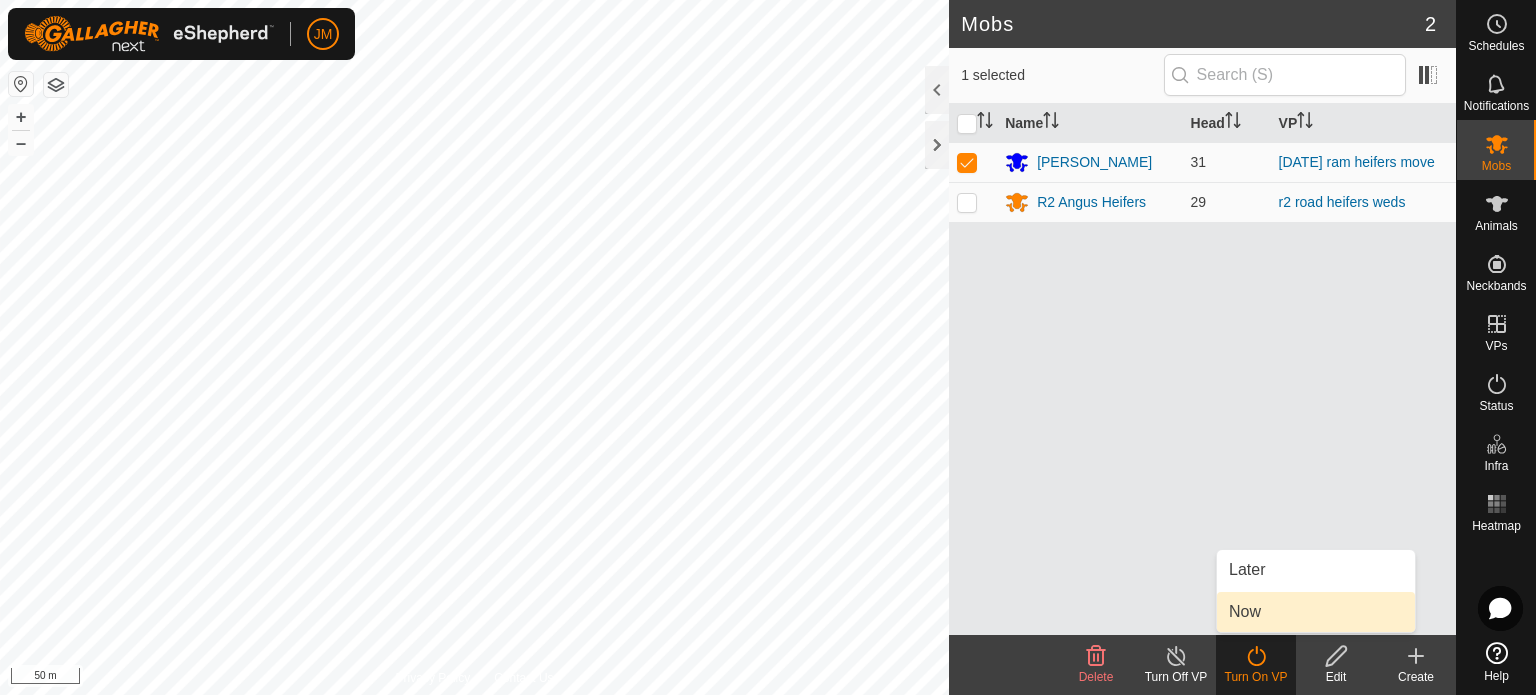 click on "Now" at bounding box center [1316, 612] 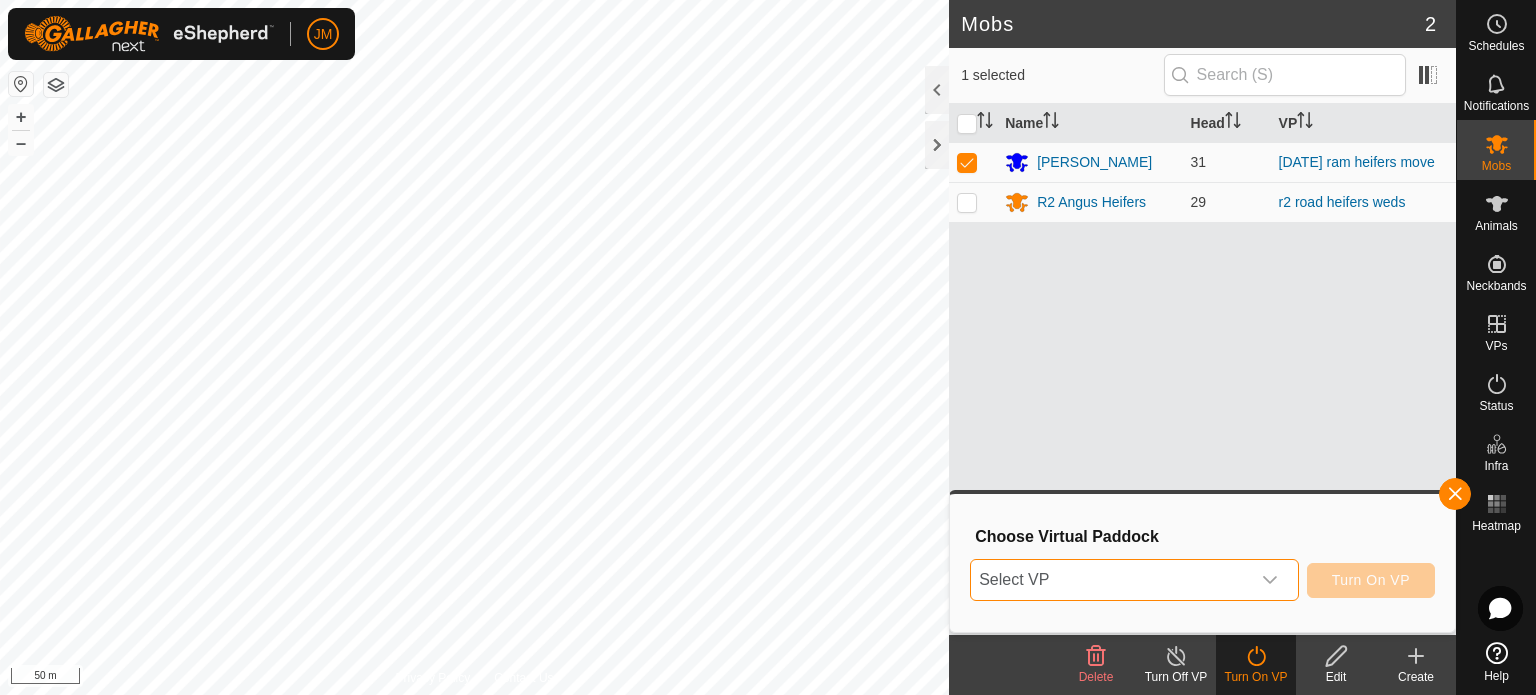 click on "Select VP" at bounding box center [1110, 580] 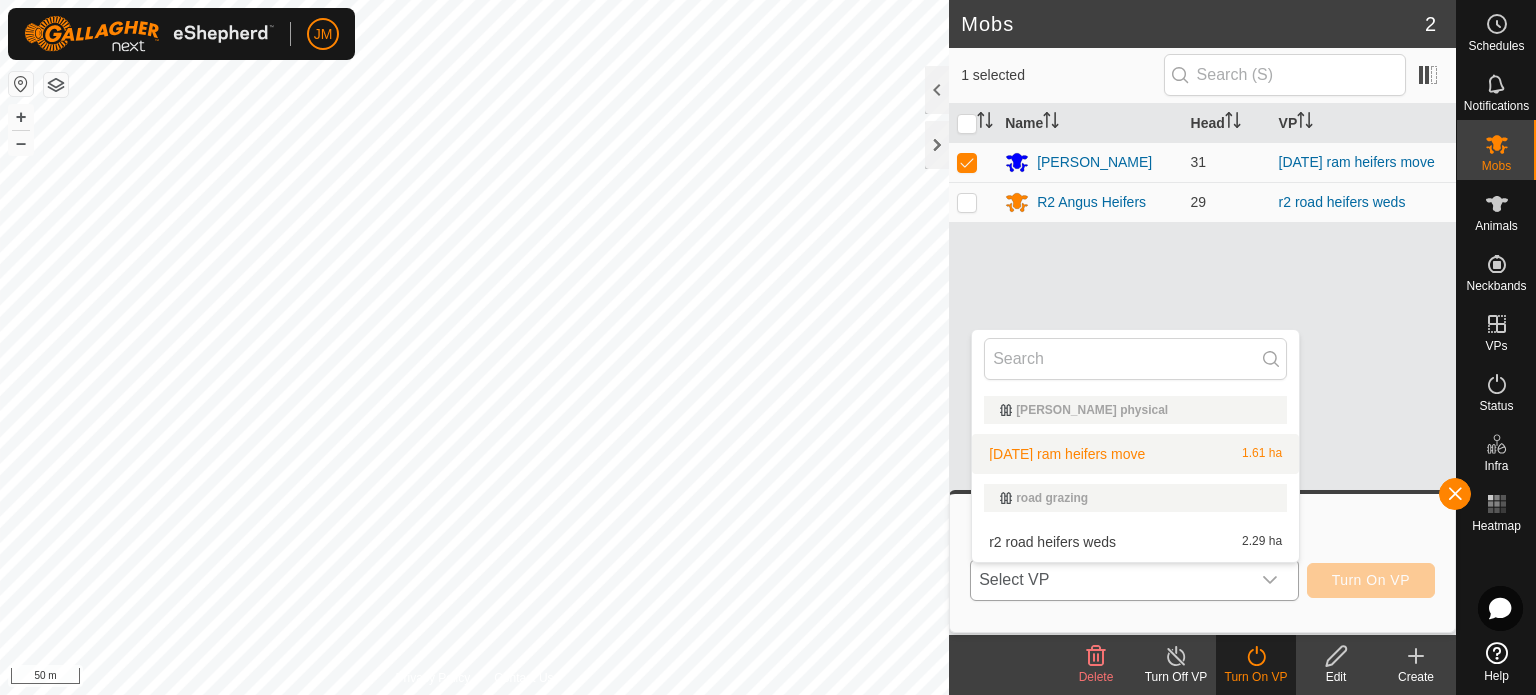 click on "thursday ram heifers move  1.61 ha" at bounding box center (1135, 454) 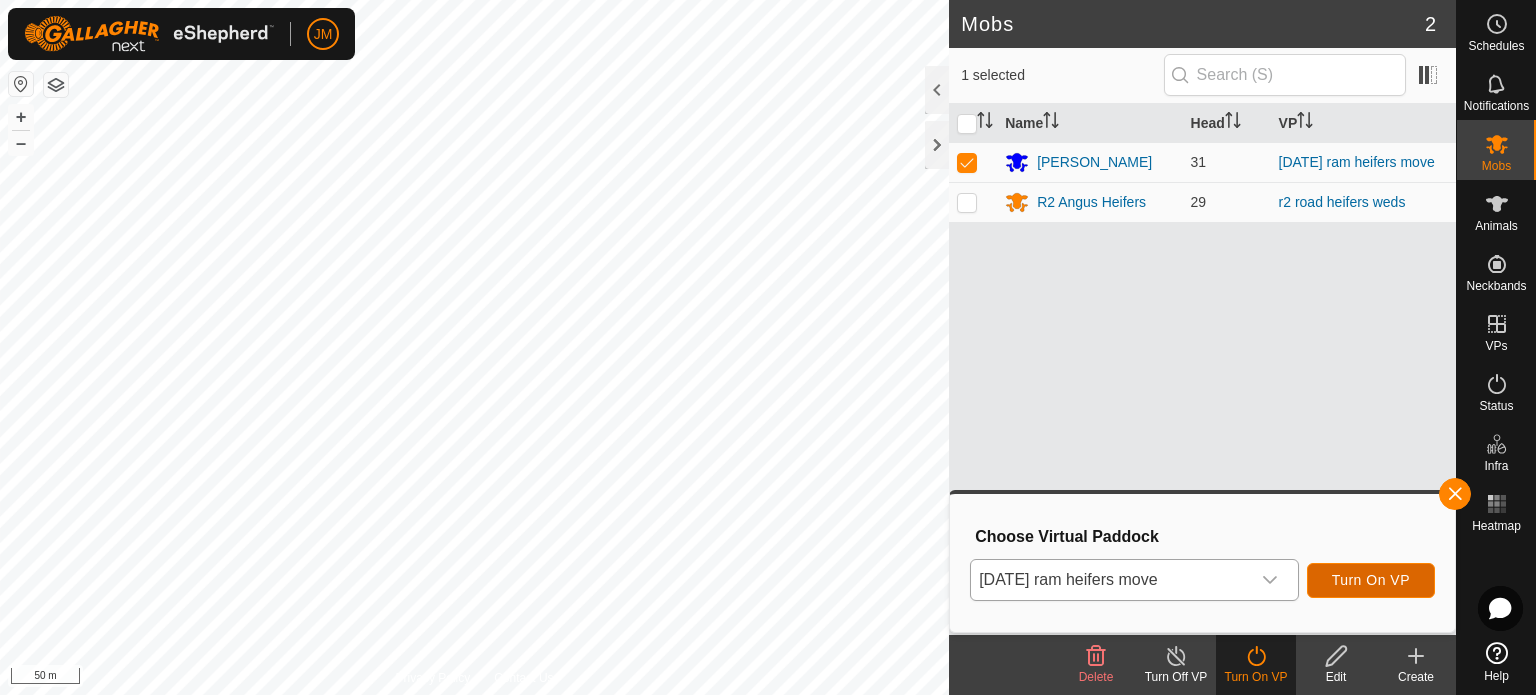 click on "Turn On VP" at bounding box center [1371, 580] 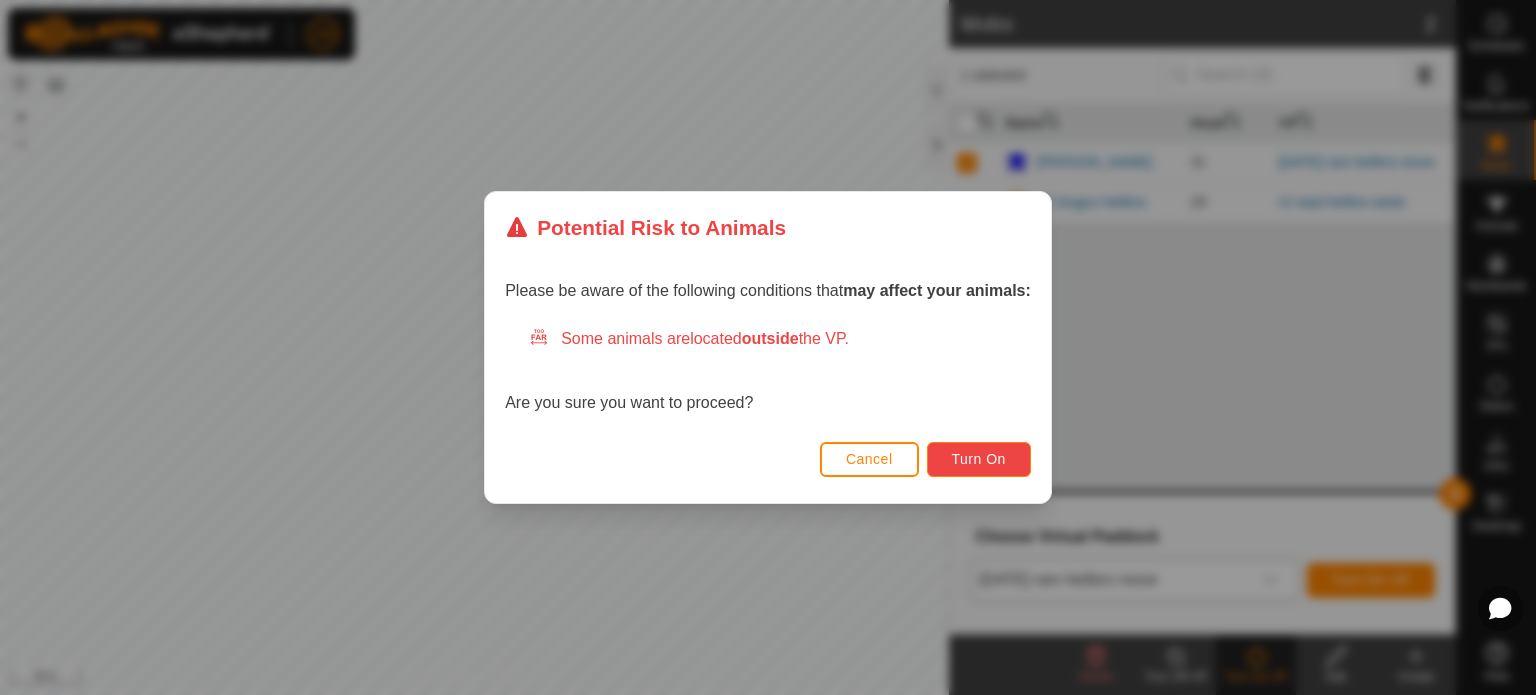 click on "Turn On" at bounding box center (979, 459) 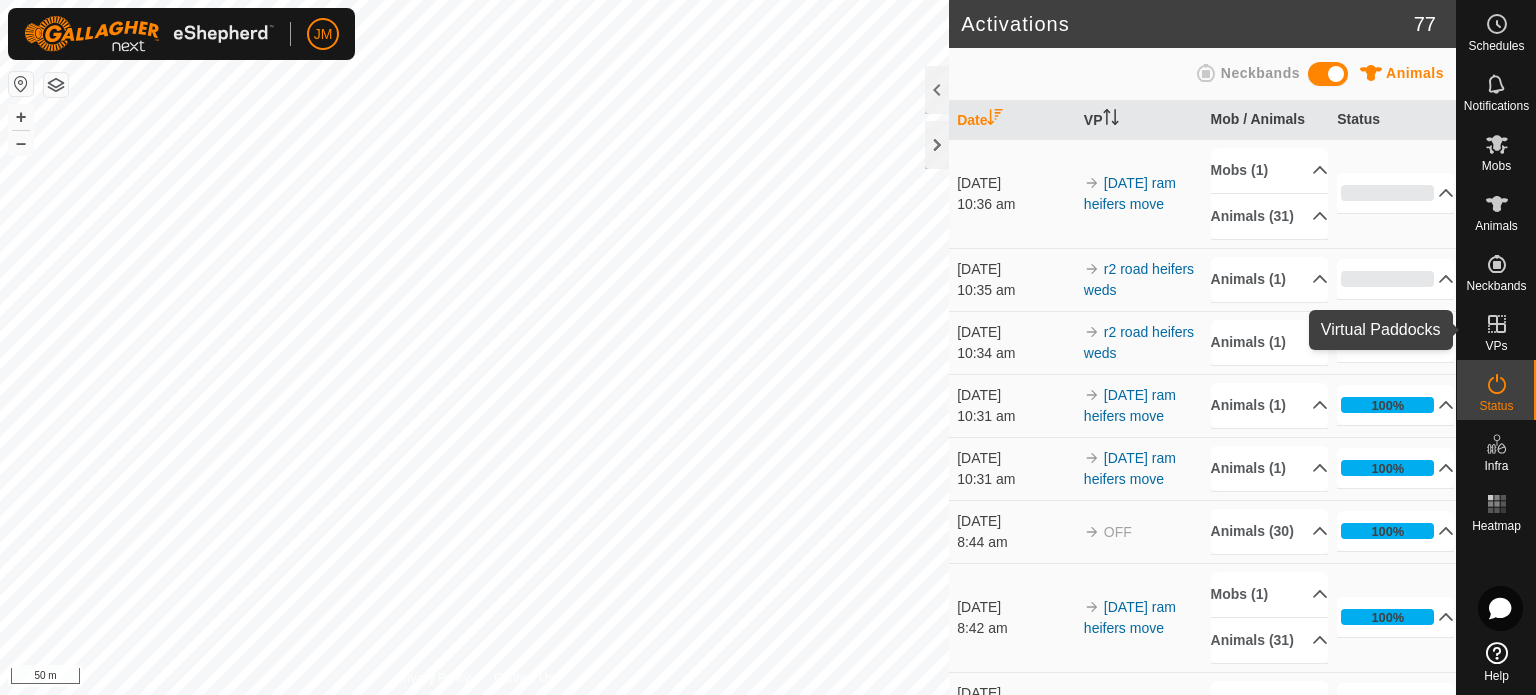 click 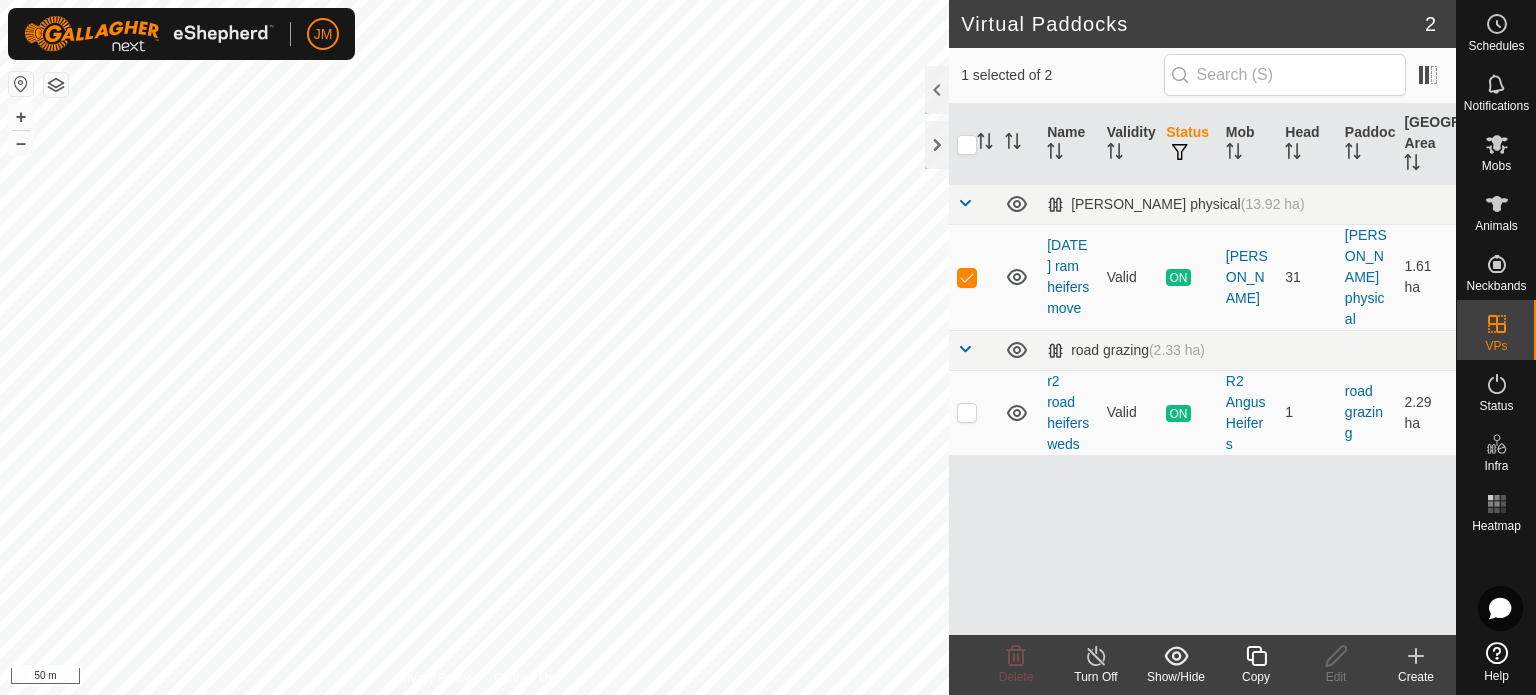 click 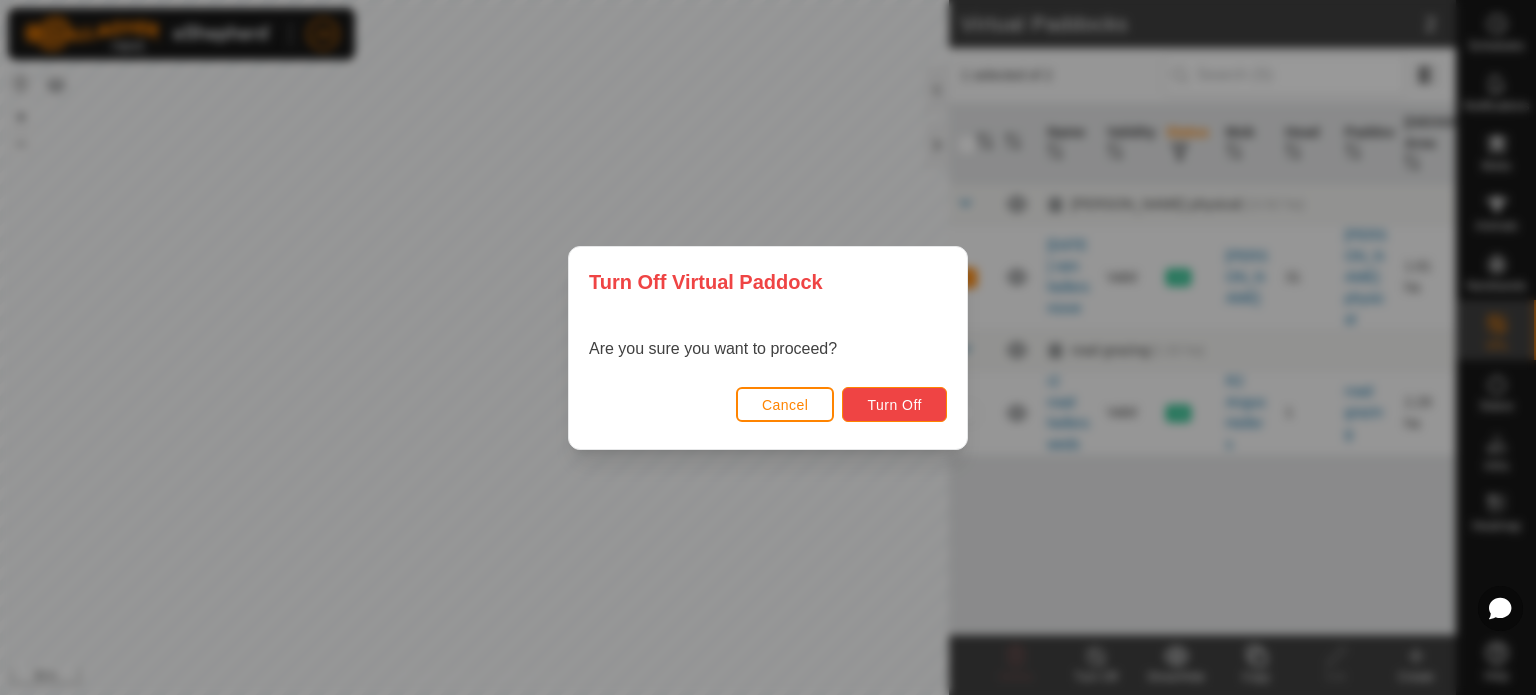 click on "Turn Off" at bounding box center (894, 404) 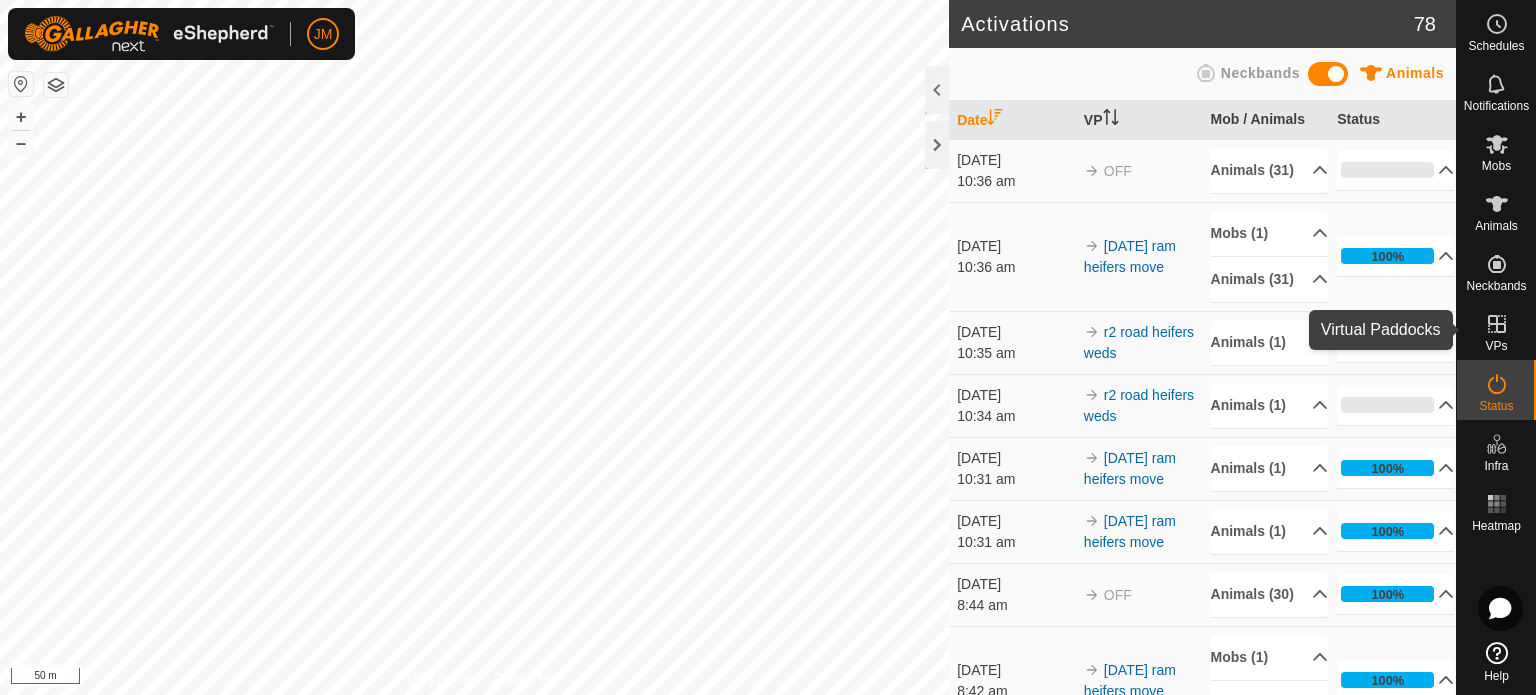 click 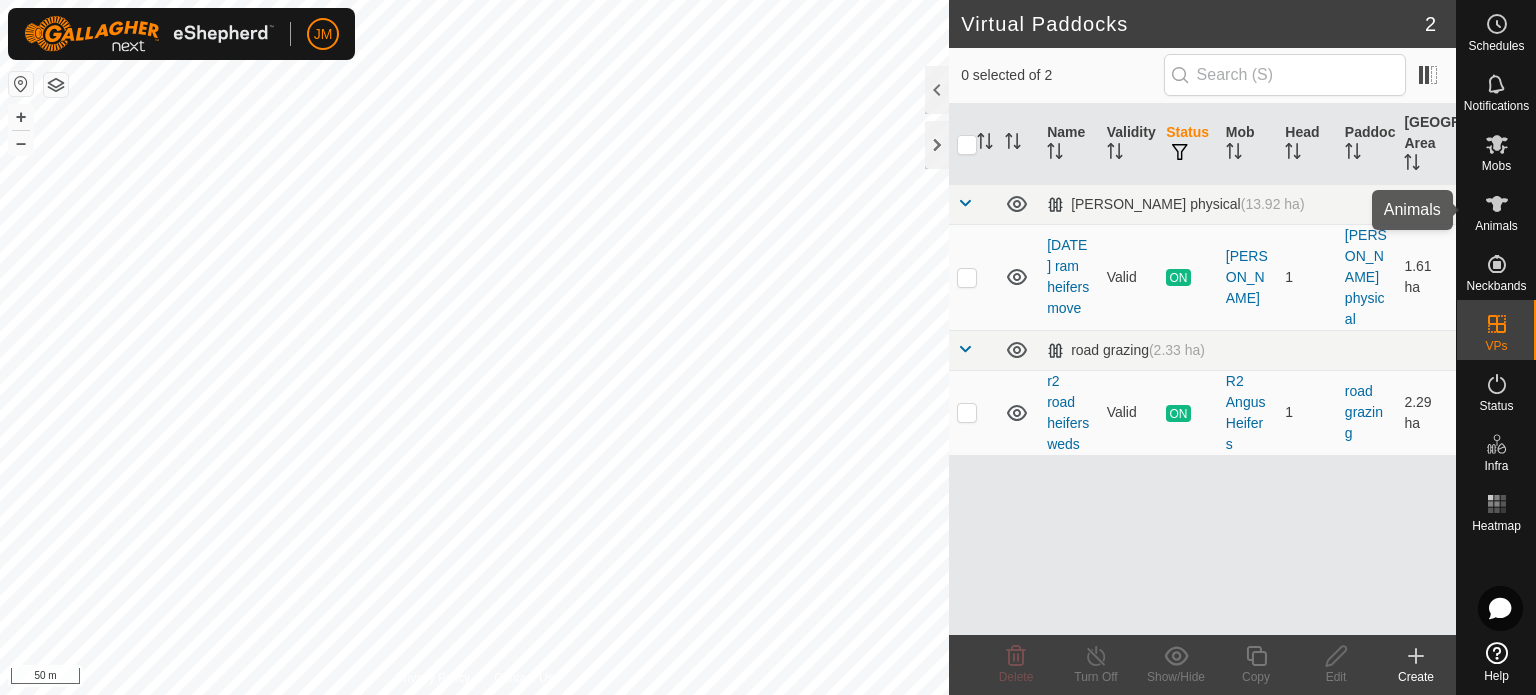 click at bounding box center (1497, 204) 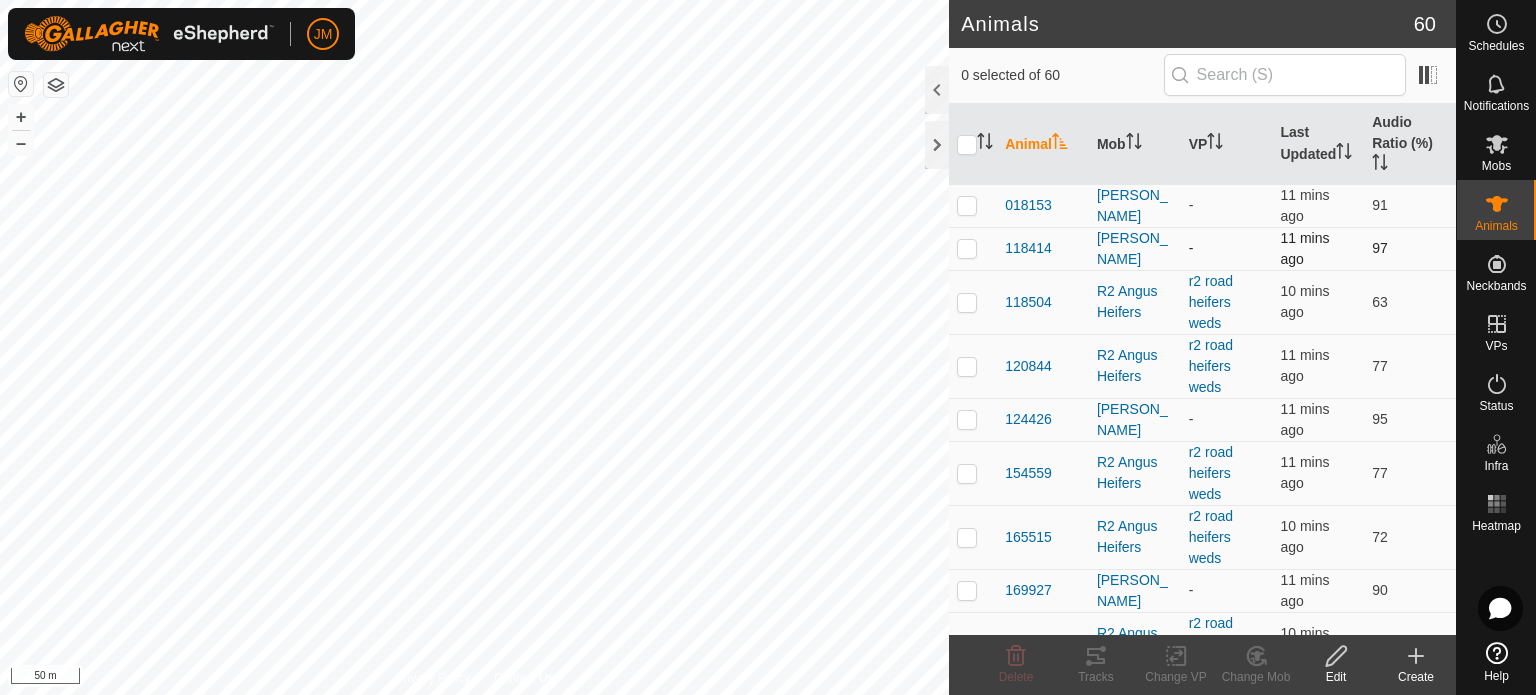 click at bounding box center (967, 248) 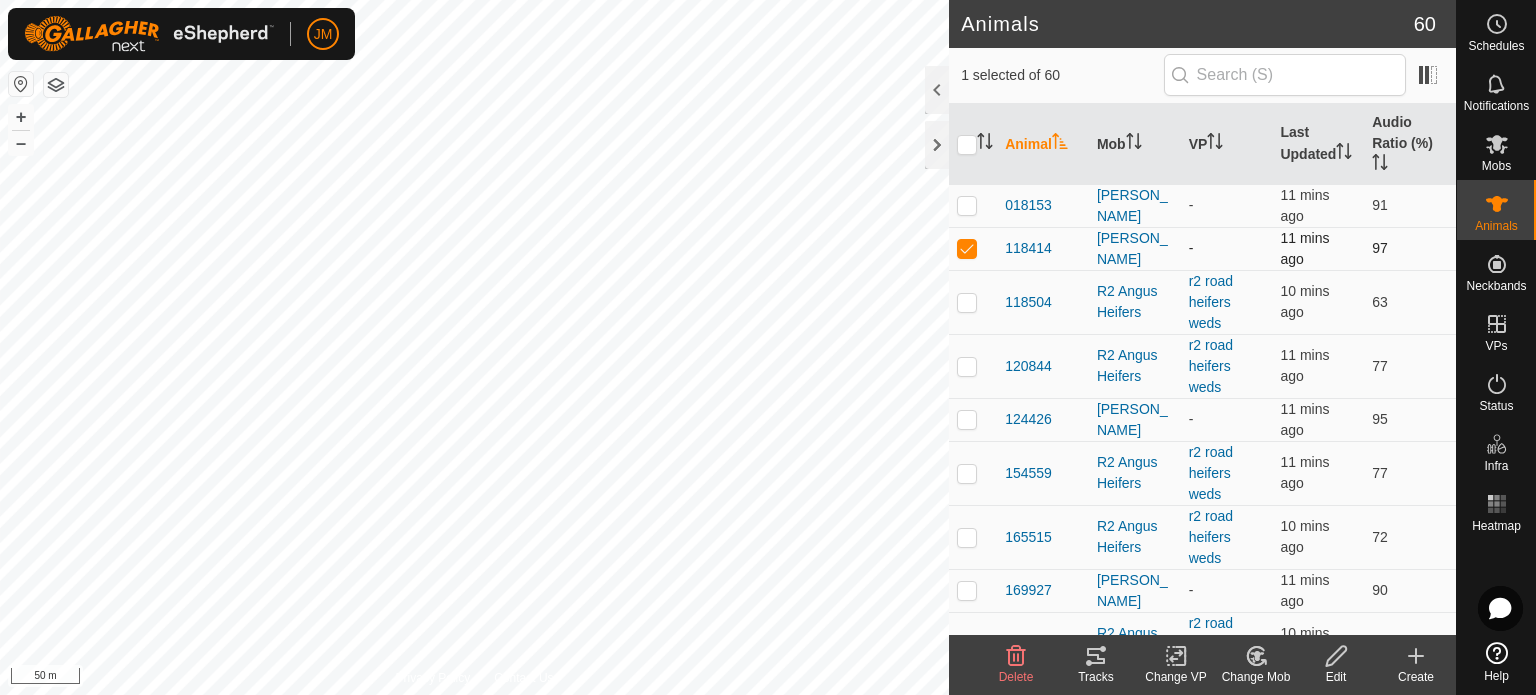 click at bounding box center (967, 248) 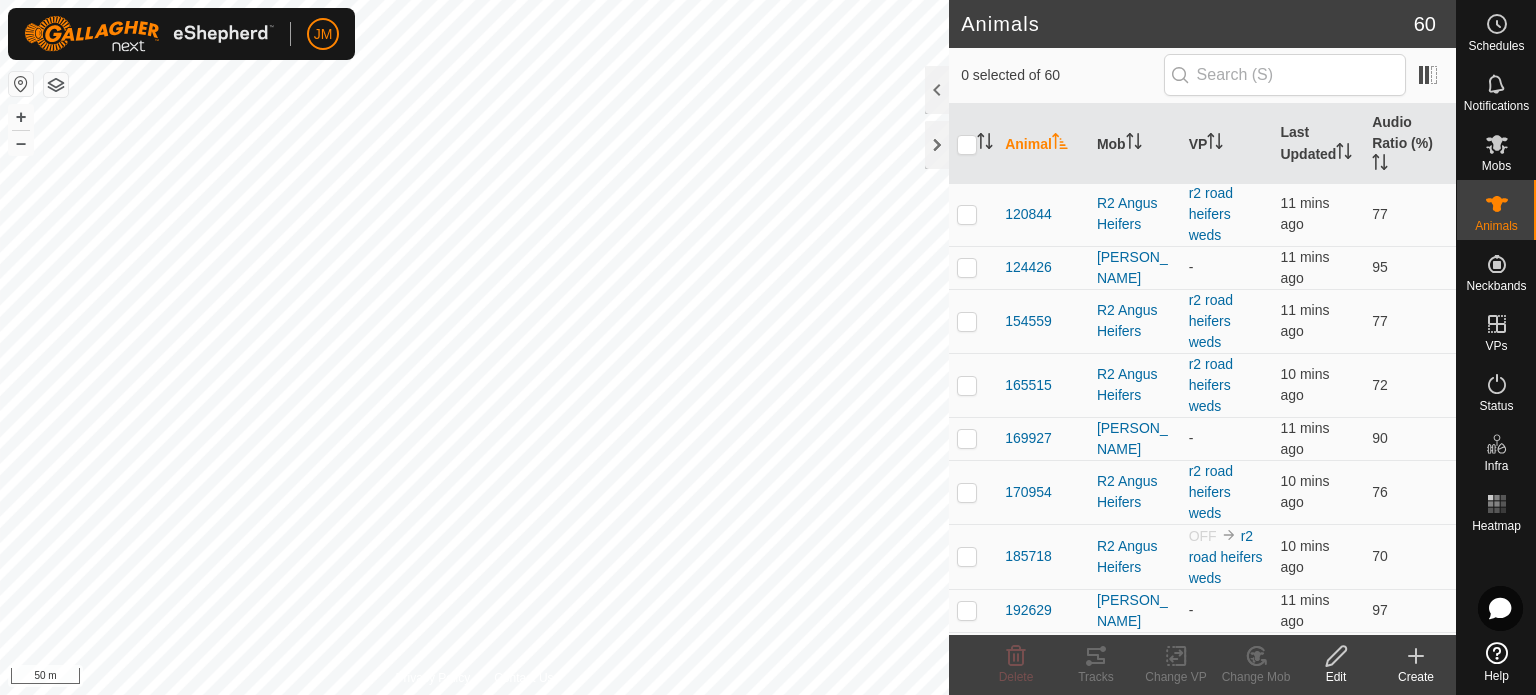 scroll, scrollTop: 0, scrollLeft: 0, axis: both 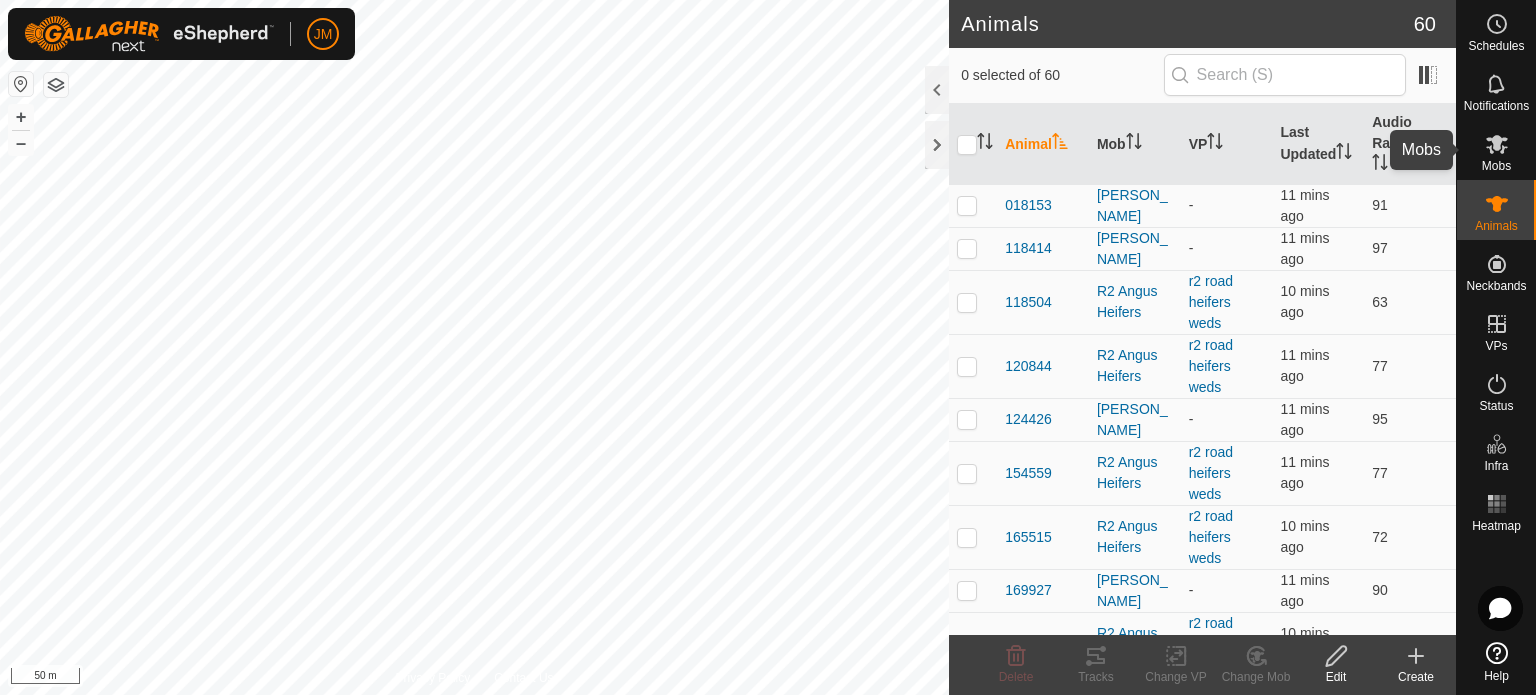 click at bounding box center [1497, 144] 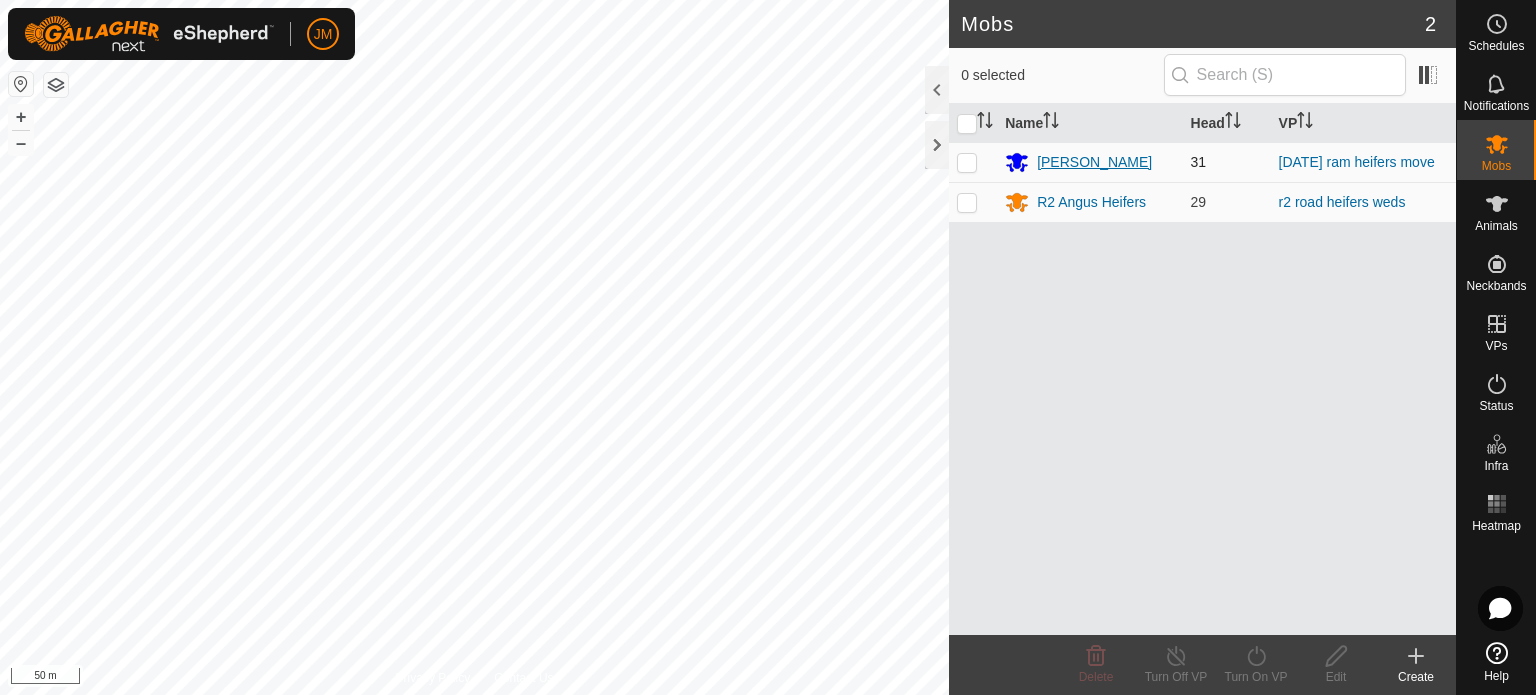 click on "[PERSON_NAME]" at bounding box center [1094, 162] 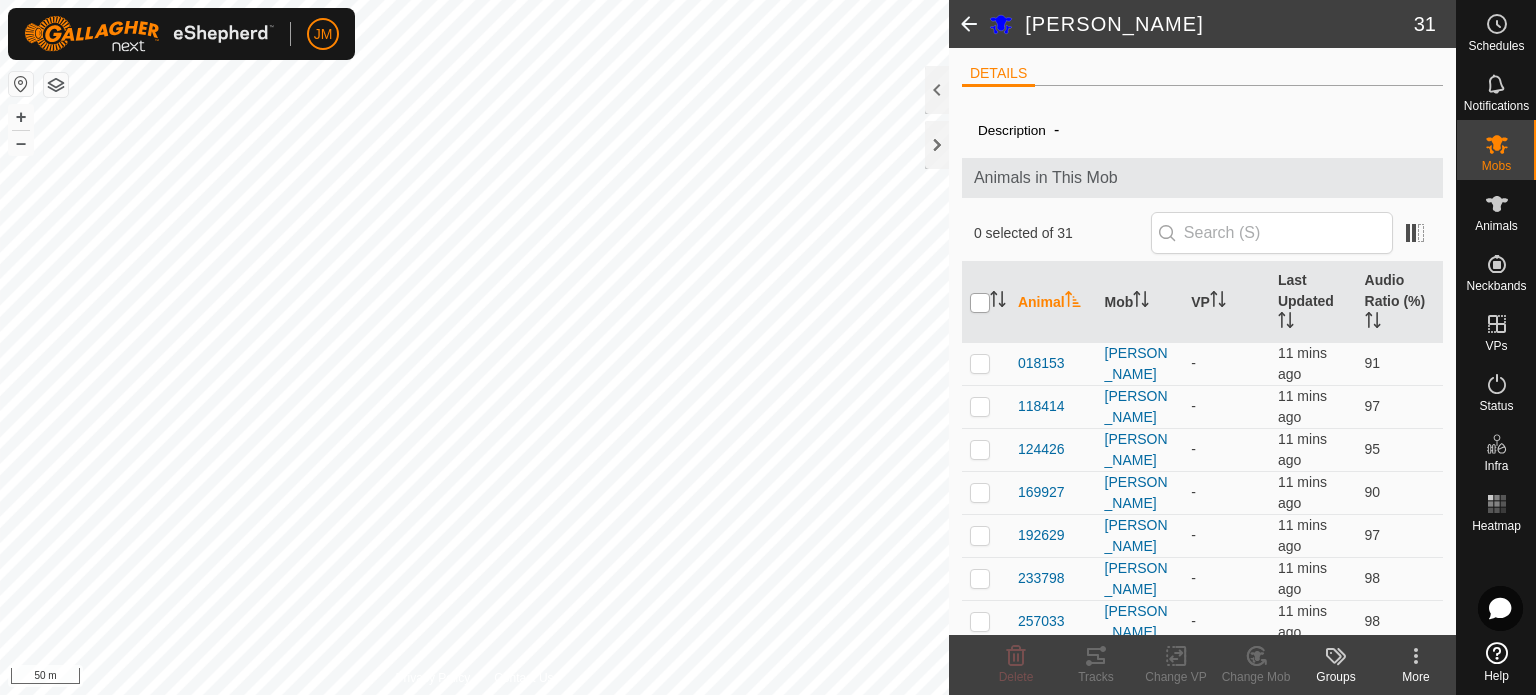 click at bounding box center [980, 303] 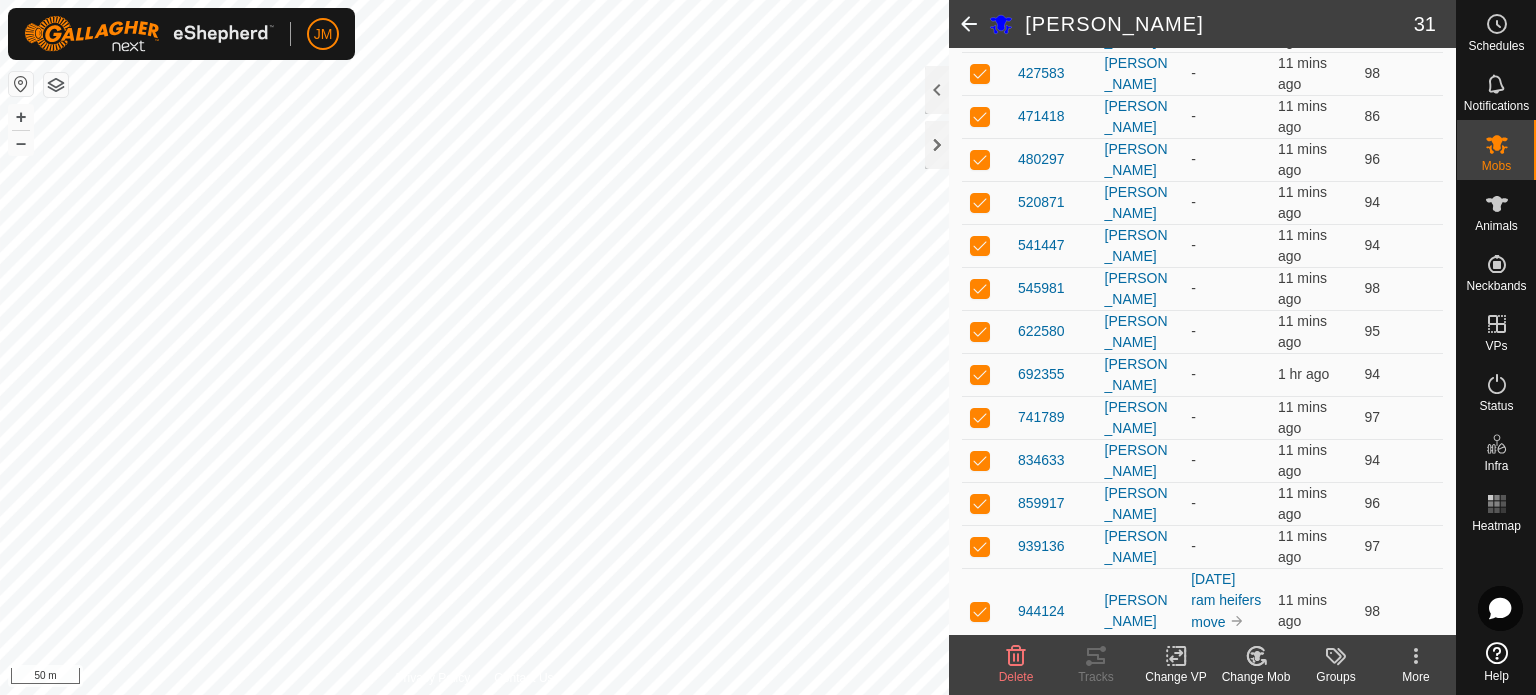 scroll, scrollTop: 1096, scrollLeft: 0, axis: vertical 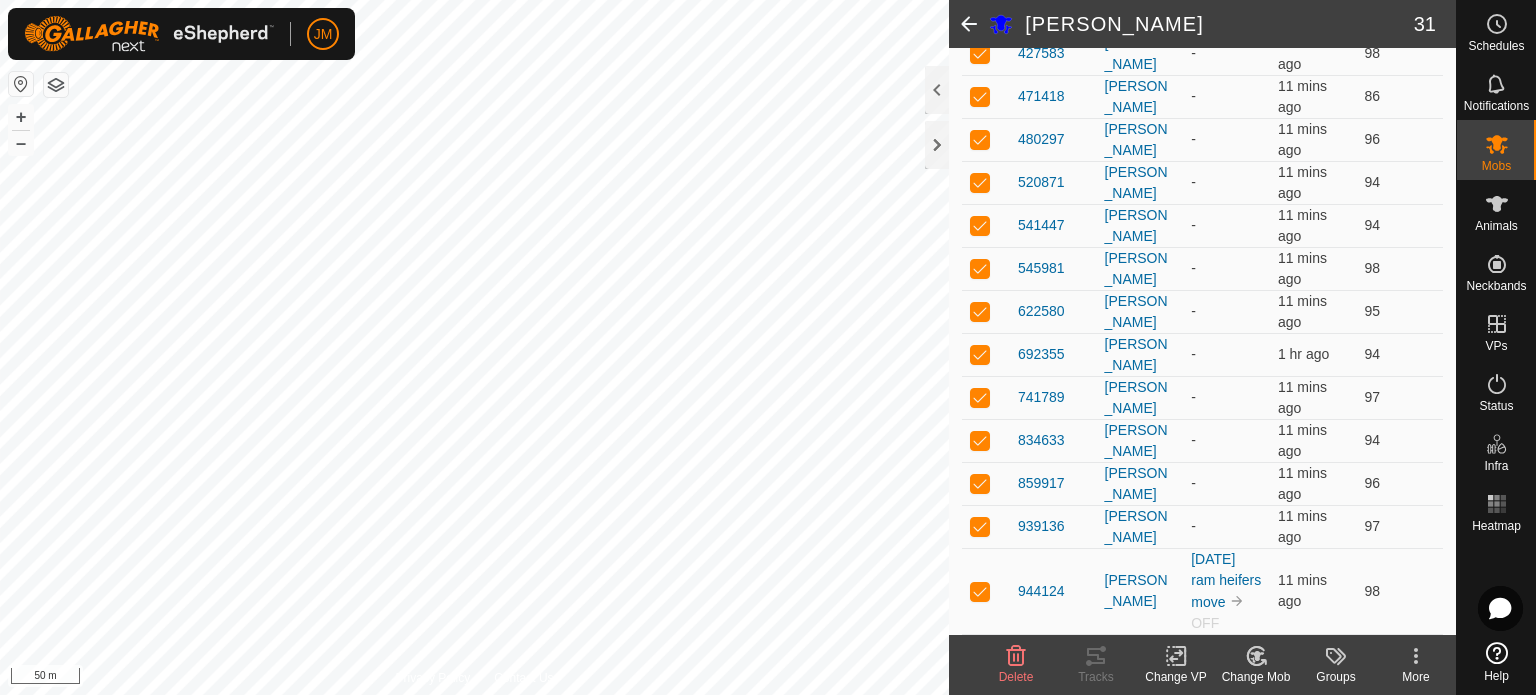 click 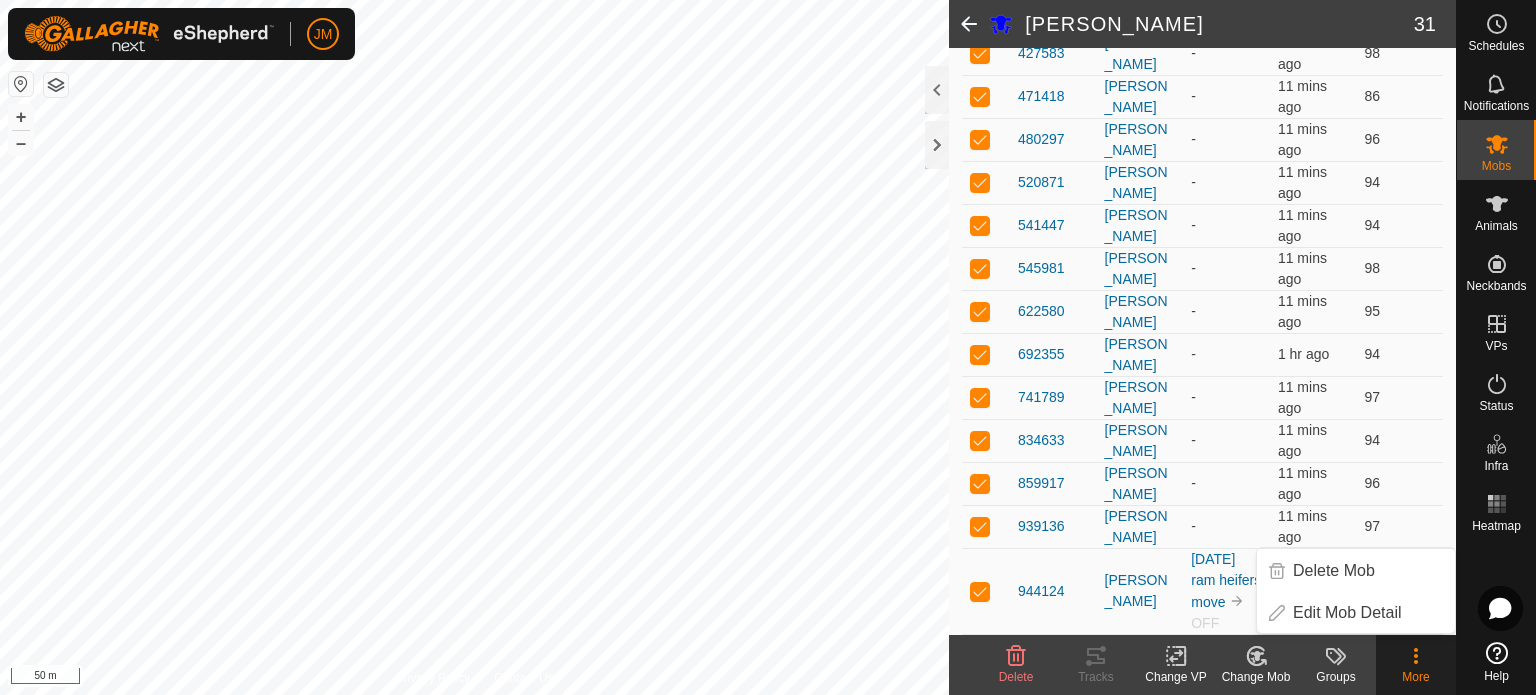 click on "Delete  Tracks   Change VP   Change Mob   Groups   More" 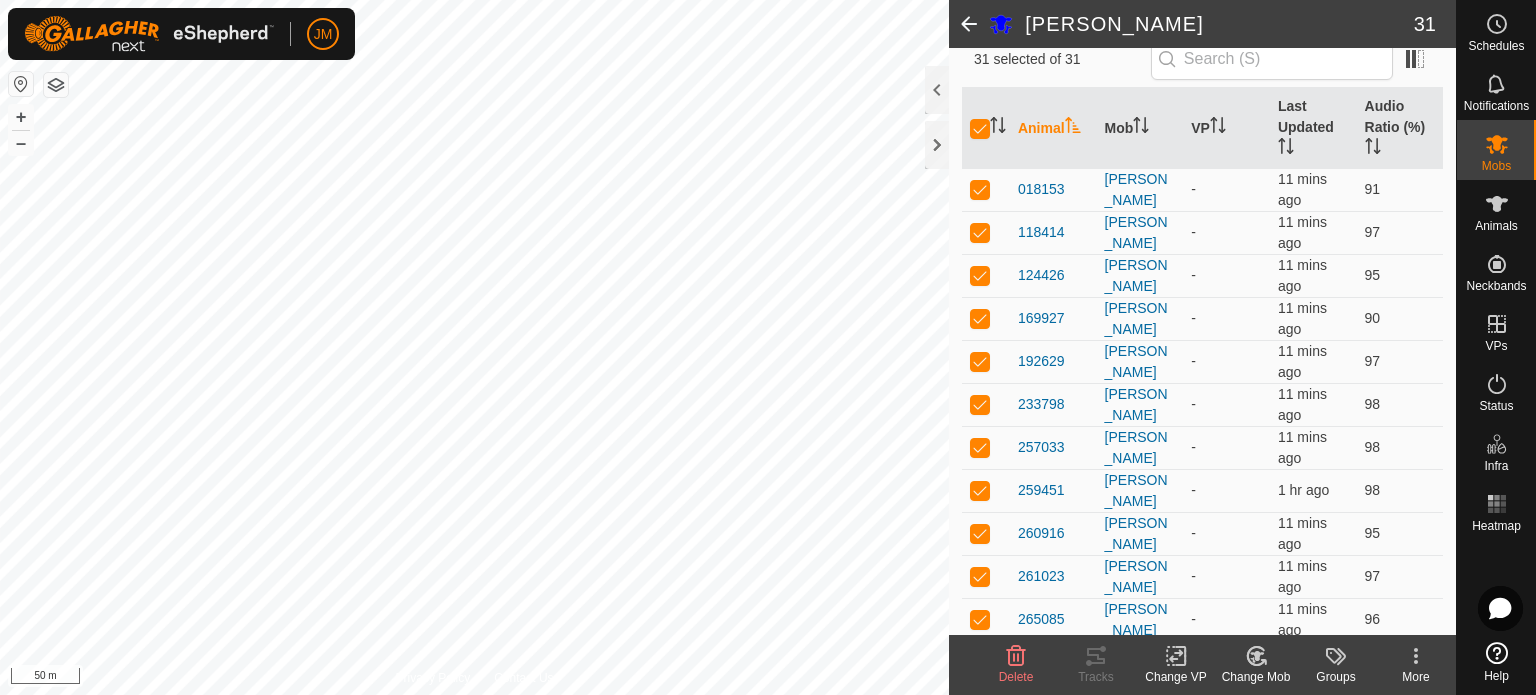 scroll, scrollTop: 0, scrollLeft: 0, axis: both 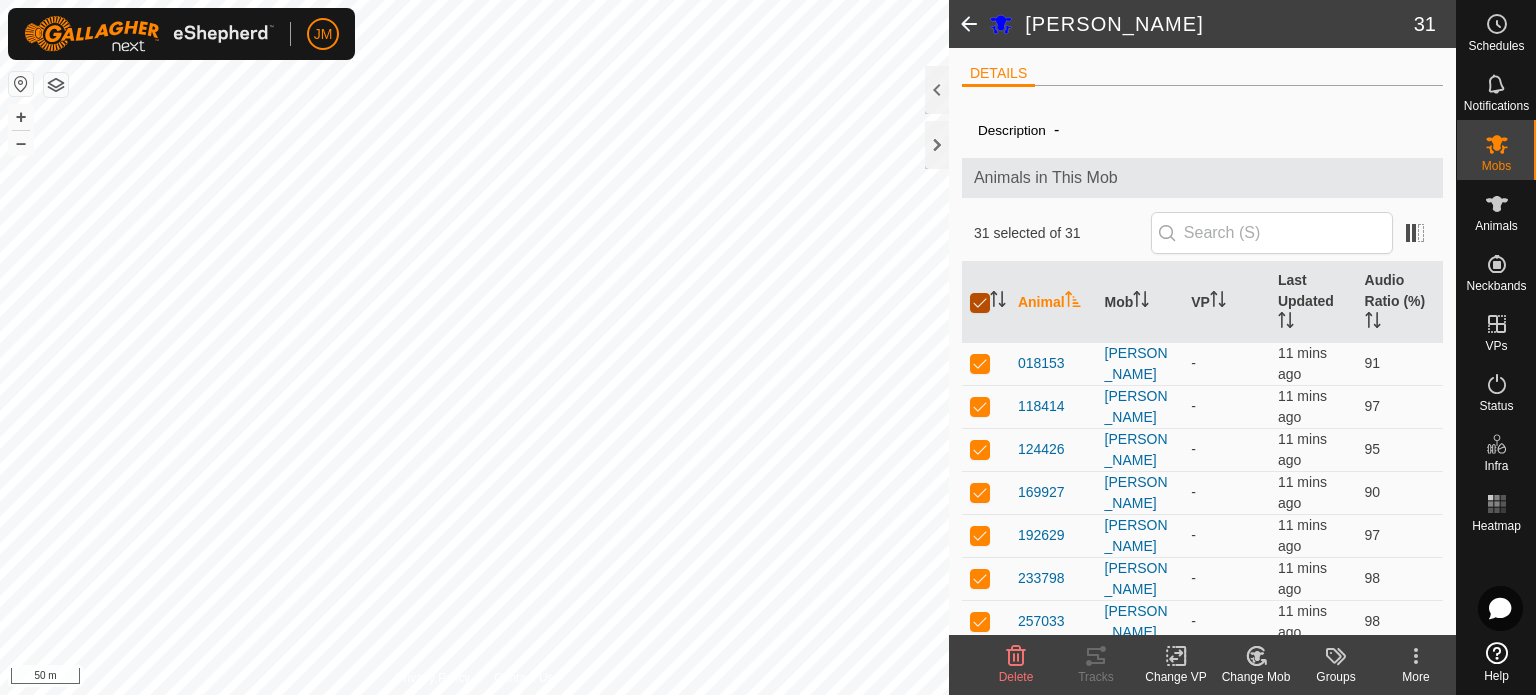 click at bounding box center [980, 303] 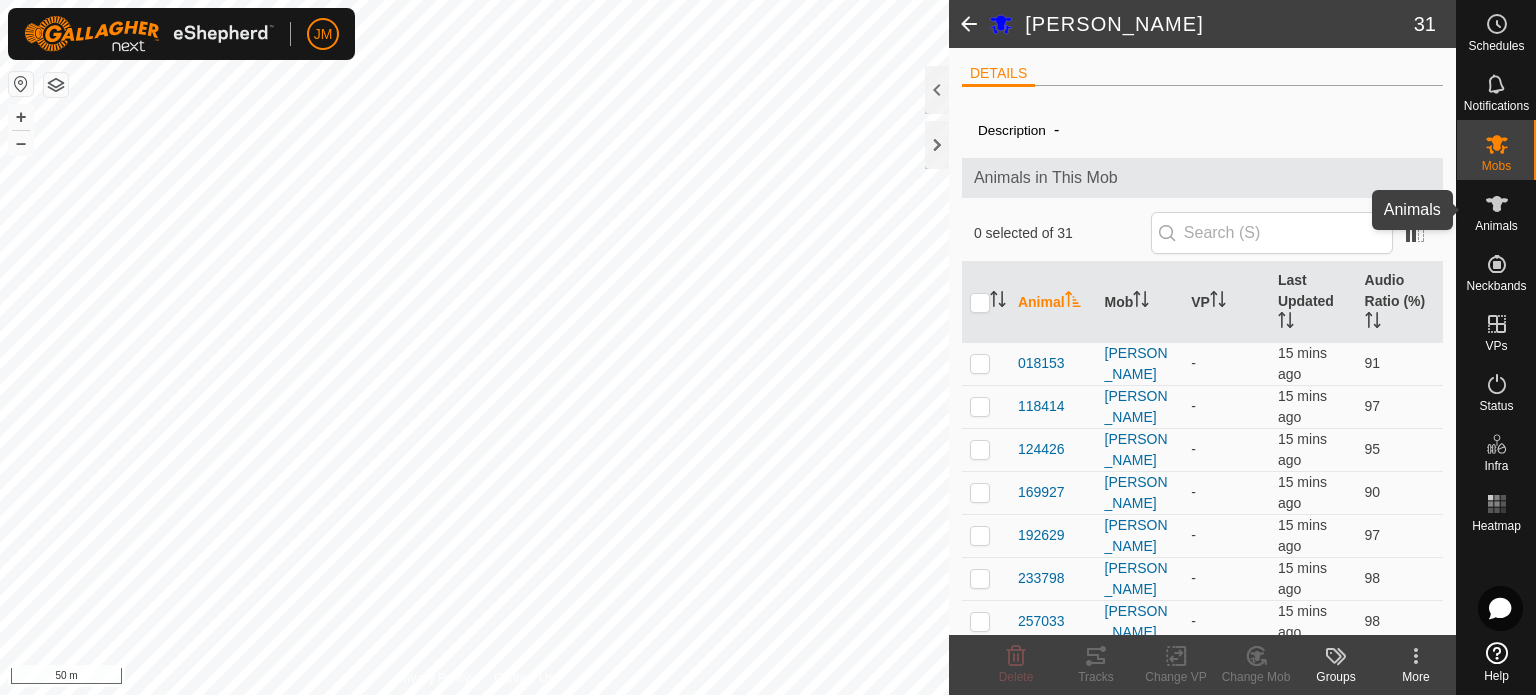 click at bounding box center [1497, 204] 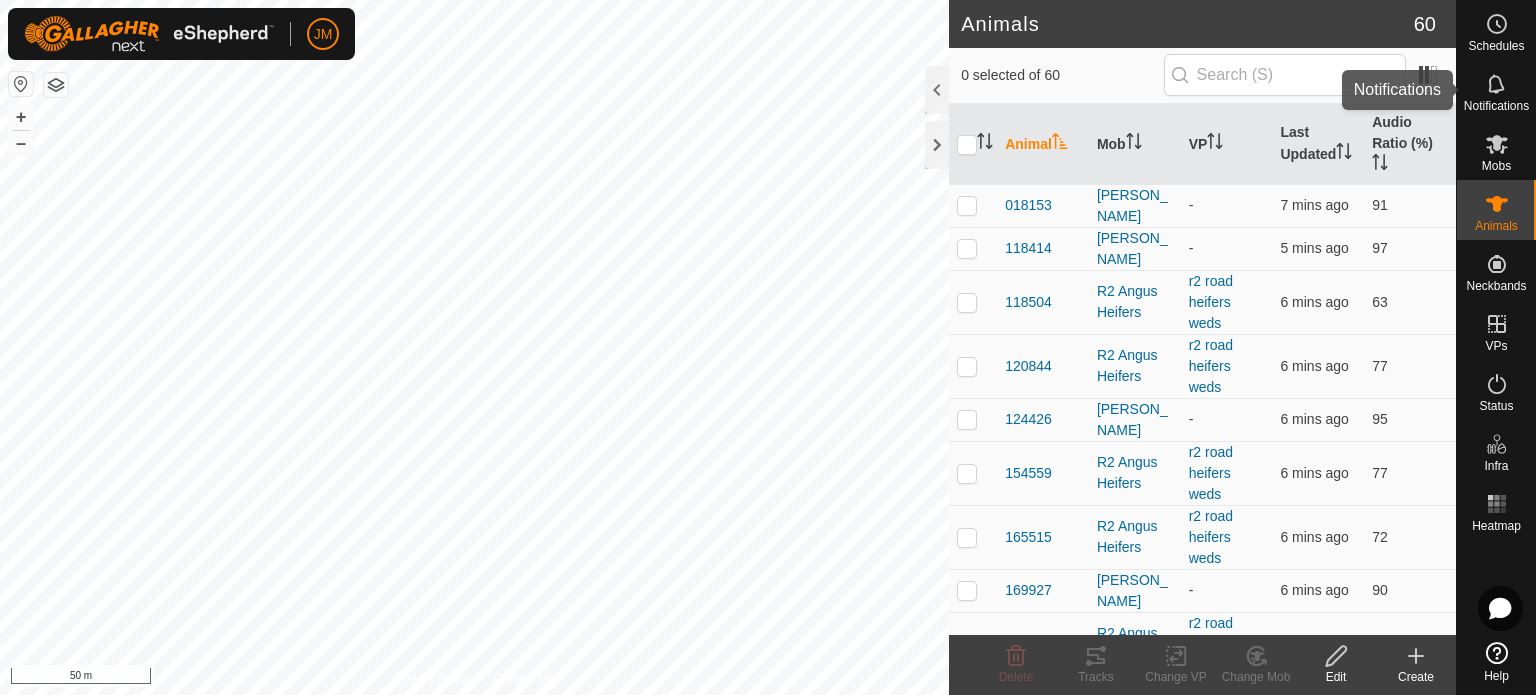 click 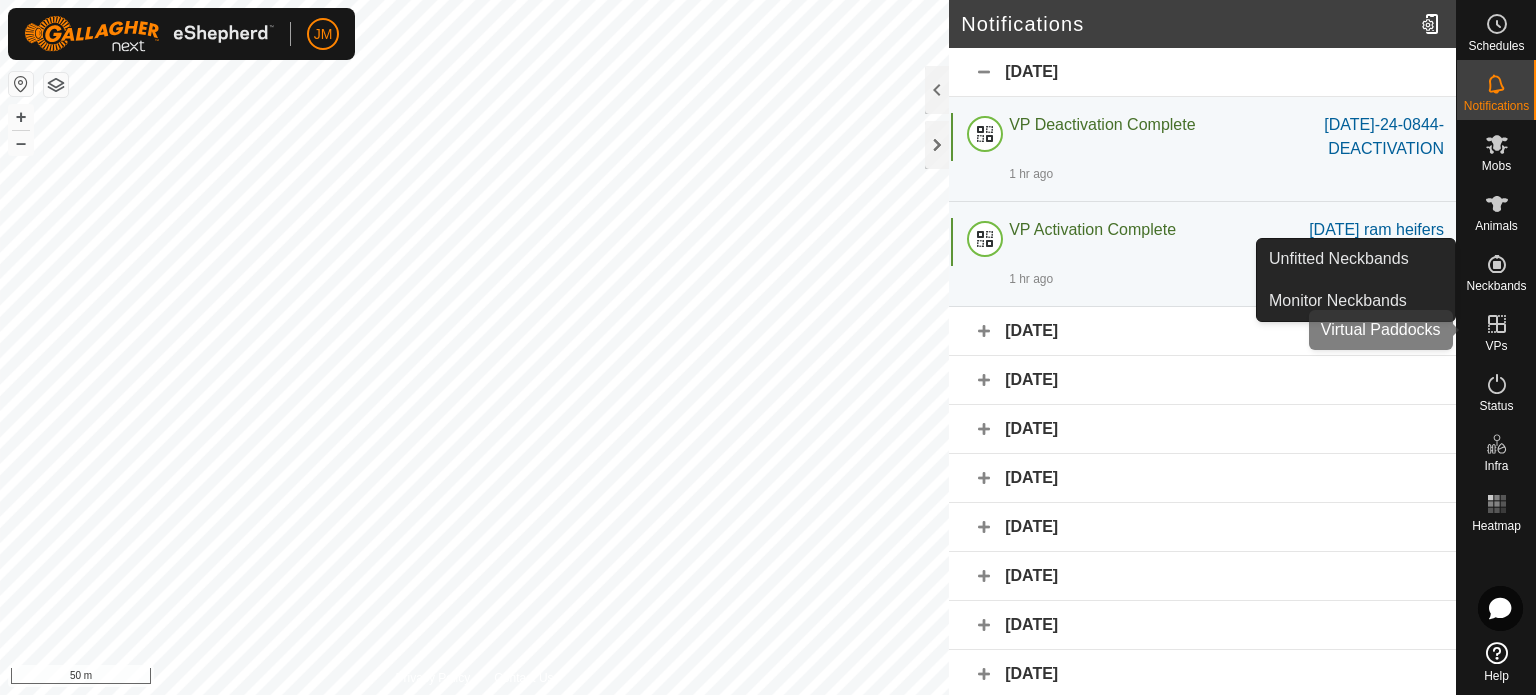 click 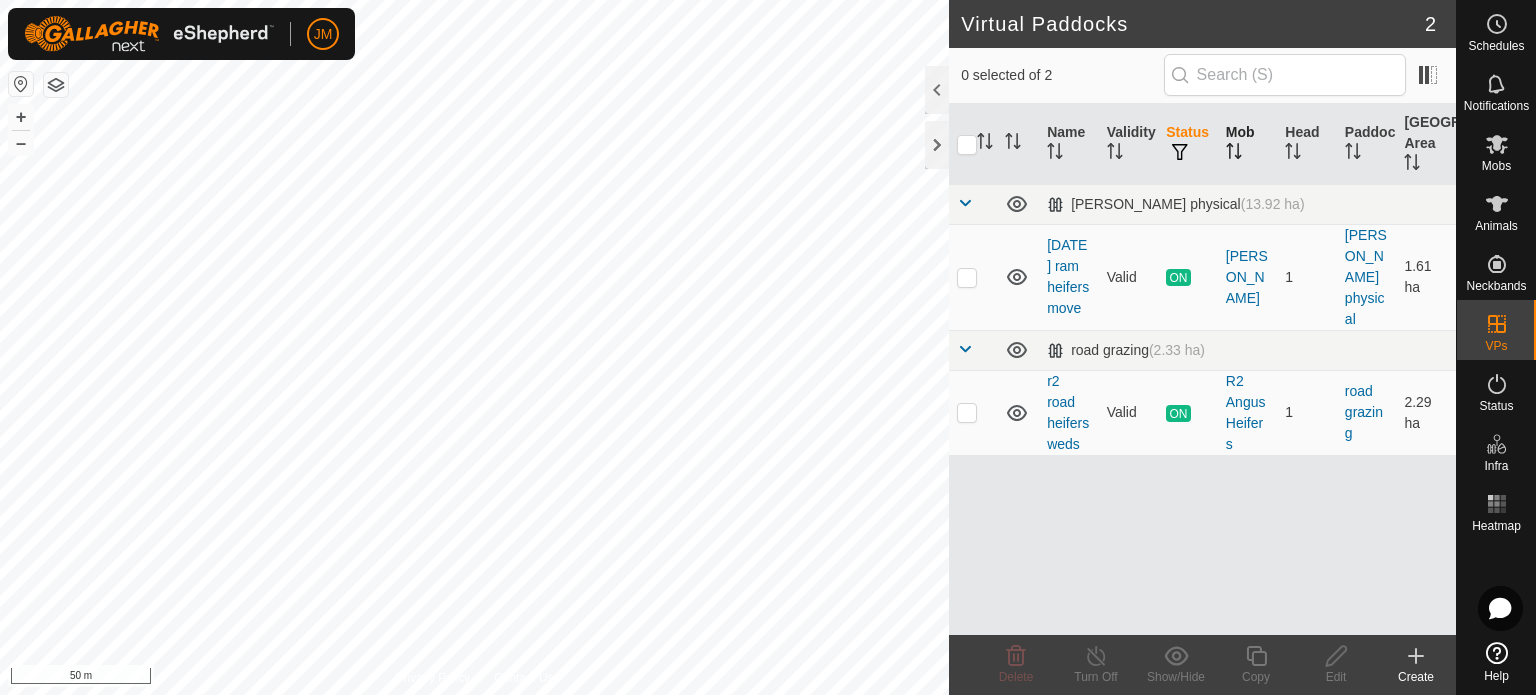 click on "Mob" at bounding box center (1248, 144) 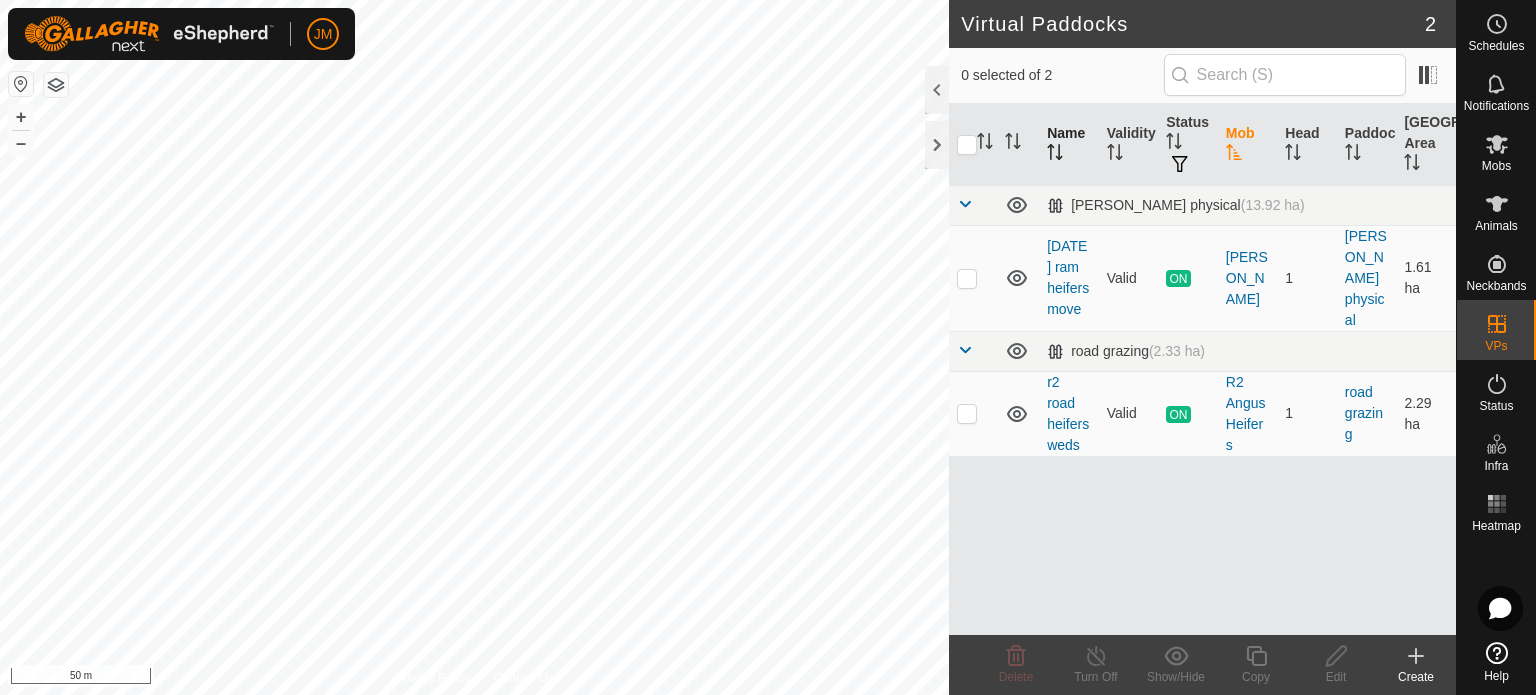 click on "Name" at bounding box center [1069, 145] 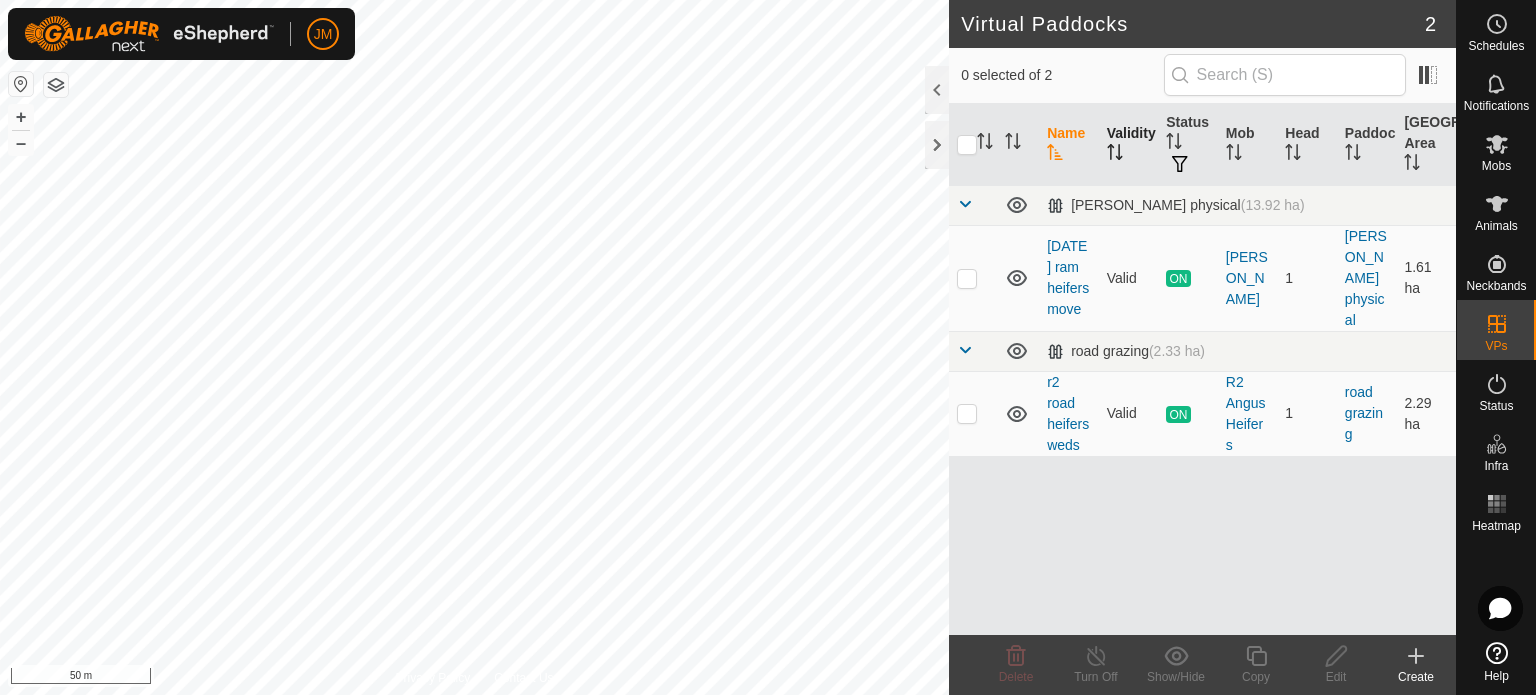 click on "Validity" at bounding box center [1129, 145] 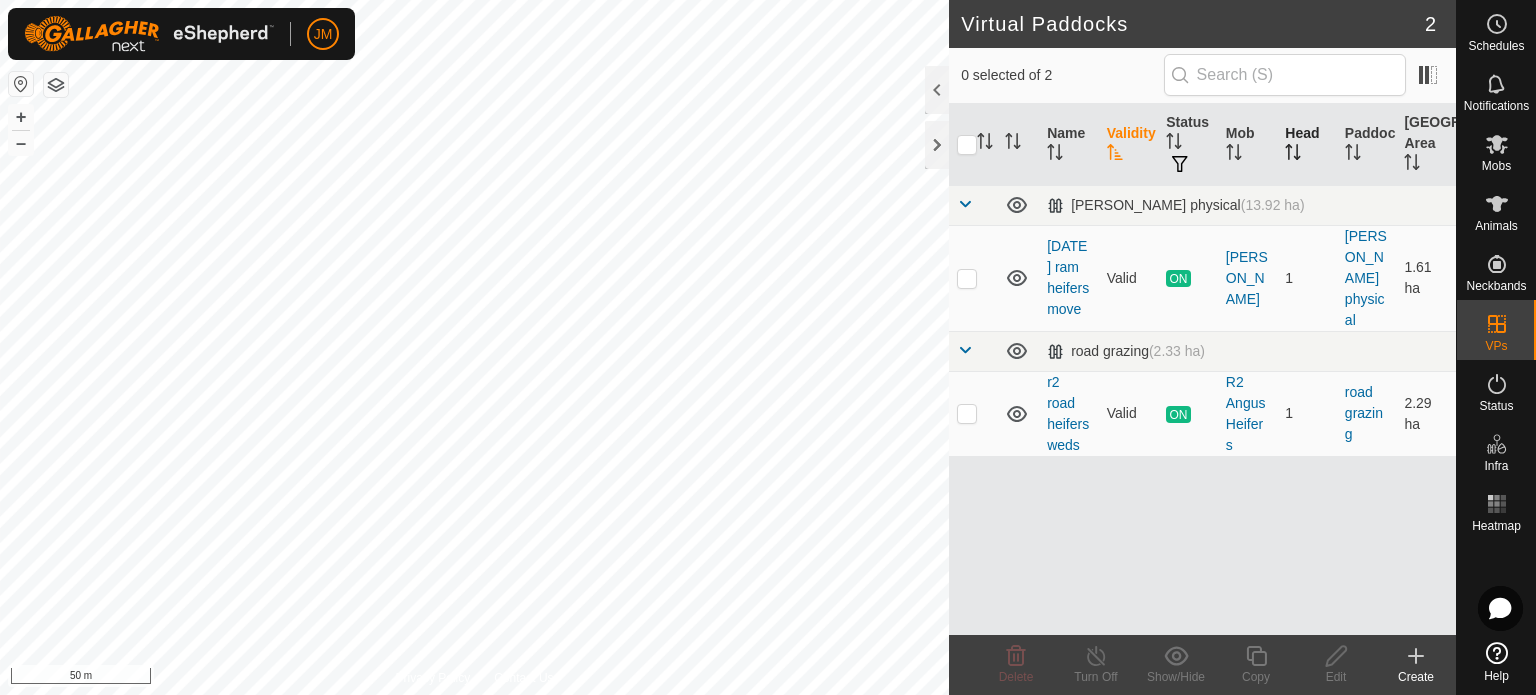 click on "Head" at bounding box center [1307, 145] 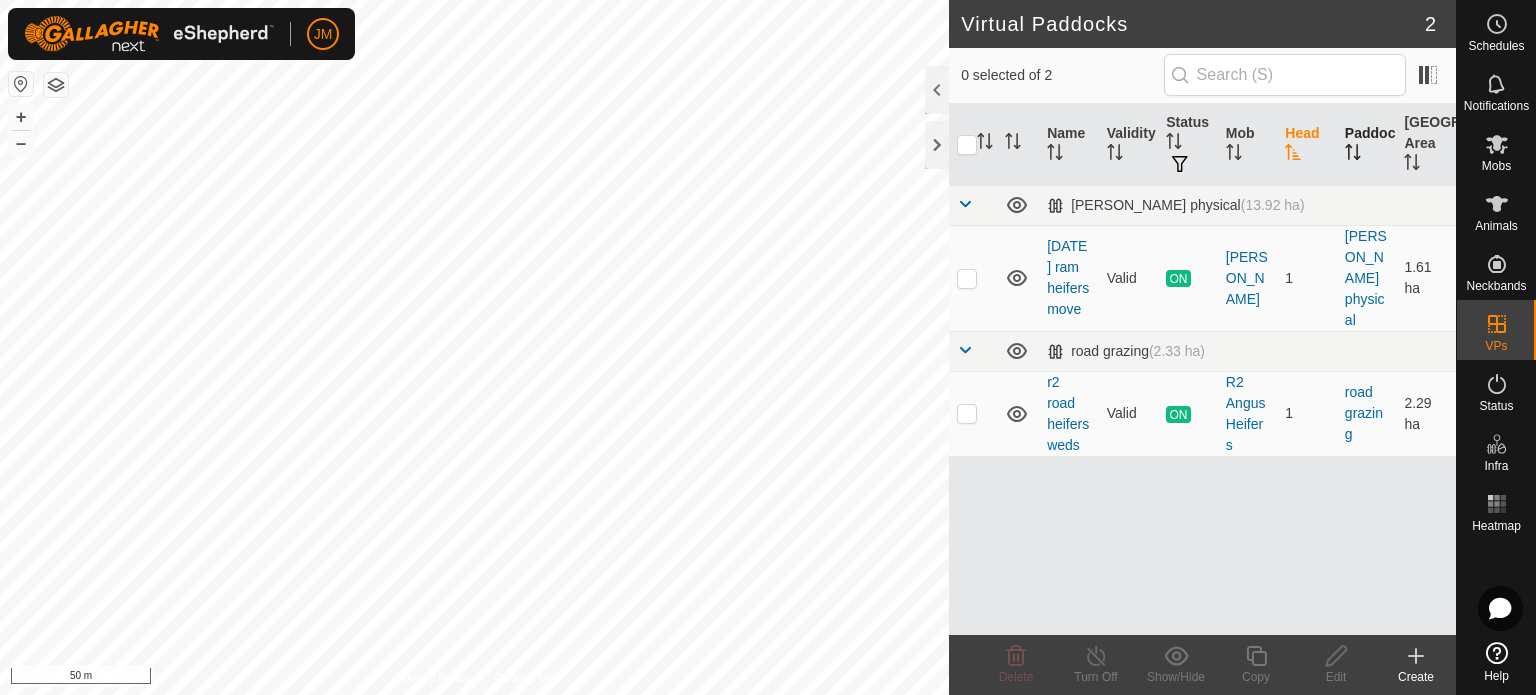 click on "Paddock" at bounding box center (1367, 145) 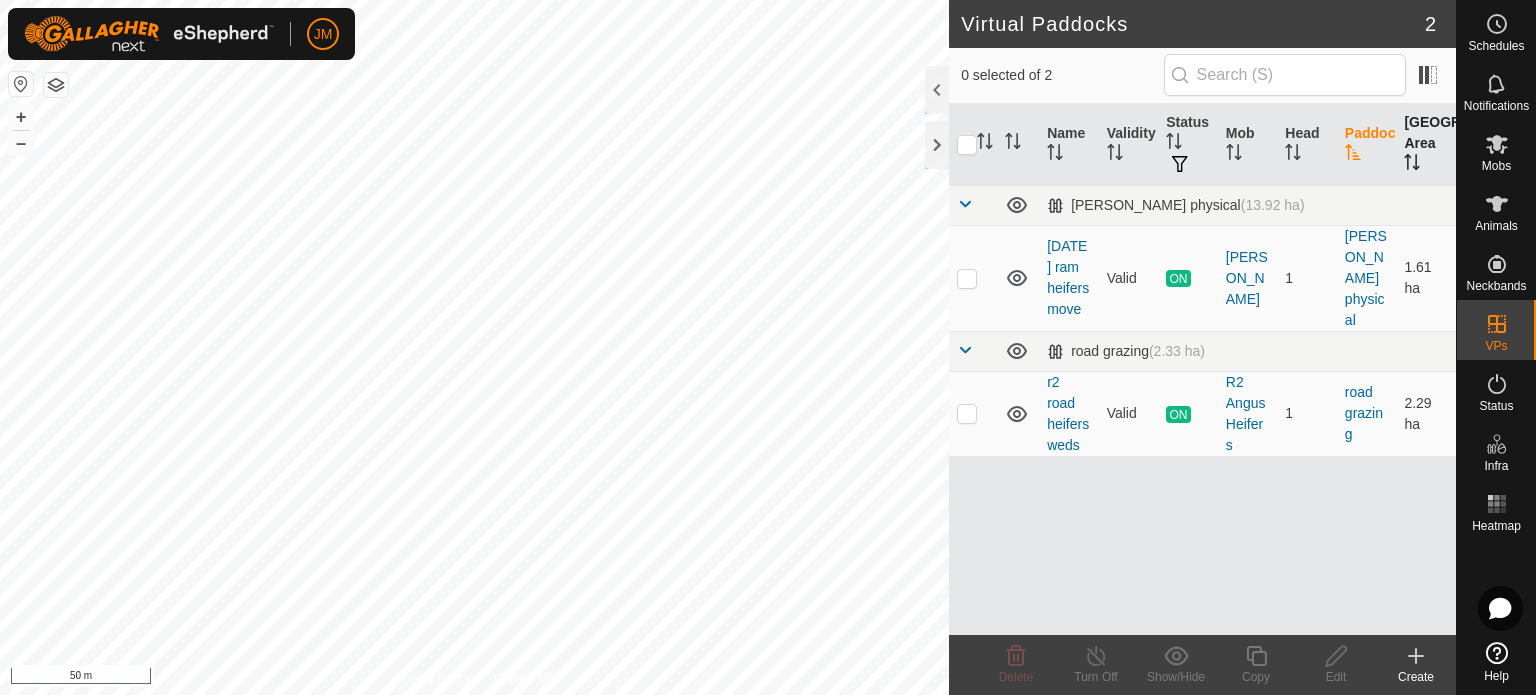 click on "[GEOGRAPHIC_DATA] Area" at bounding box center (1426, 145) 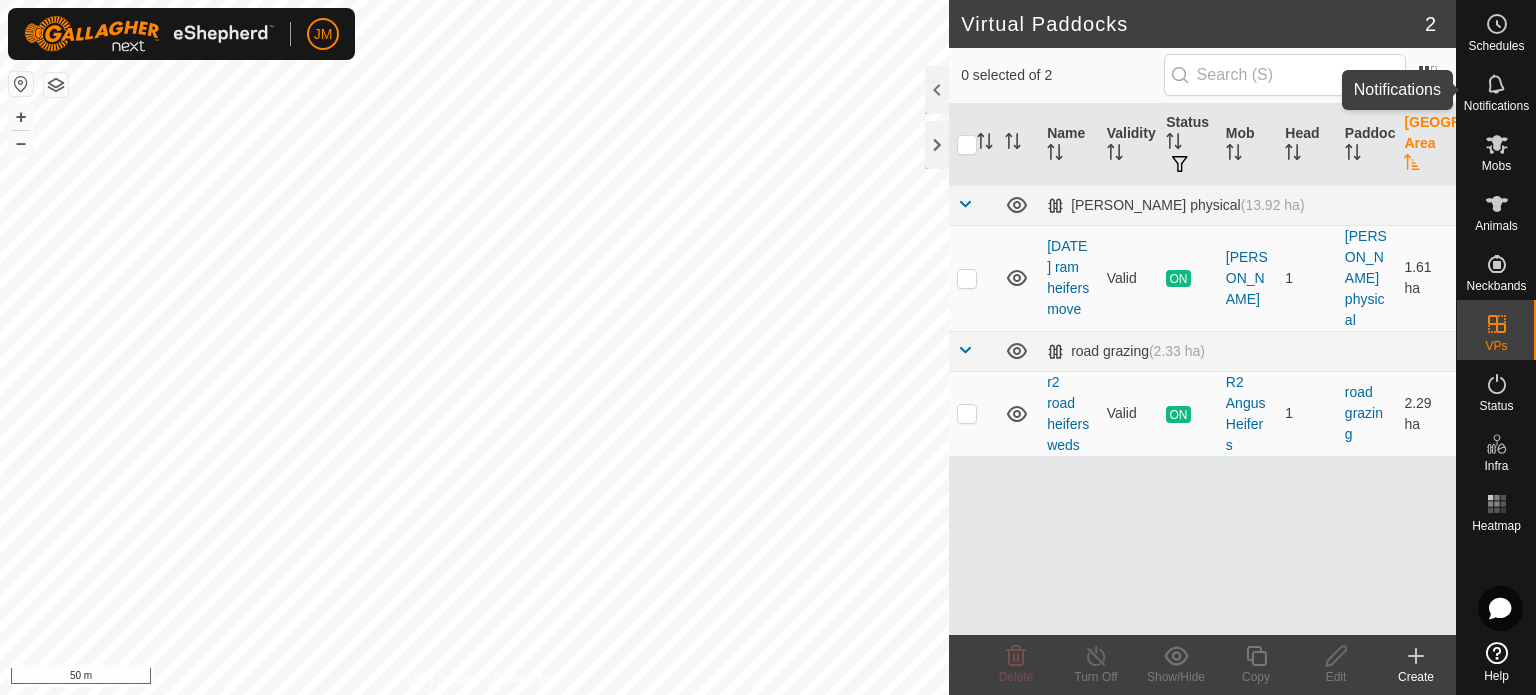 click 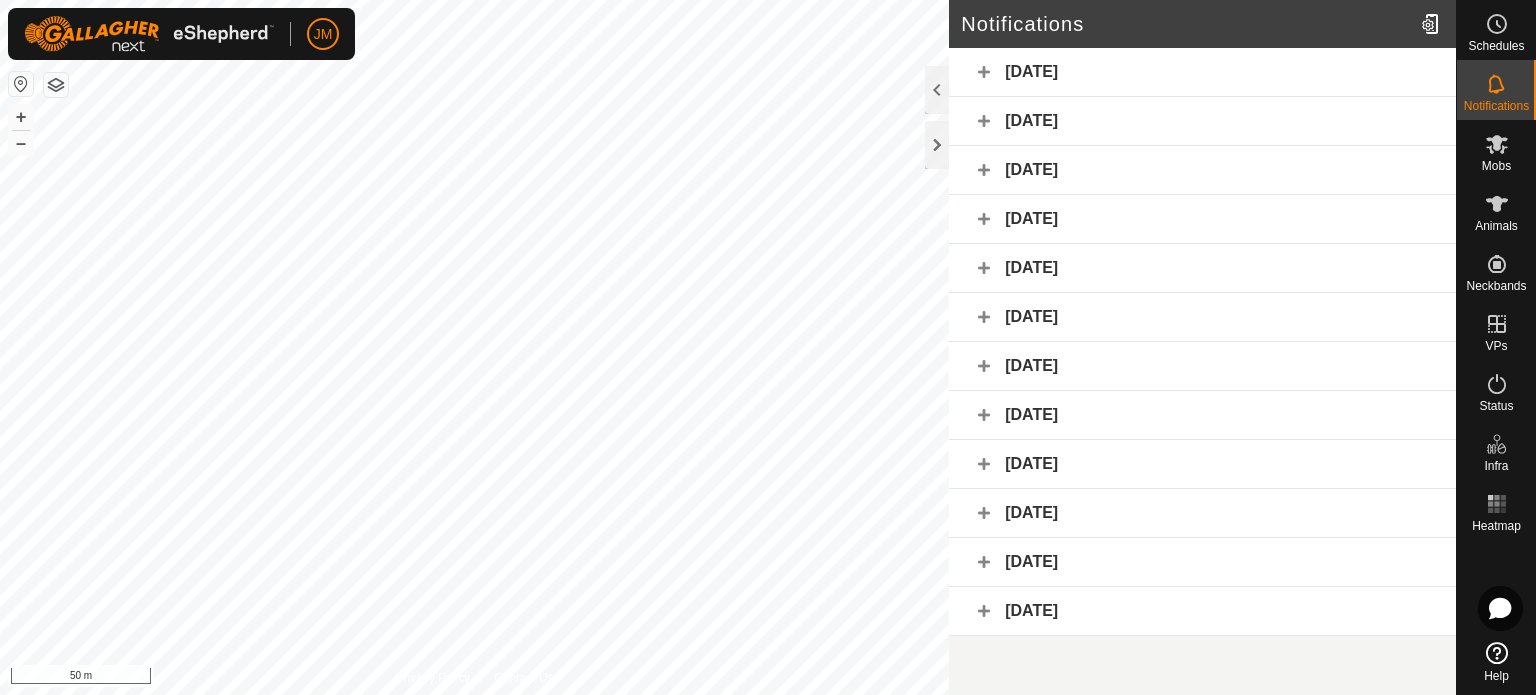 click on "Today" 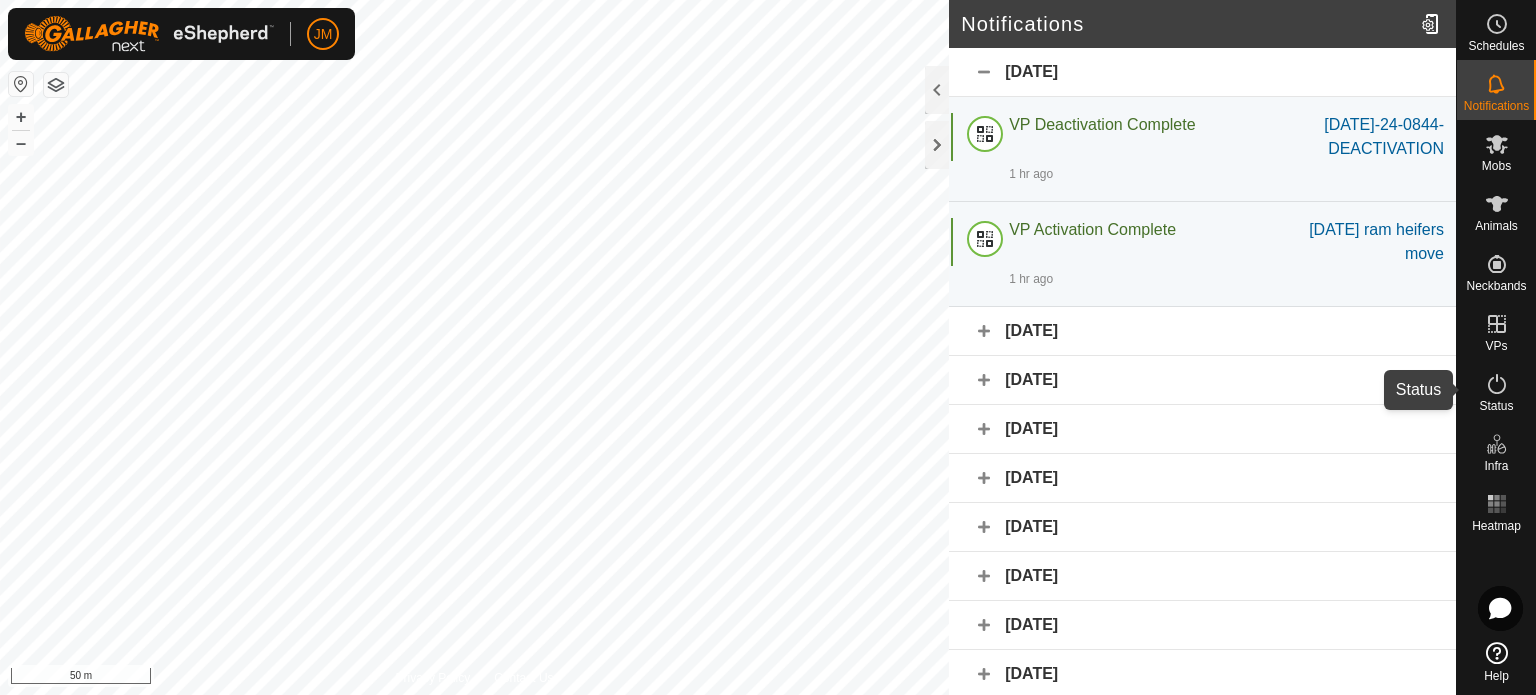 click 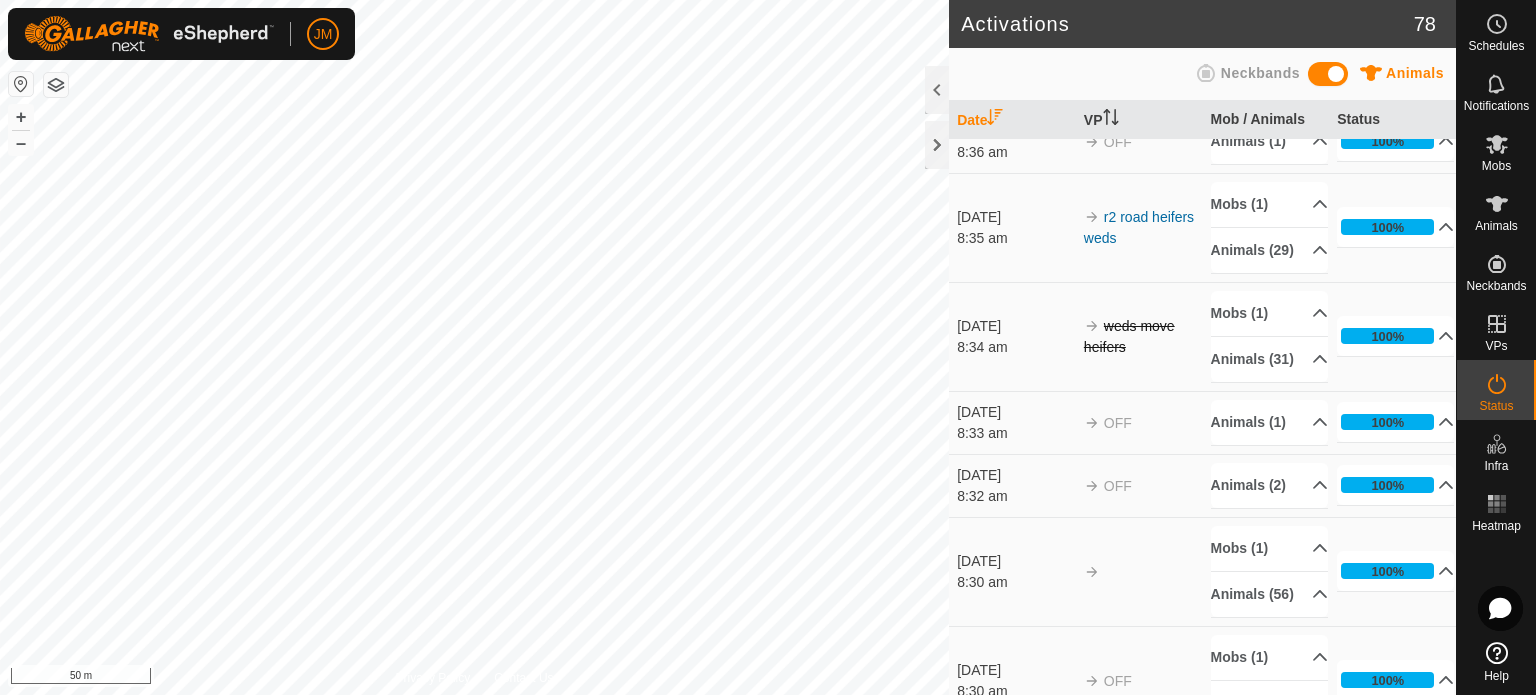 scroll, scrollTop: 700, scrollLeft: 0, axis: vertical 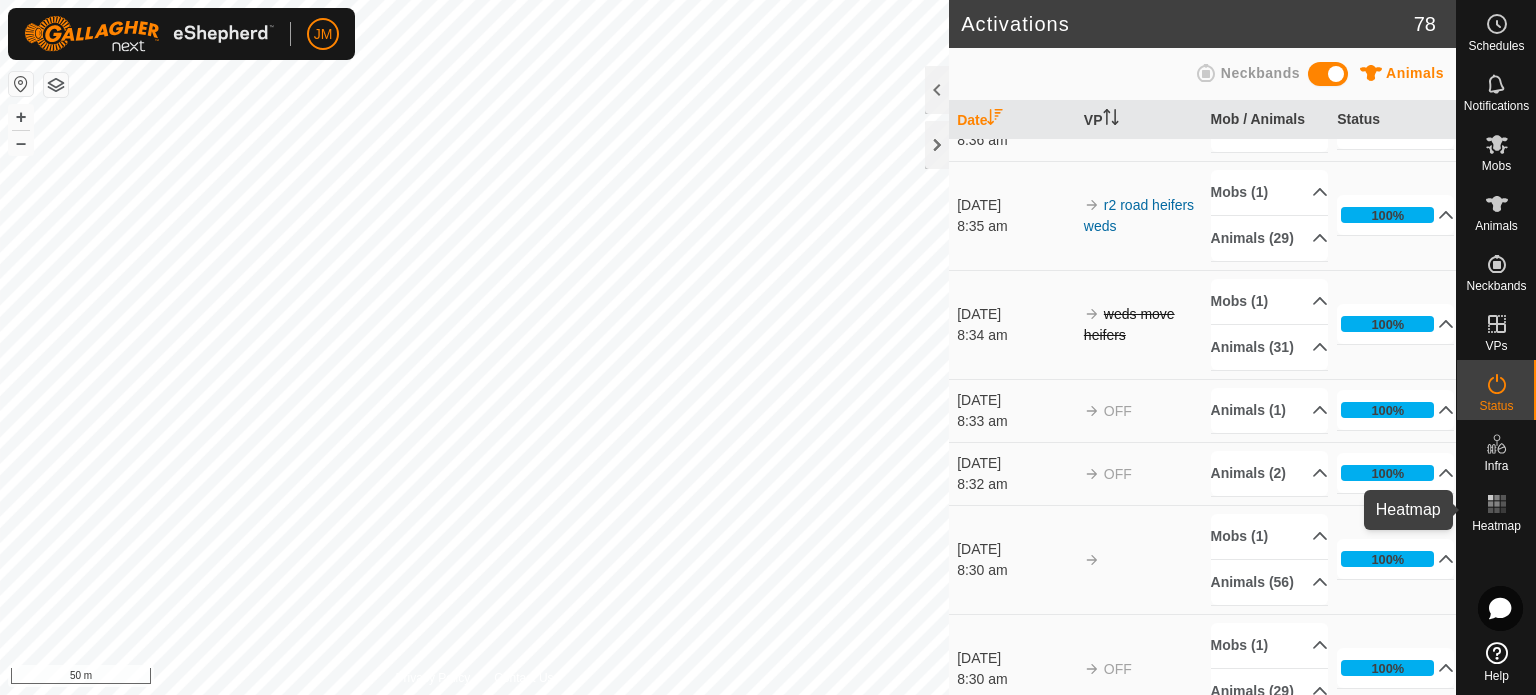 click 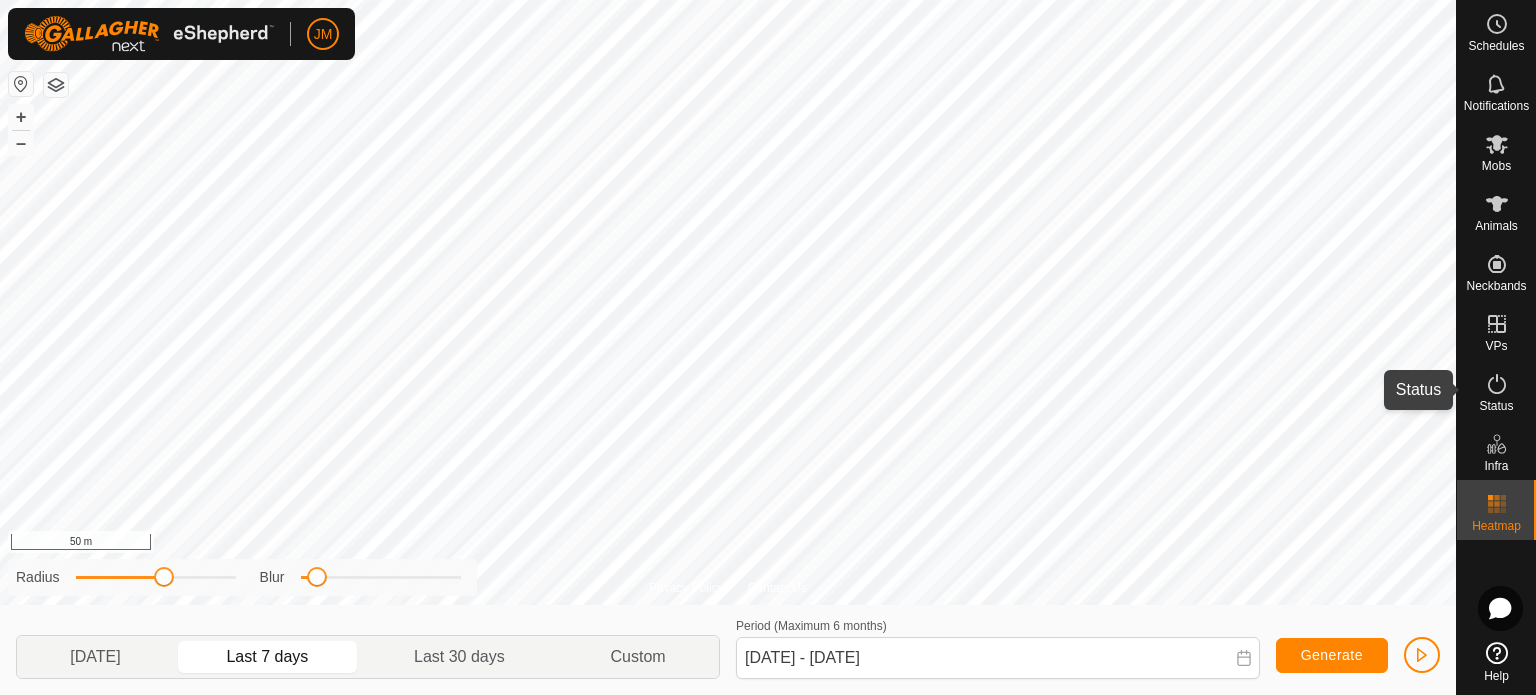 click 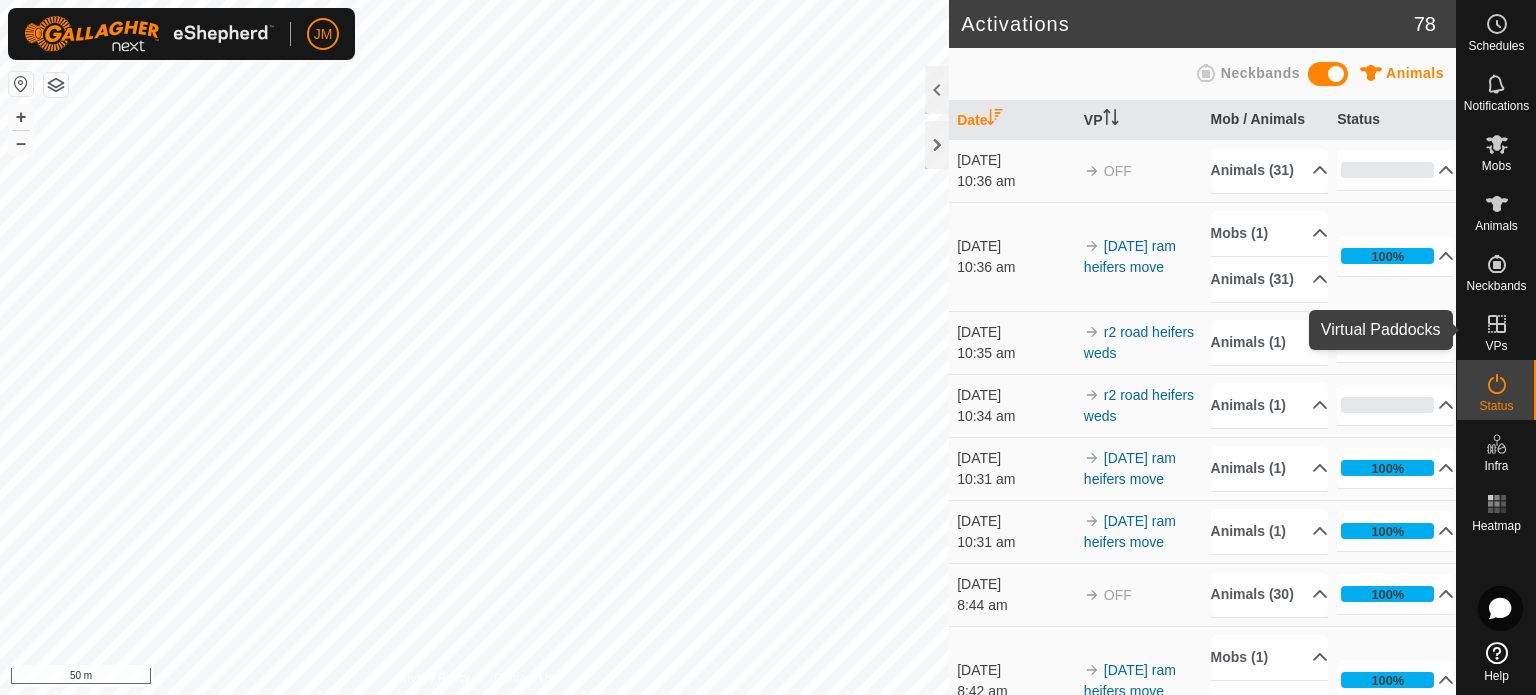 click at bounding box center [1497, 324] 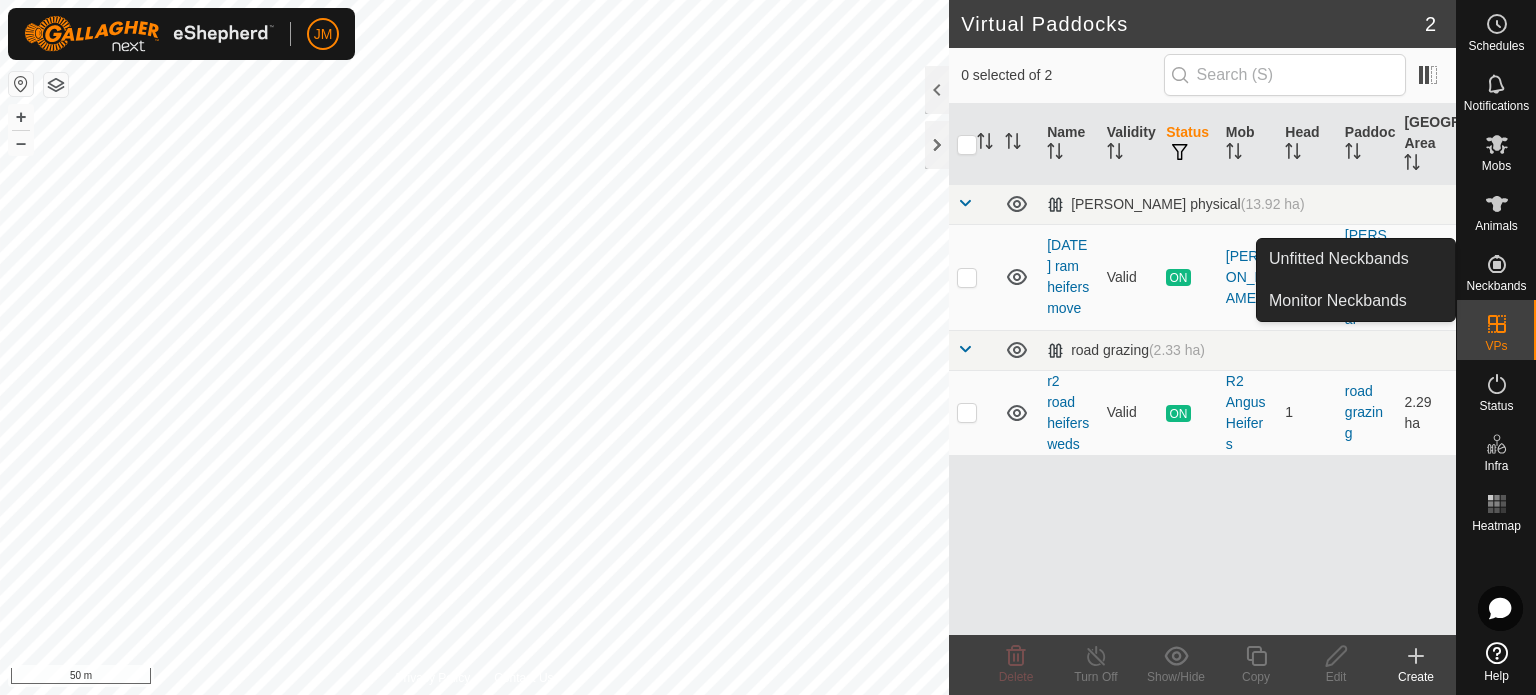 click 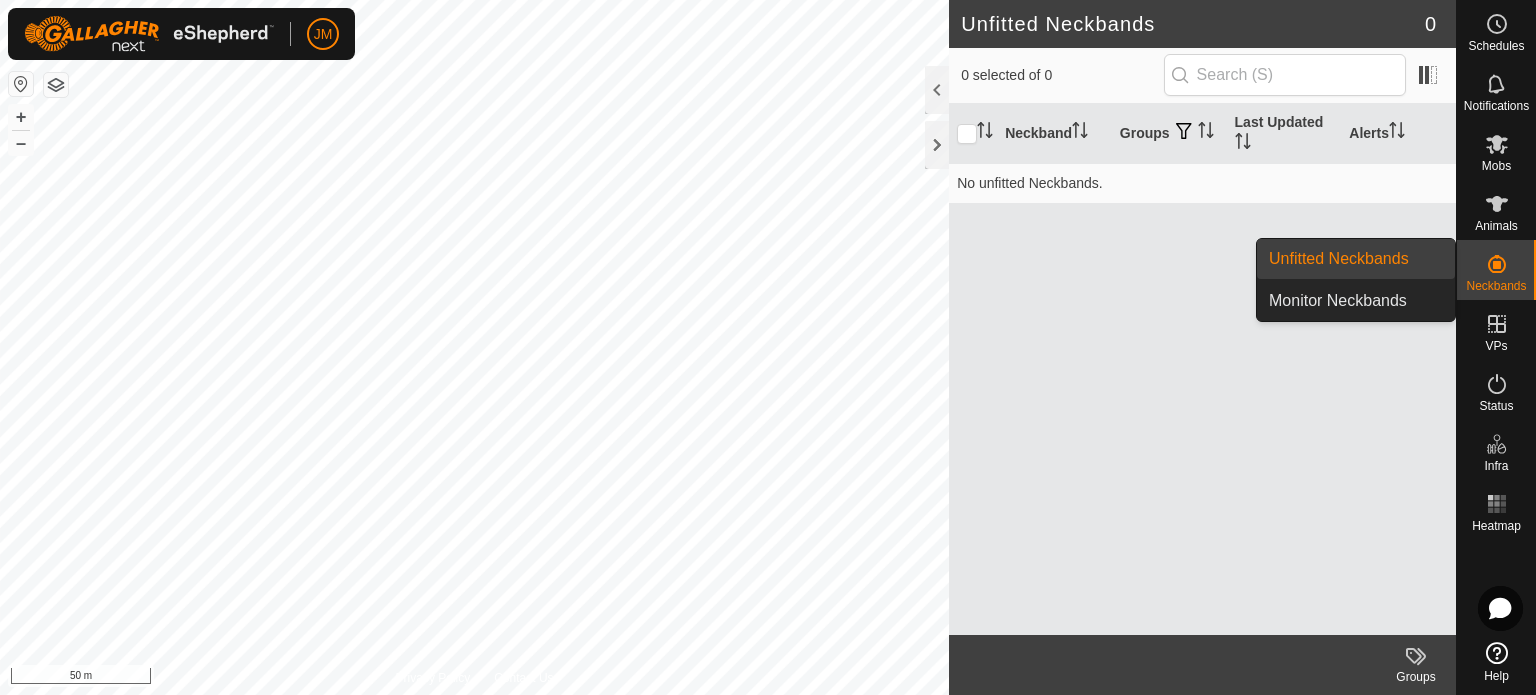 click 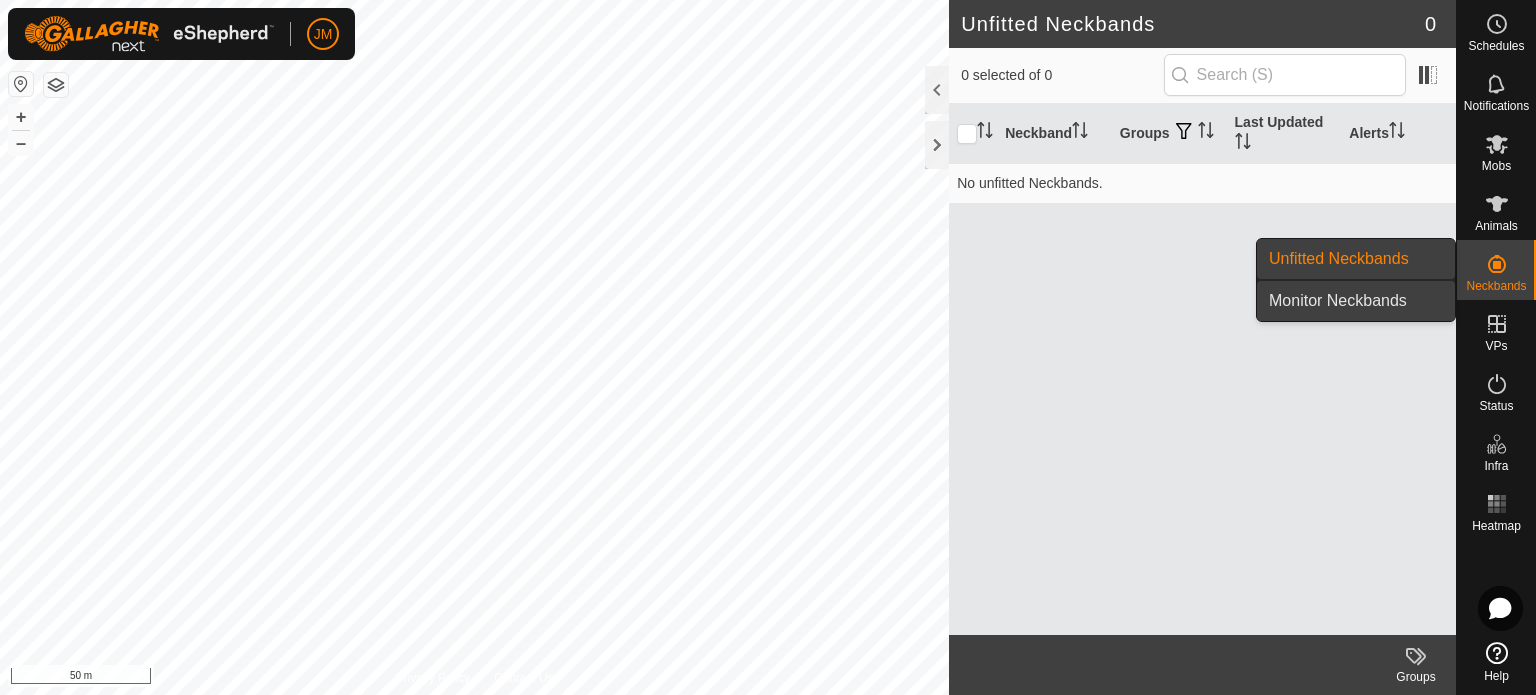 click on "Monitor Neckbands" at bounding box center (1356, 301) 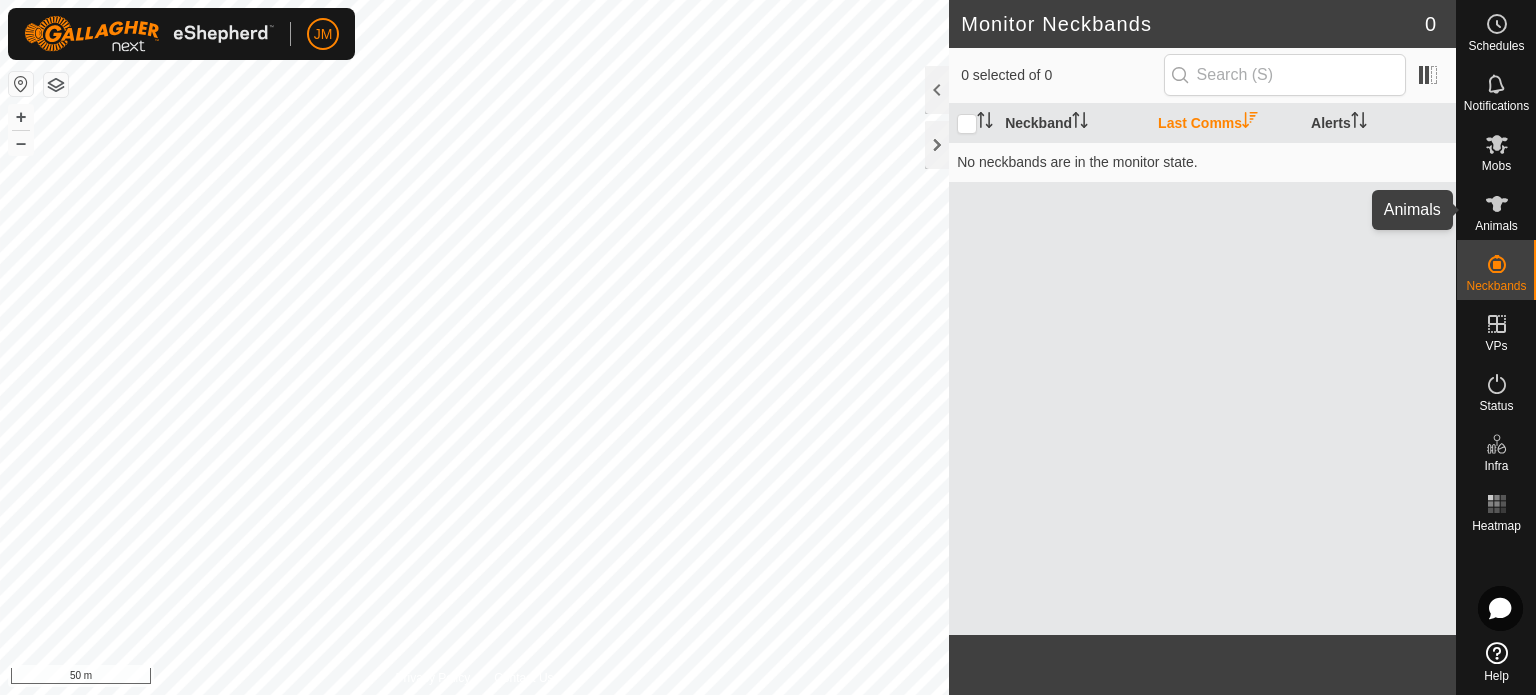 click 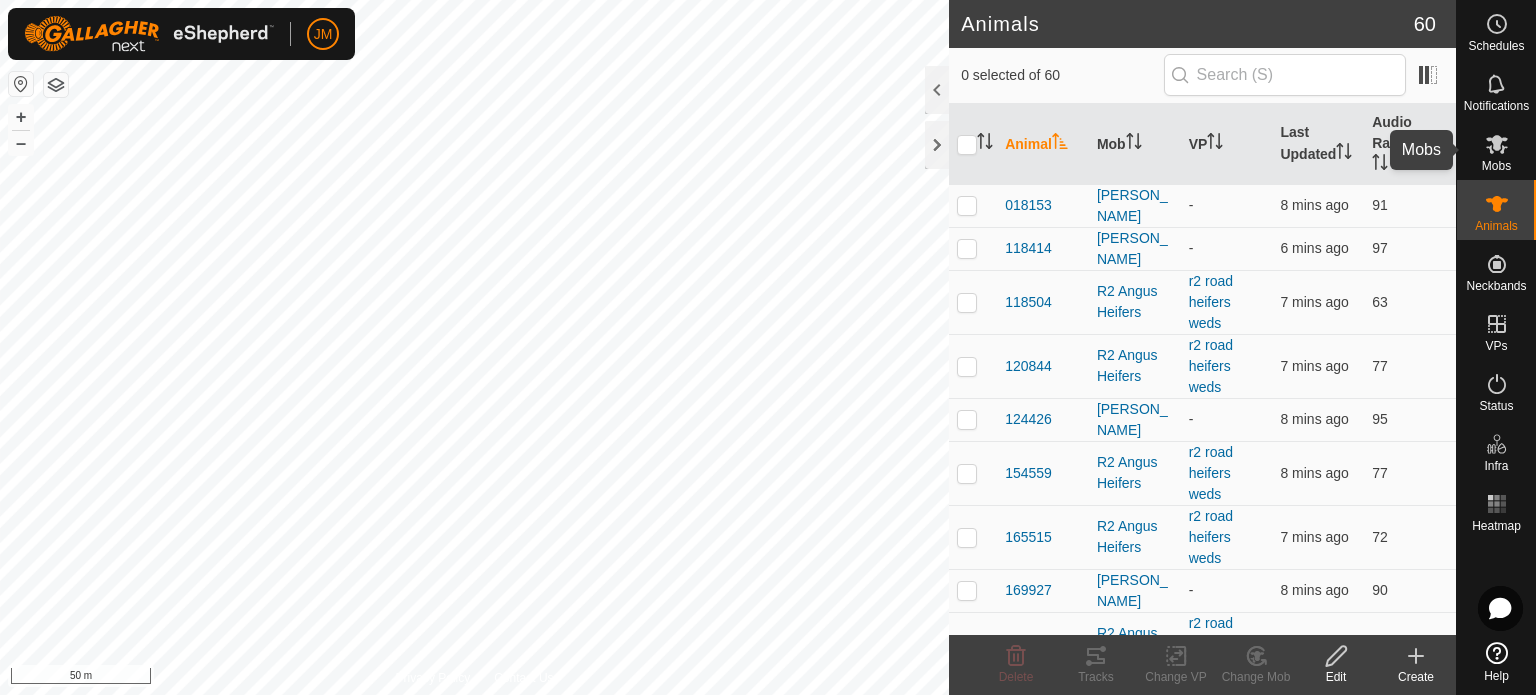 click 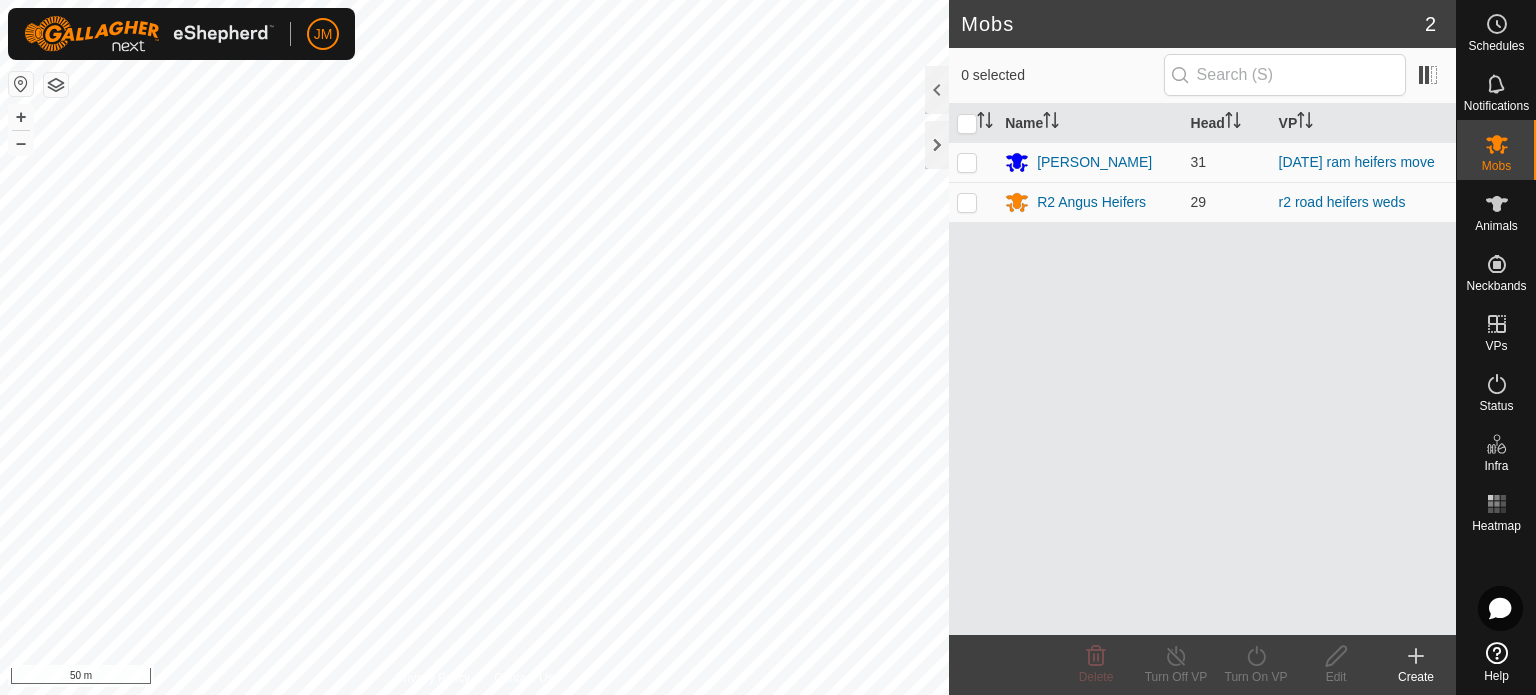 click on "JM Schedules Notifications Mobs Animals Neckbands VPs Status Infra Heatmap Help Mobs 2  0 selected   Name   Head   VP  Angus Heifers 31 thursday ram heifers move R2 Angus Heifers 29 r2 road heifers weds Delete  Turn Off VP   Turn On VP   Edit   Create  Privacy Policy Contact Us + – ⇧ i 50 m" at bounding box center [768, 347] 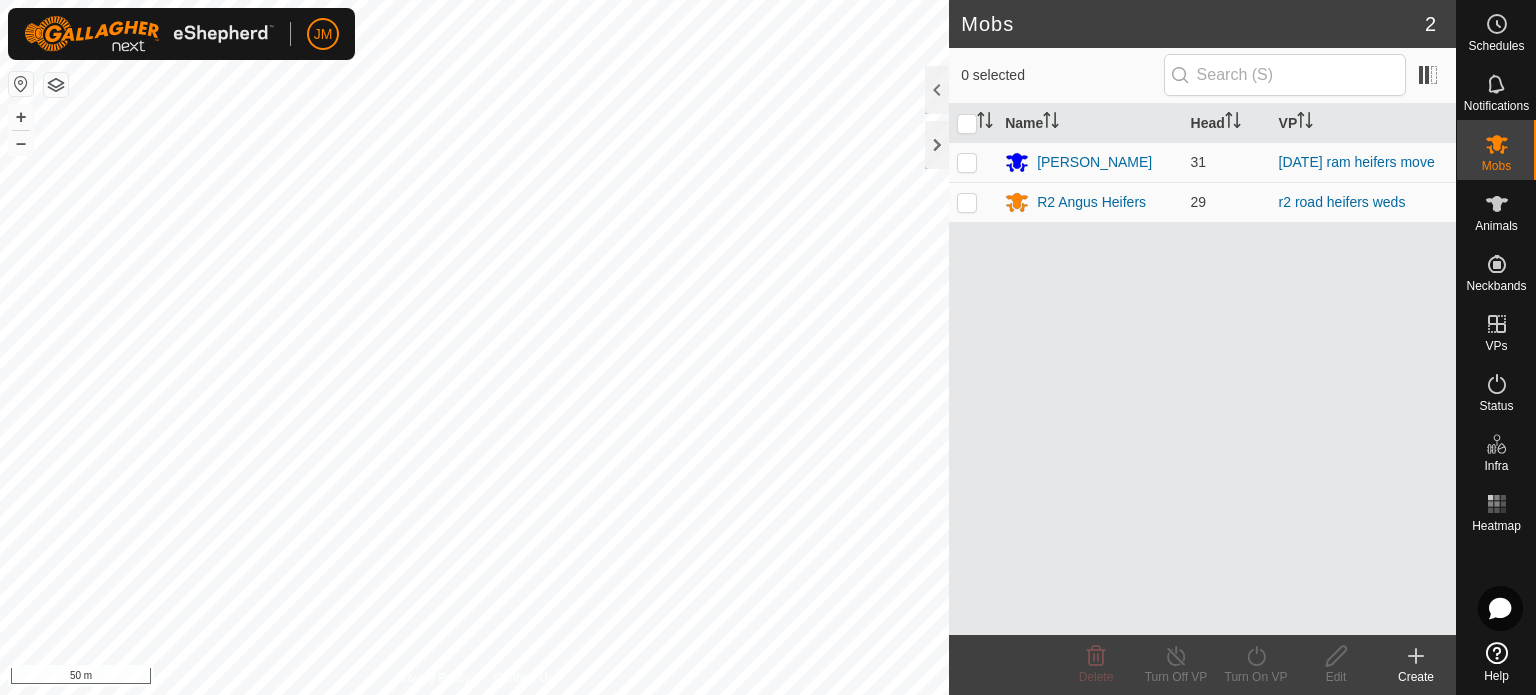 click on "JM Schedules Notifications Mobs Animals Neckbands VPs Status Infra Heatmap Help Mobs 2  0 selected   Name   Head   VP  Angus Heifers 31 thursday ram heifers move R2 Angus Heifers 29 r2 road heifers weds Delete  Turn Off VP   Turn On VP   Edit   Create  Privacy Policy Contact Us + – ⇧ i 50 m" at bounding box center (768, 347) 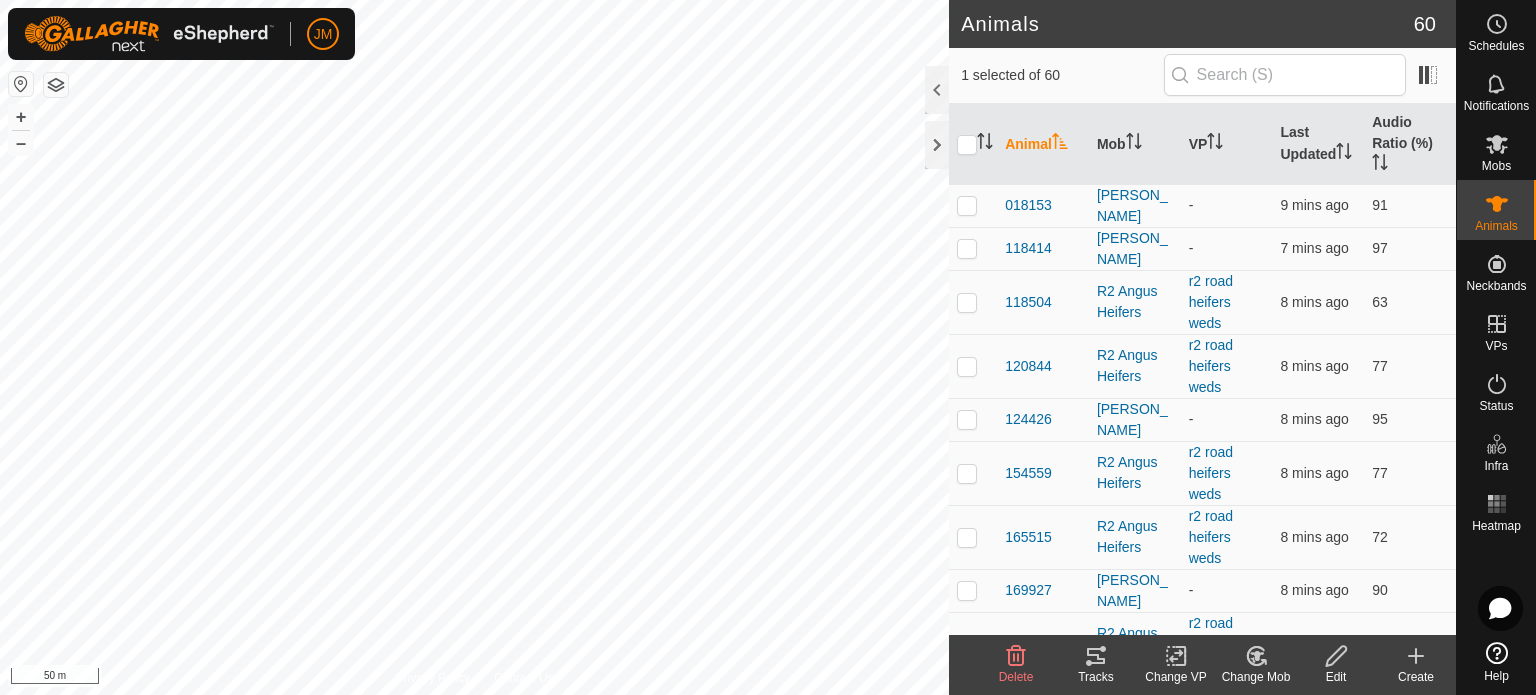 scroll, scrollTop: 300, scrollLeft: 0, axis: vertical 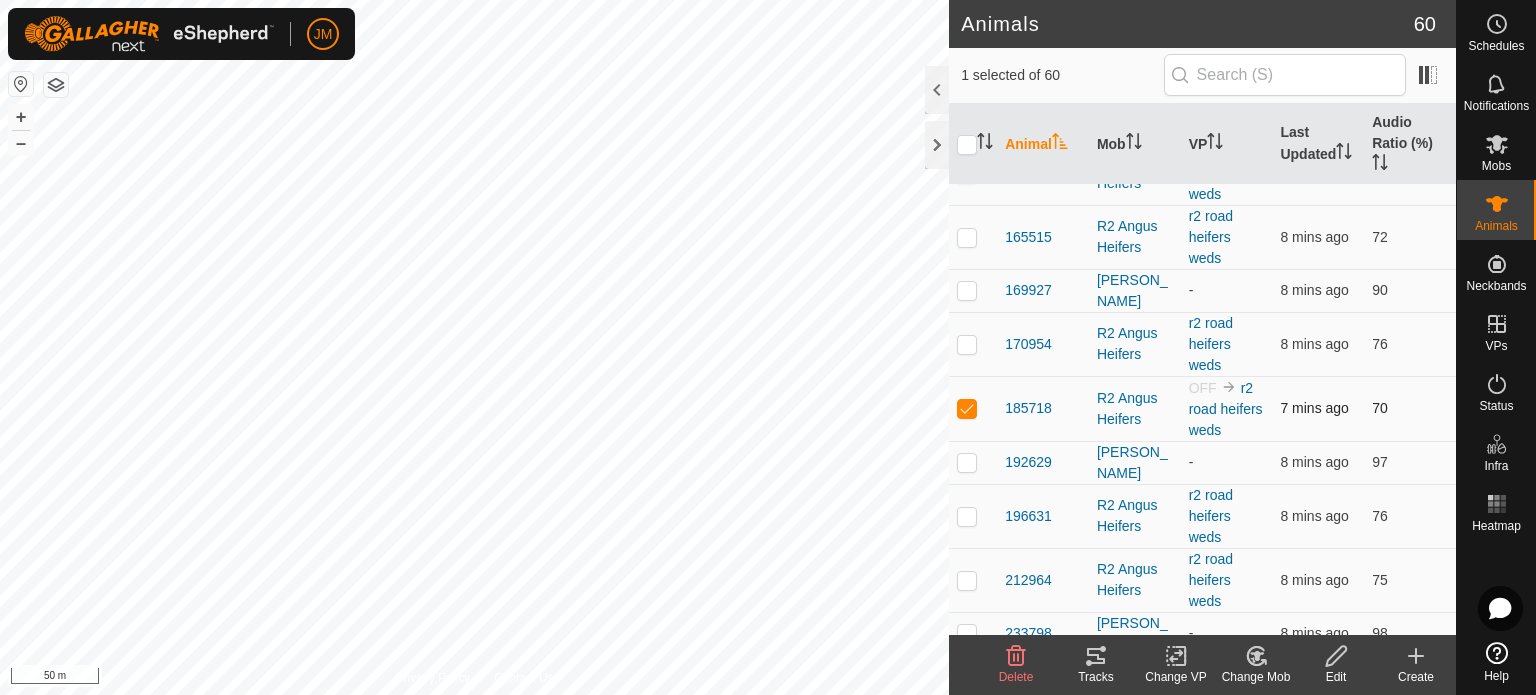 click at bounding box center [967, 408] 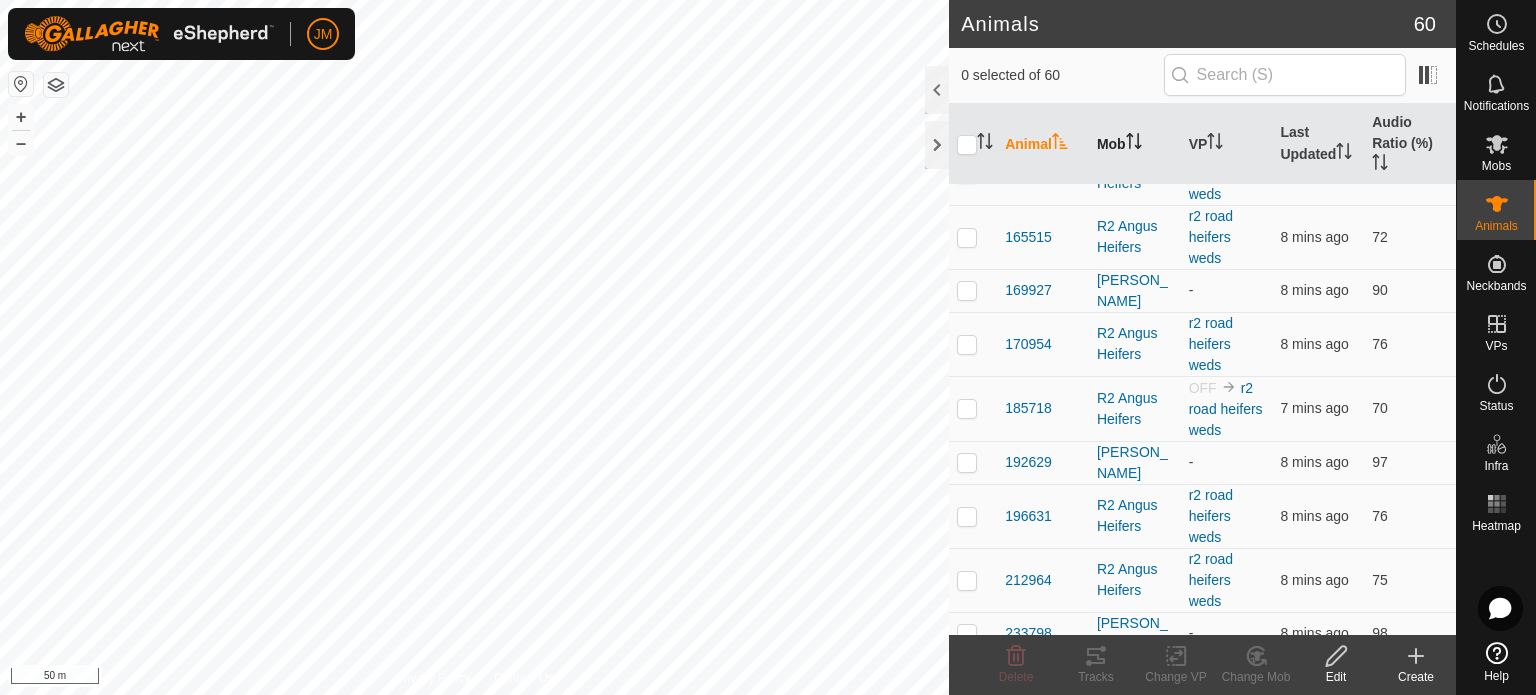 click on "Mob" at bounding box center [1135, 144] 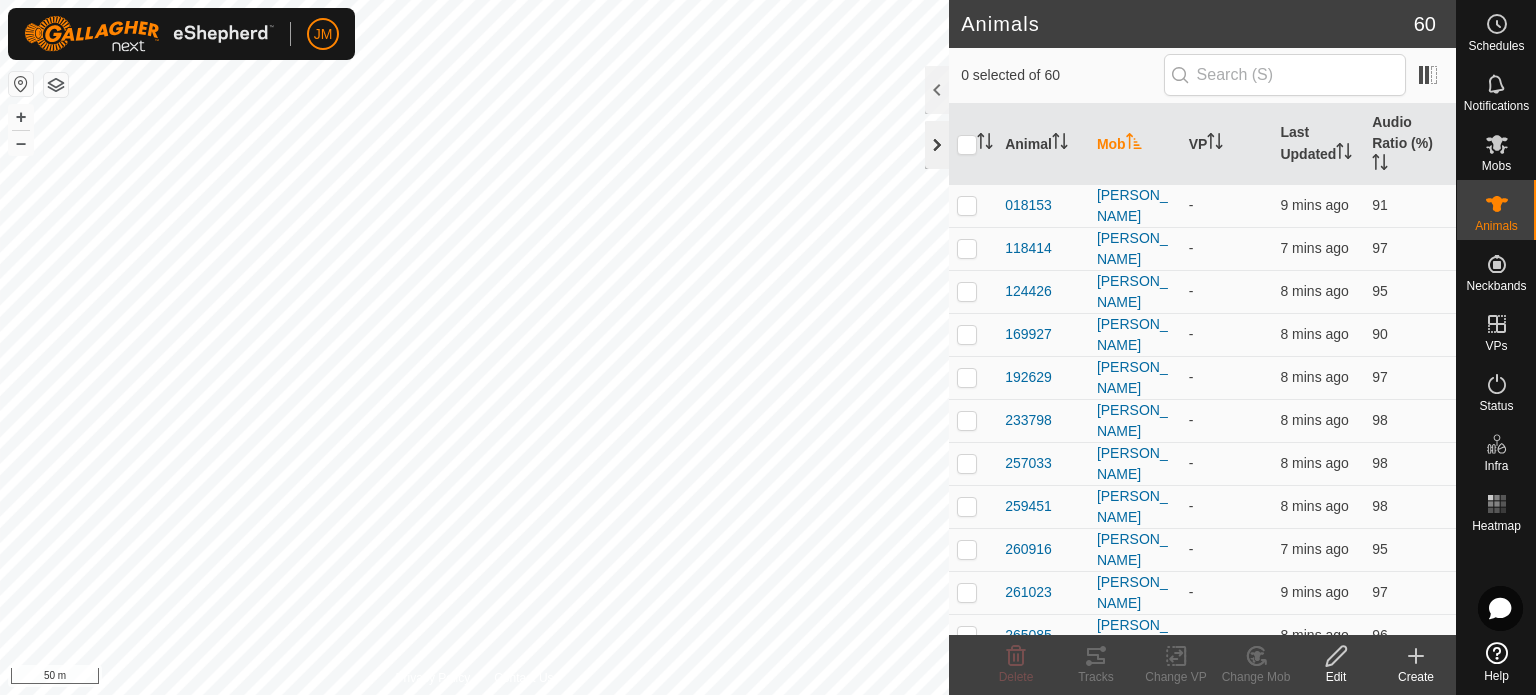 click 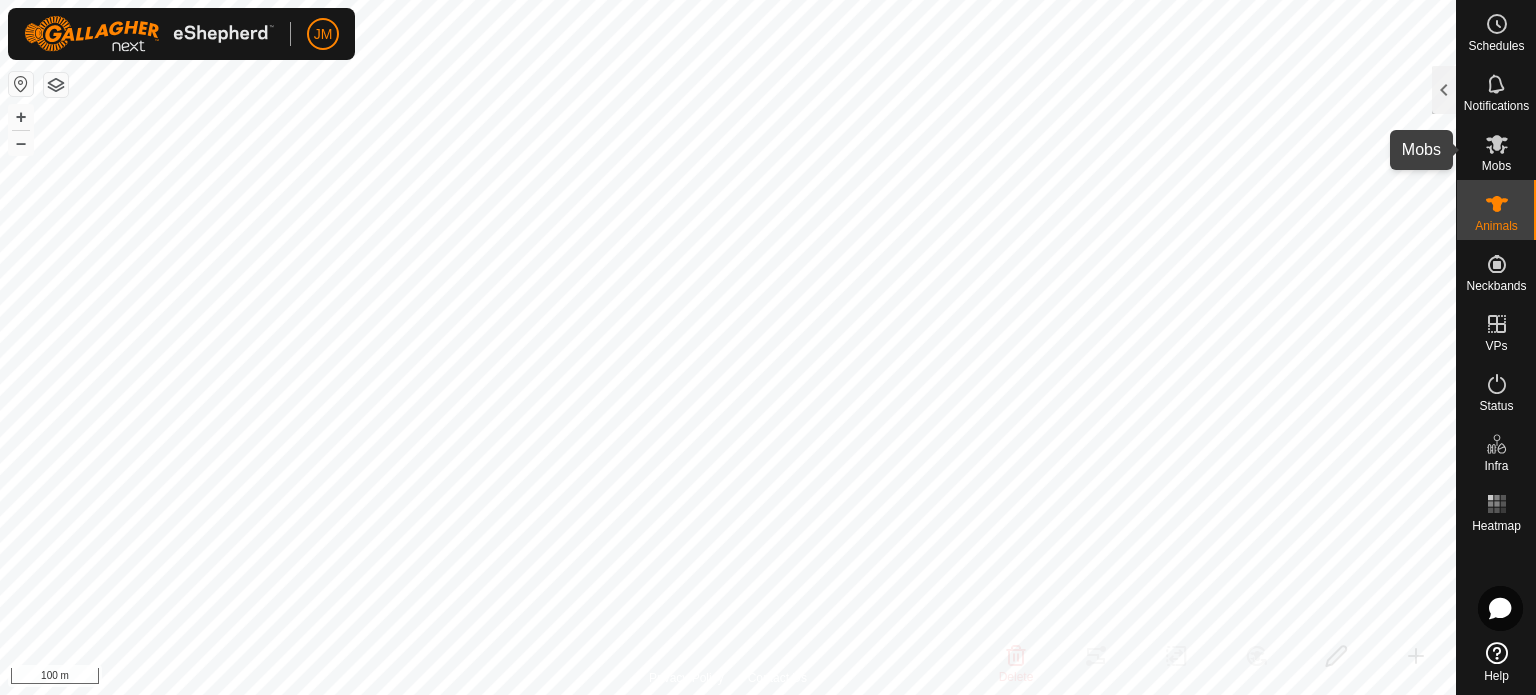 click 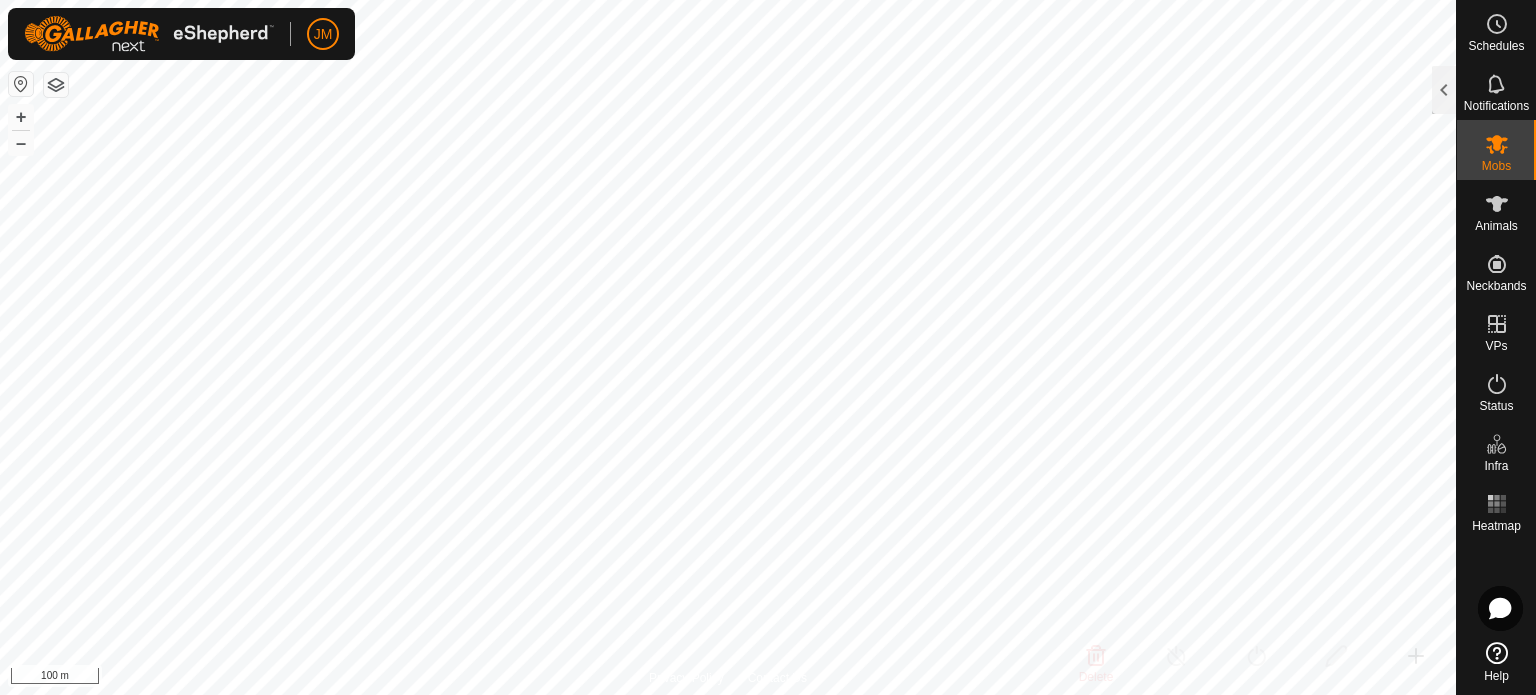 click 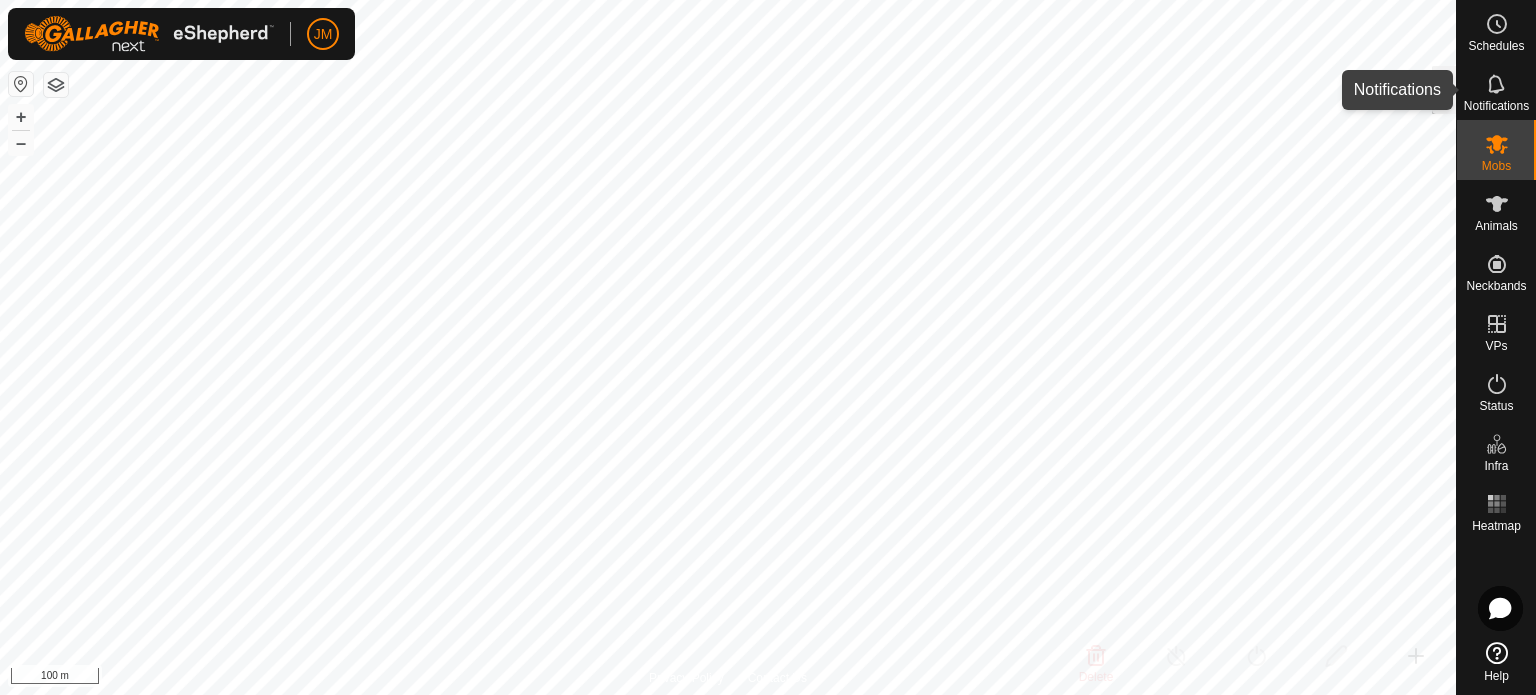 click on "Notifications" at bounding box center [1496, 90] 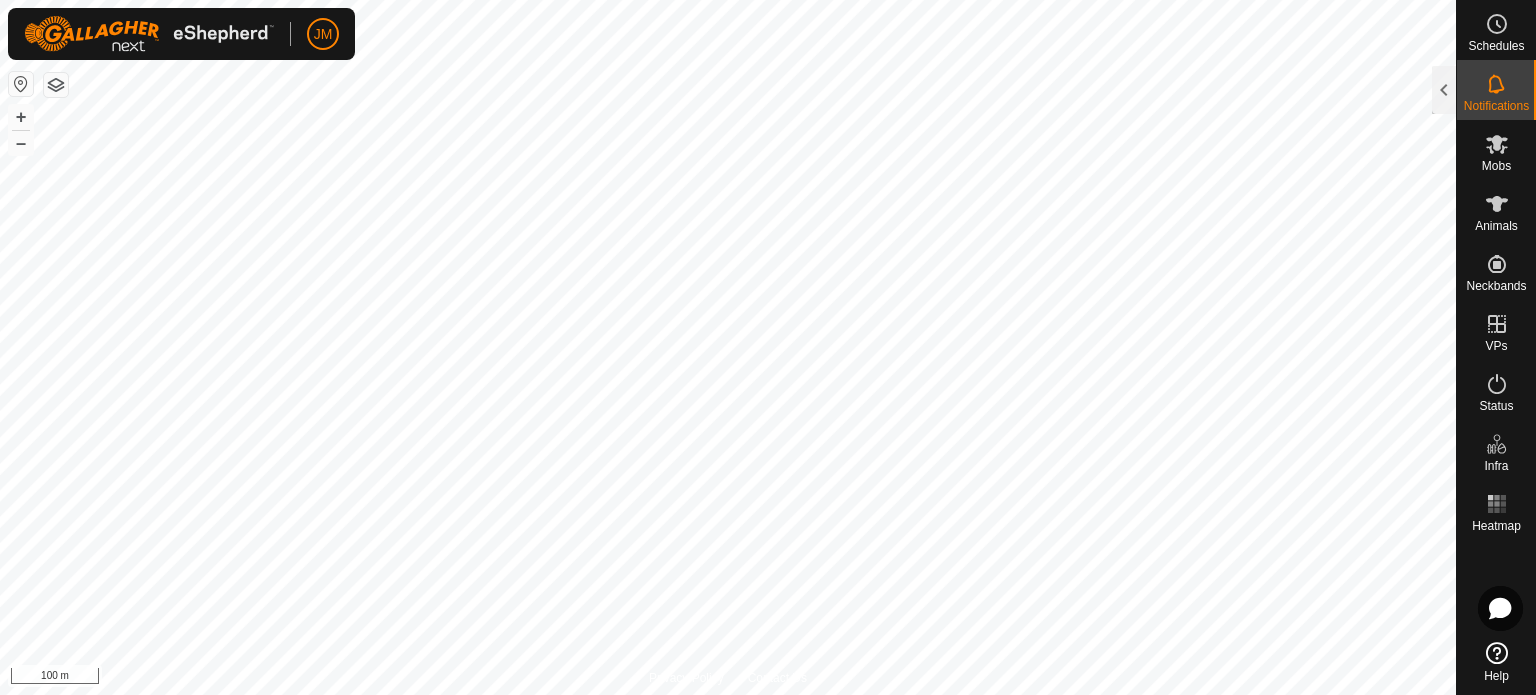 click 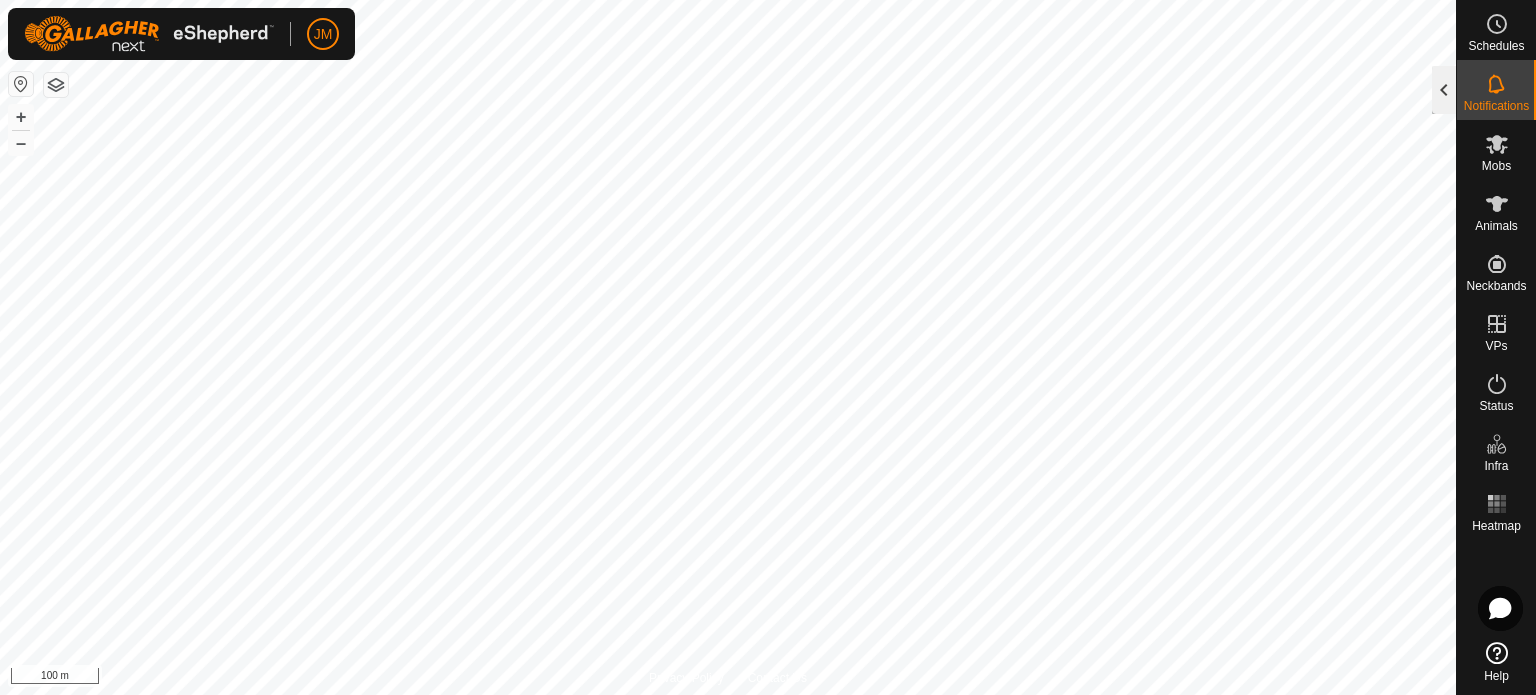 click 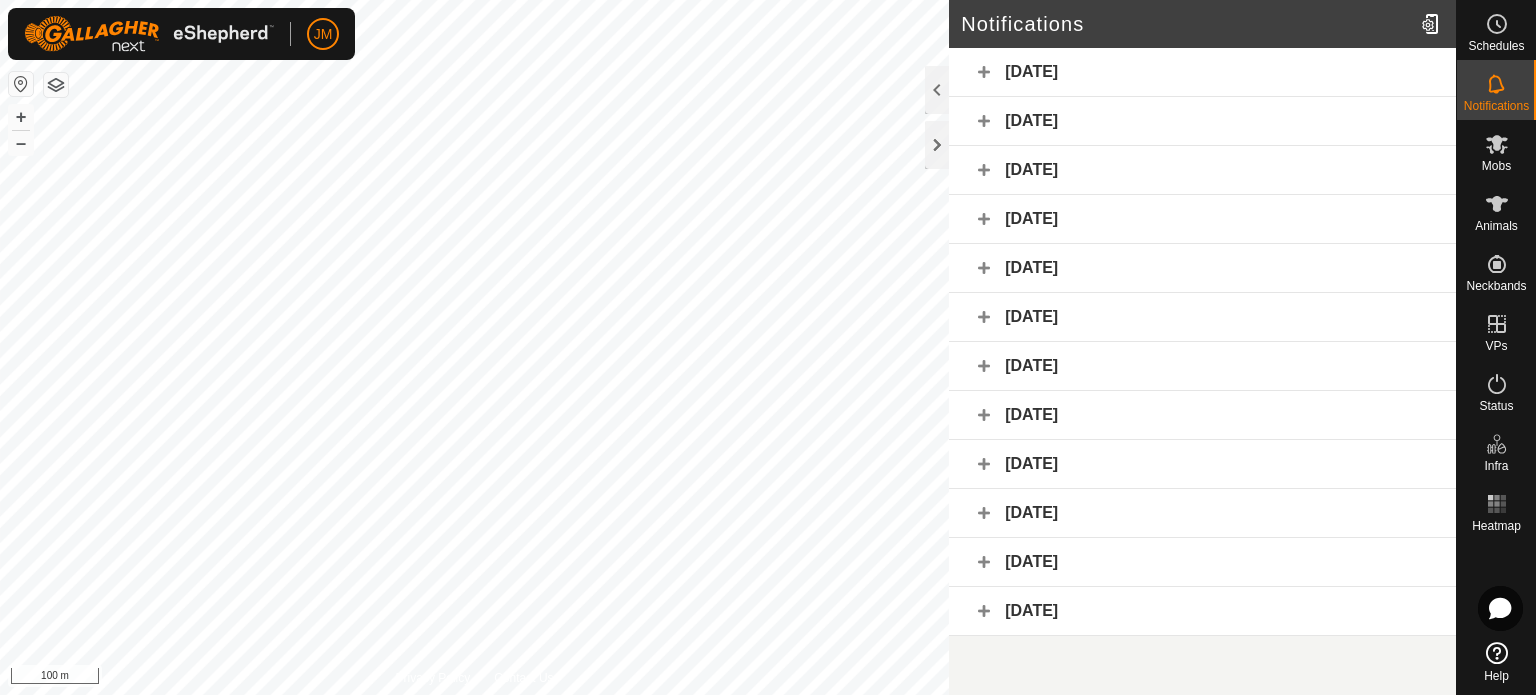click on "Today" 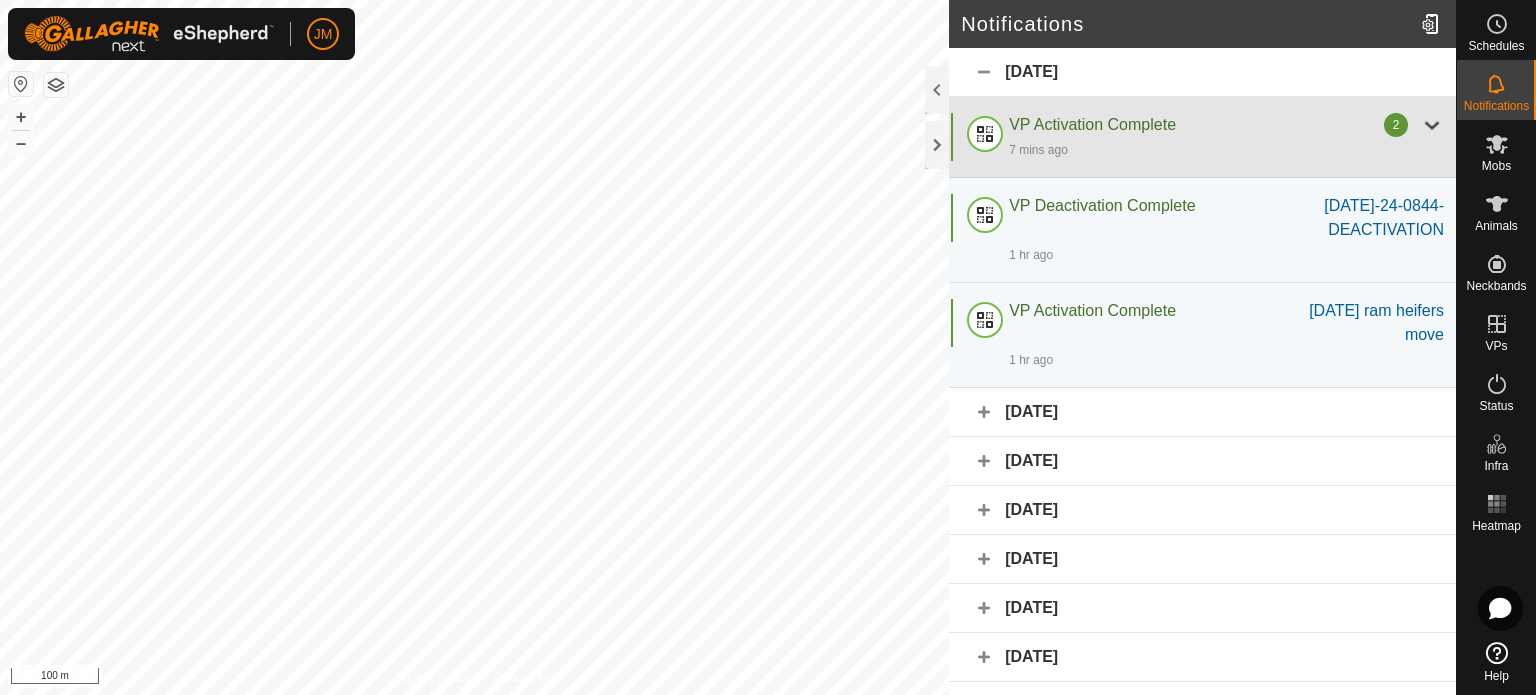 click 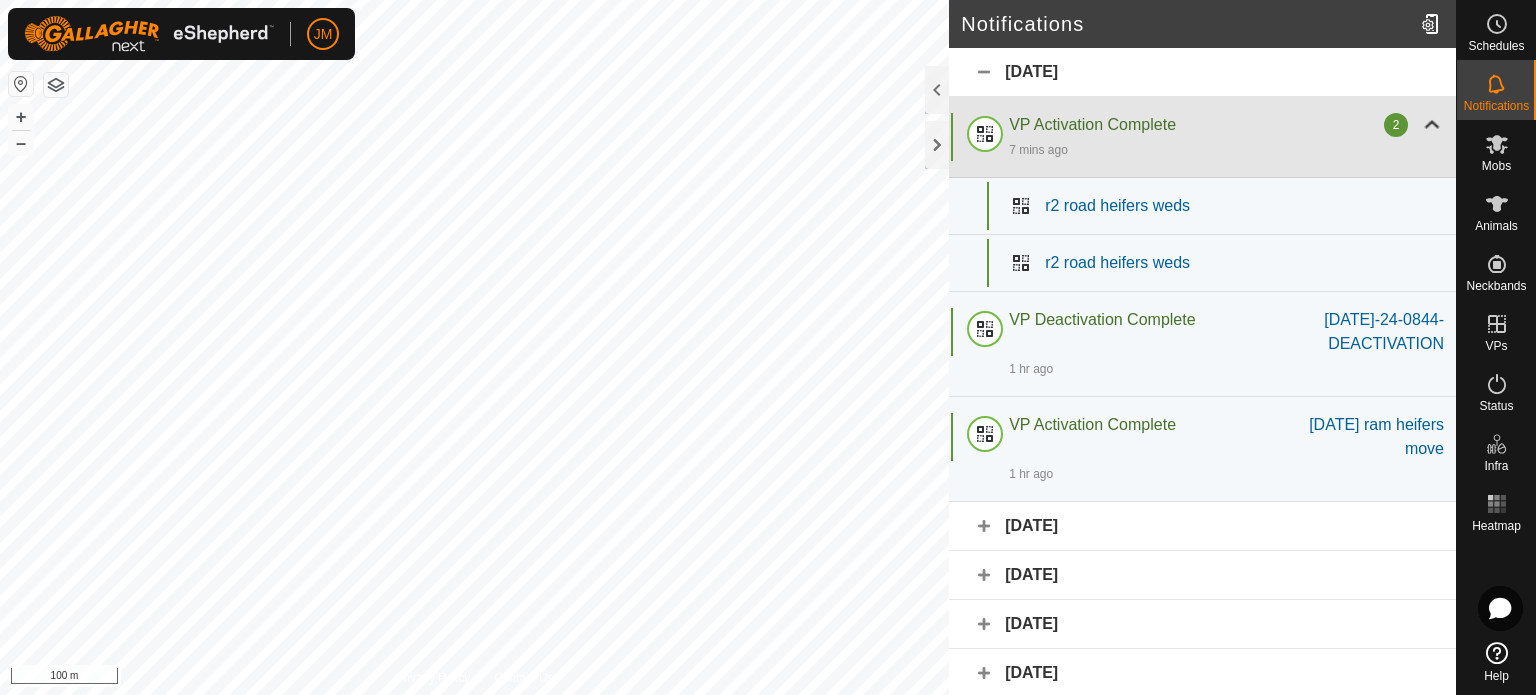click 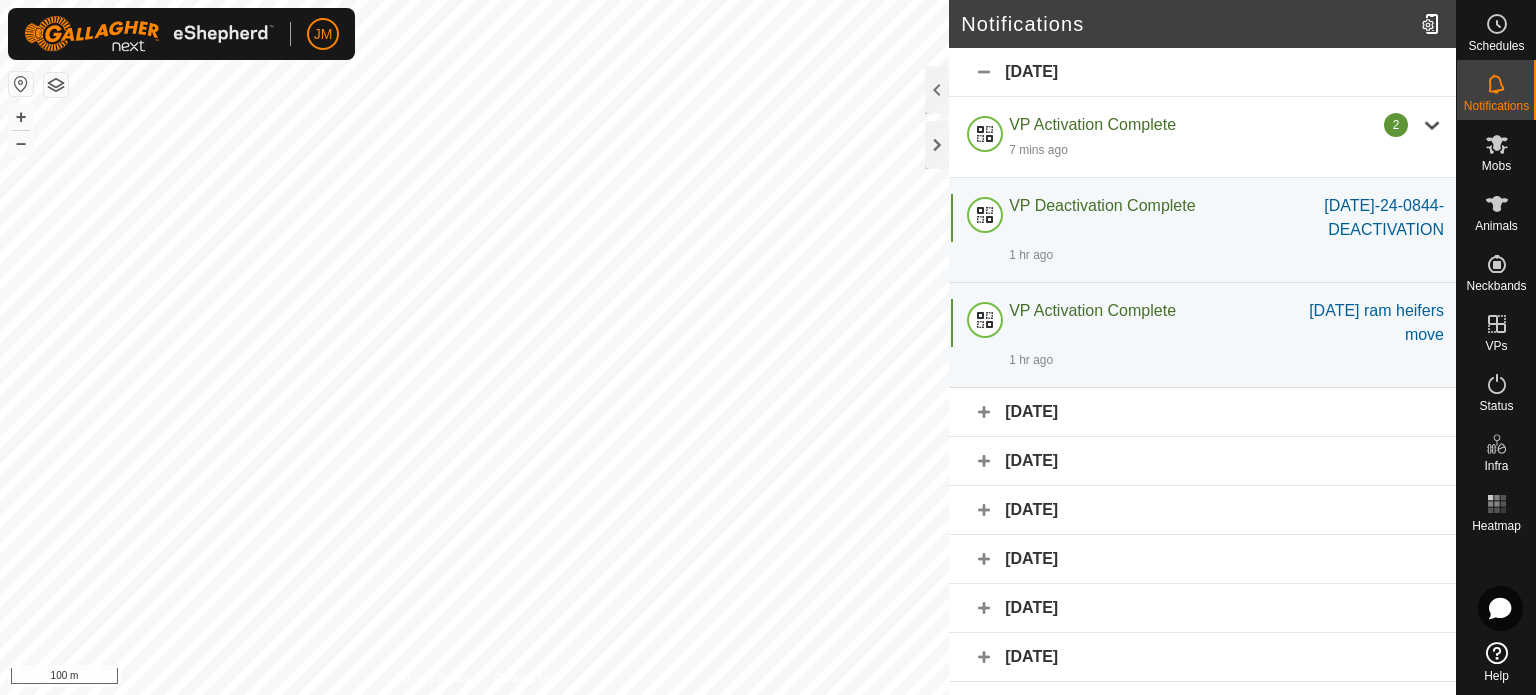 click 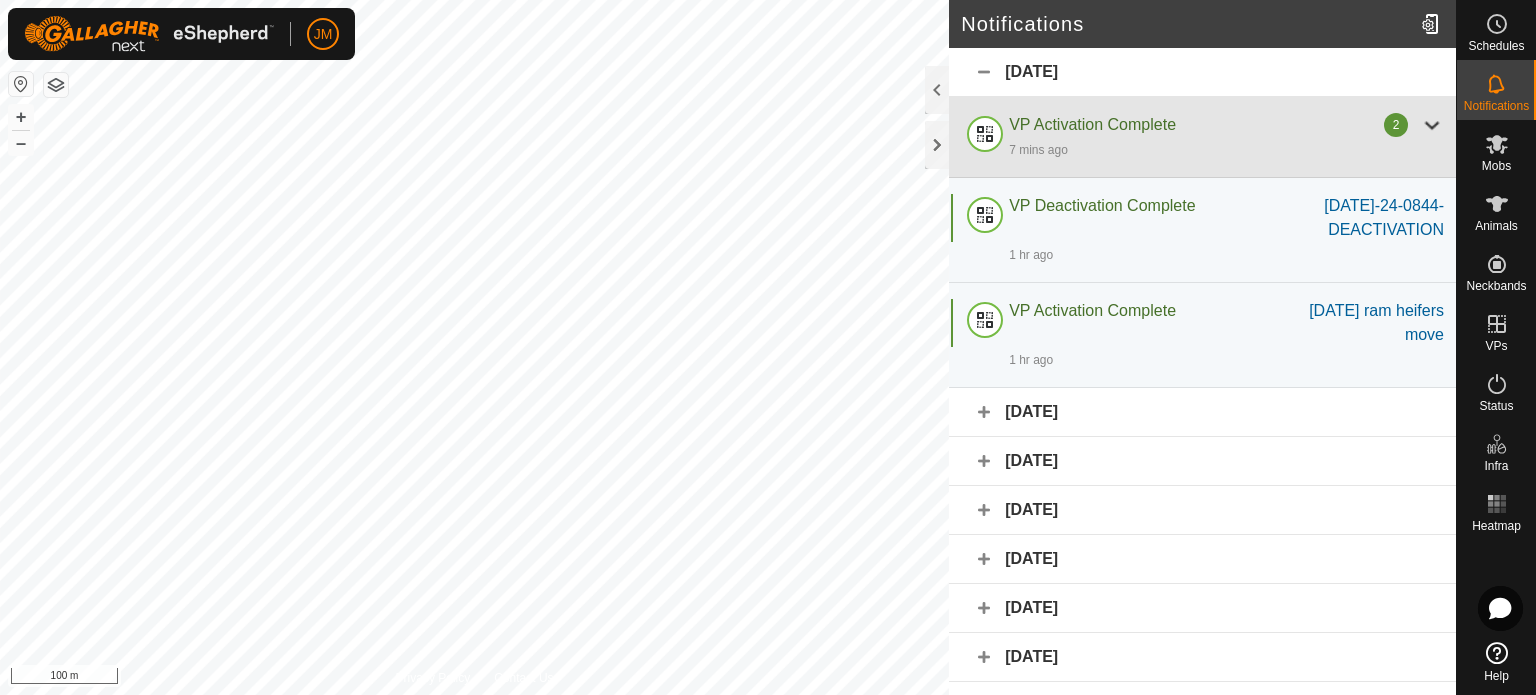 click 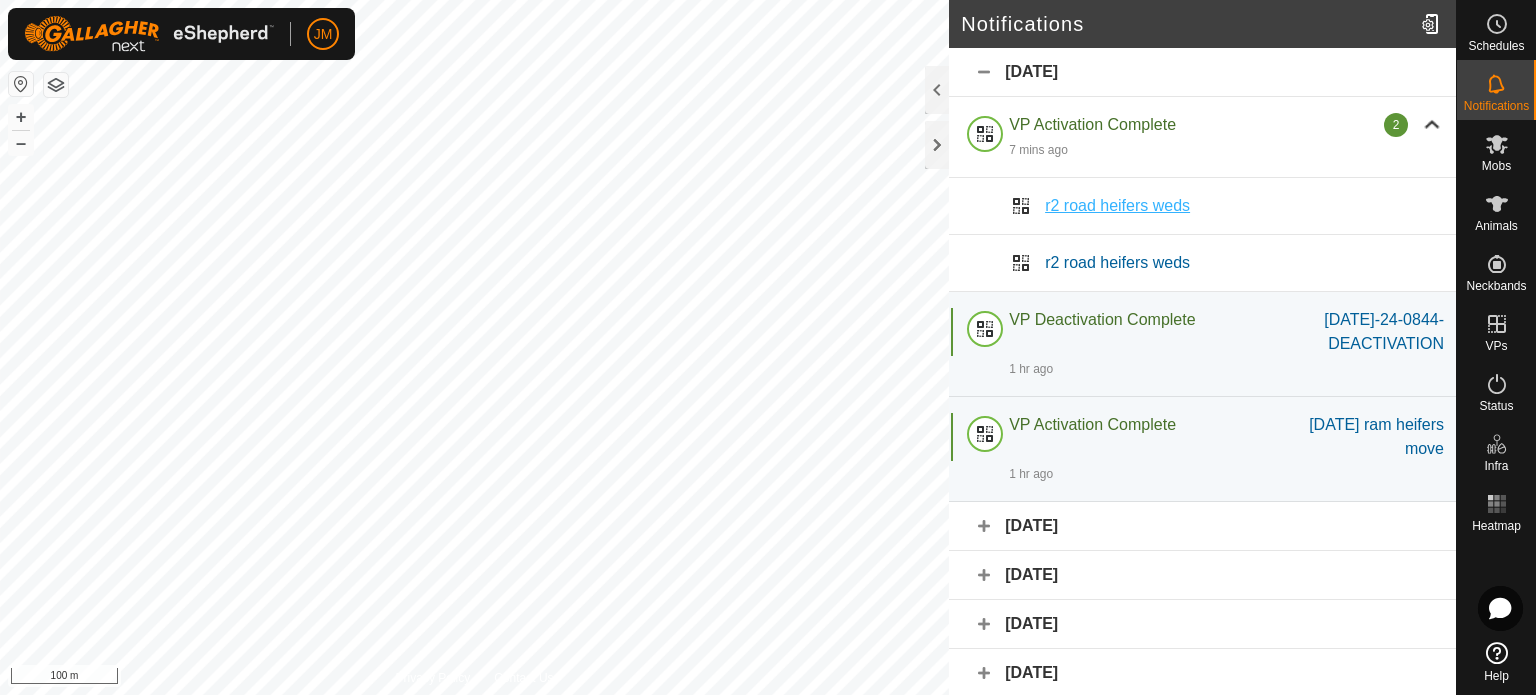 click on "r2 road heifers weds" 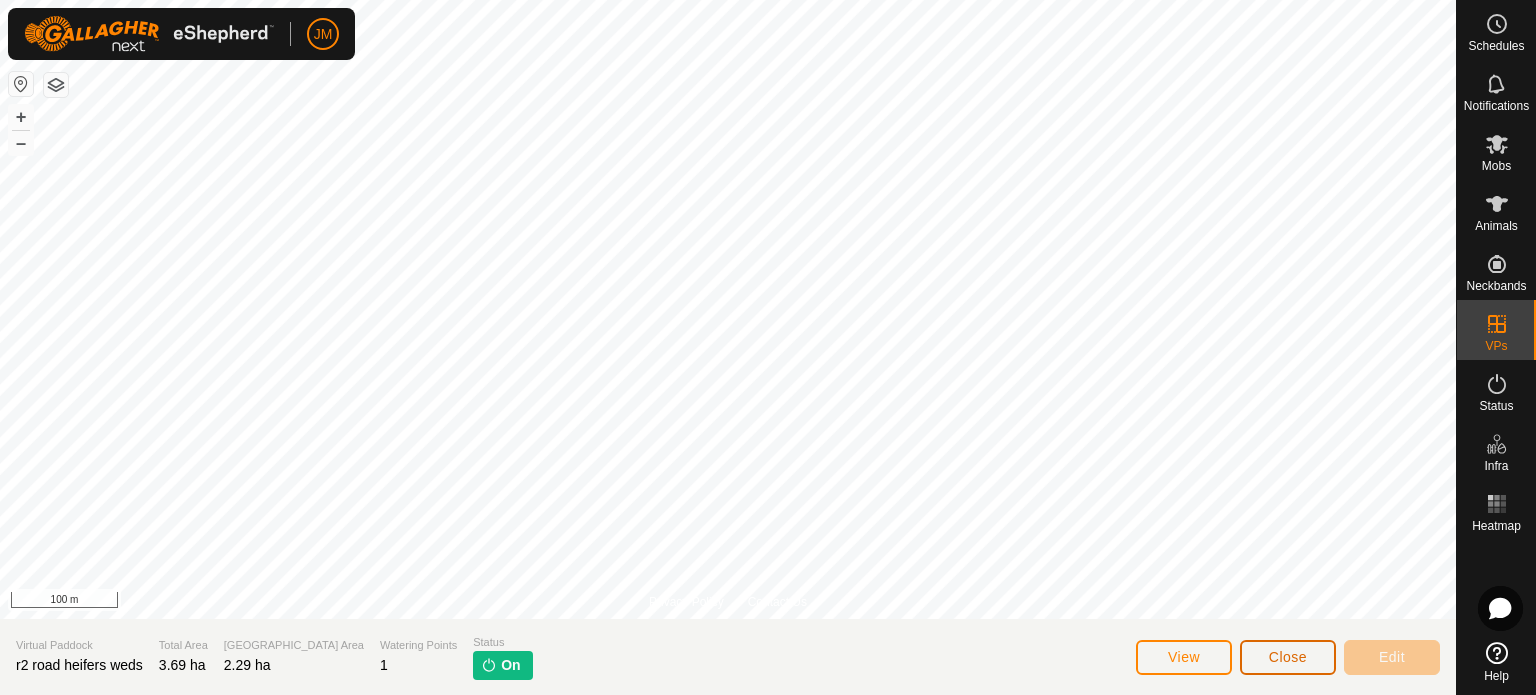 click on "Close" 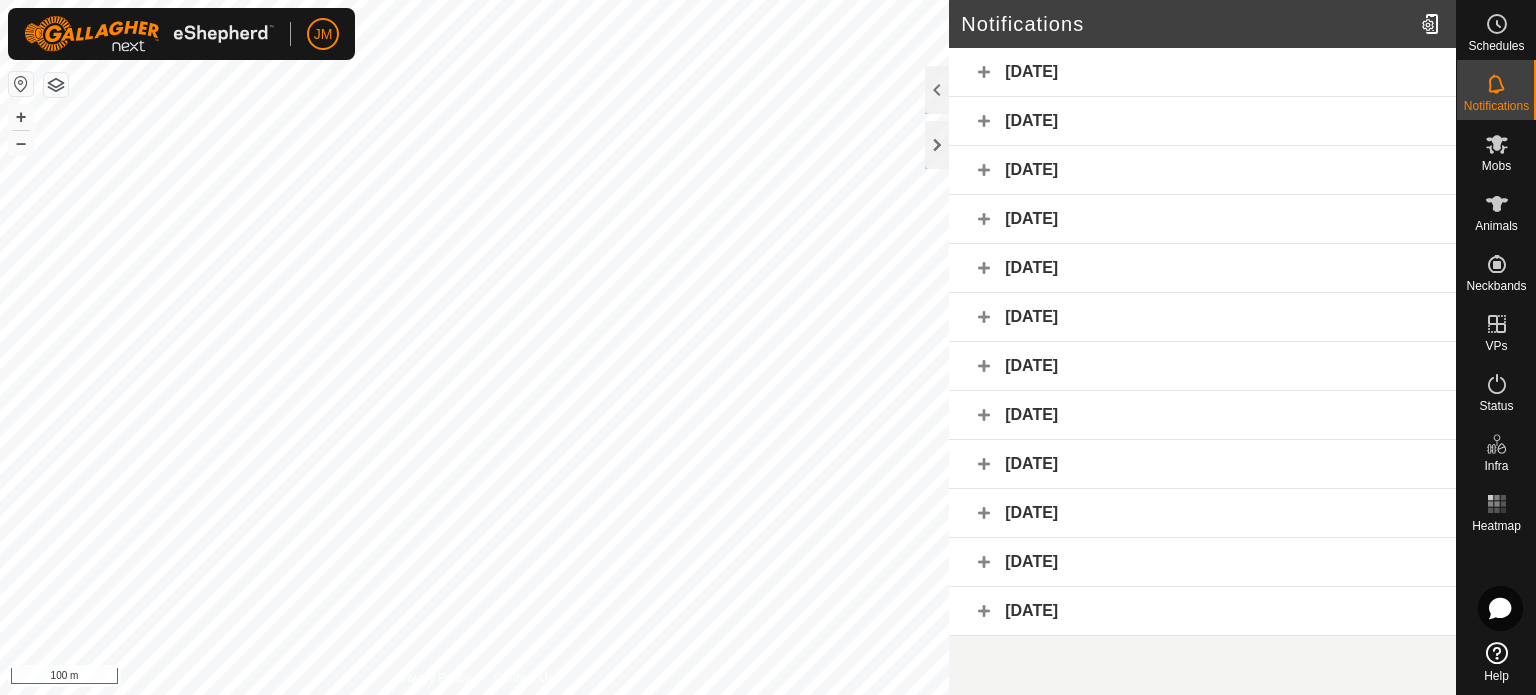 click on "[DATE]" 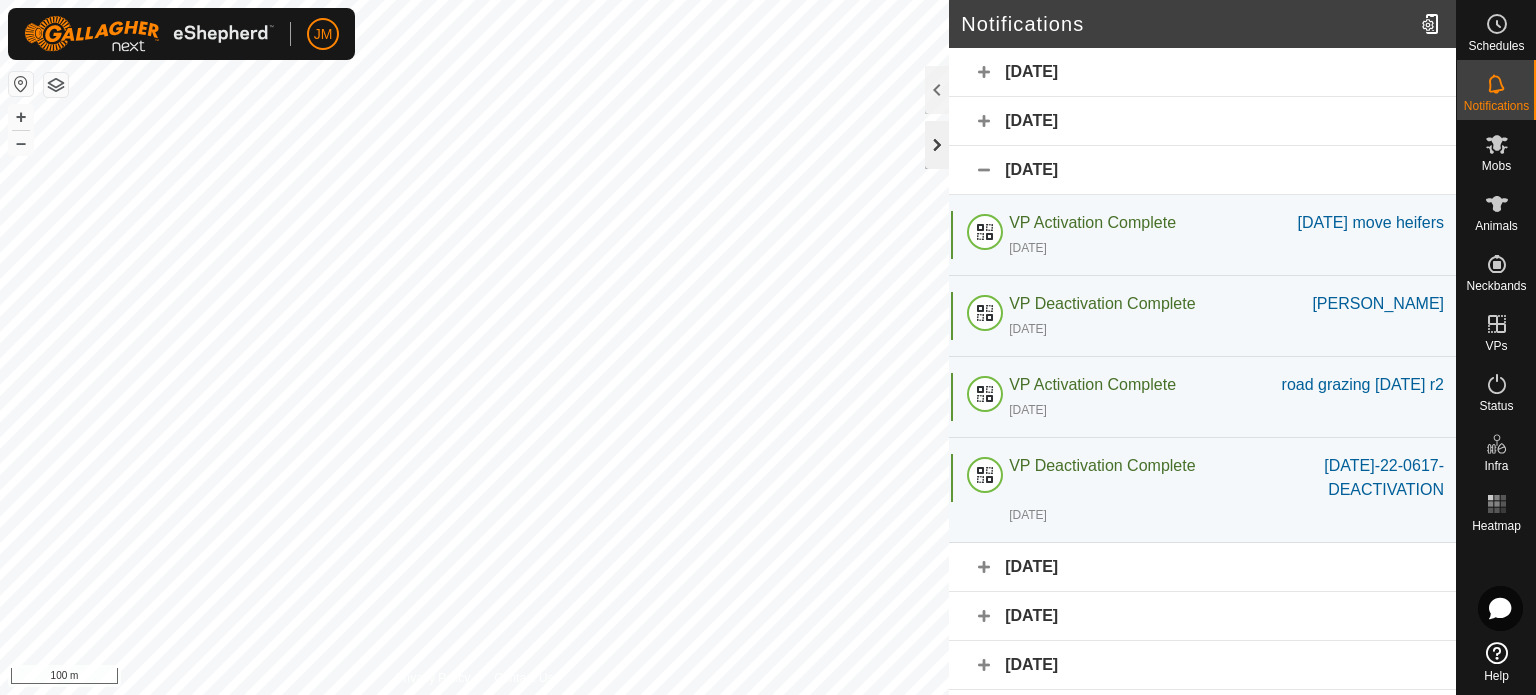 click 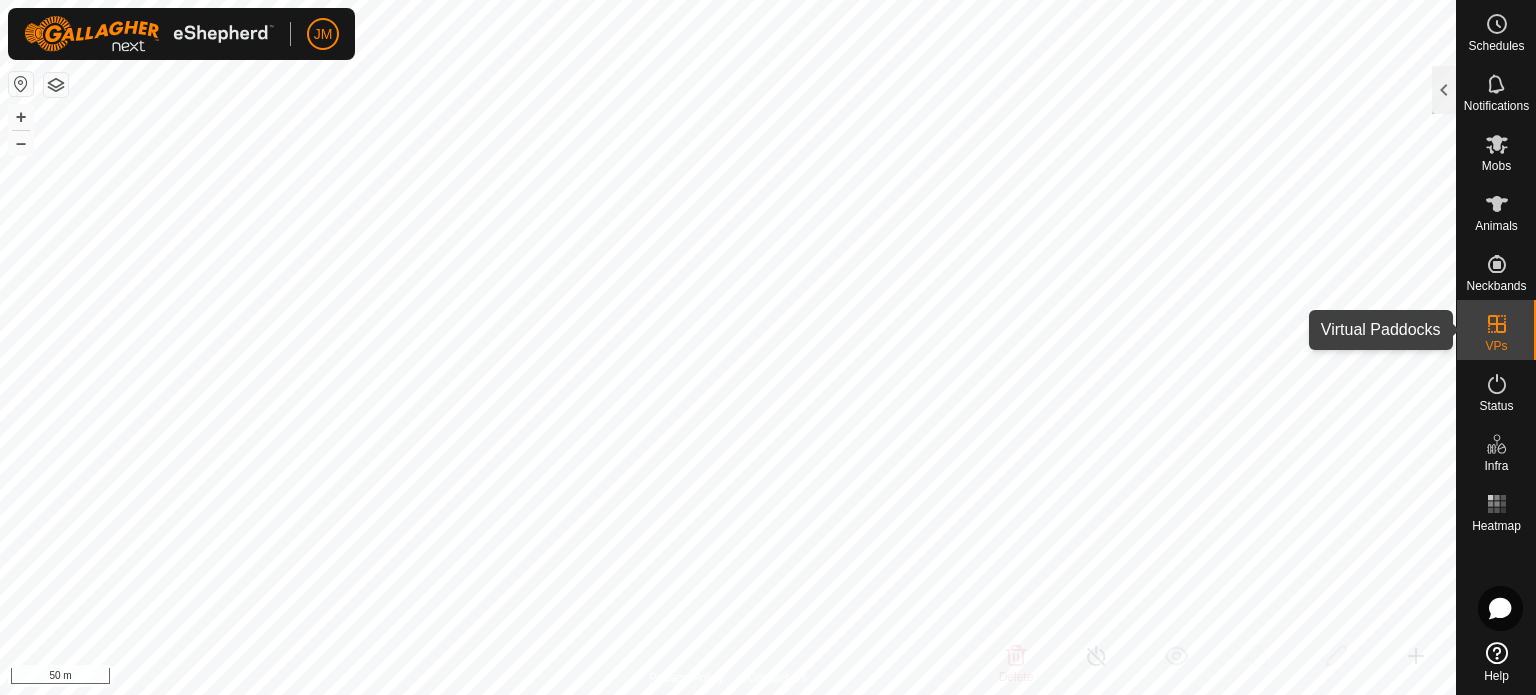 click on "VPs" at bounding box center (1496, 346) 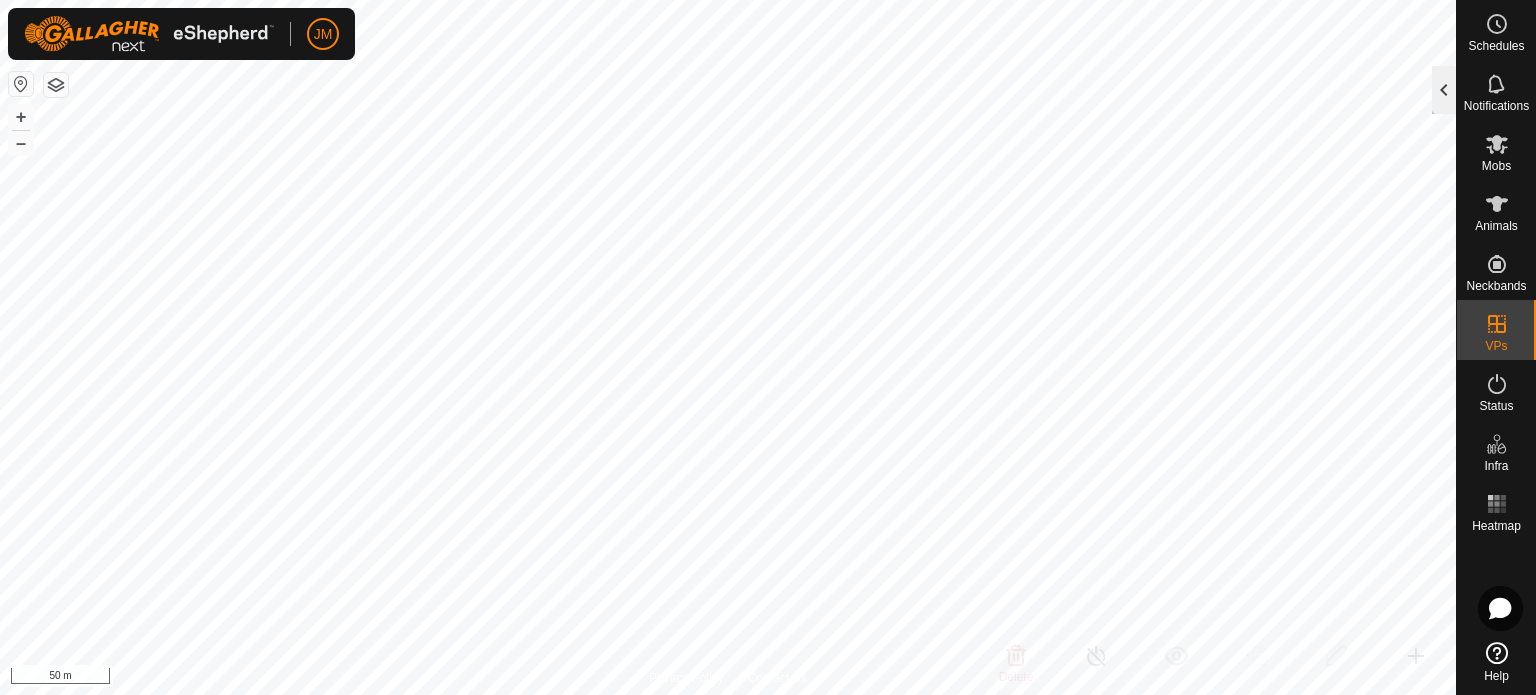 click 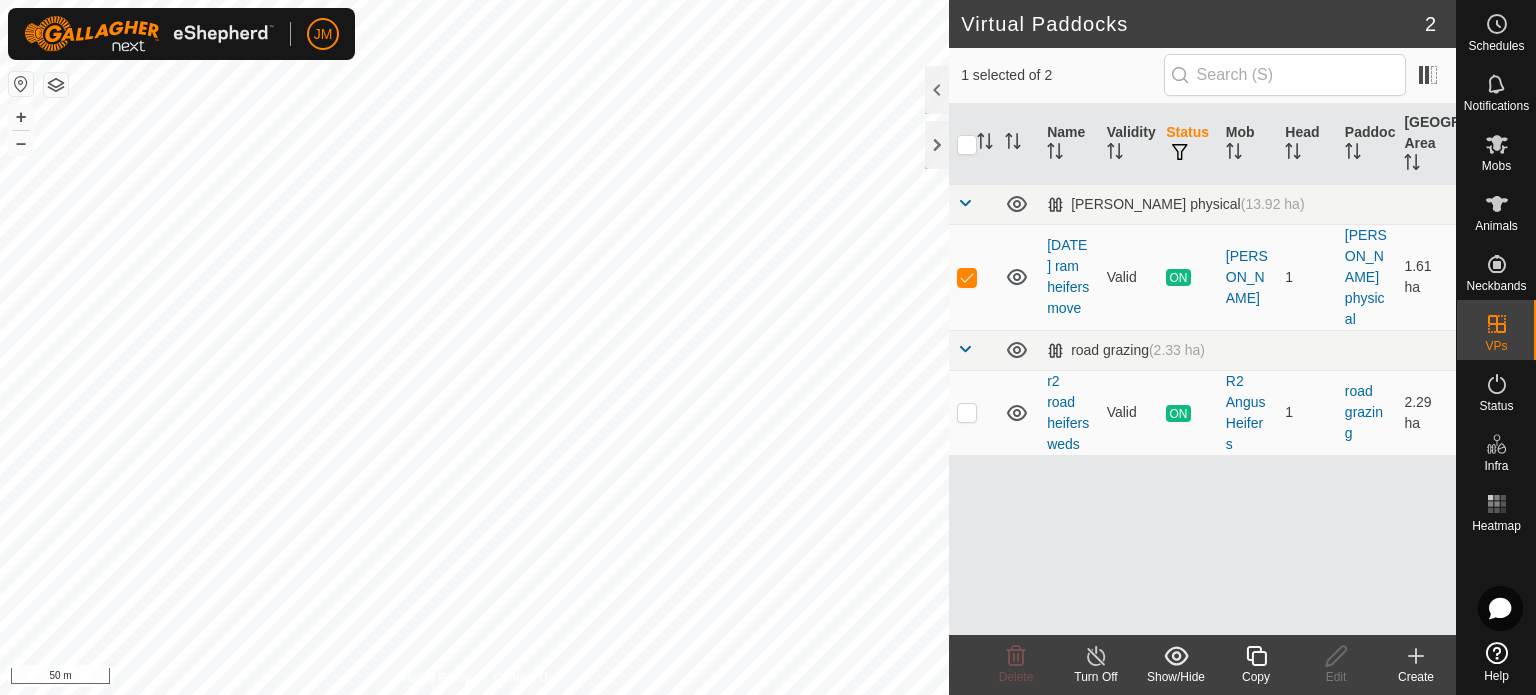 click 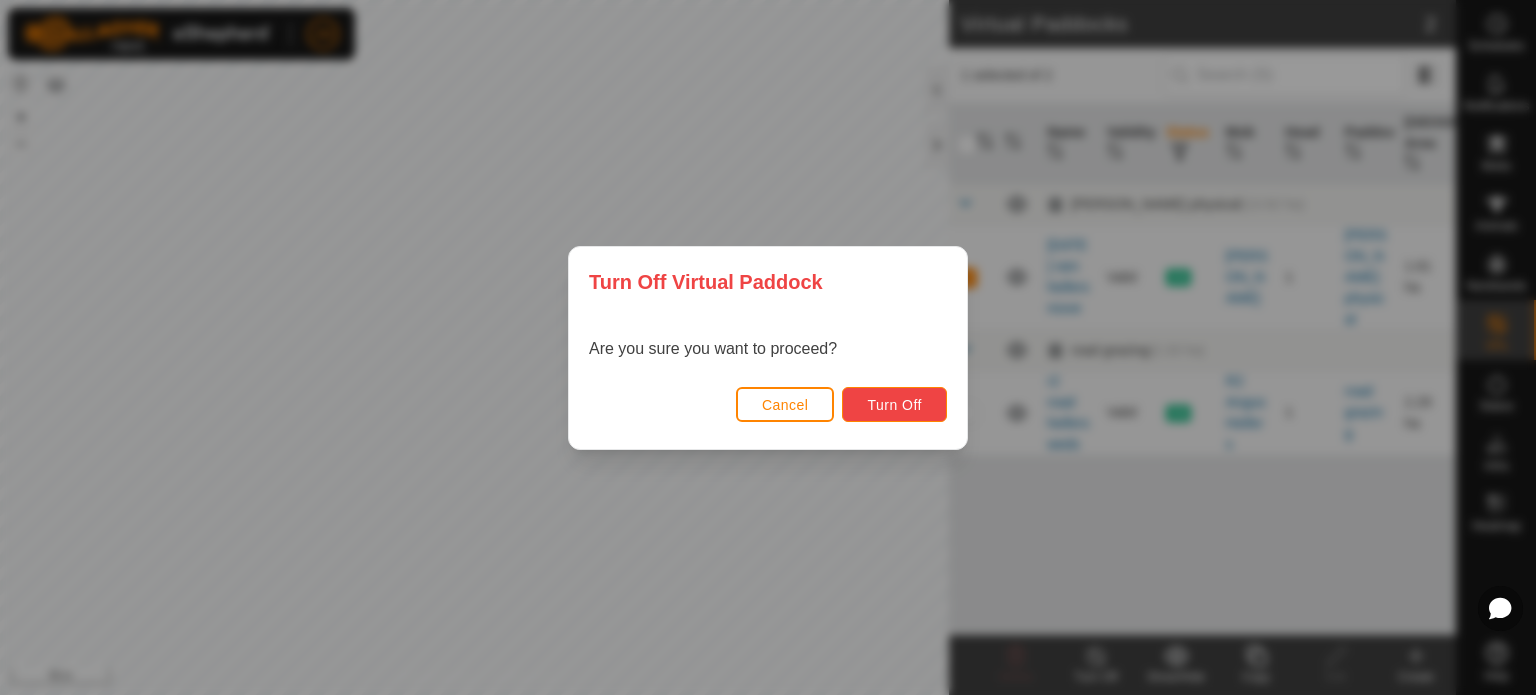 click on "Turn Off" at bounding box center (894, 405) 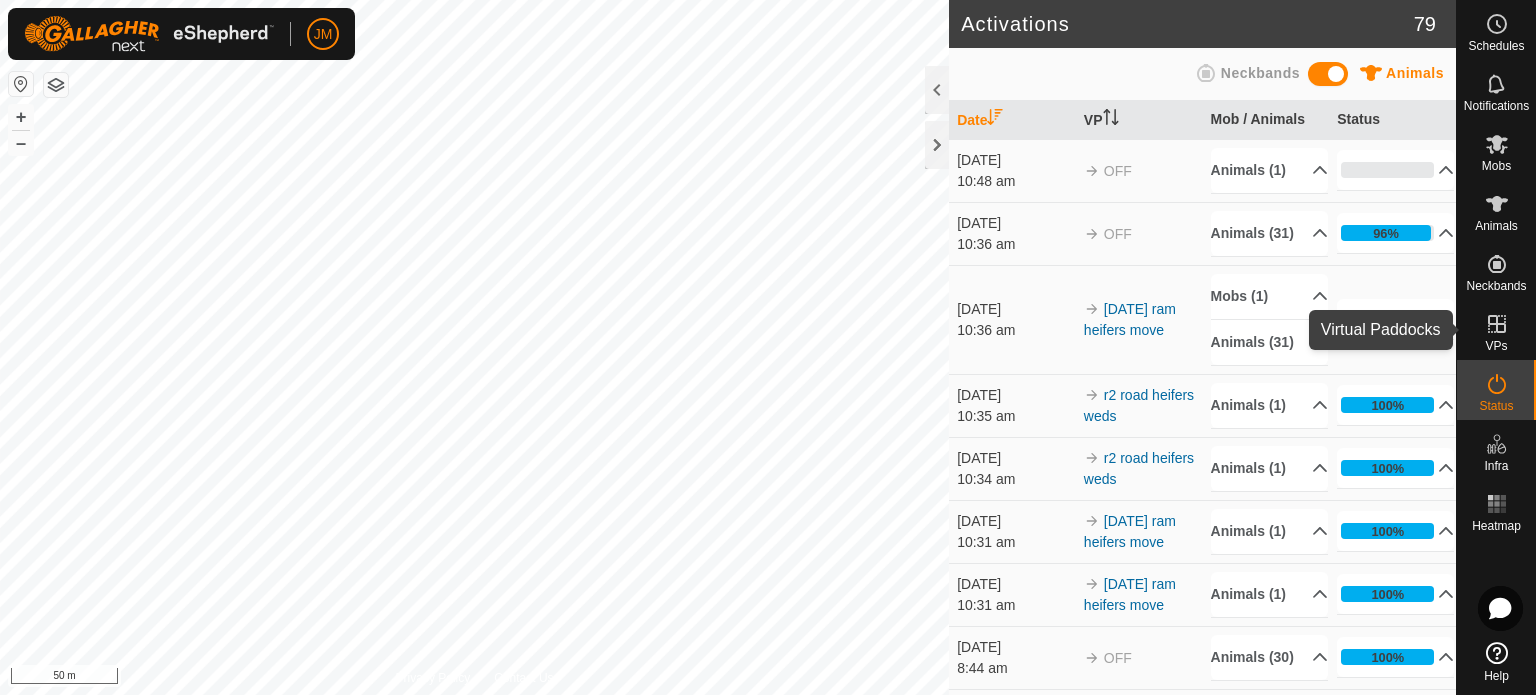 click 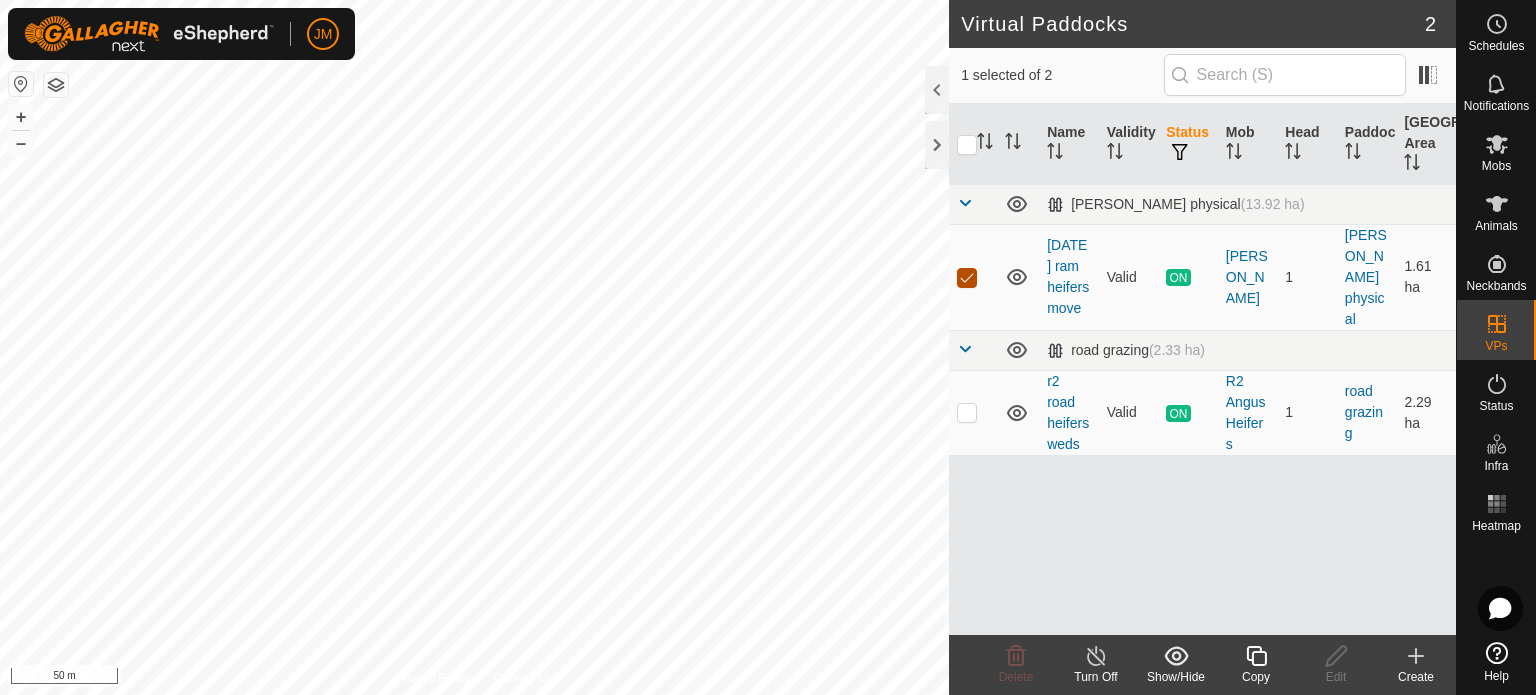 click at bounding box center (967, 278) 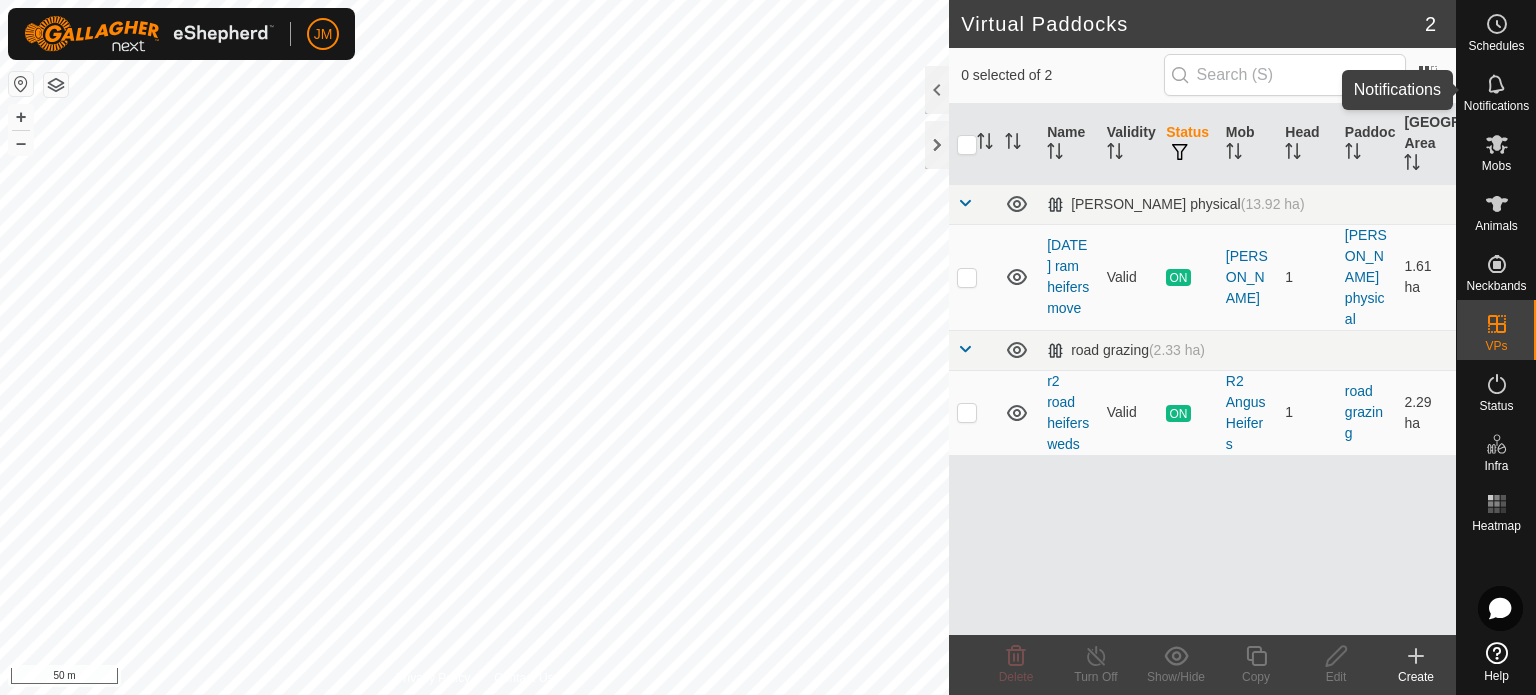 click 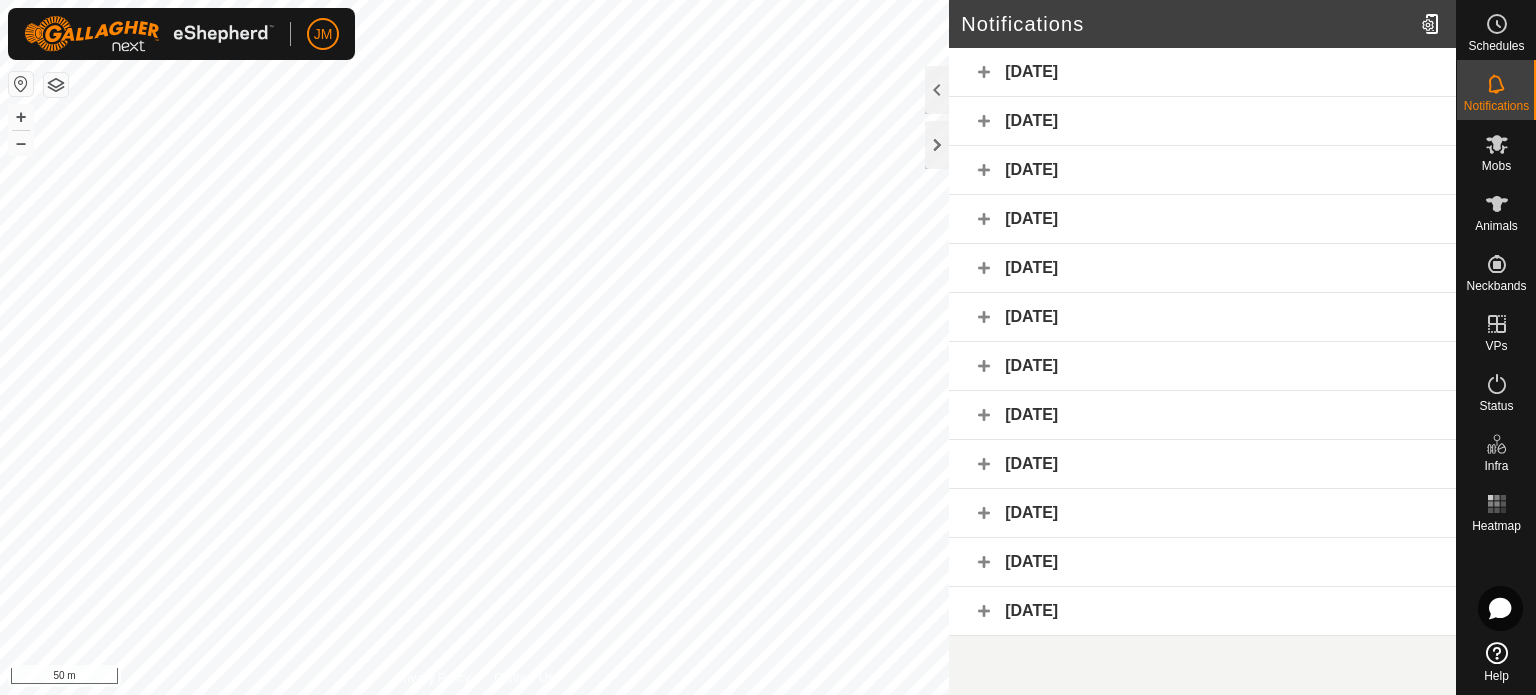 click on "Today" 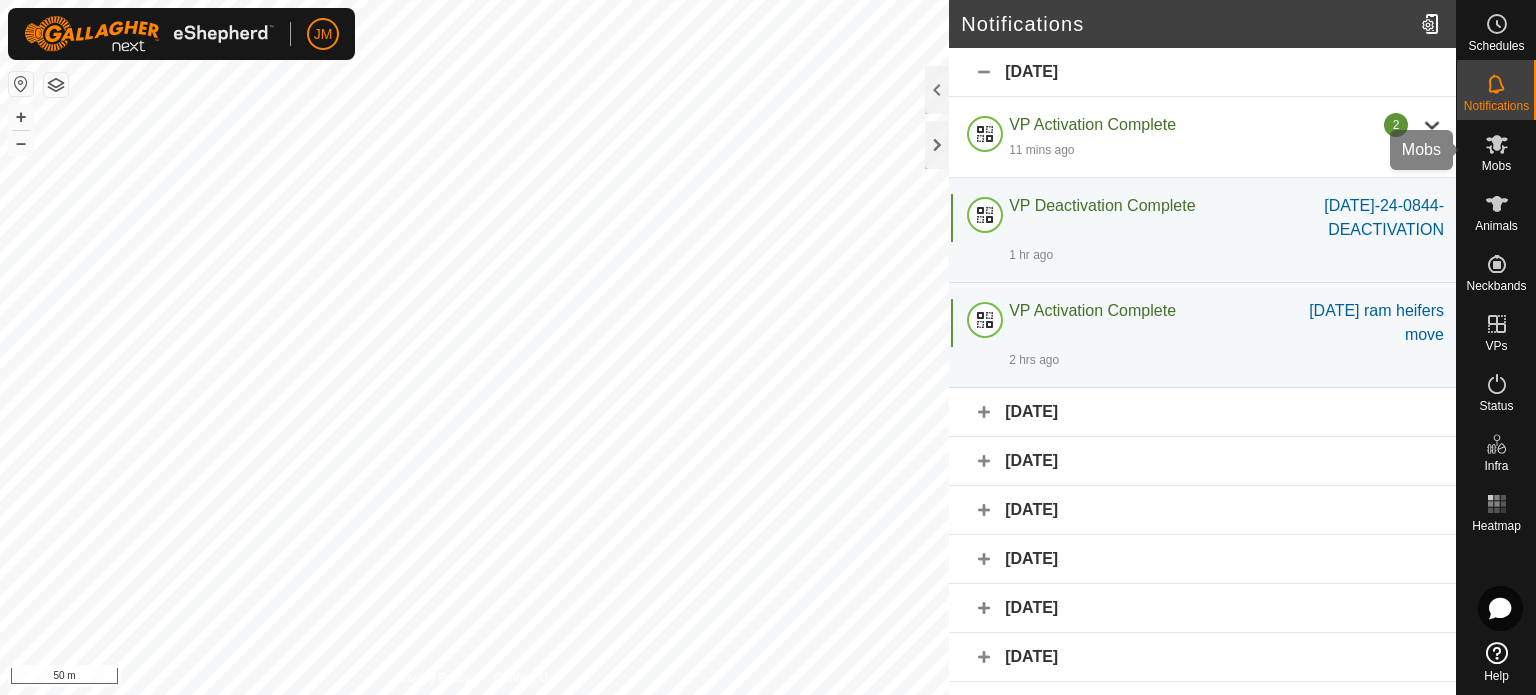 click 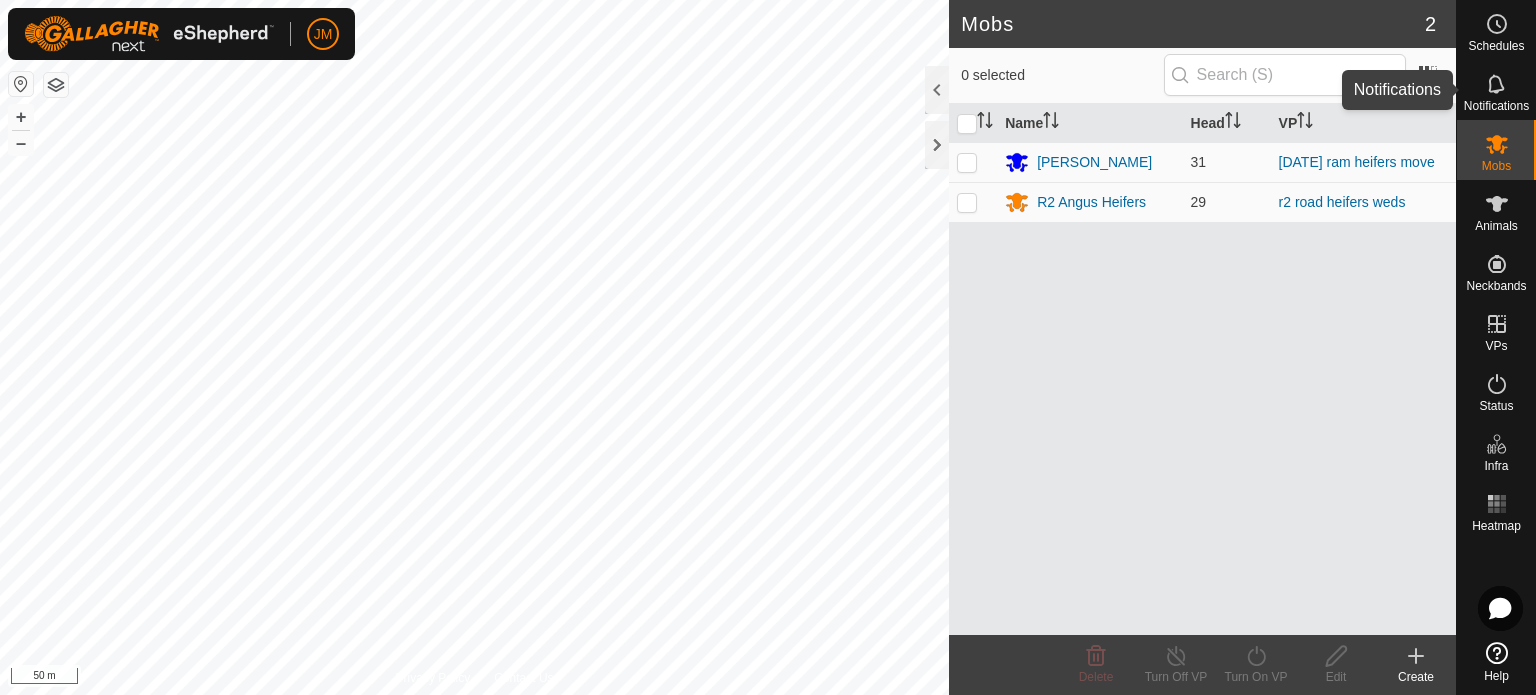 click 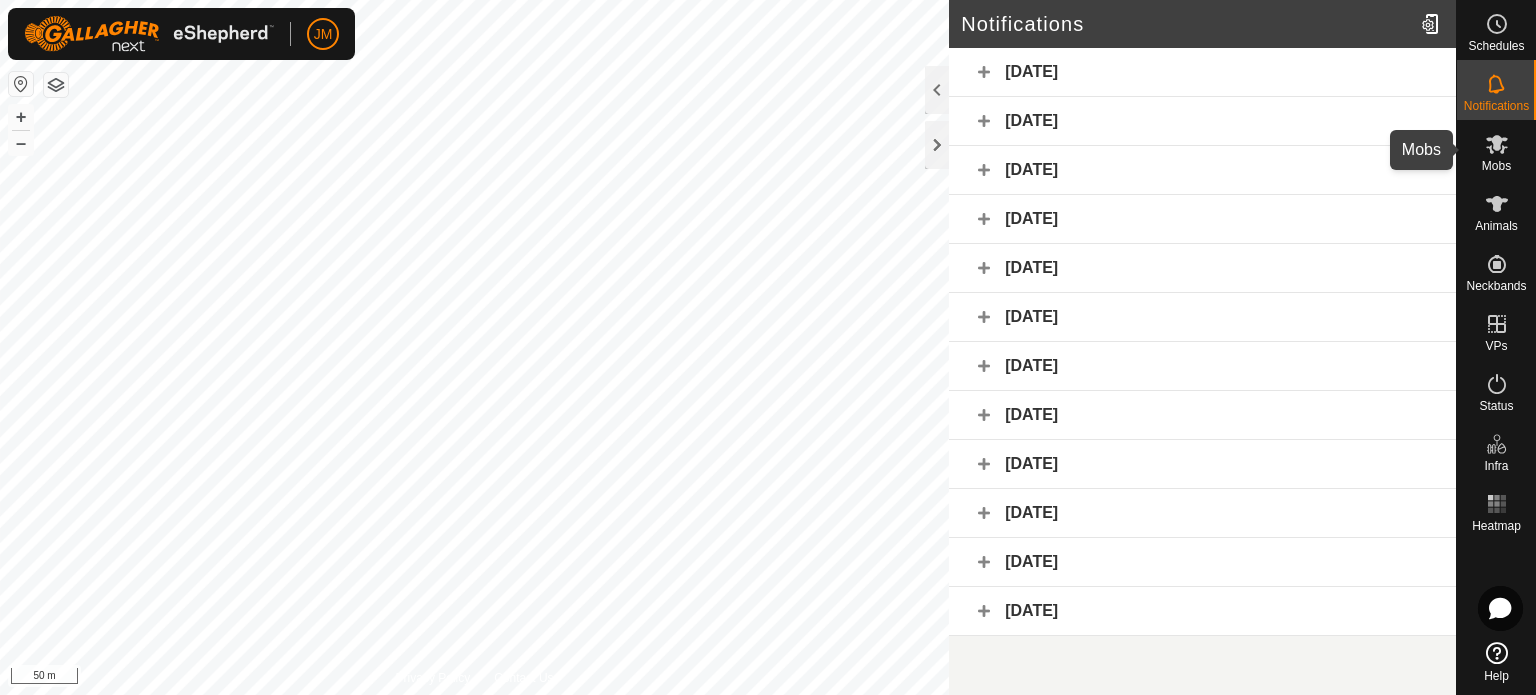 click 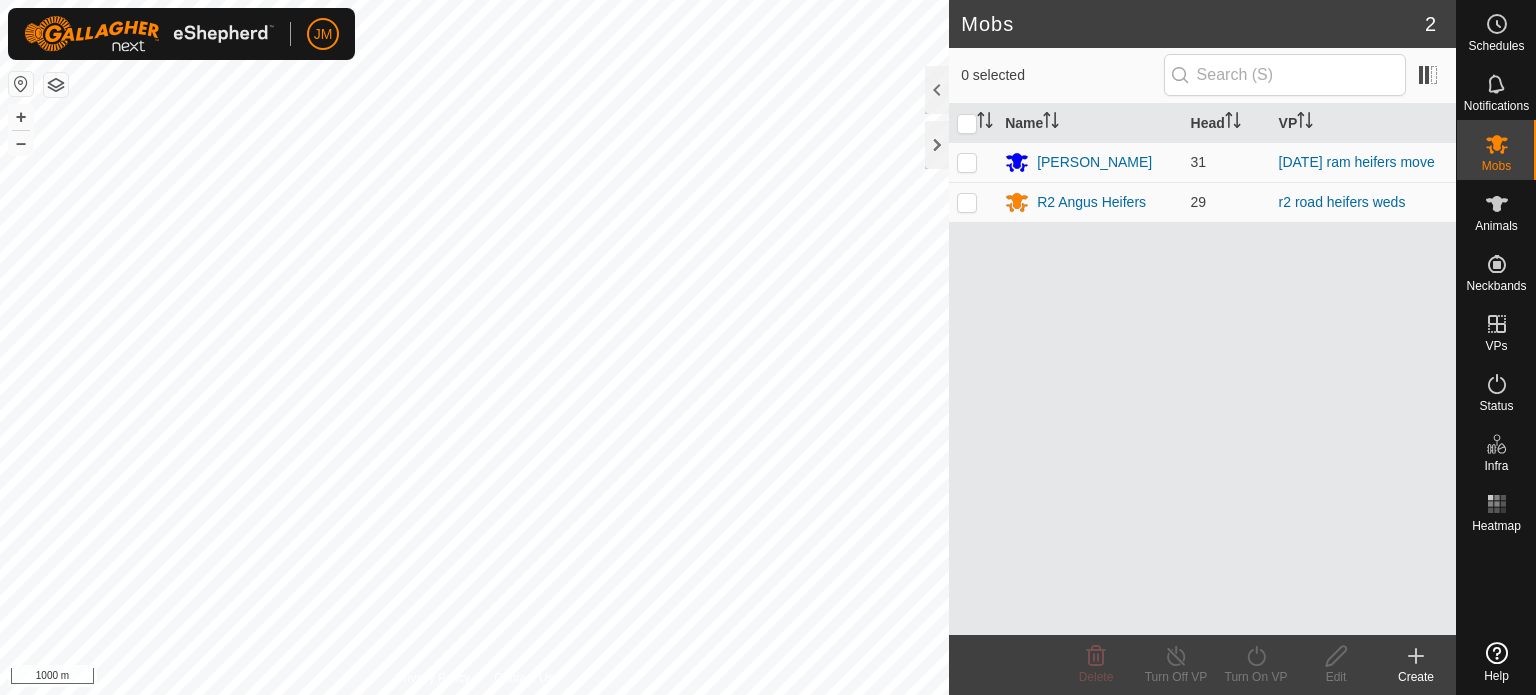scroll, scrollTop: 0, scrollLeft: 0, axis: both 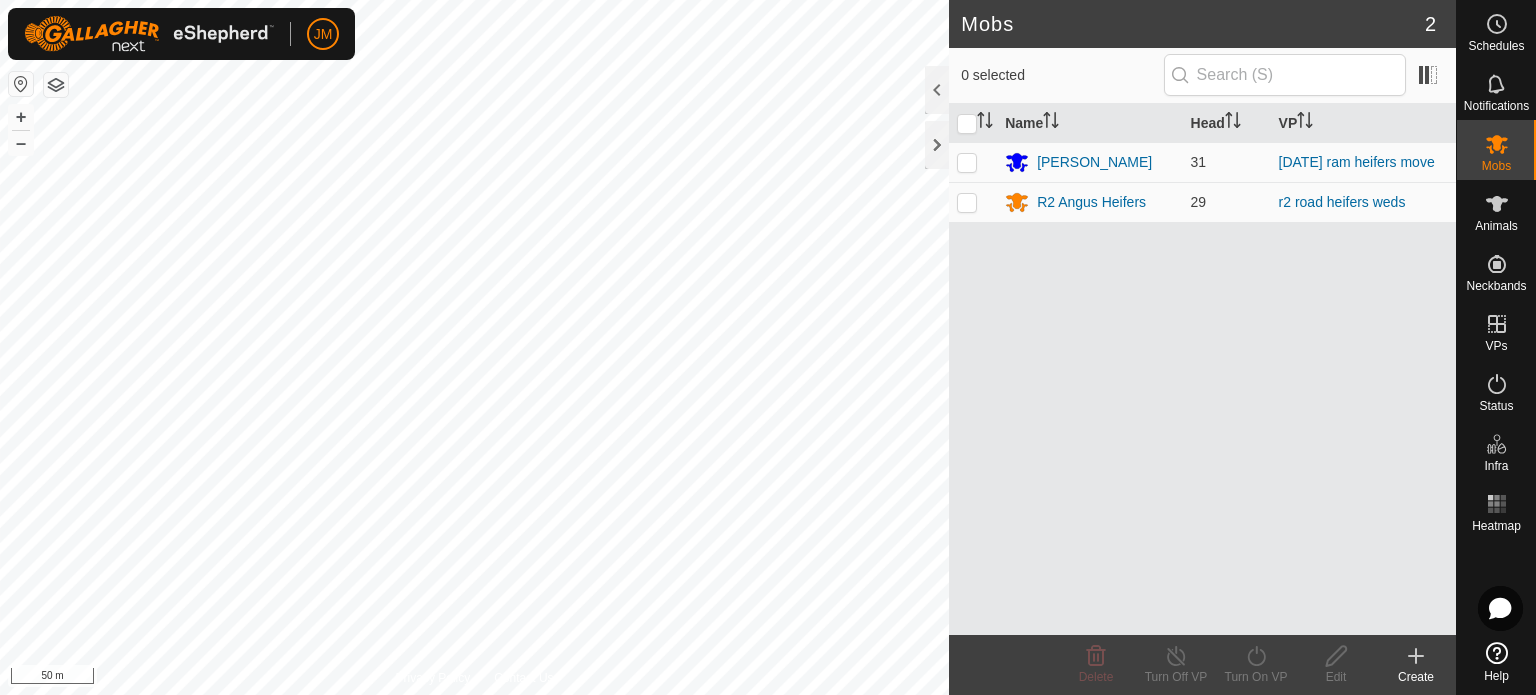 click on "JM Schedules Notifications Mobs Animals Neckbands VPs Status Infra Heatmap Help Mobs 2  0 selected   Name   Head   VP  Angus Heifers 31 thursday ram heifers move R2 Angus Heifers 29 r2 road heifers weds Delete  Turn Off VP   Turn On VP   Edit   Create  Privacy Policy Contact Us
273446
3547273446
Angus Heifers
- + – ⇧ i 50 m" at bounding box center [768, 347] 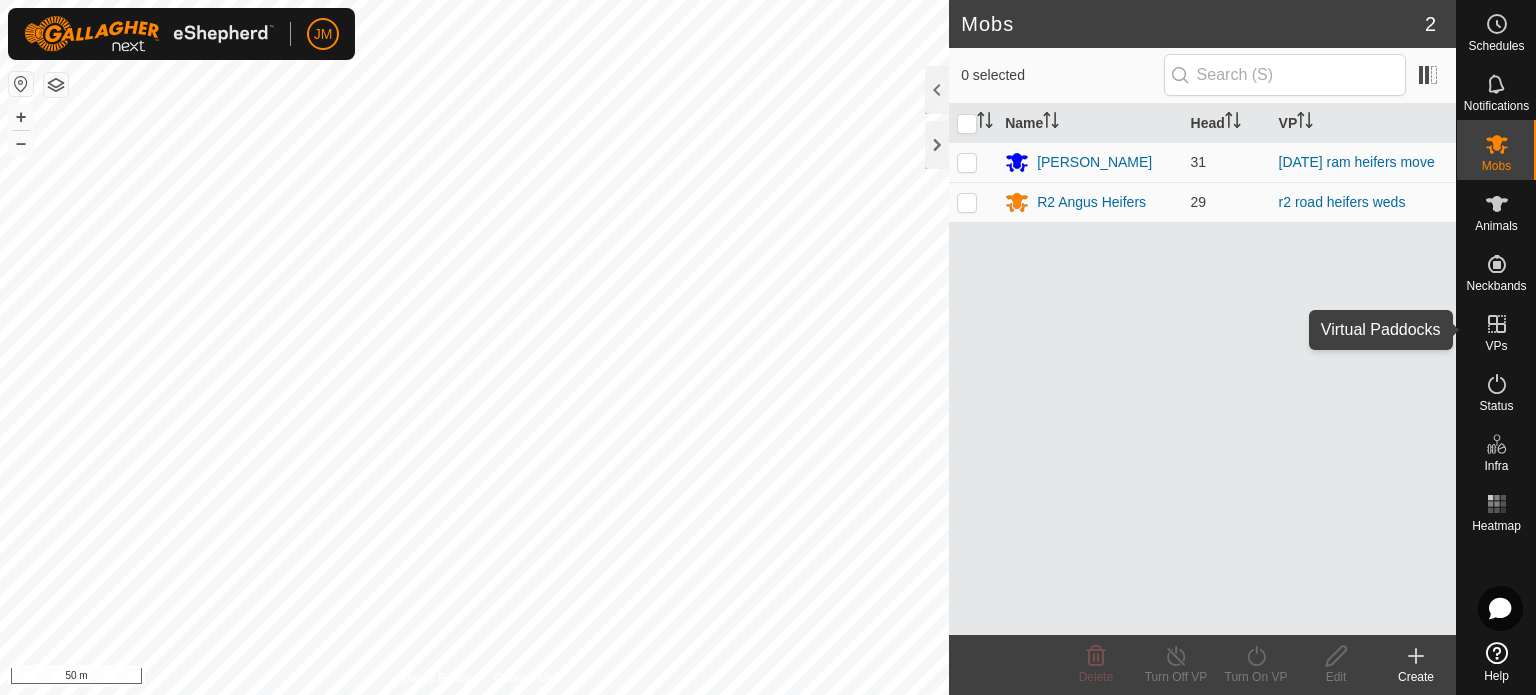 click 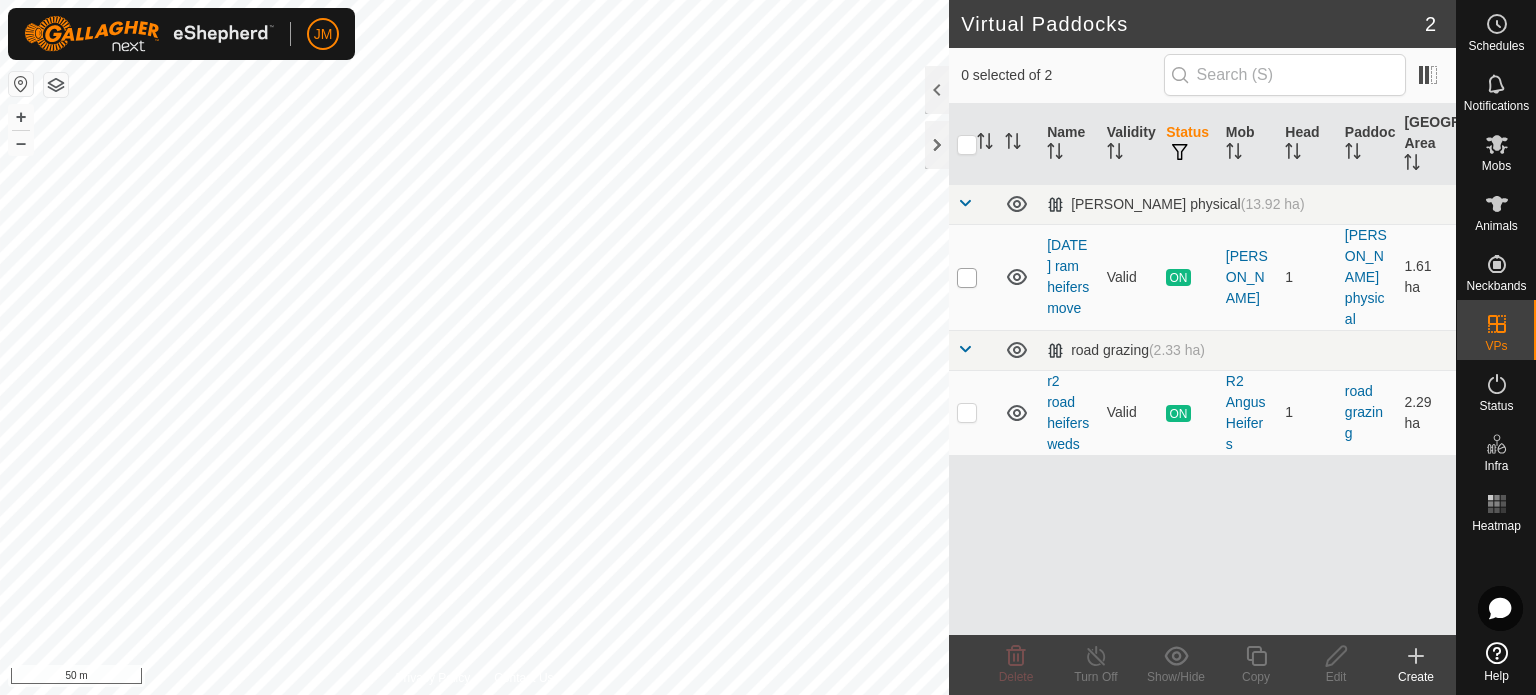 click at bounding box center (967, 278) 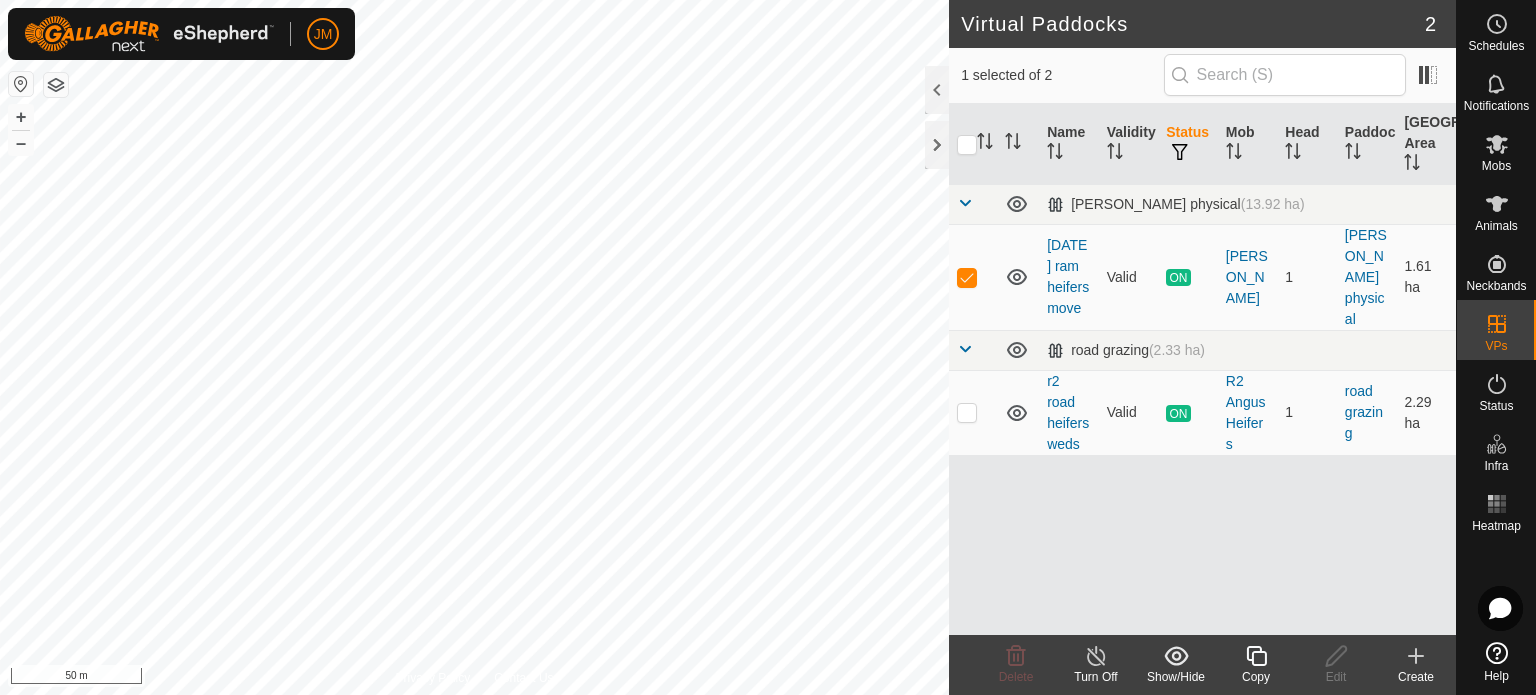 click 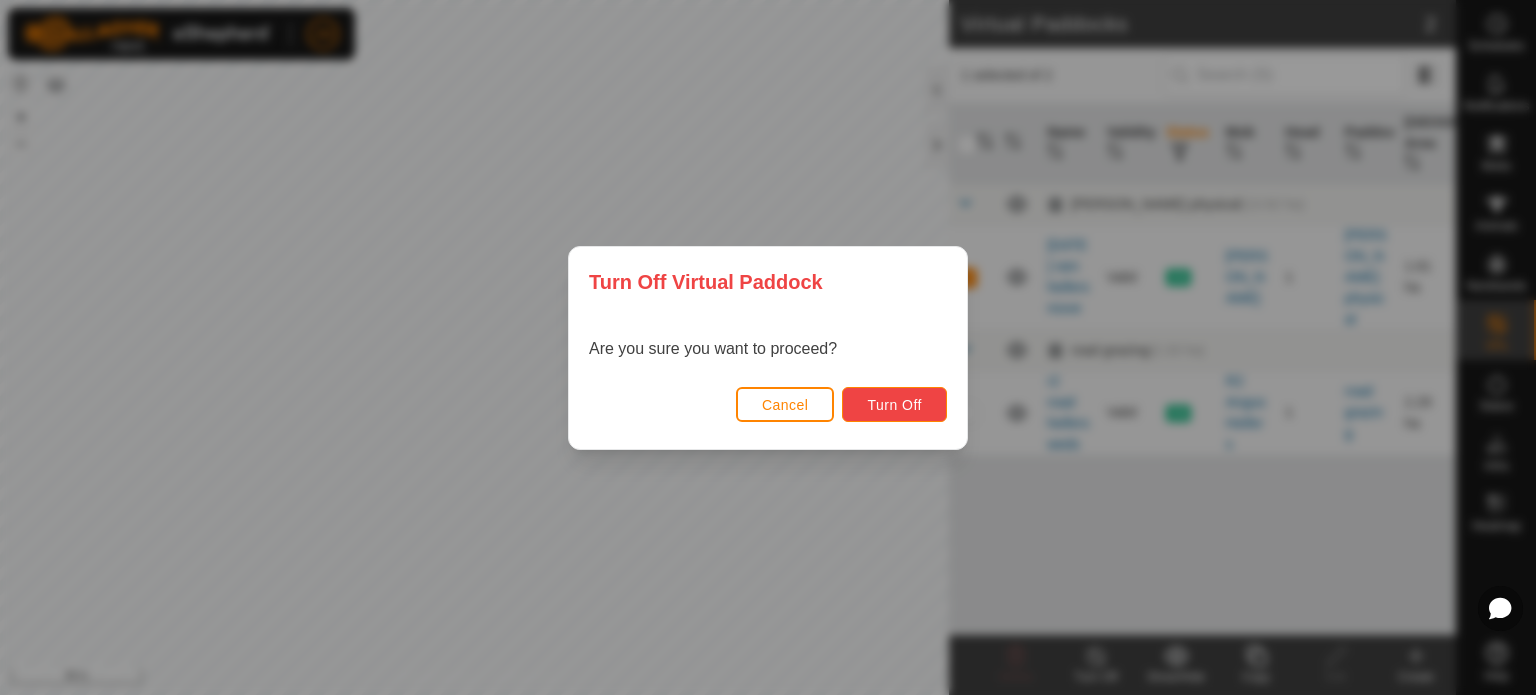 click on "Turn Off" at bounding box center [894, 404] 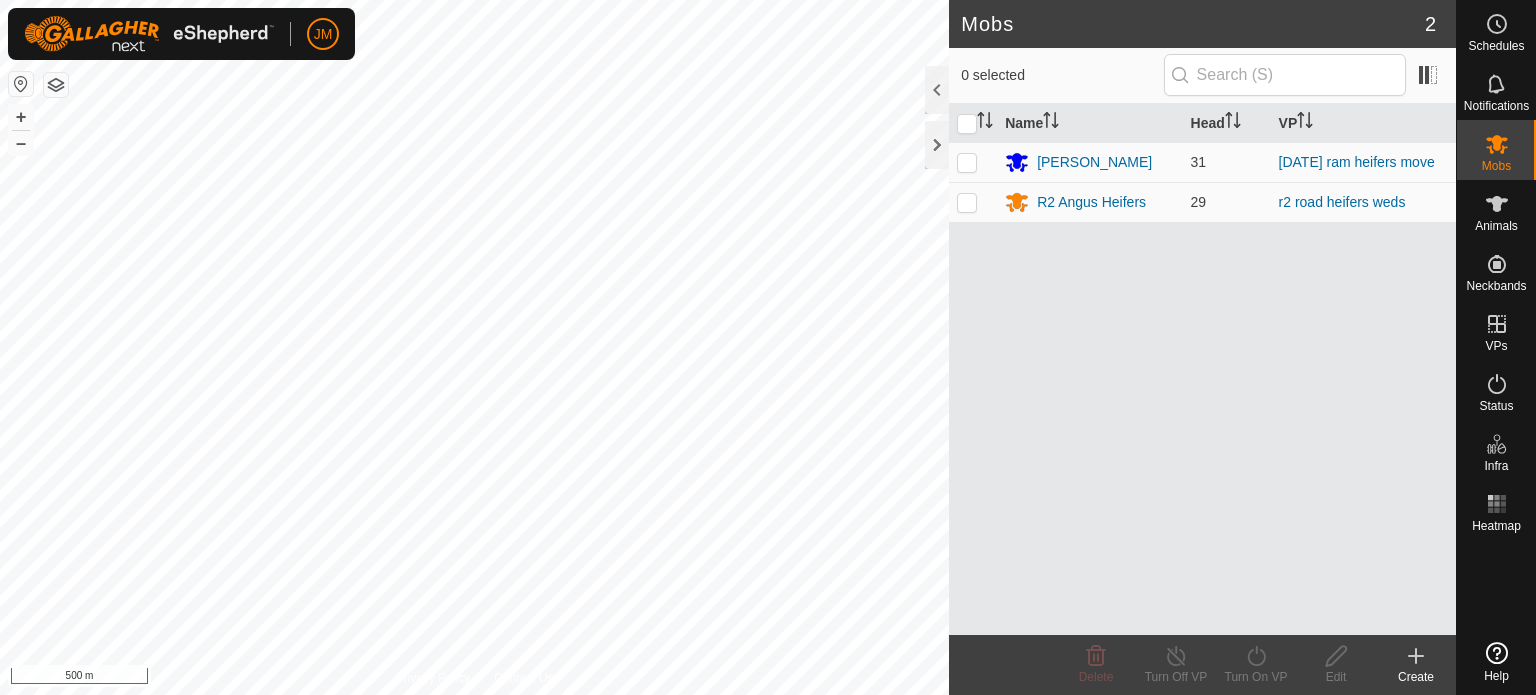 scroll, scrollTop: 0, scrollLeft: 0, axis: both 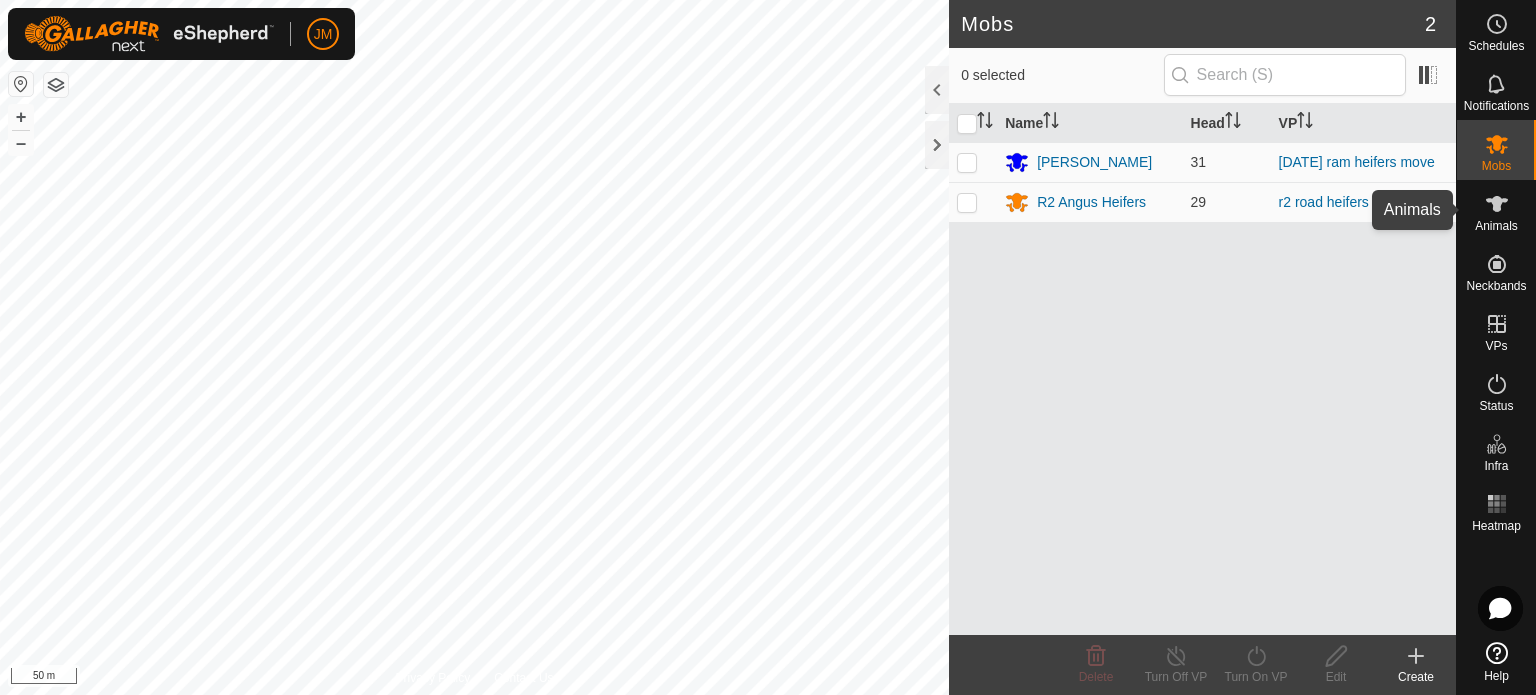 click 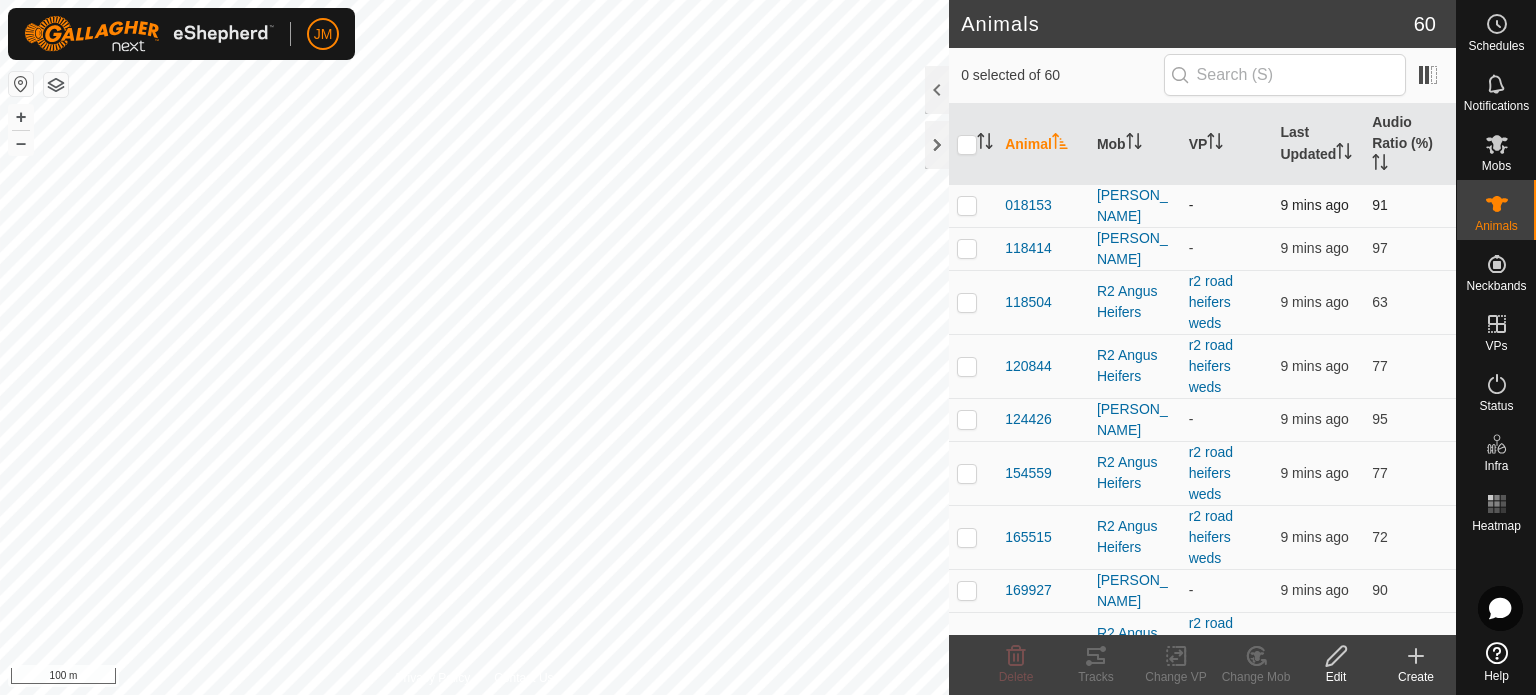 click at bounding box center (967, 205) 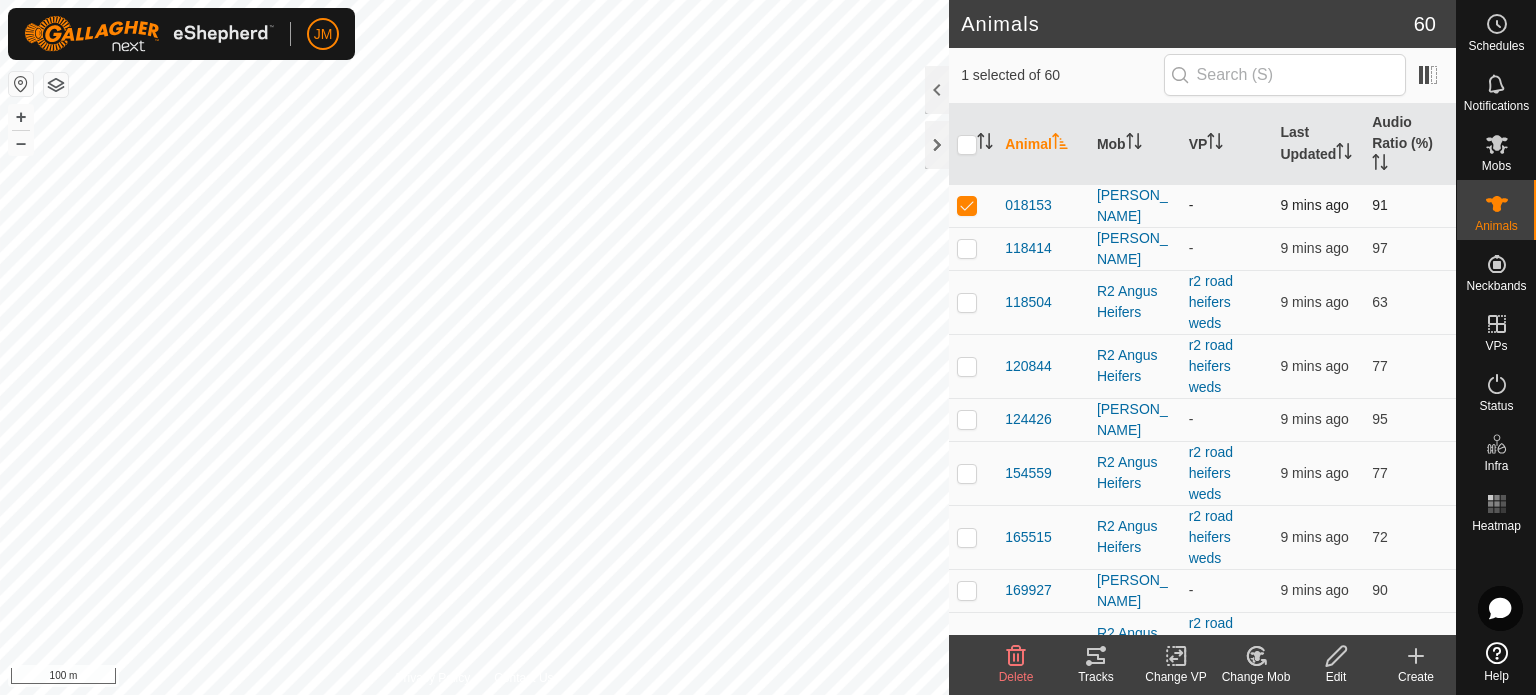 click at bounding box center [967, 205] 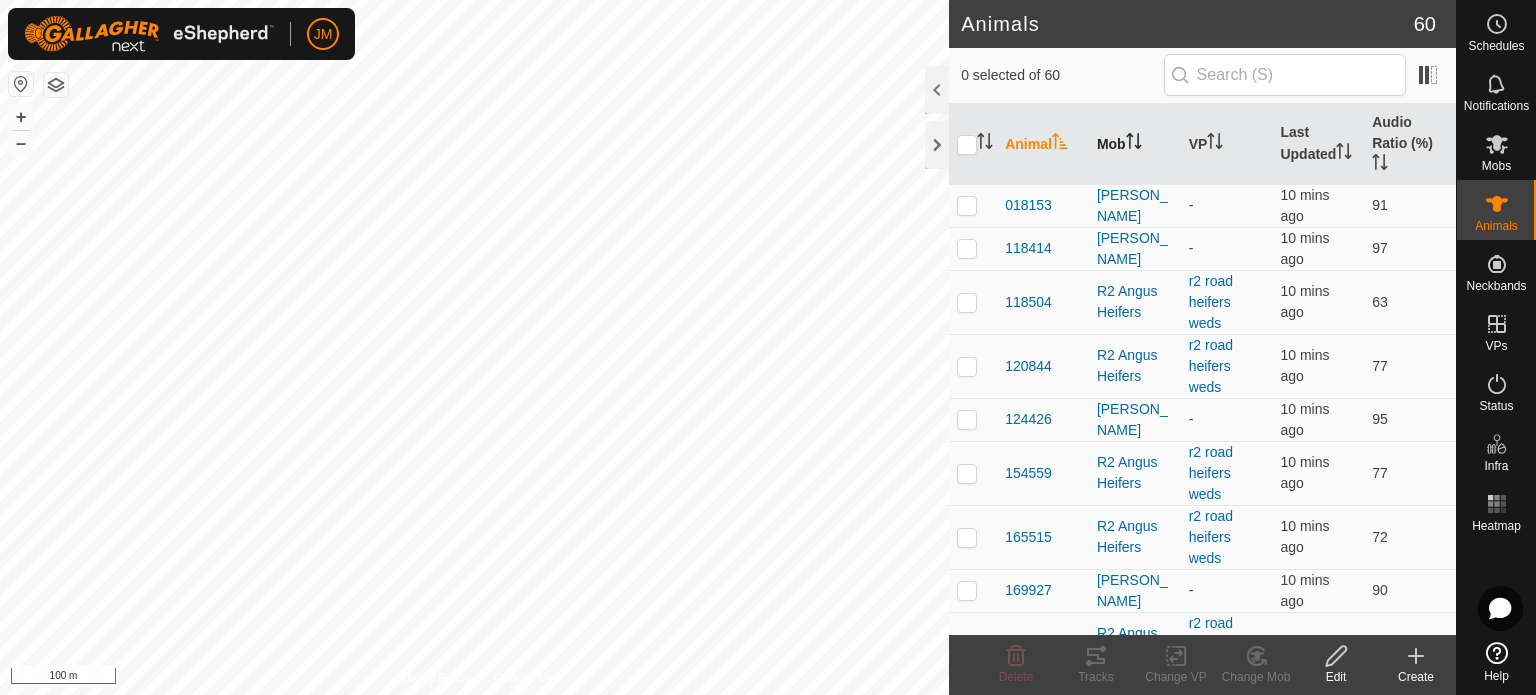 click on "Mob" at bounding box center [1135, 144] 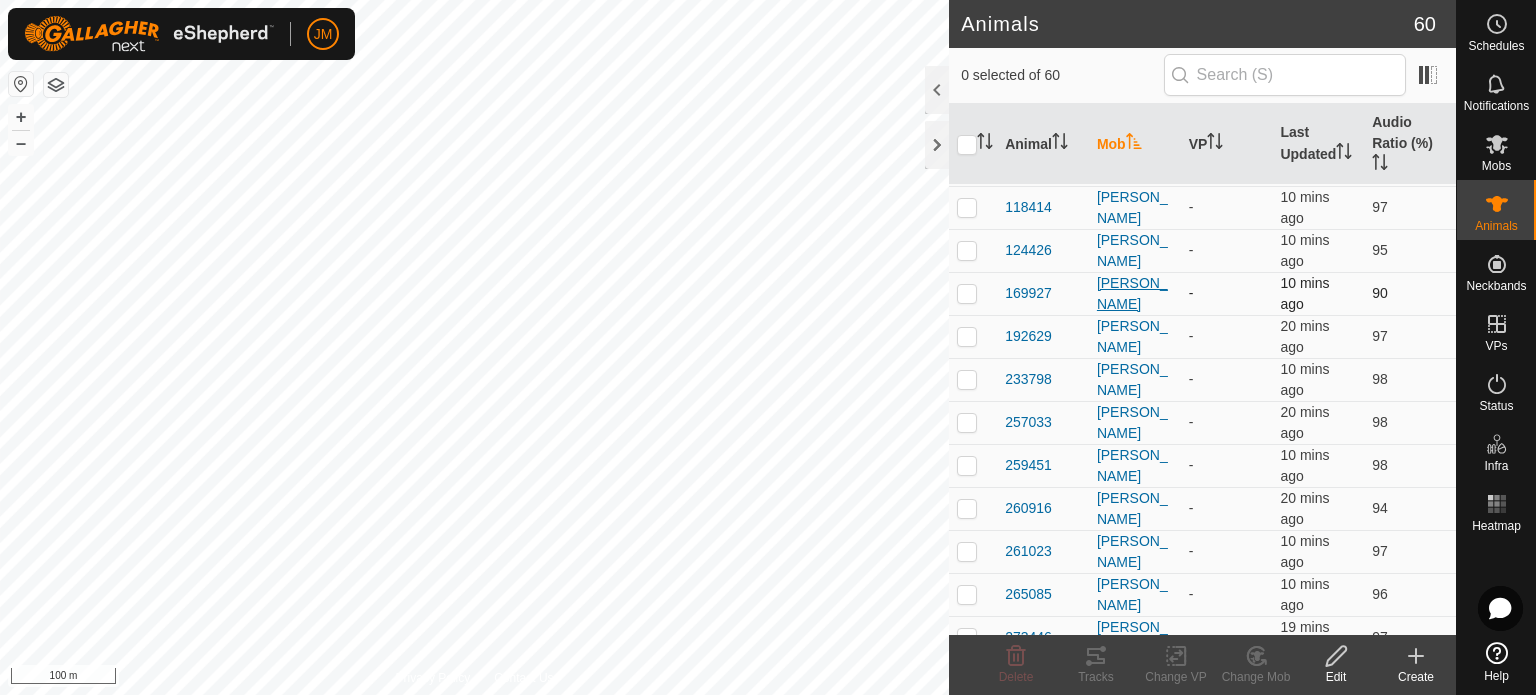 scroll, scrollTop: 0, scrollLeft: 0, axis: both 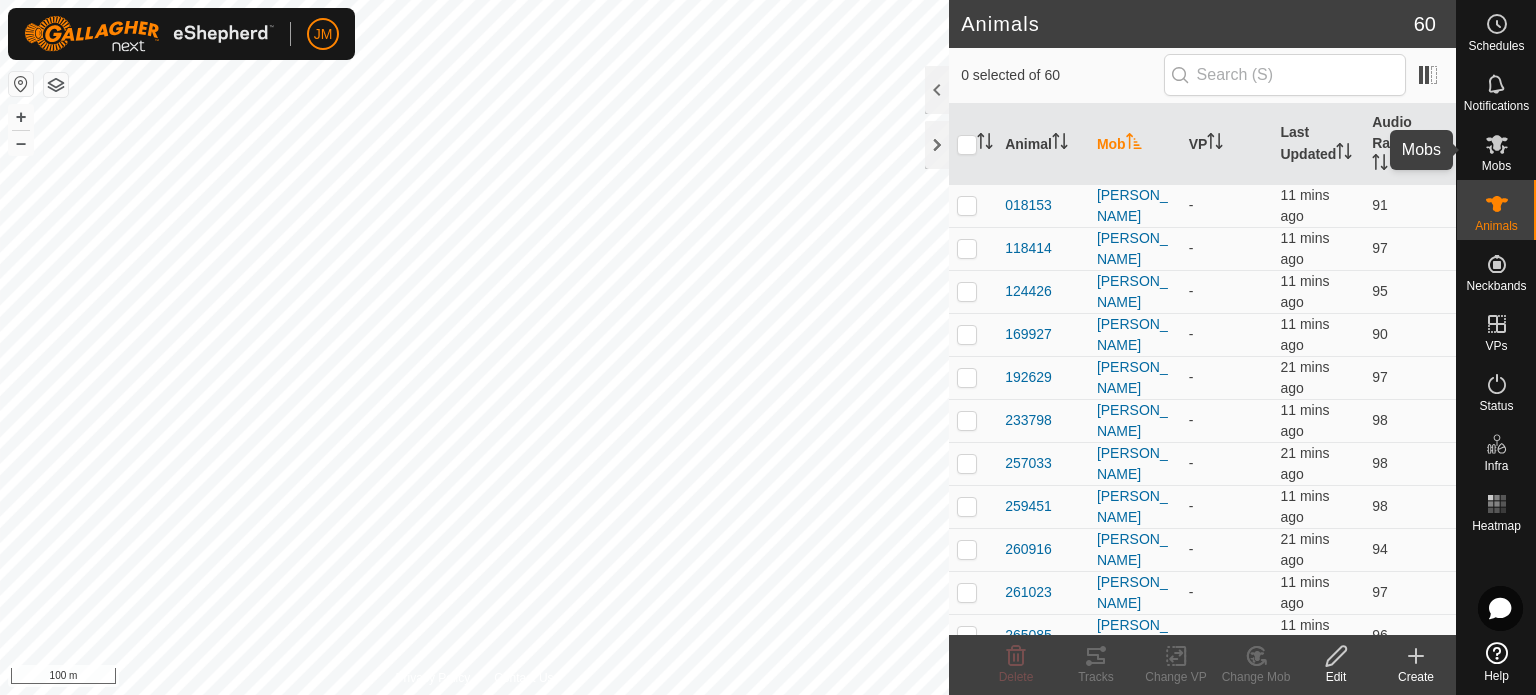 click 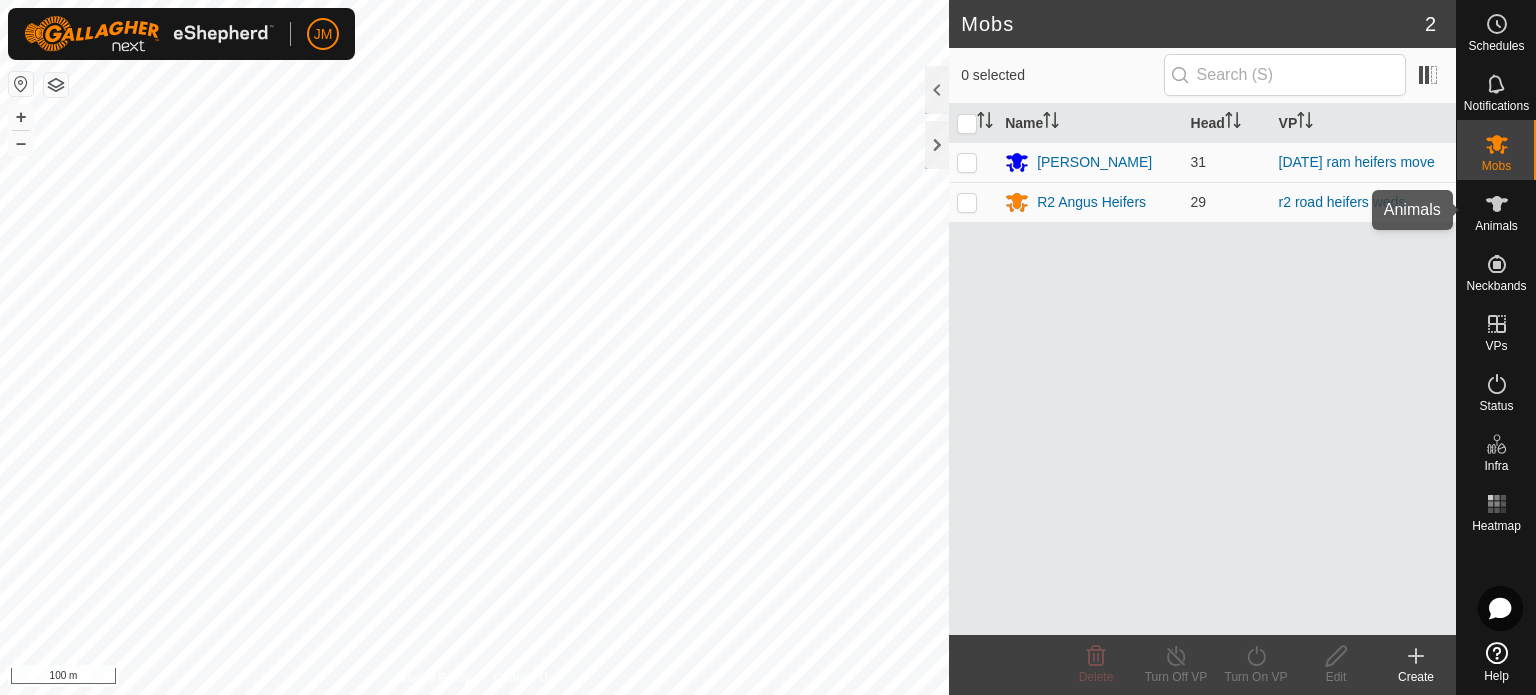 click 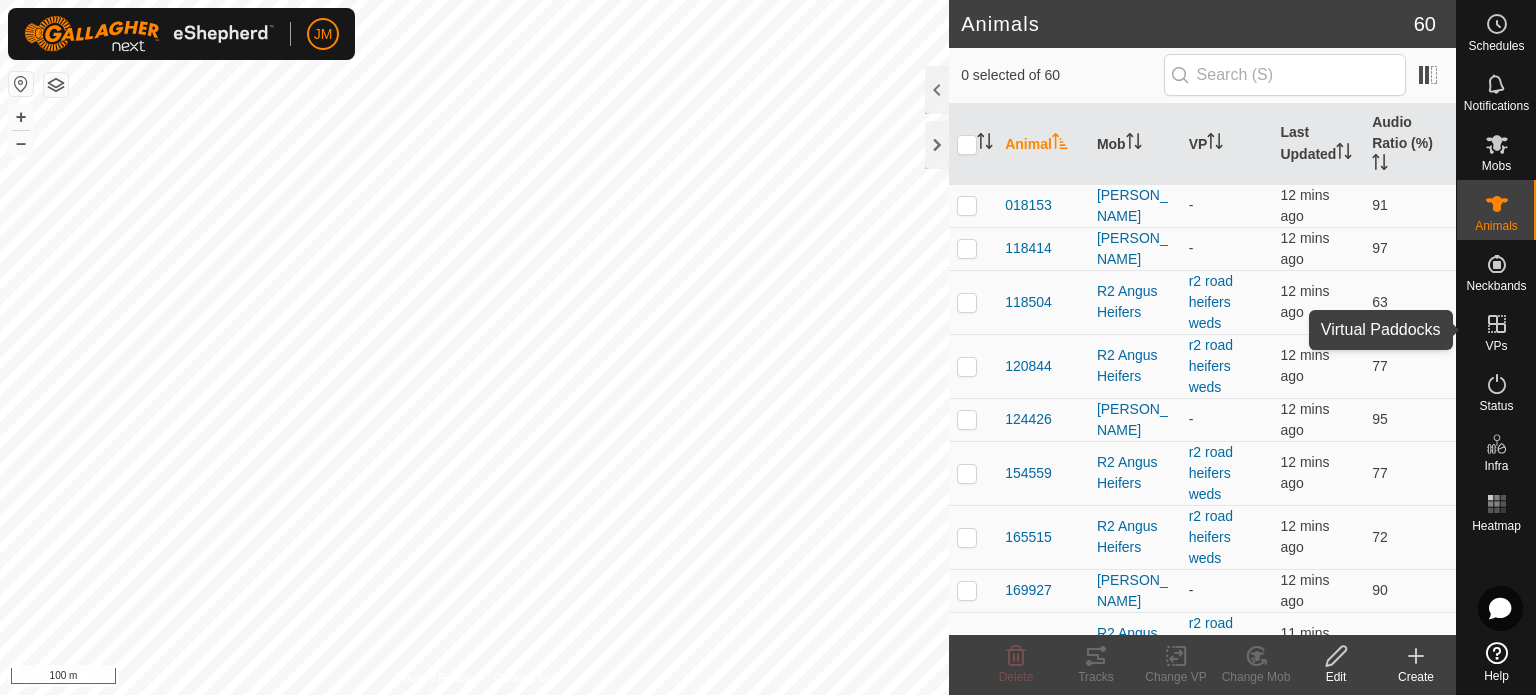click 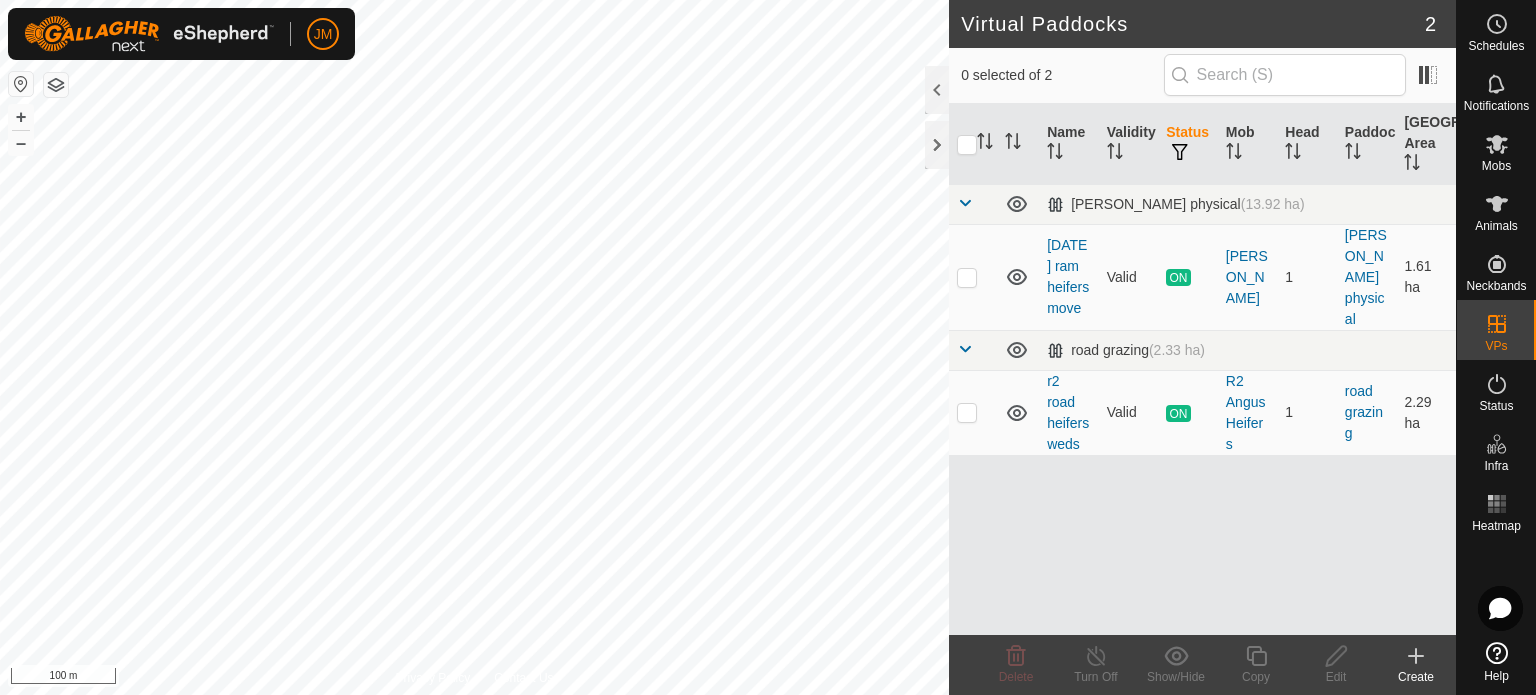 click 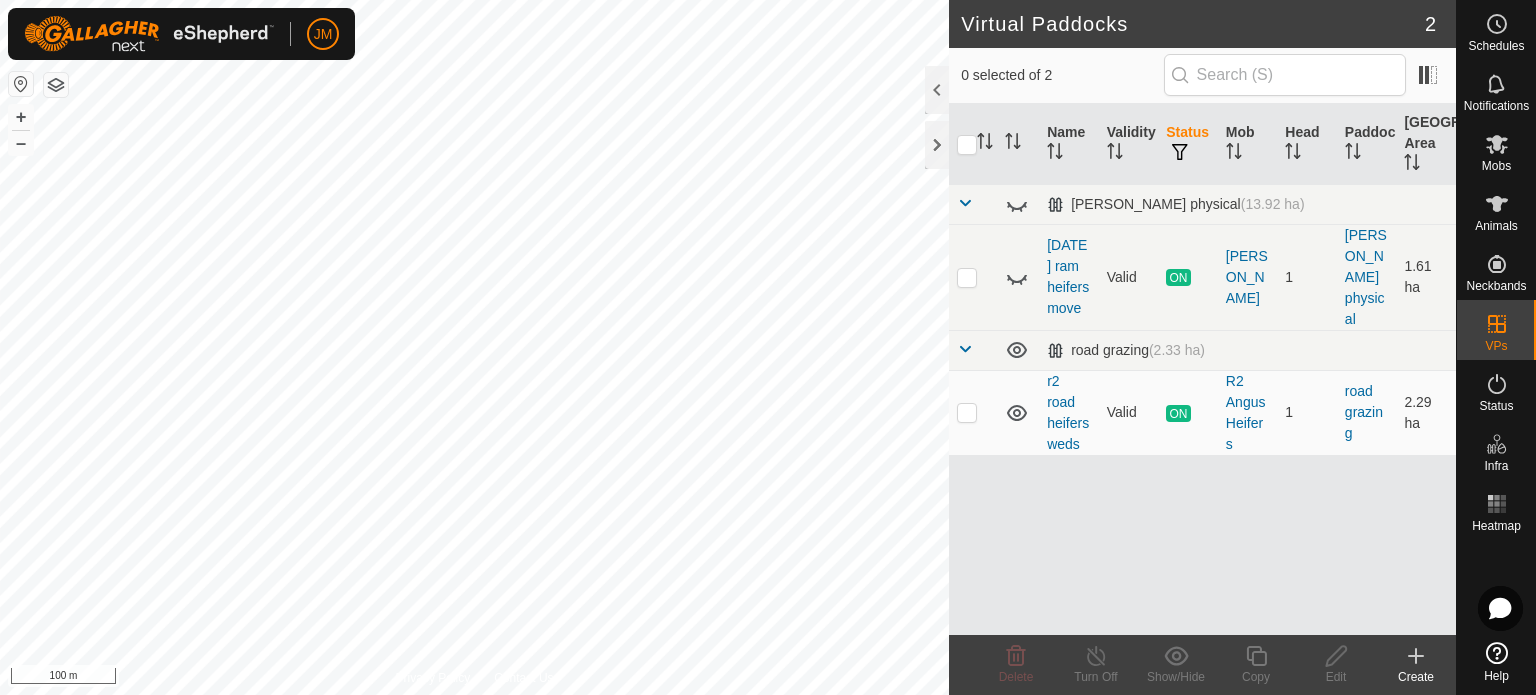 click 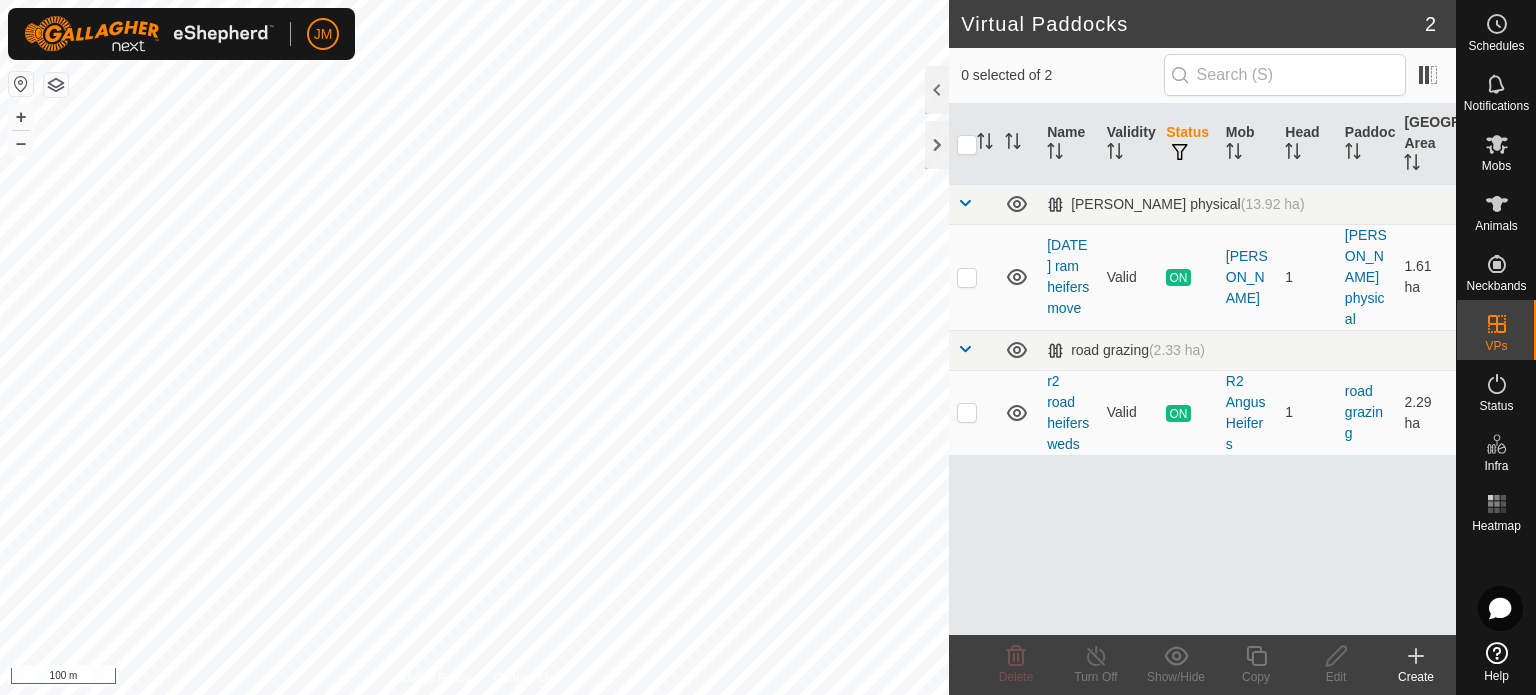 click on "JM Schedules Notifications Mobs Animals Neckbands VPs Status Infra Heatmap Help Virtual Paddocks 2 0 selected of 2     Name   Validity   Status   Mob   Head   Paddock   Grazing Area   Ram Paddock physical    (13.92 ha) thursday ram heifers move  Valid  ON  Angus Heifers   1   Ram Paddock physical    1.61 ha   road grazing   (2.33 ha) r2 road heifers weds  Valid  ON  R2 Angus Heifers   1   road grazing   2.29 ha  Delete  Turn Off   Show/Hide   Copy   Edit   Create  Privacy Policy Contact Us
WP 20
Type:   dam
Capacity:  100L
Water Level:  100%
Drinkable:  Yes
+ – ⇧ i 100 m" at bounding box center (768, 347) 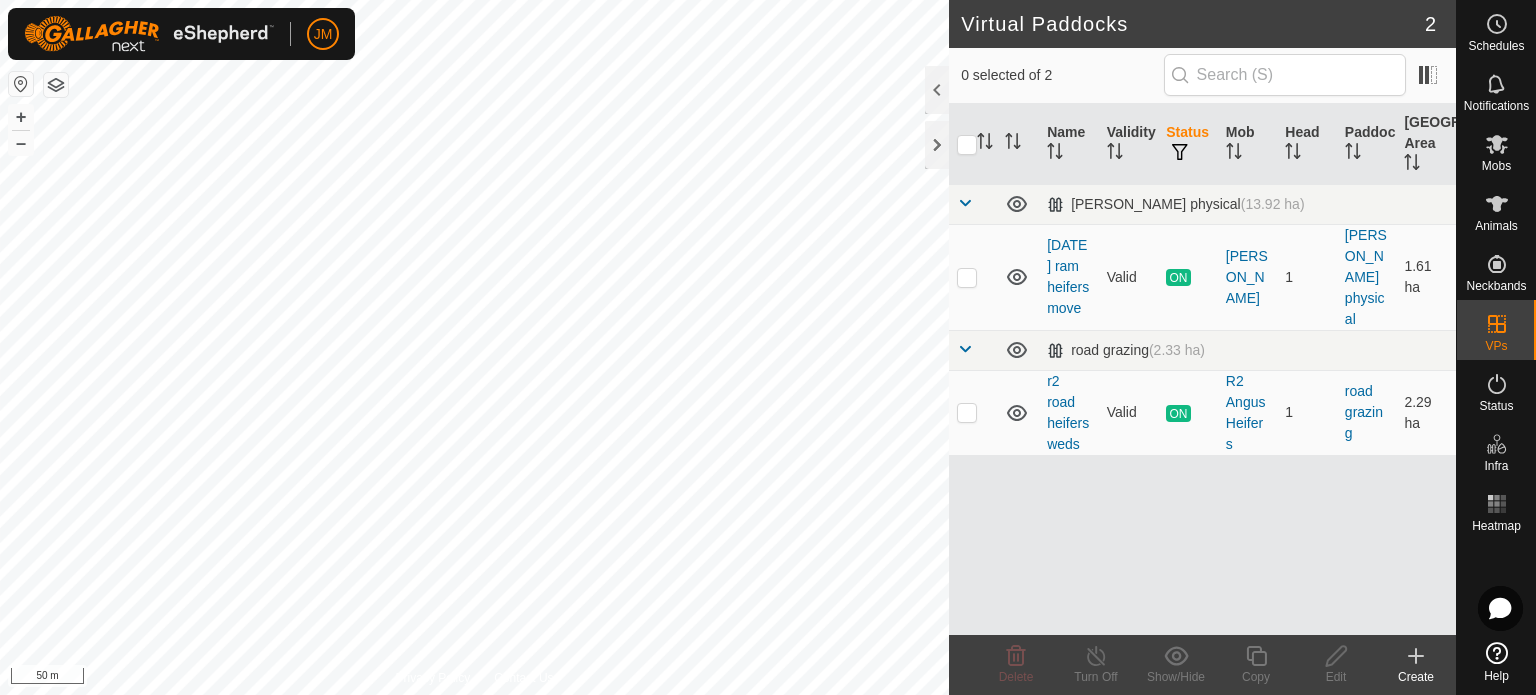click on "JM Schedules Notifications Mobs Animals Neckbands VPs Status Infra Heatmap Help Virtual Paddocks 2 0 selected of 2     Name   Validity   Status   Mob   Head   Paddock   Grazing Area   Ram Paddock physical    (13.92 ha) thursday ram heifers move  Valid  ON  Angus Heifers   1   Ram Paddock physical    1.61 ha   road grazing   (2.33 ha) r2 road heifers weds  Valid  ON  R2 Angus Heifers   1   road grazing   2.29 ha  Delete  Turn Off   Show/Hide   Copy   Edit   Create  Privacy Policy Contact Us
563625
2628563625
R2 Angus Heifers
r2 road heifers weds + – ⇧ i 50 m" 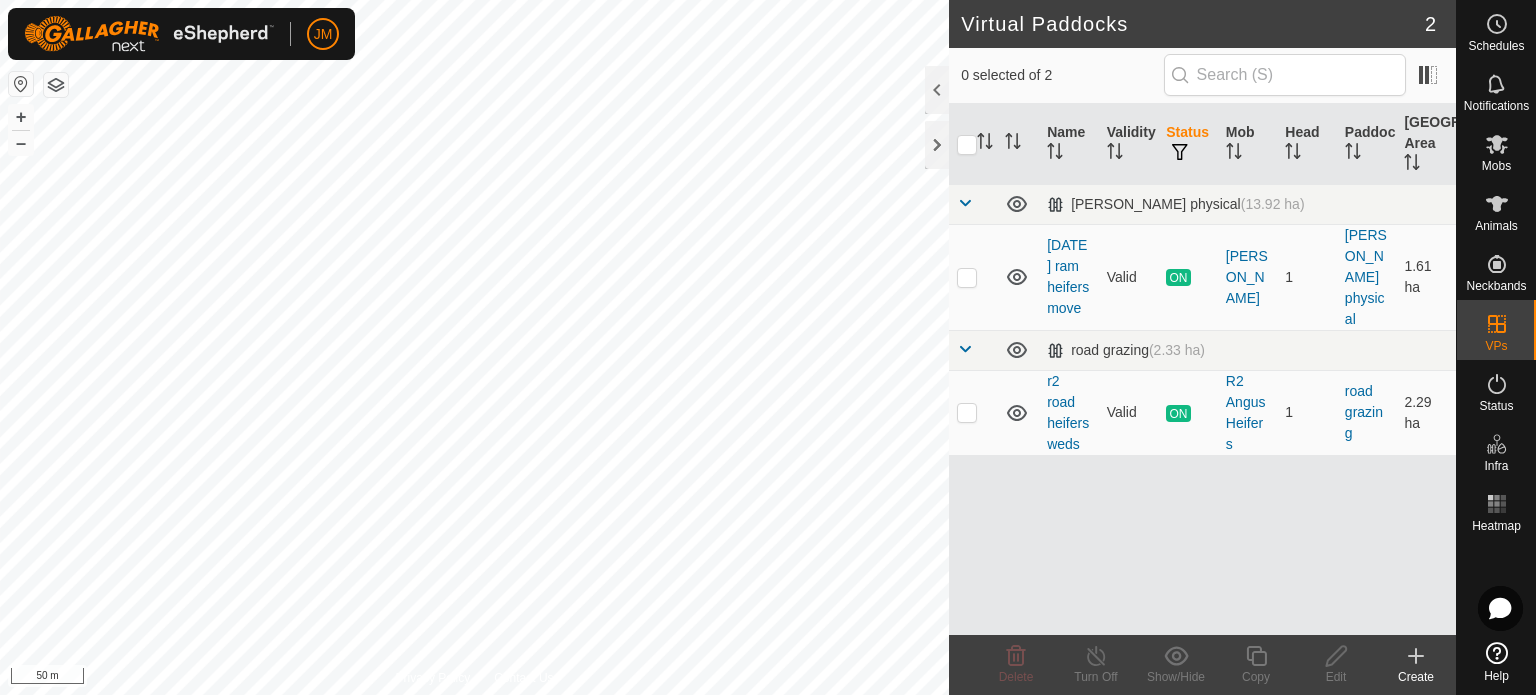 checkbox on "true" 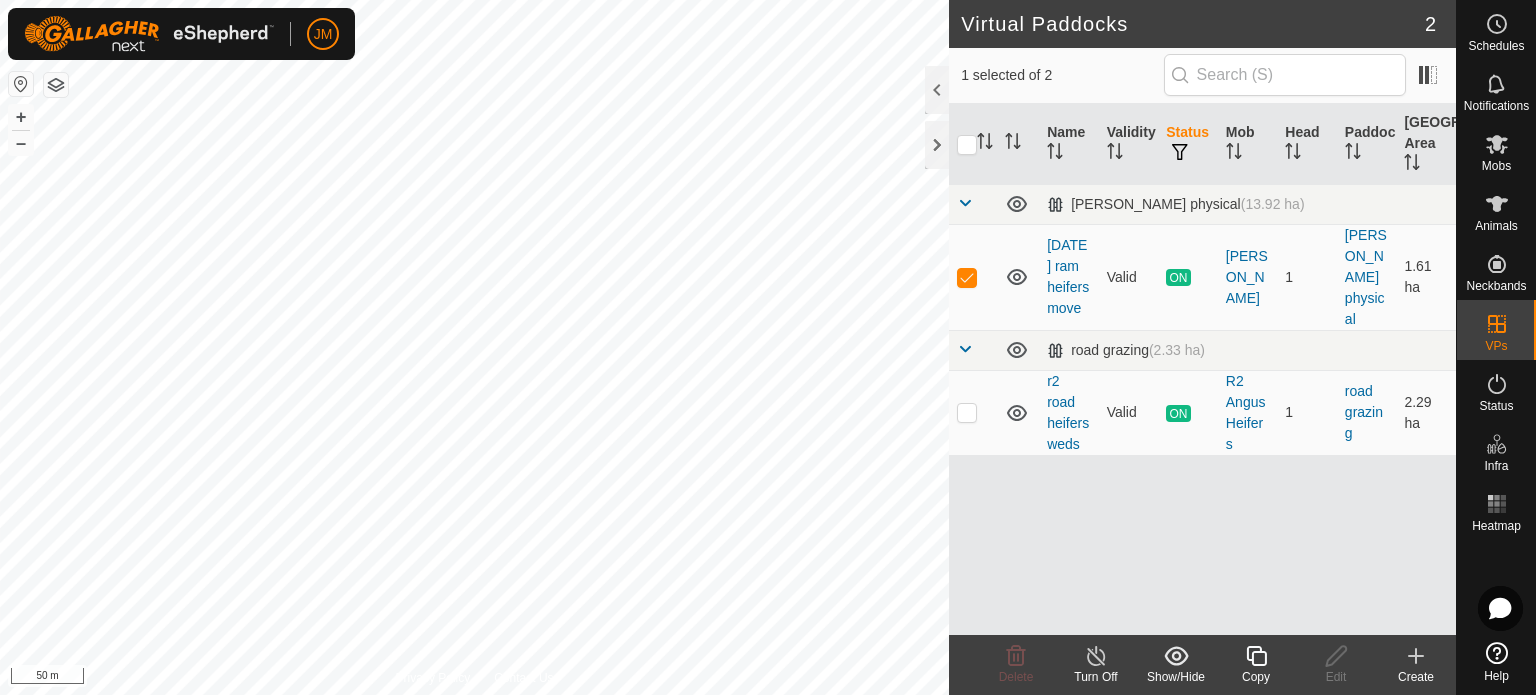 click 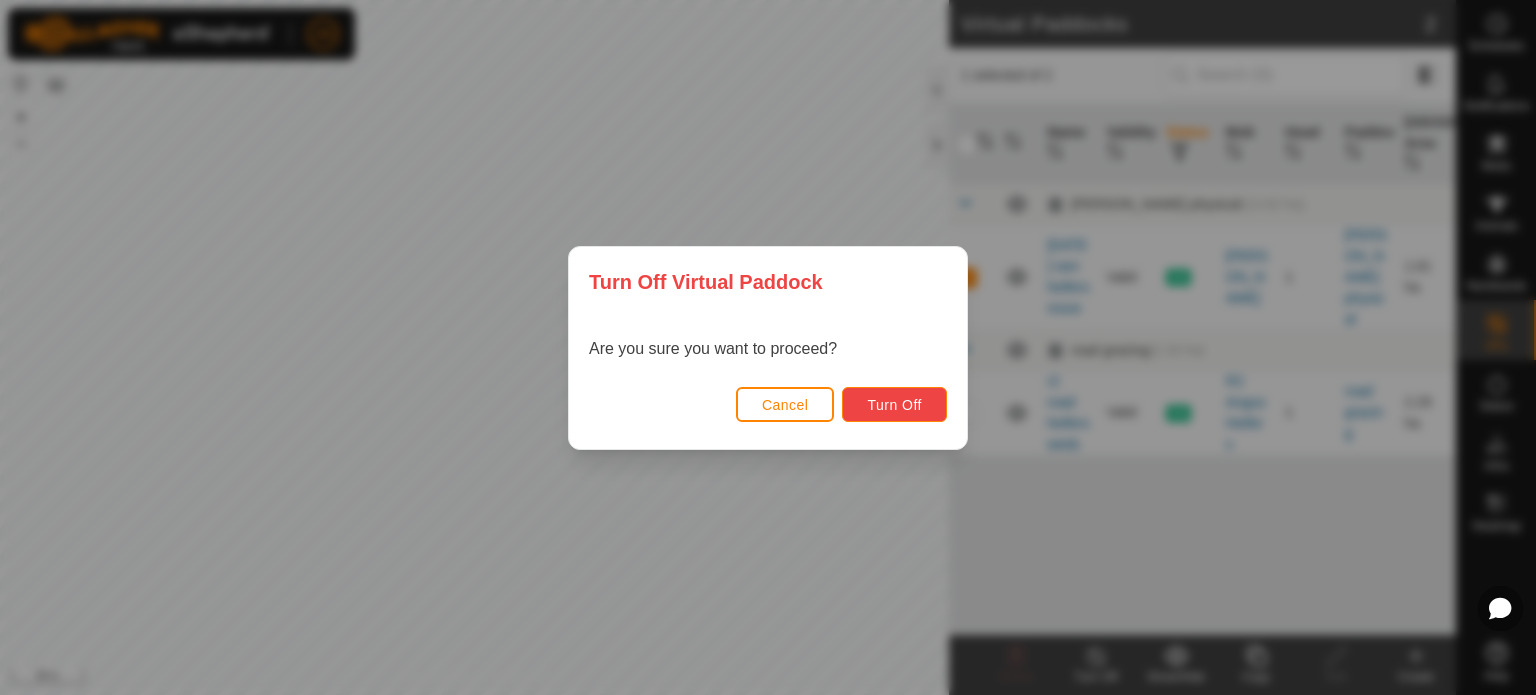 click on "Turn Off" at bounding box center [894, 405] 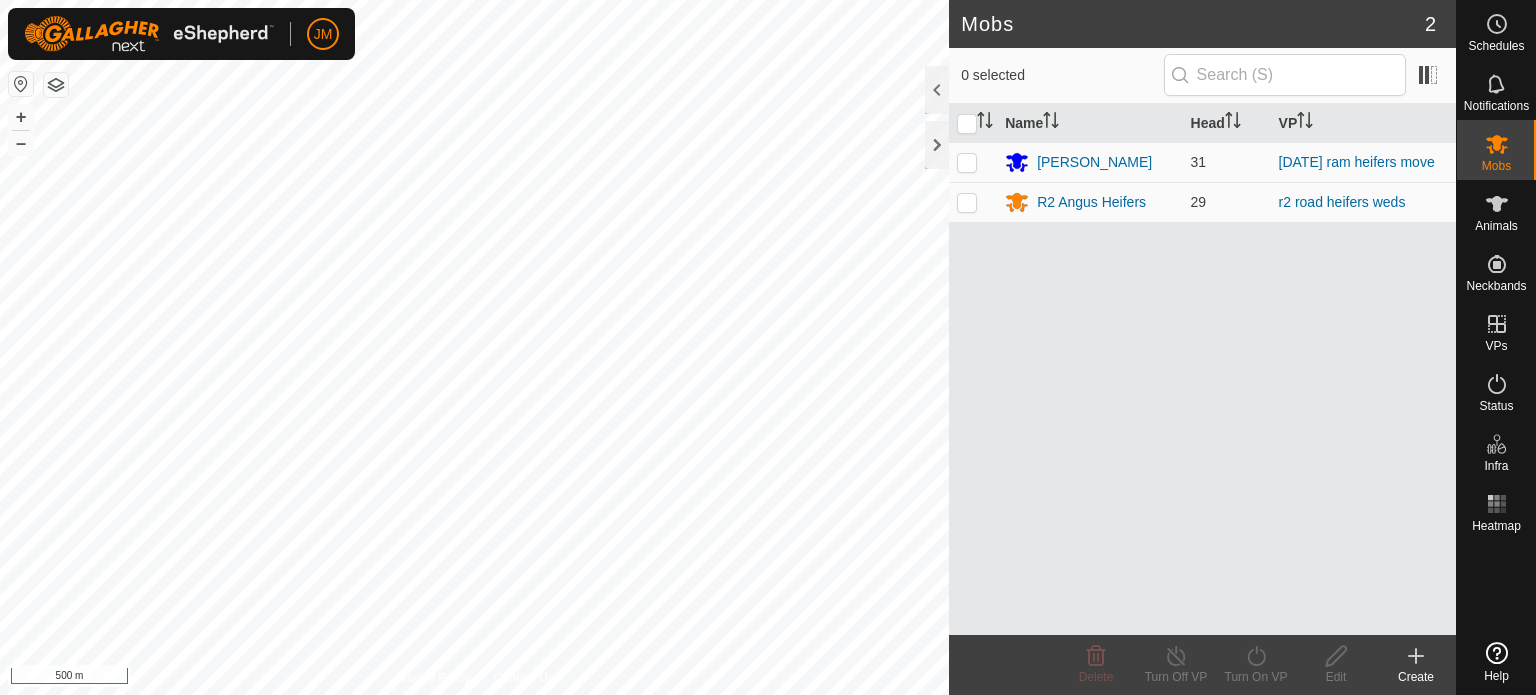 scroll, scrollTop: 0, scrollLeft: 0, axis: both 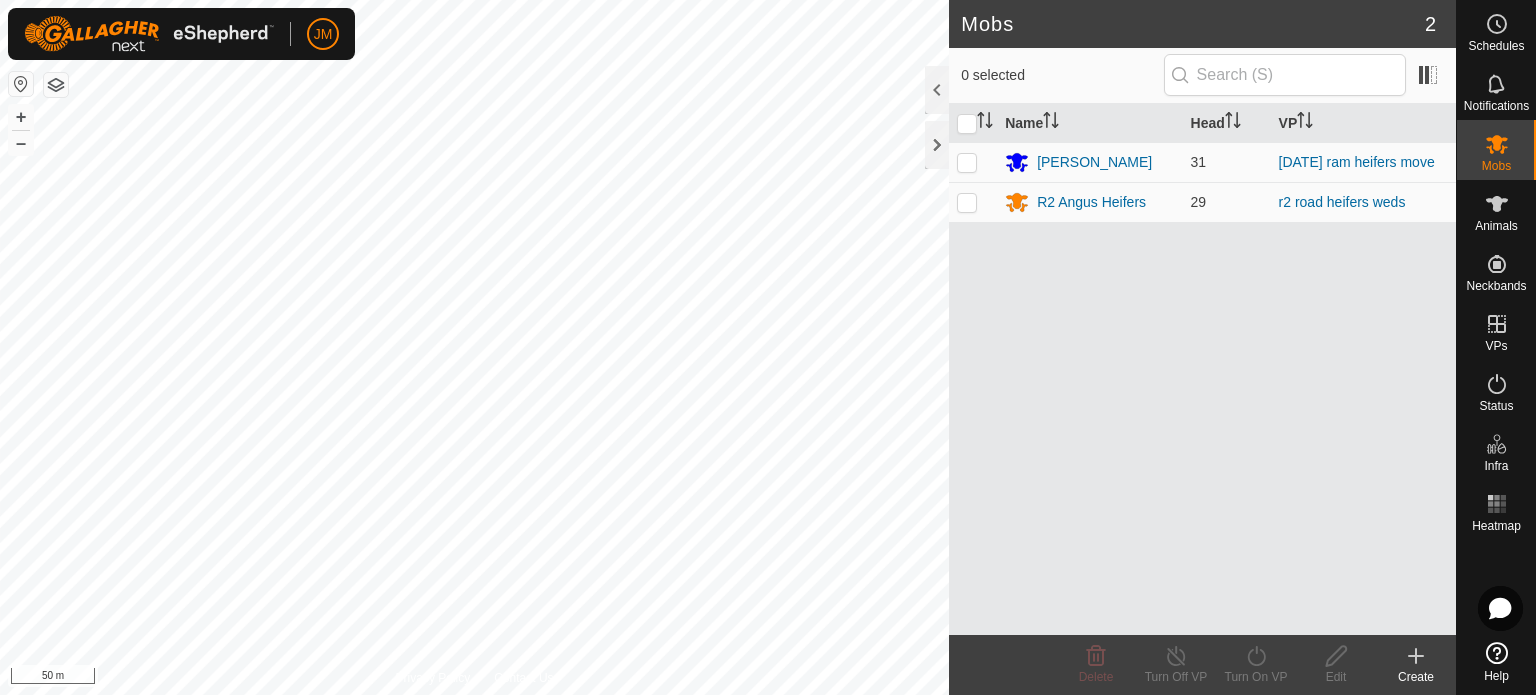 click on "Mobs 2  0 selected   Name   Head   [PERSON_NAME] 31 [DATE] ram heifers move R2 Angus Heifers 29 r2 road heifers weds Delete  Turn Off VP   Turn On VP   Edit   Create  Privacy Policy Contact Us + – ⇧ i 50 m" 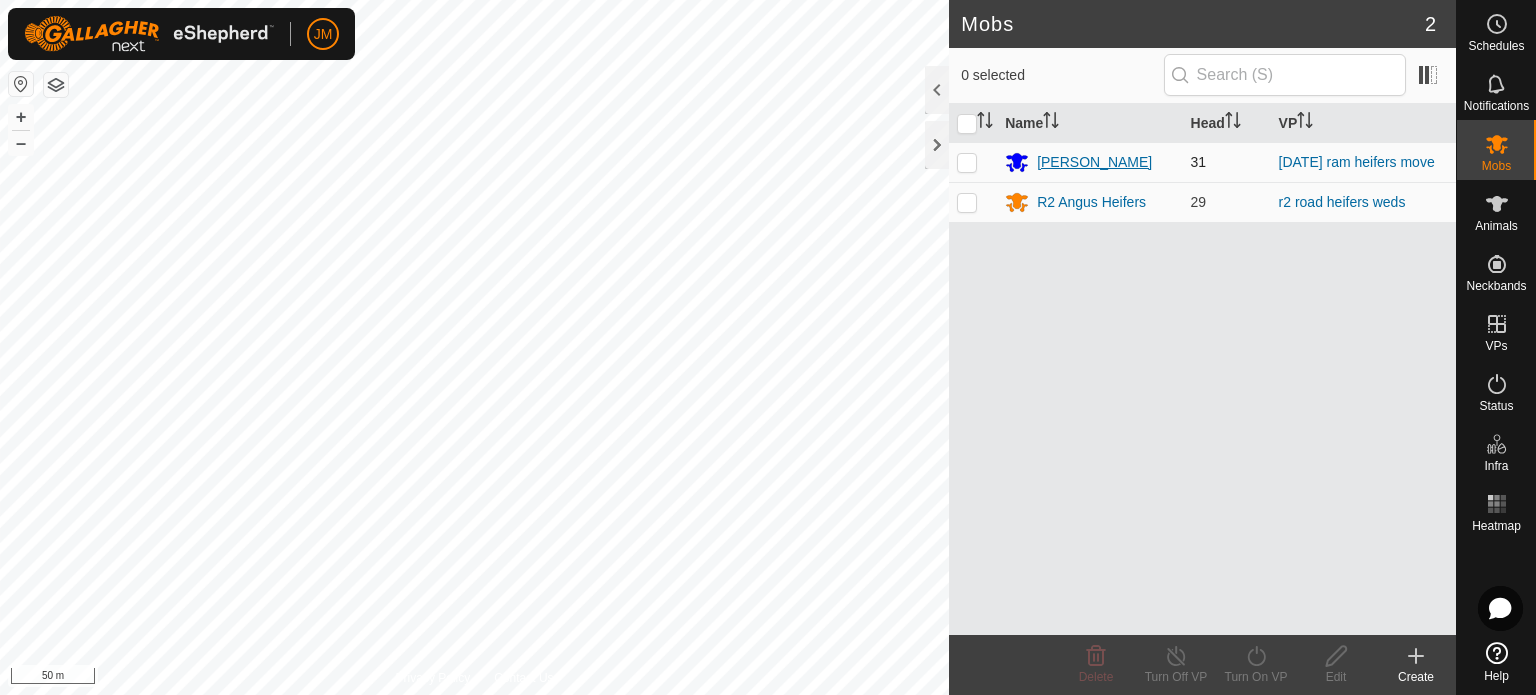 click on "[PERSON_NAME]" at bounding box center [1094, 162] 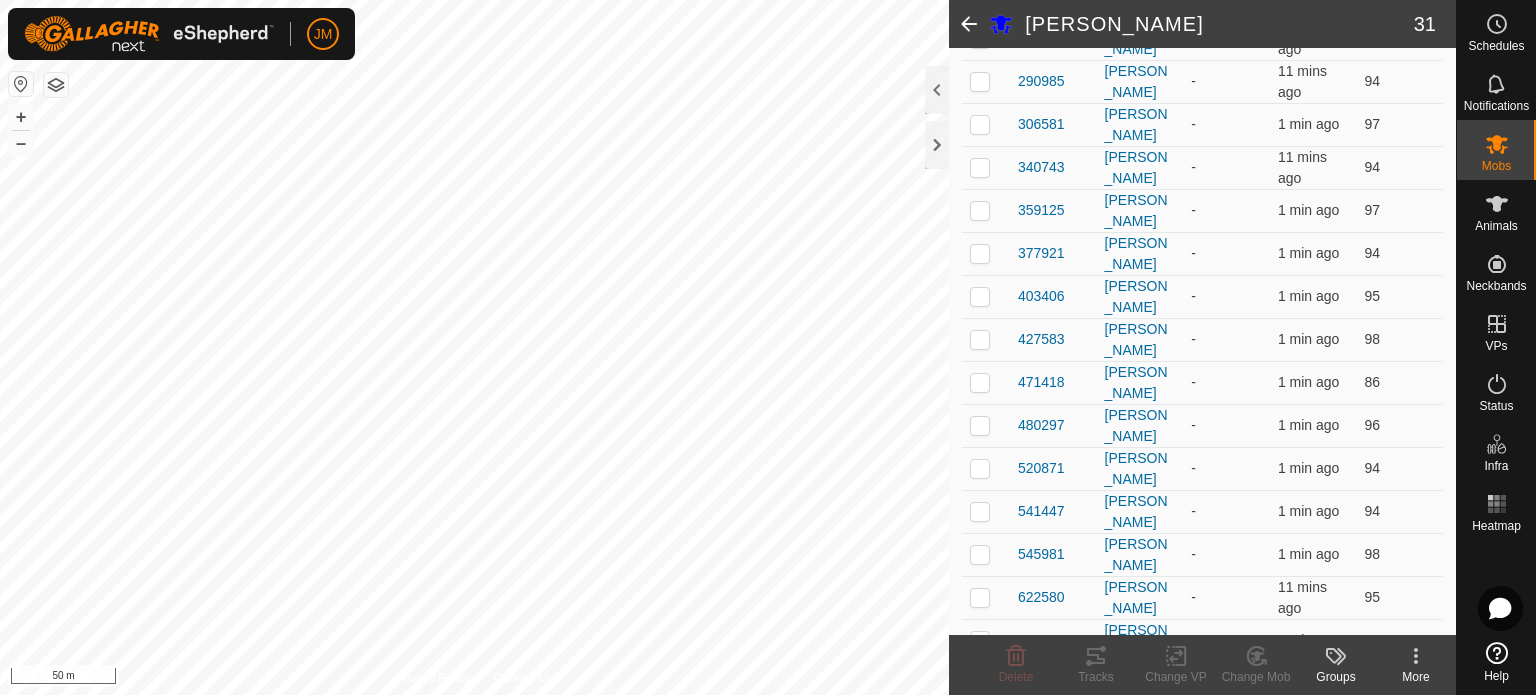 scroll, scrollTop: 1096, scrollLeft: 0, axis: vertical 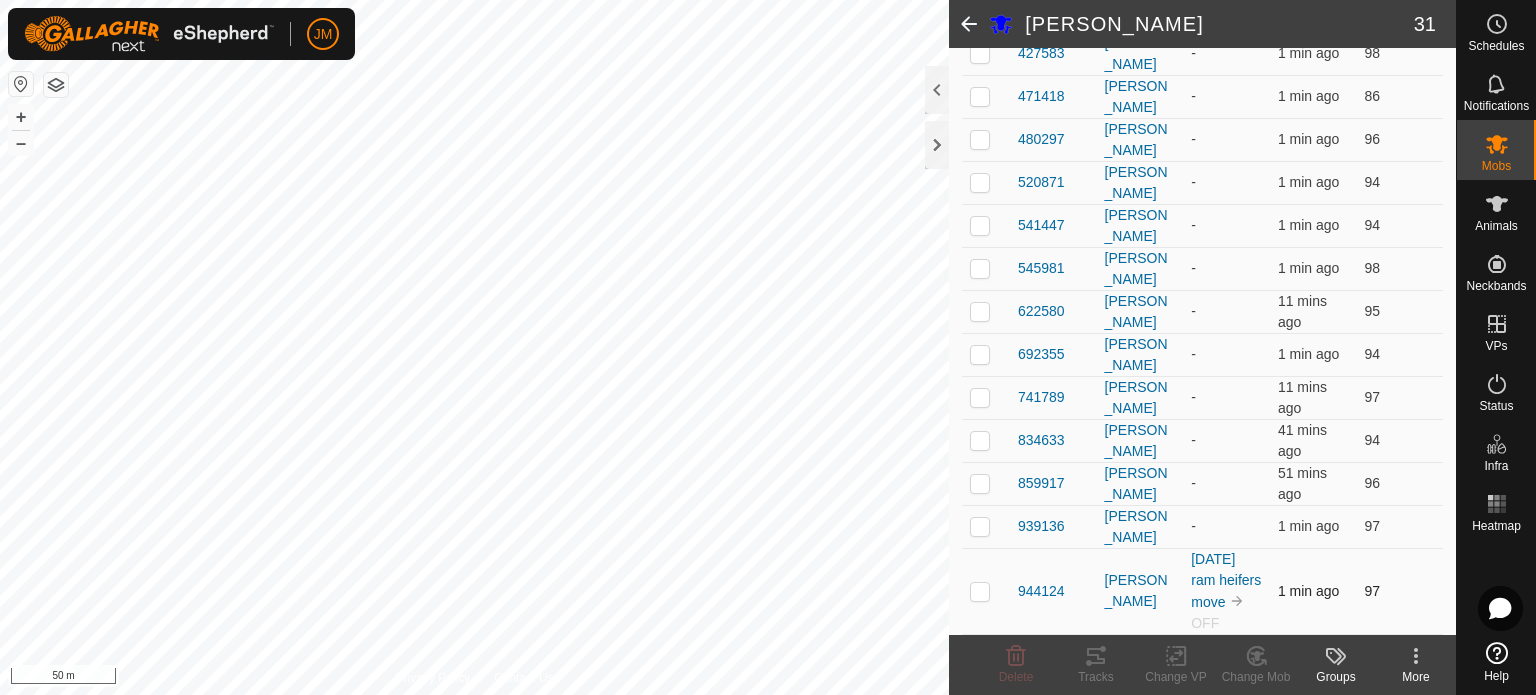 click at bounding box center [980, 591] 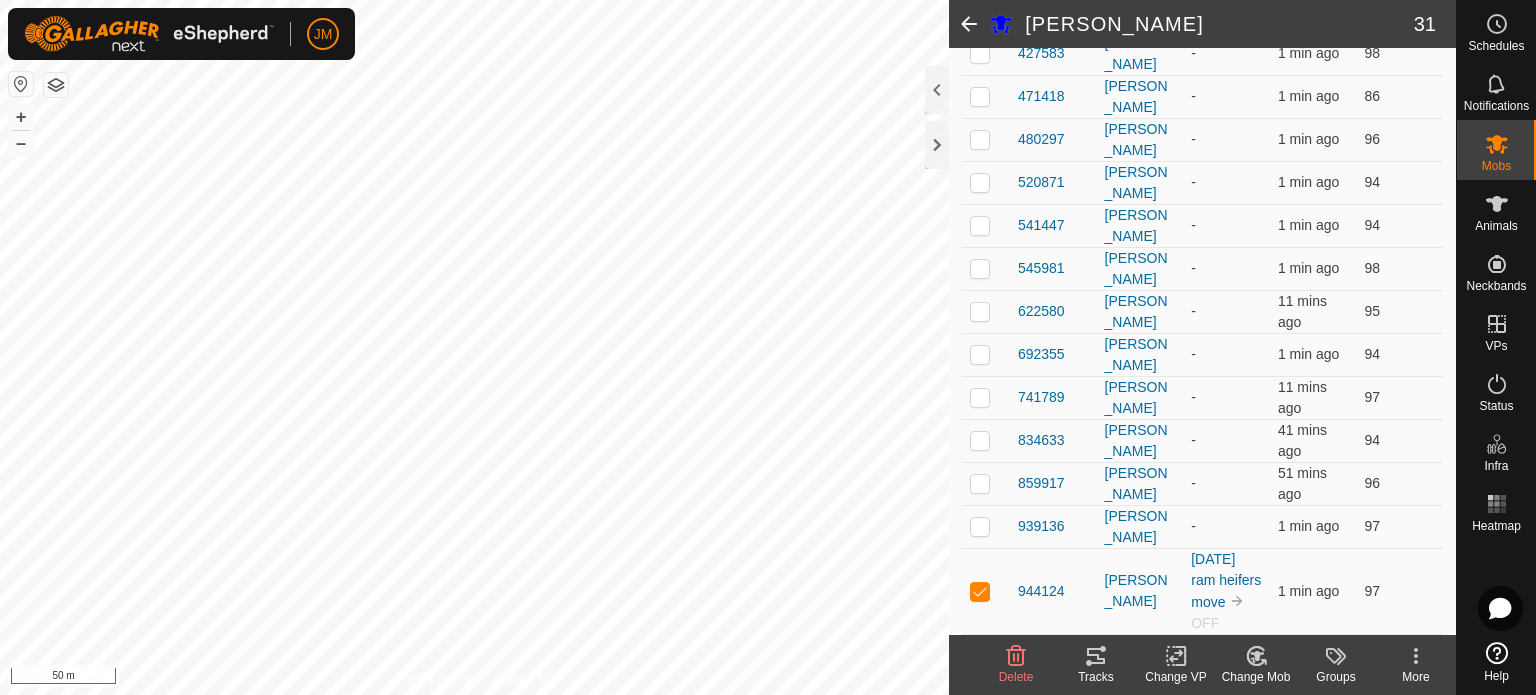 click 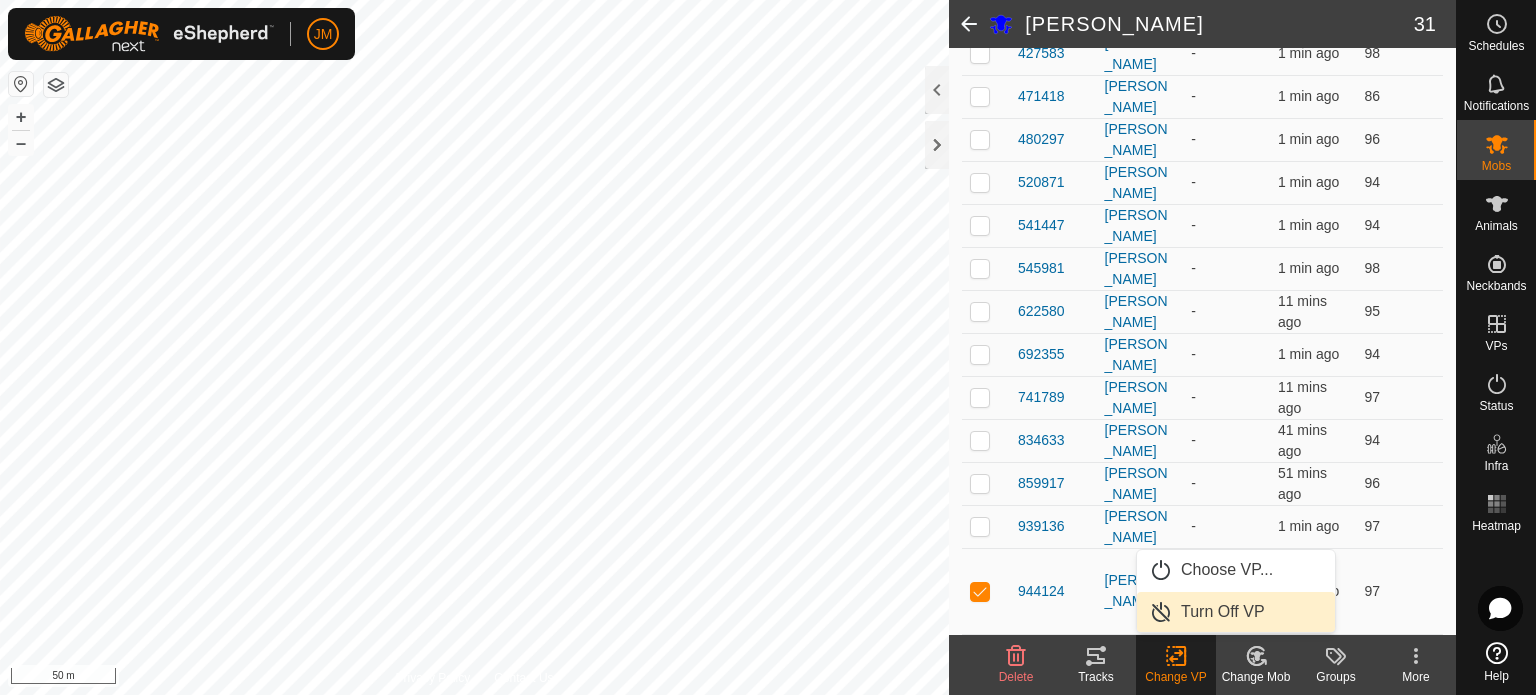 click on "Turn Off VP" at bounding box center [1236, 612] 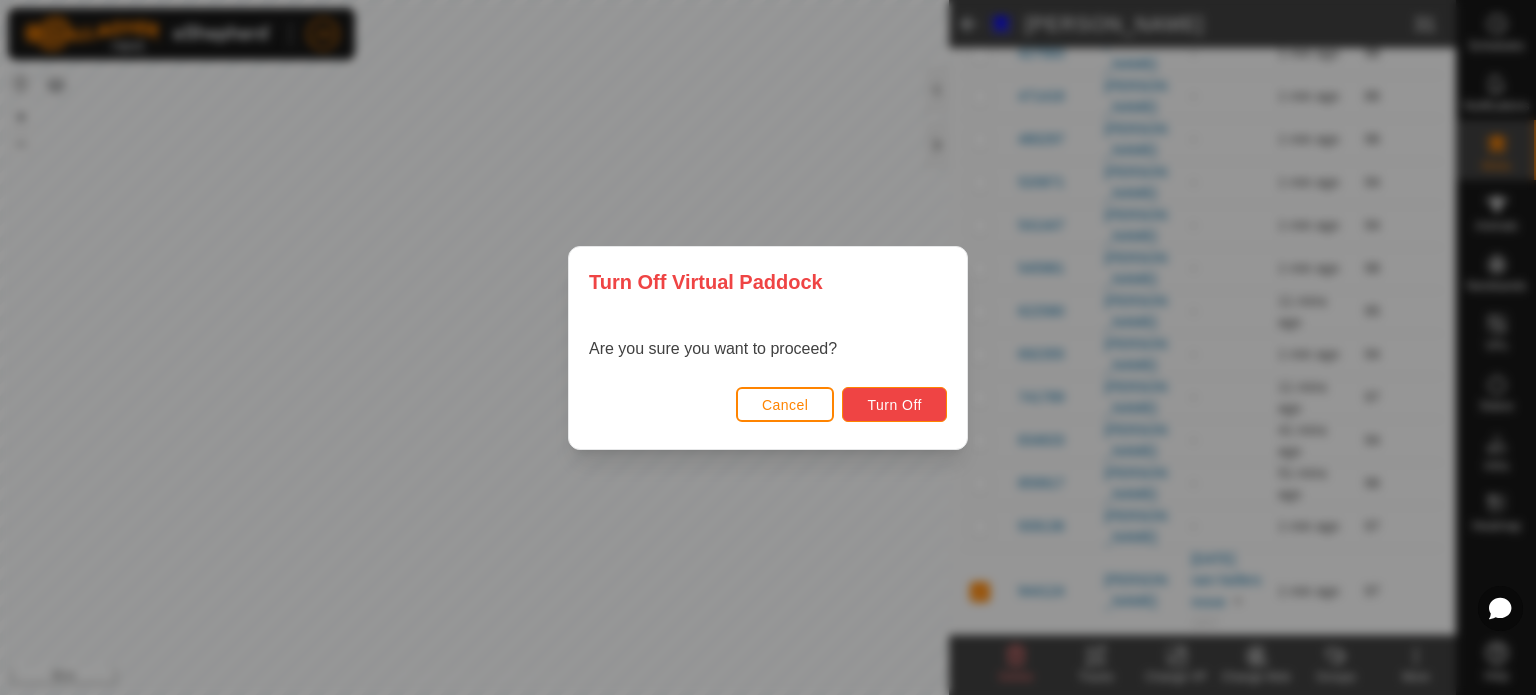 click on "Turn Off" at bounding box center (894, 405) 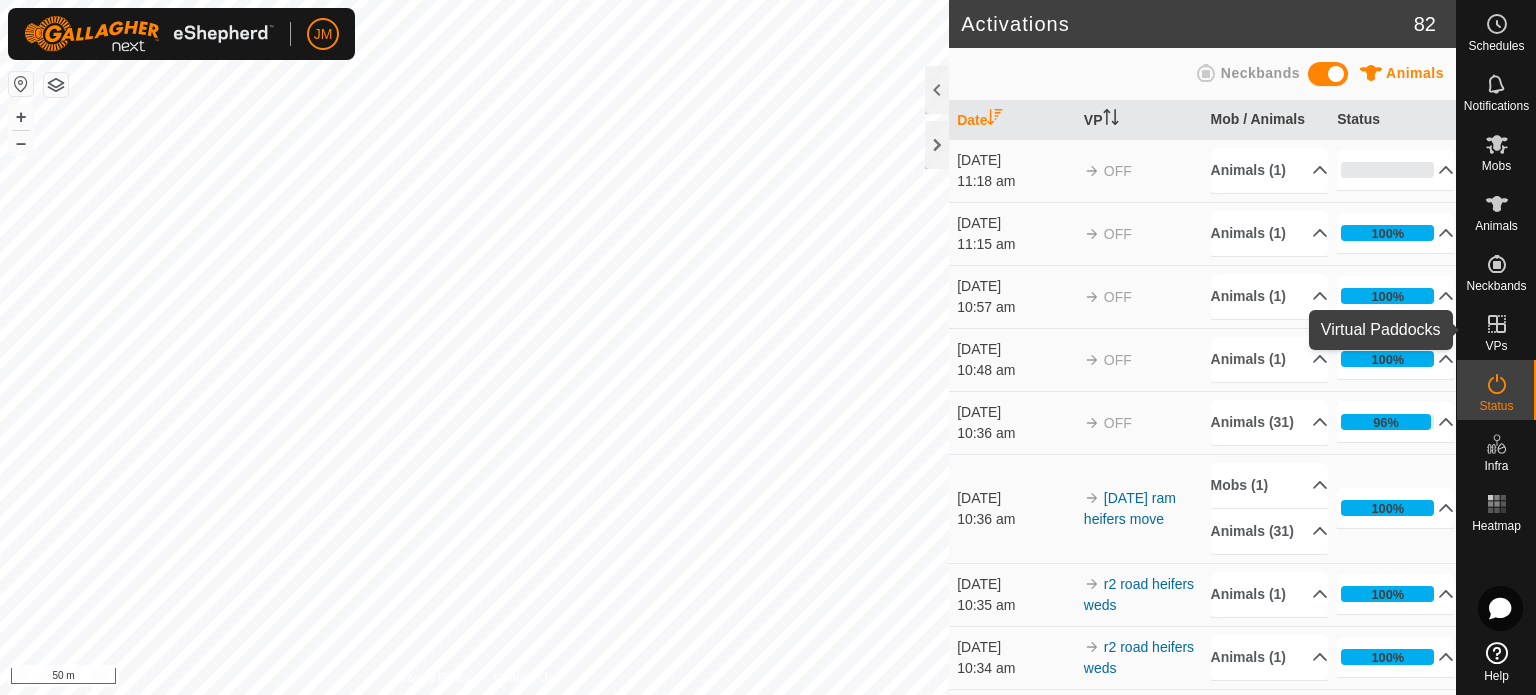 click 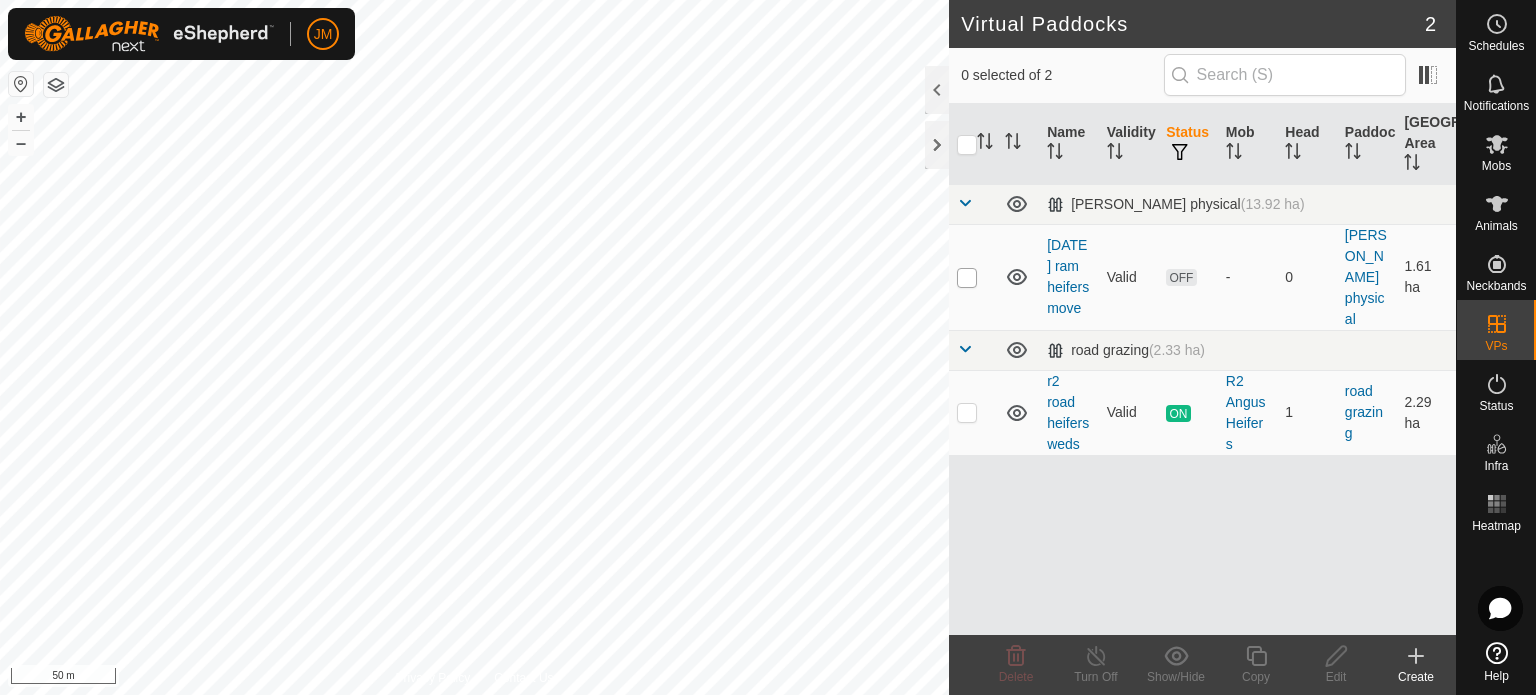 click at bounding box center (967, 278) 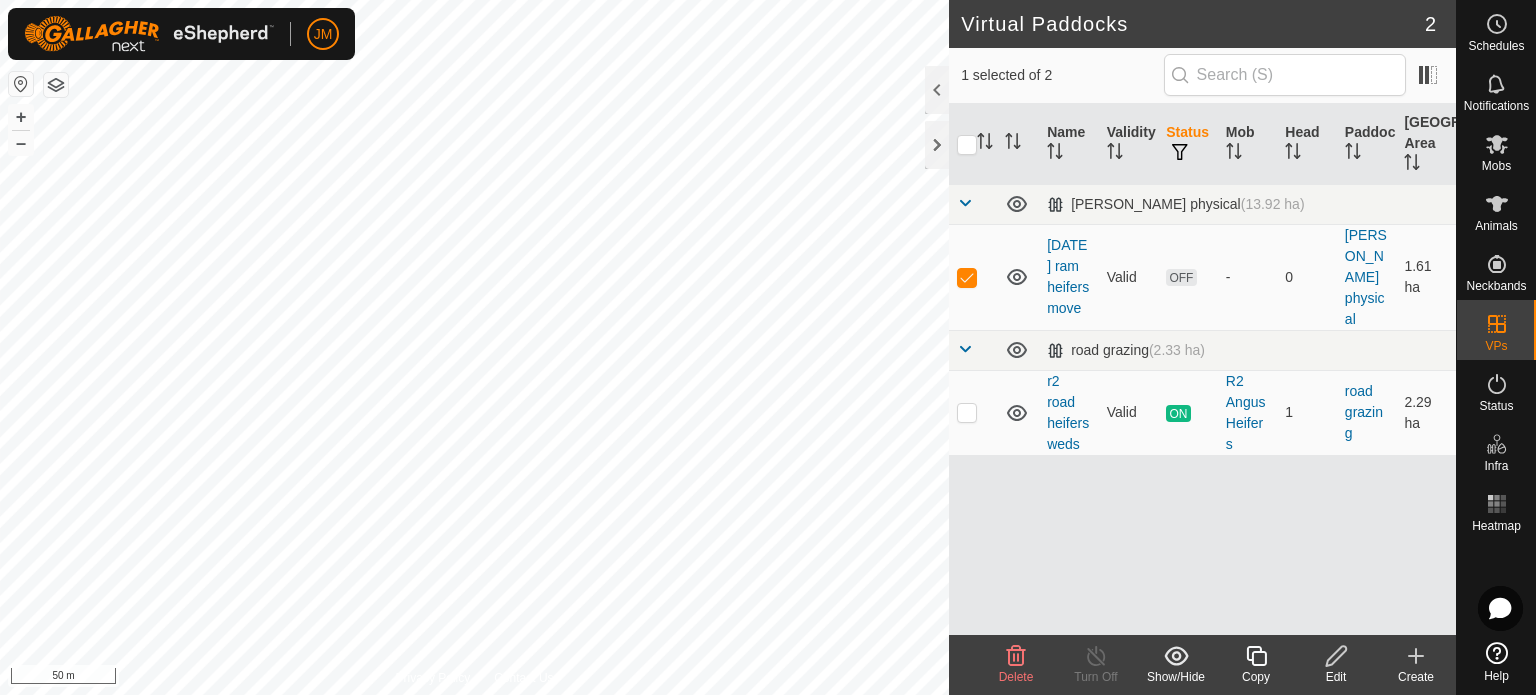 click 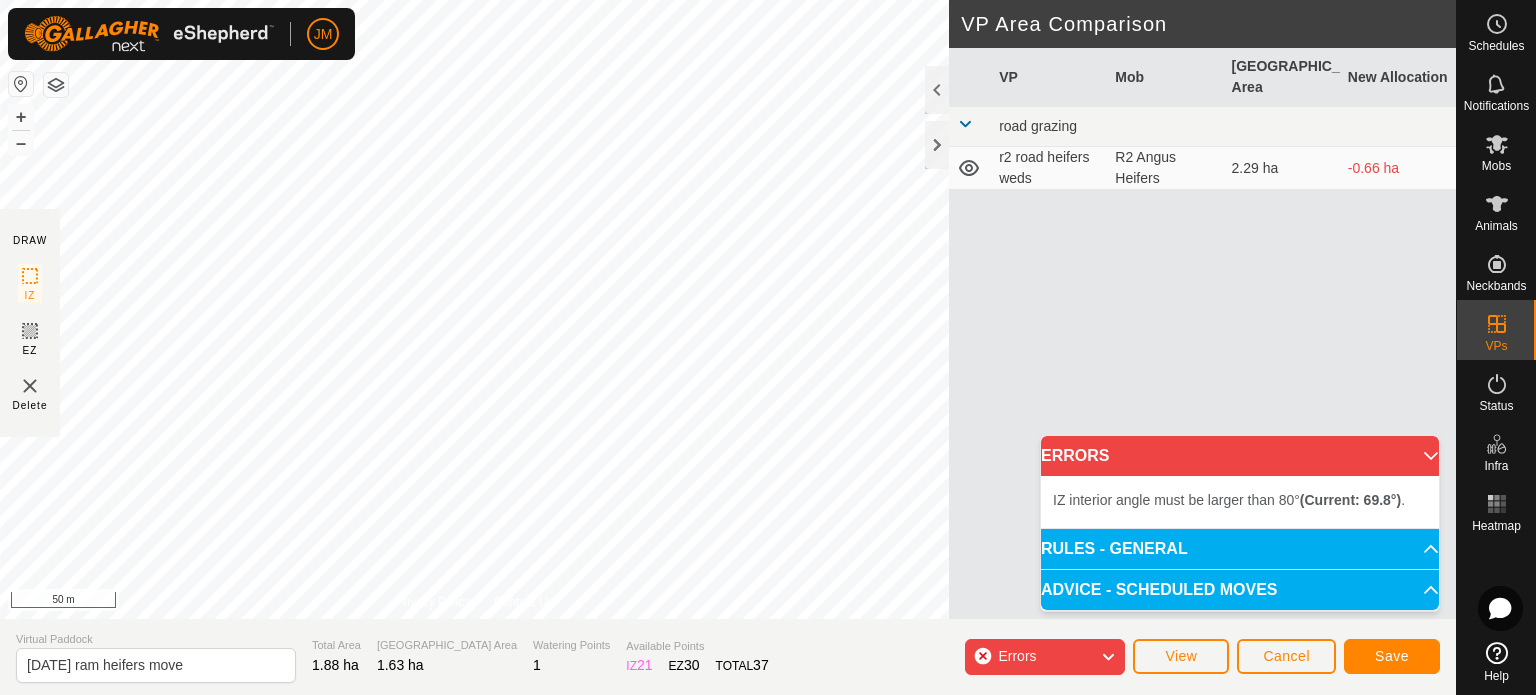 click on "IZ interior angle must be larger than 80°  (Current: 69.8°) . + – ⇧ i 50 m" at bounding box center [474, 309] 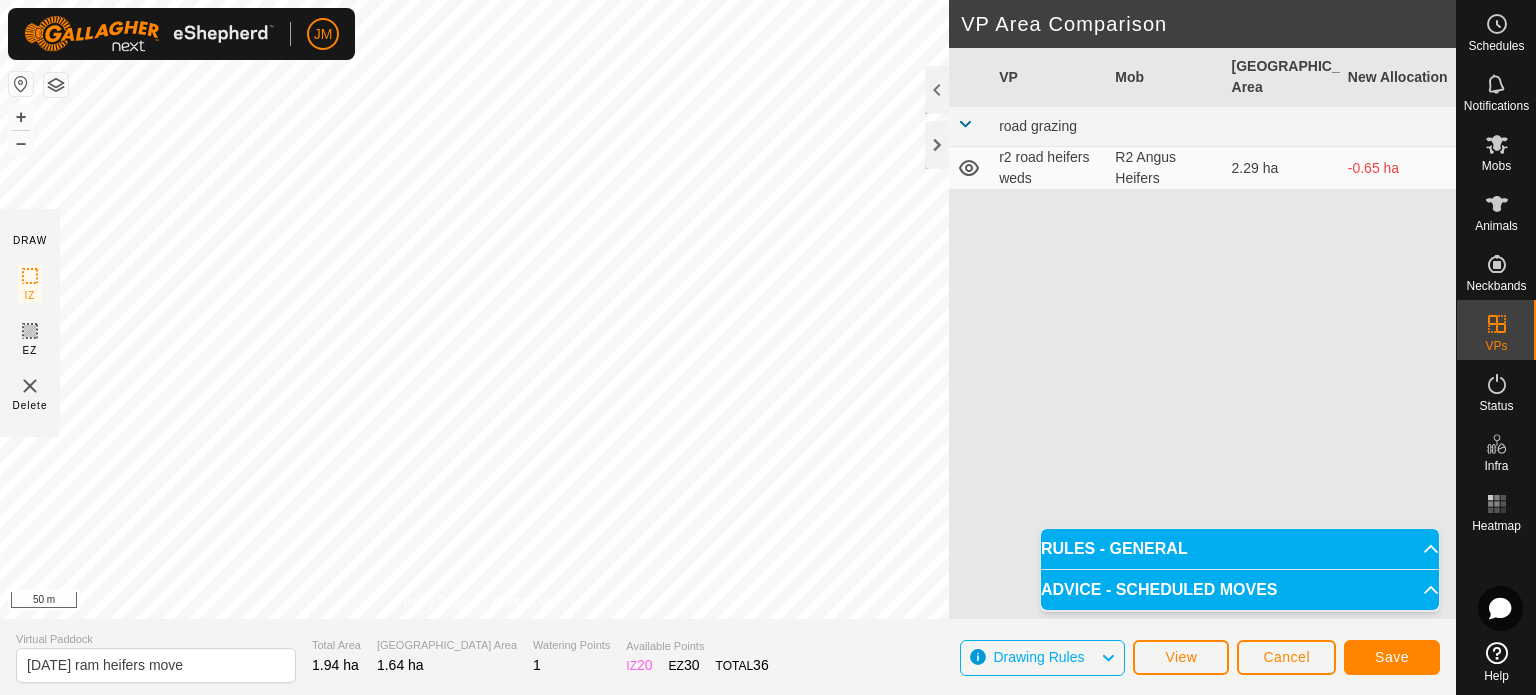 click on "Save" 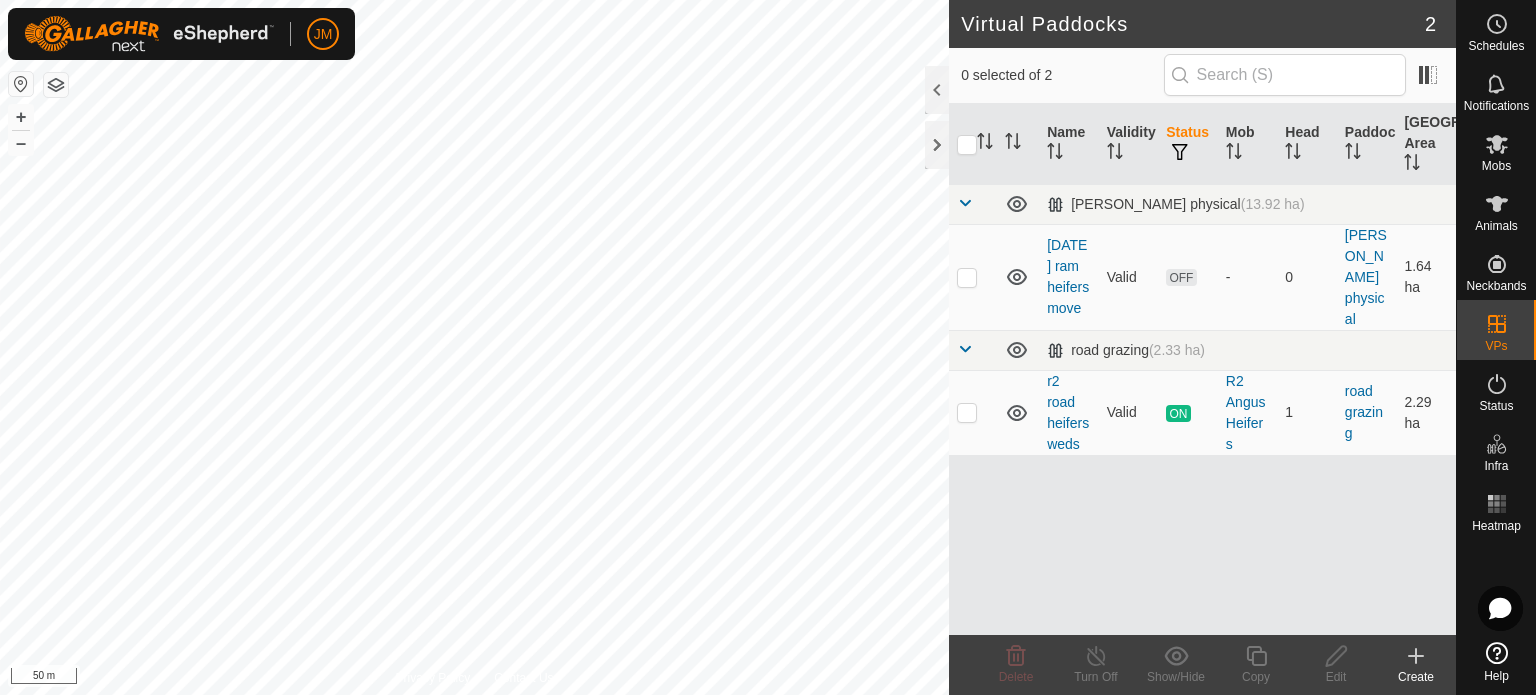 checkbox on "true" 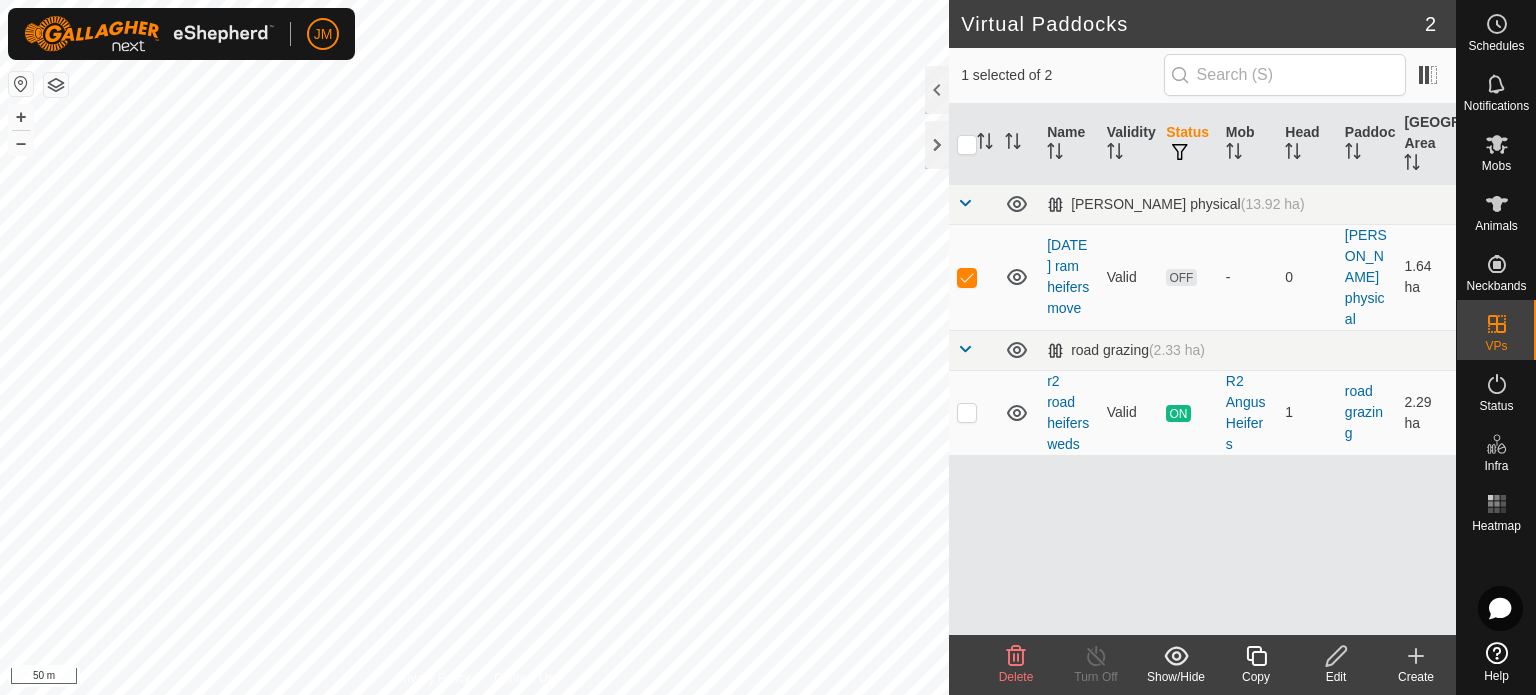 click 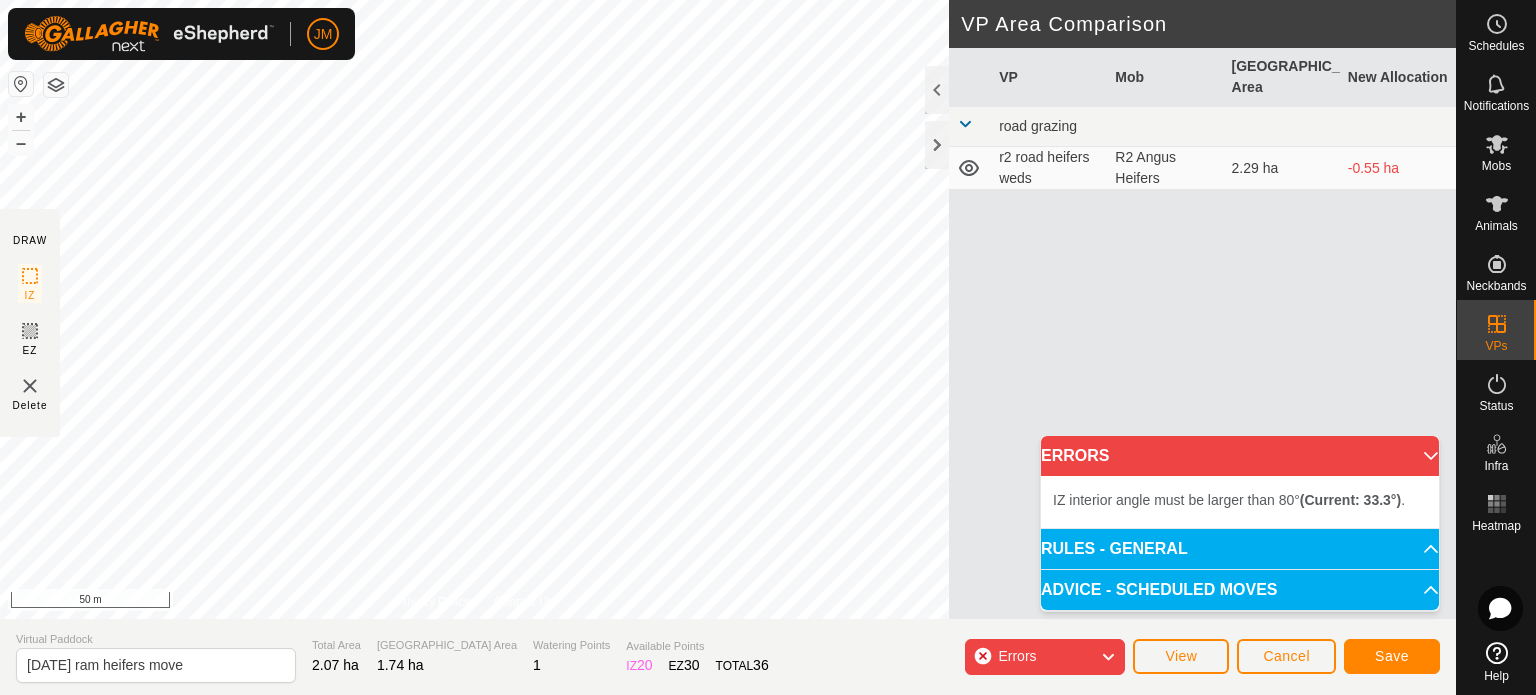click on "IZ interior angle must be larger than 80°  (Current: 33.3°) . + – ⇧ i 50 m" at bounding box center (474, 309) 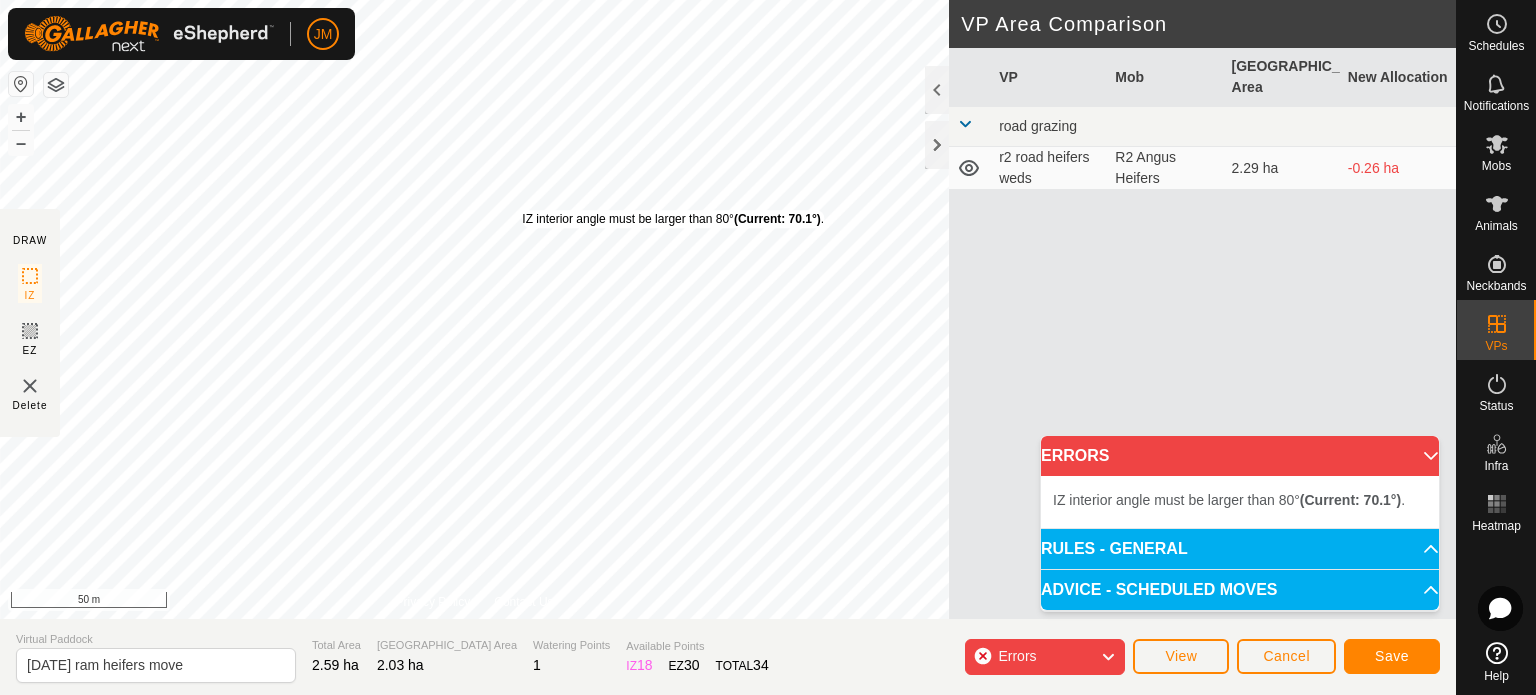 click on "IZ interior angle must be larger than 80°  (Current: 70.1°) ." at bounding box center [673, 219] 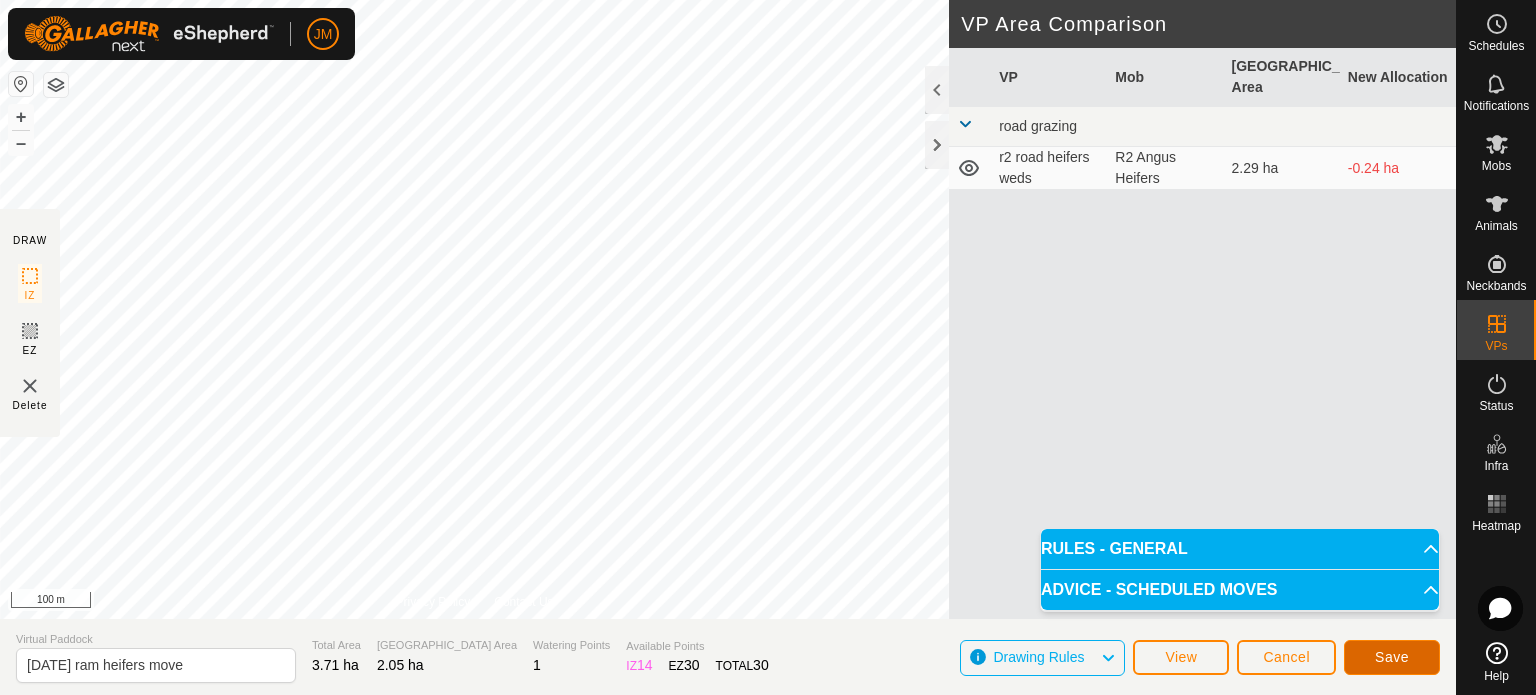 click on "Save" 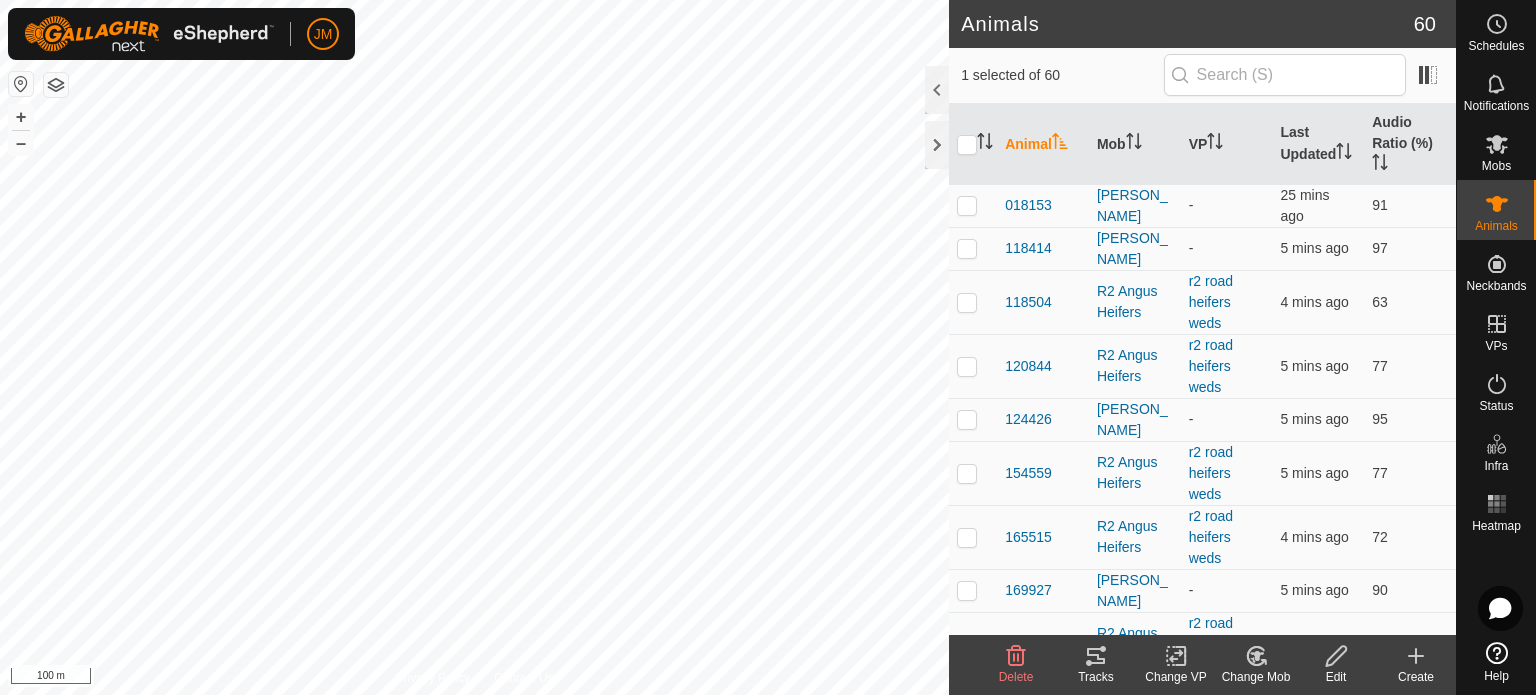 checkbox on "false" 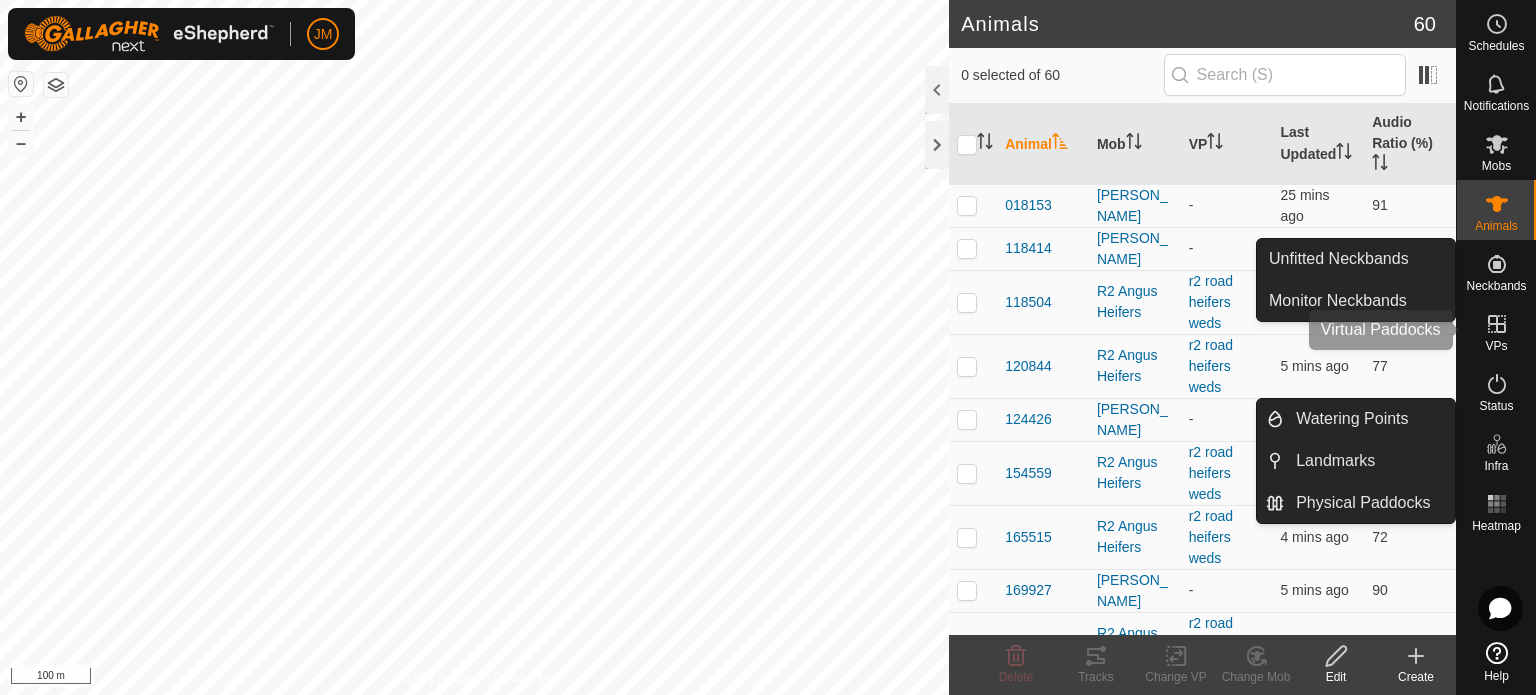 click 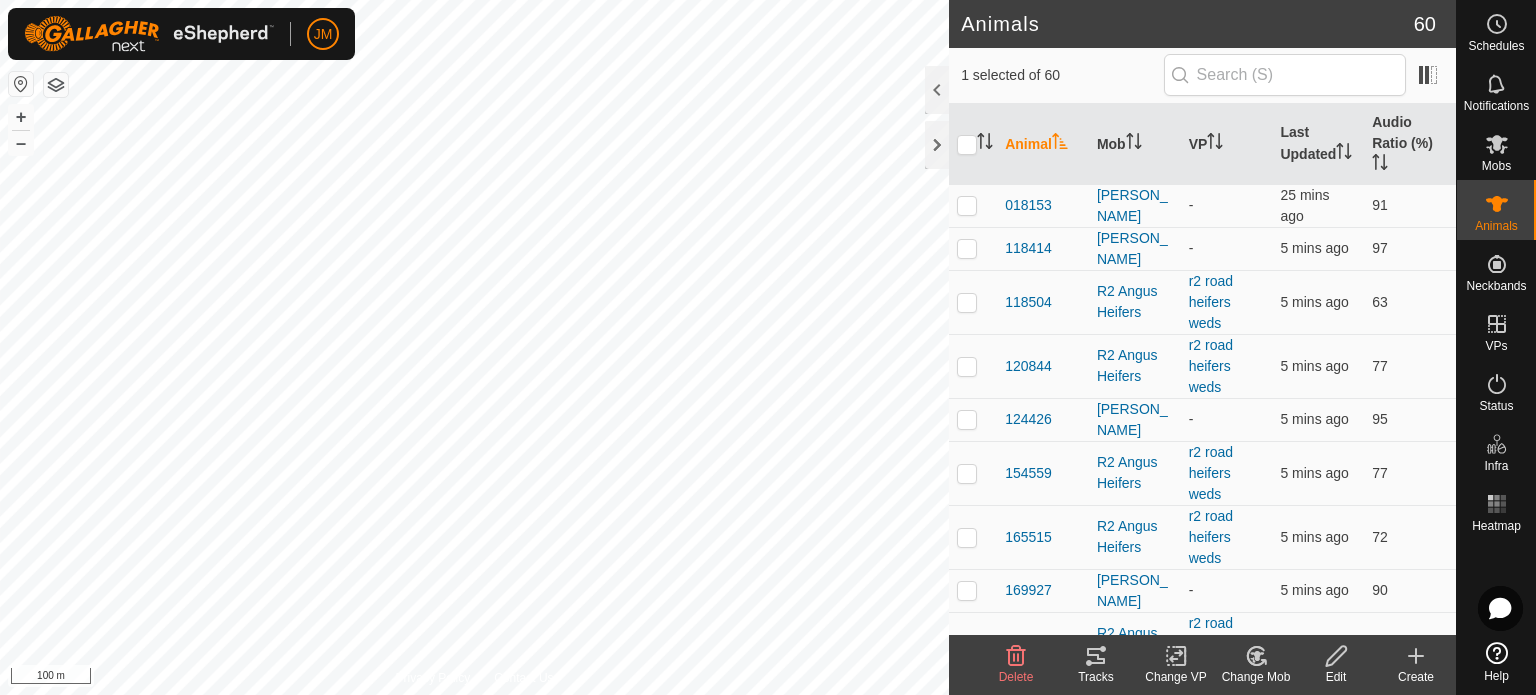 click 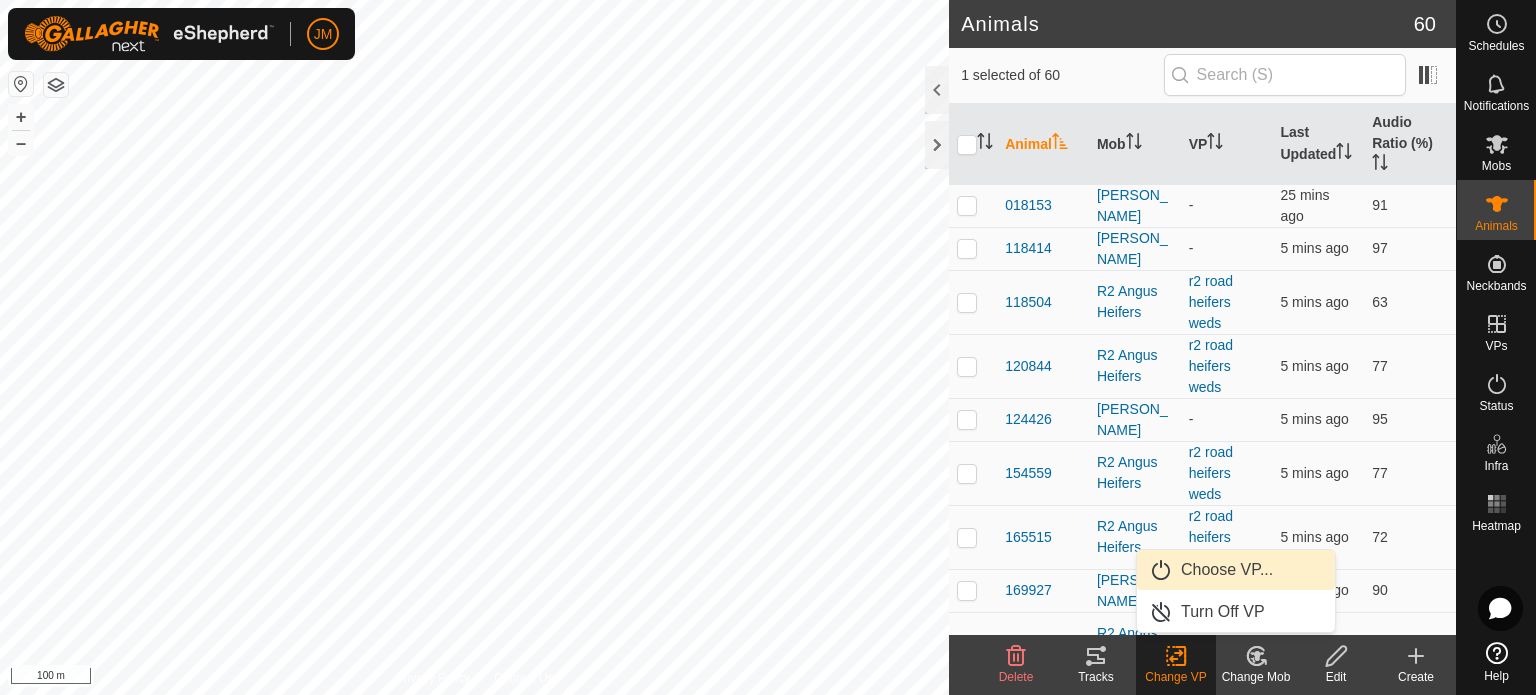 click on "Choose VP..." at bounding box center (1236, 570) 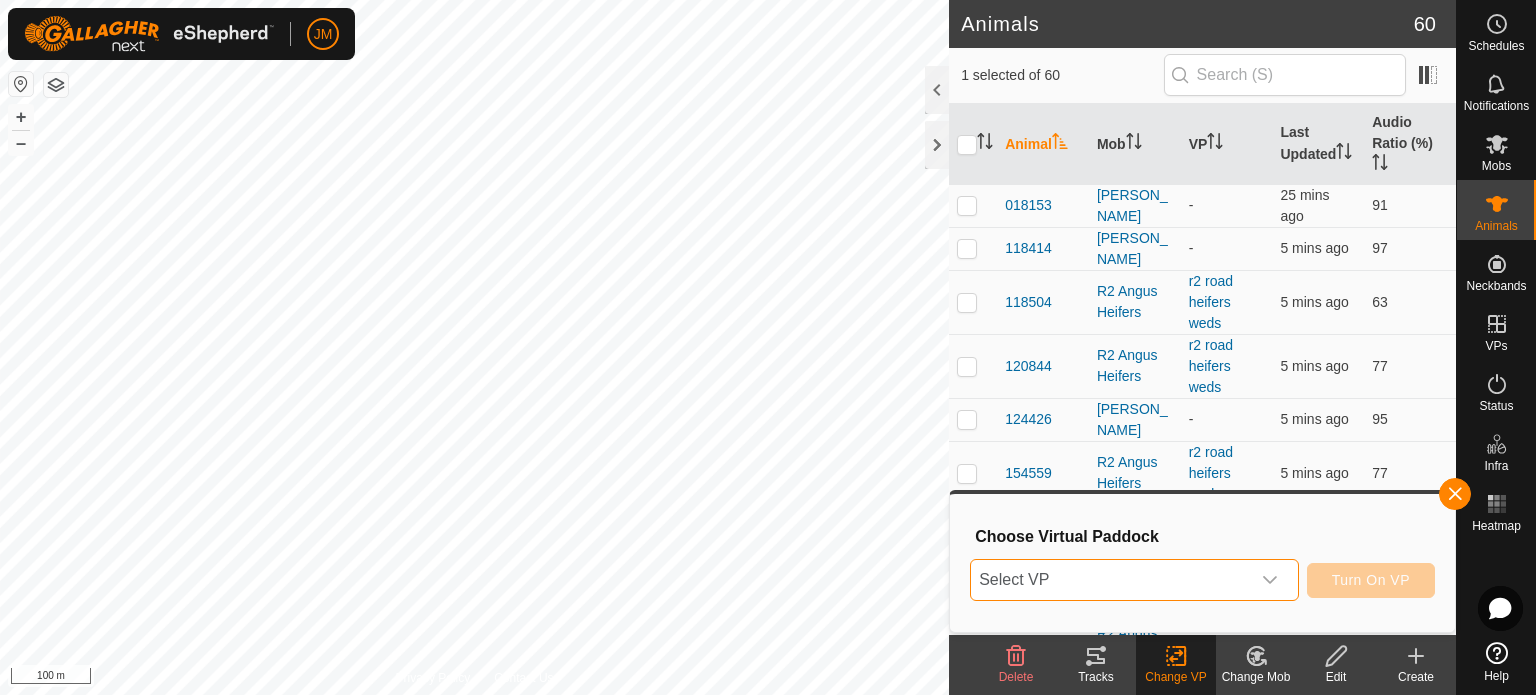 click on "Select VP" at bounding box center [1110, 580] 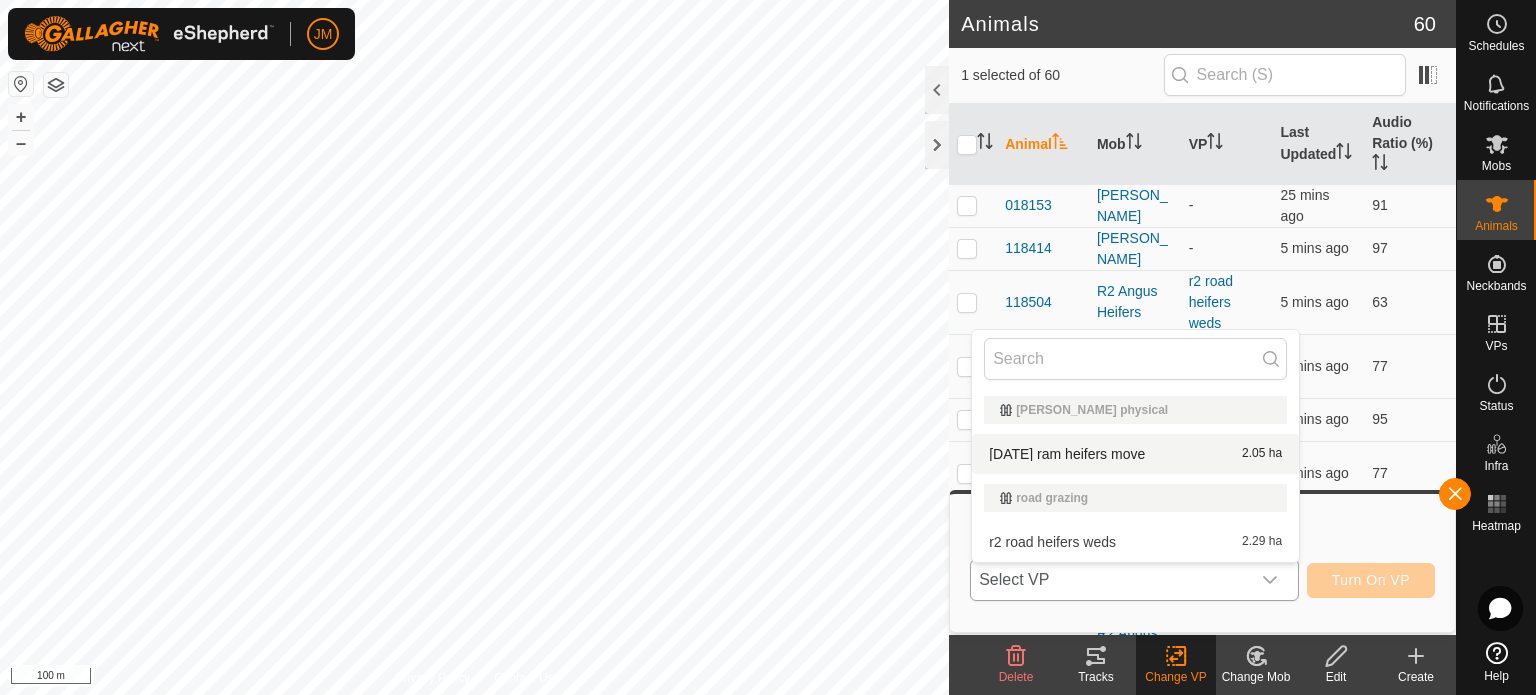 click on "[DATE] ram heifers move  2.05 ha" at bounding box center (1135, 454) 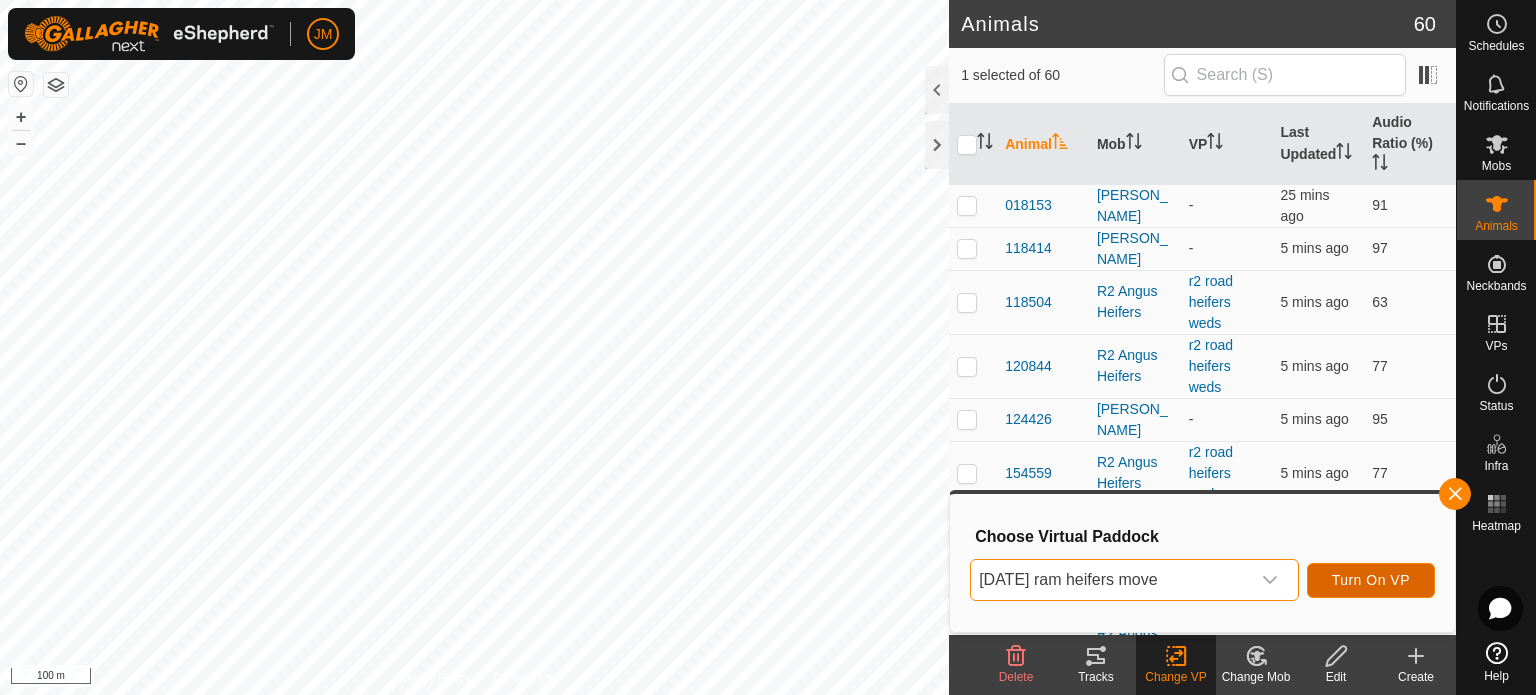 click on "Turn On VP" at bounding box center (1371, 580) 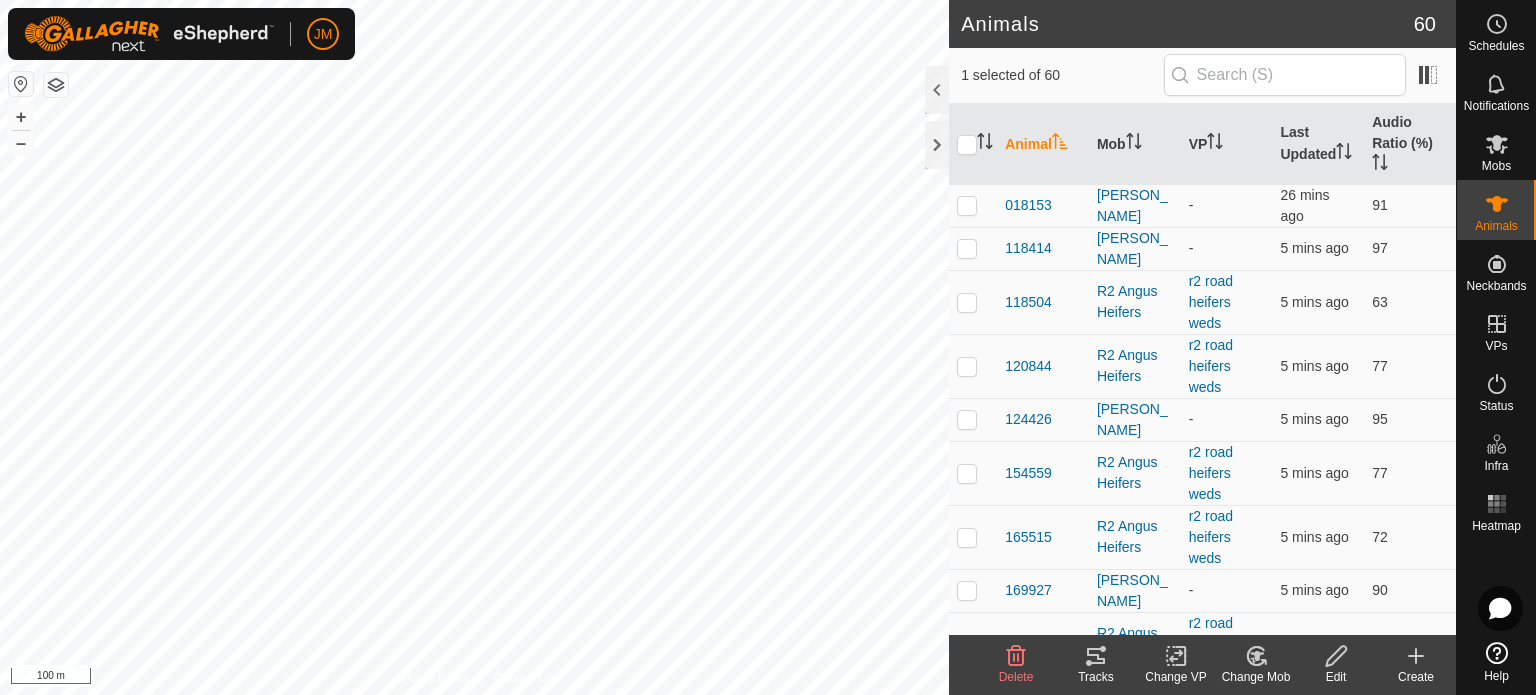 click 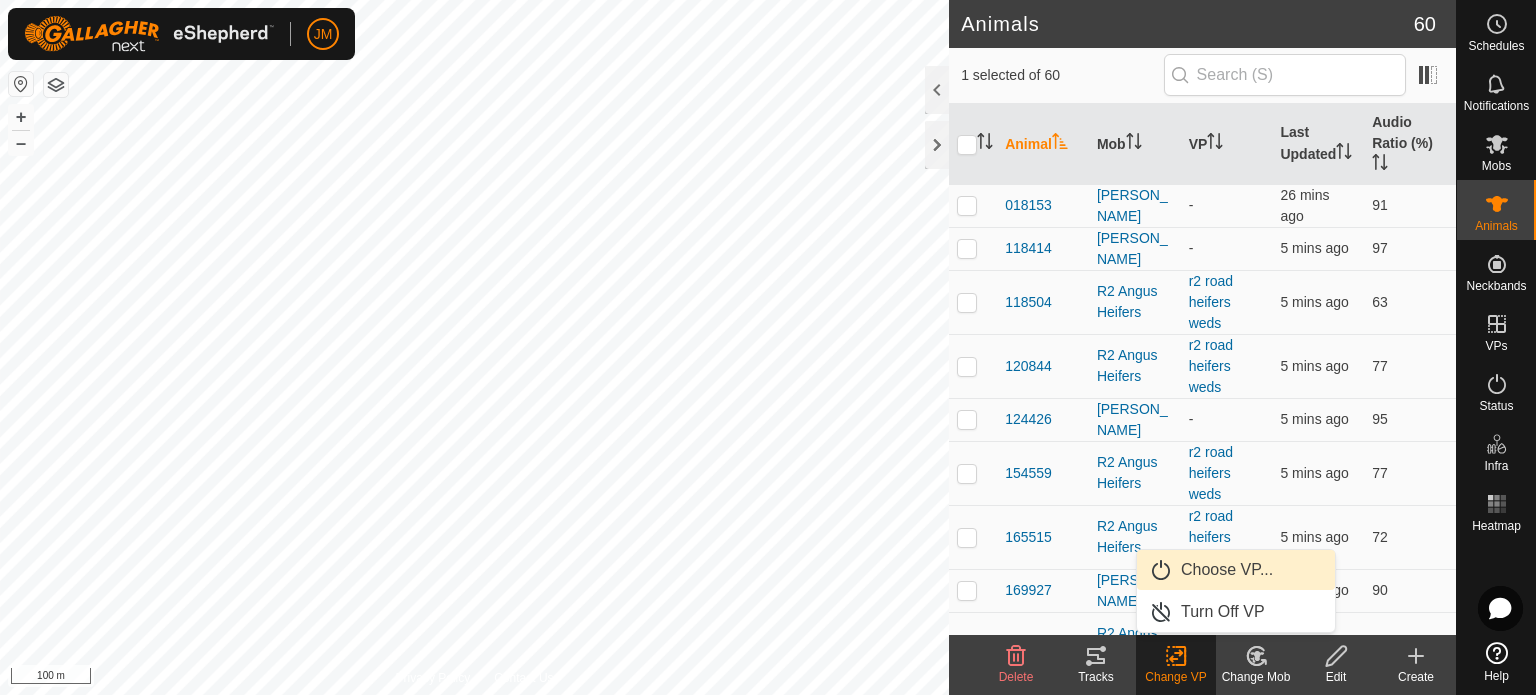 click on "Choose VP..." at bounding box center [1236, 570] 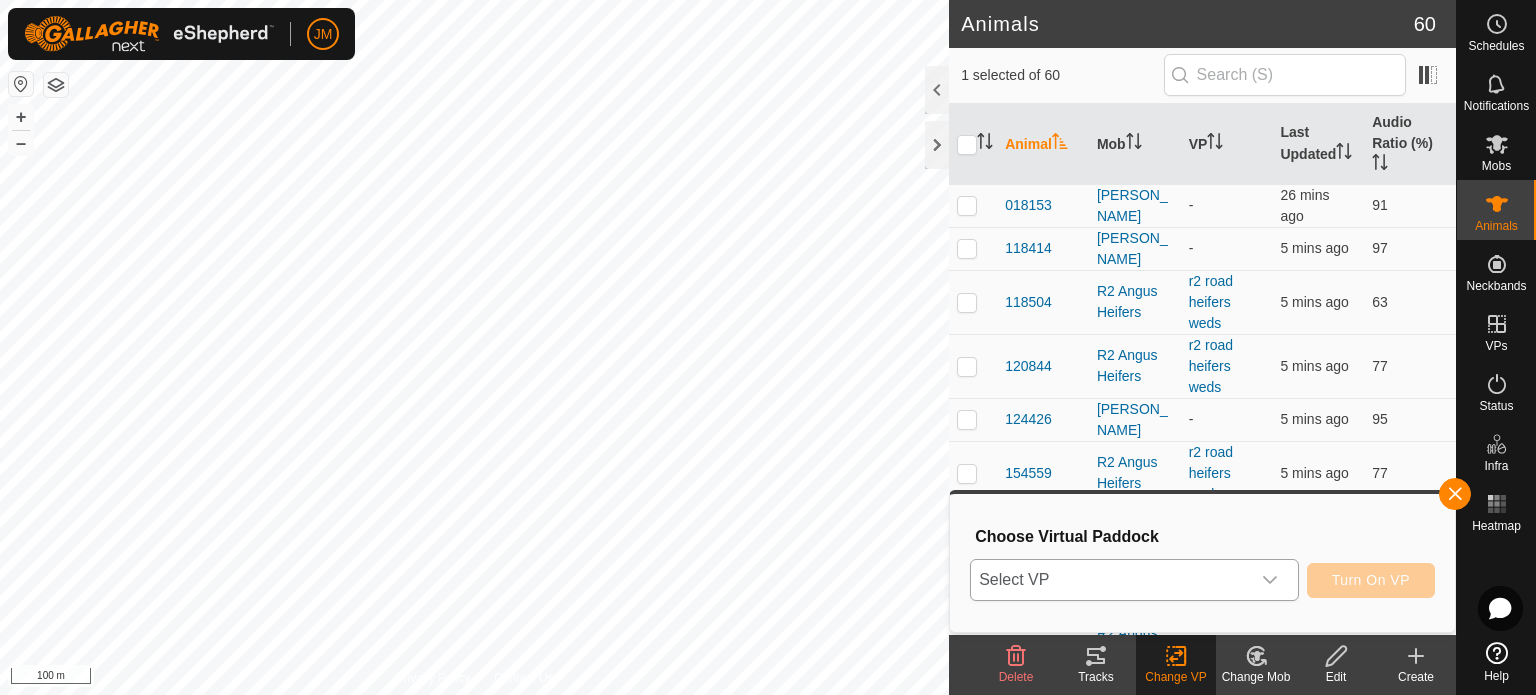 click 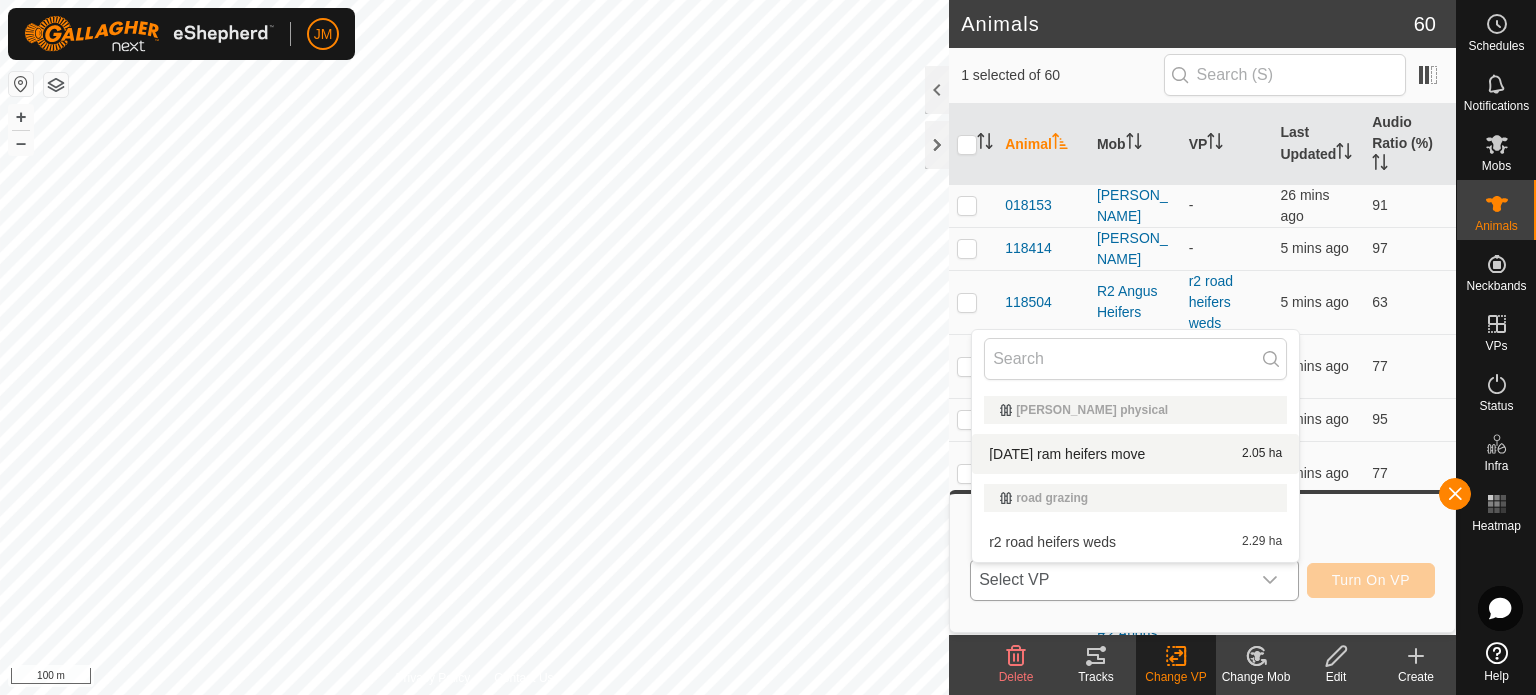 click on "[DATE] ram heifers move  2.05 ha" at bounding box center (1135, 454) 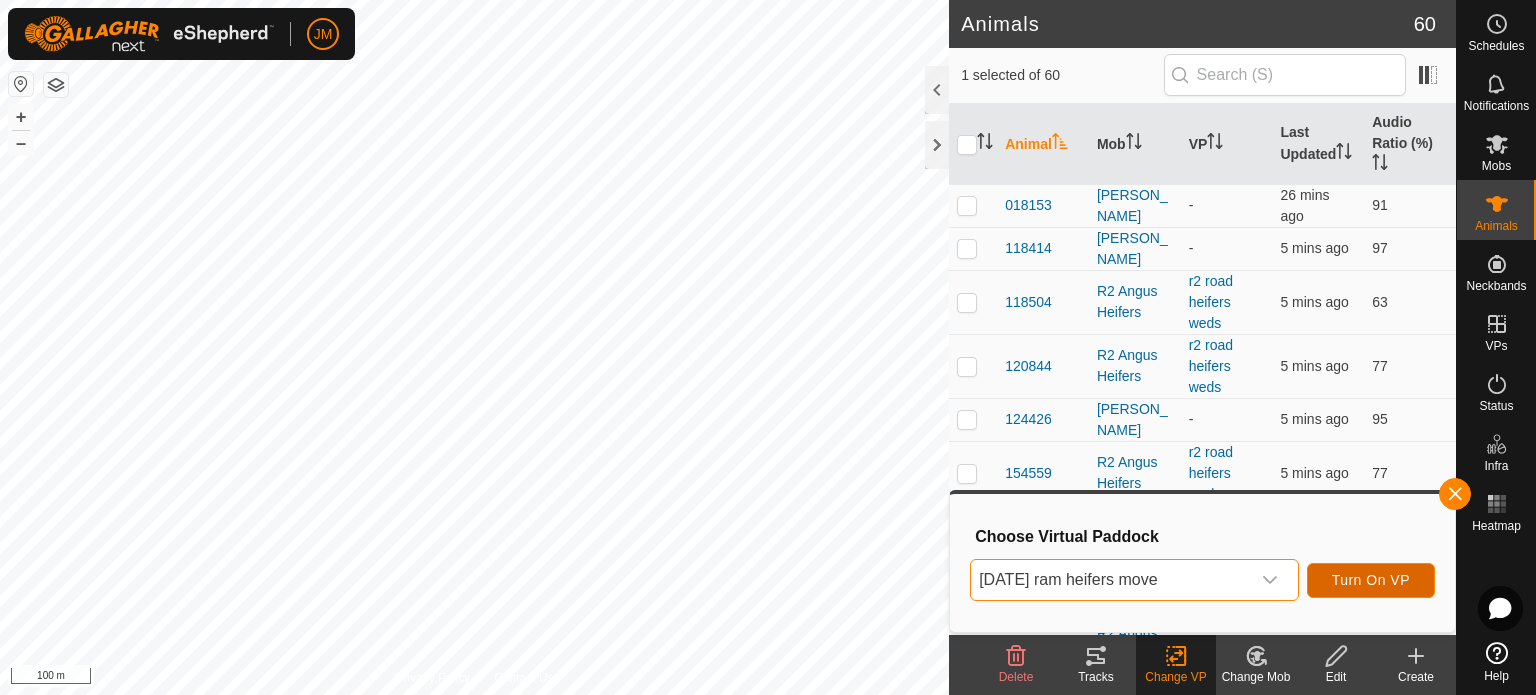 click on "Turn On VP" at bounding box center [1371, 580] 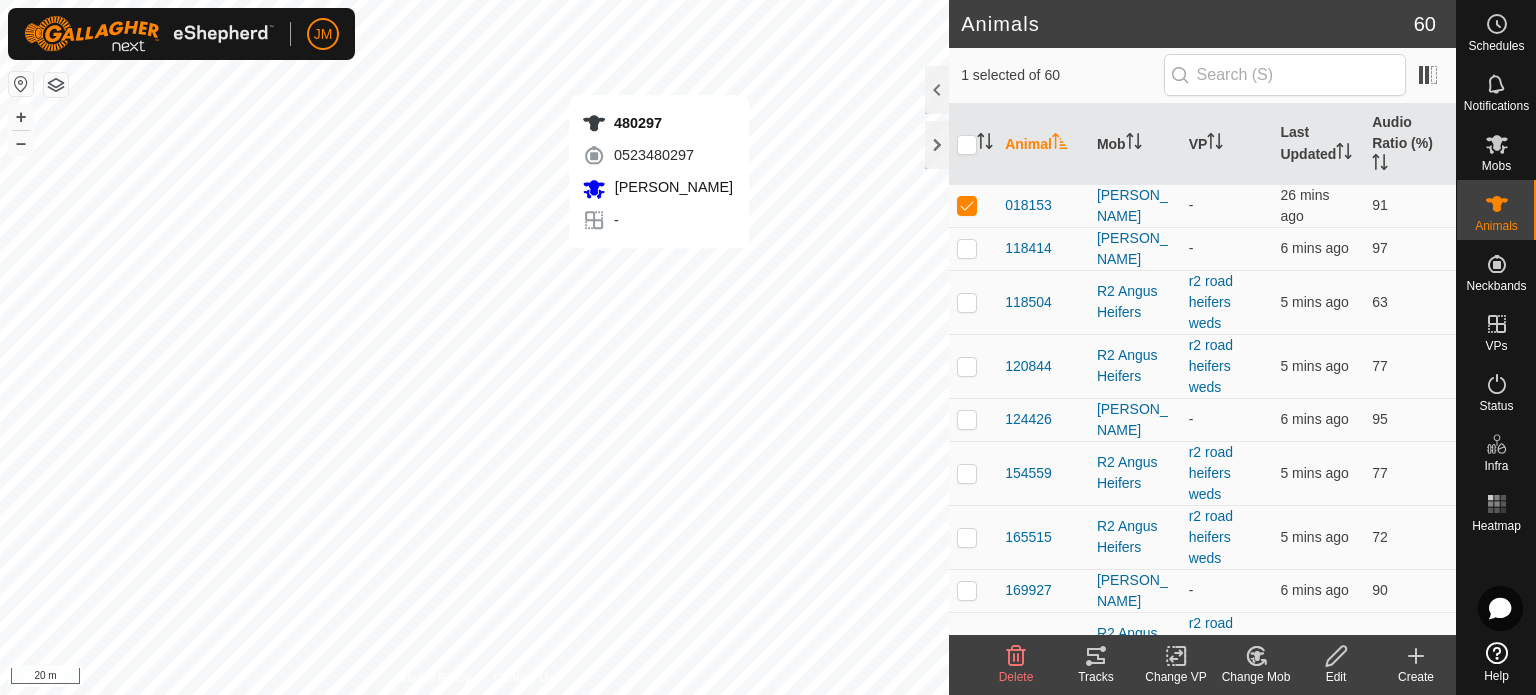checkbox on "false" 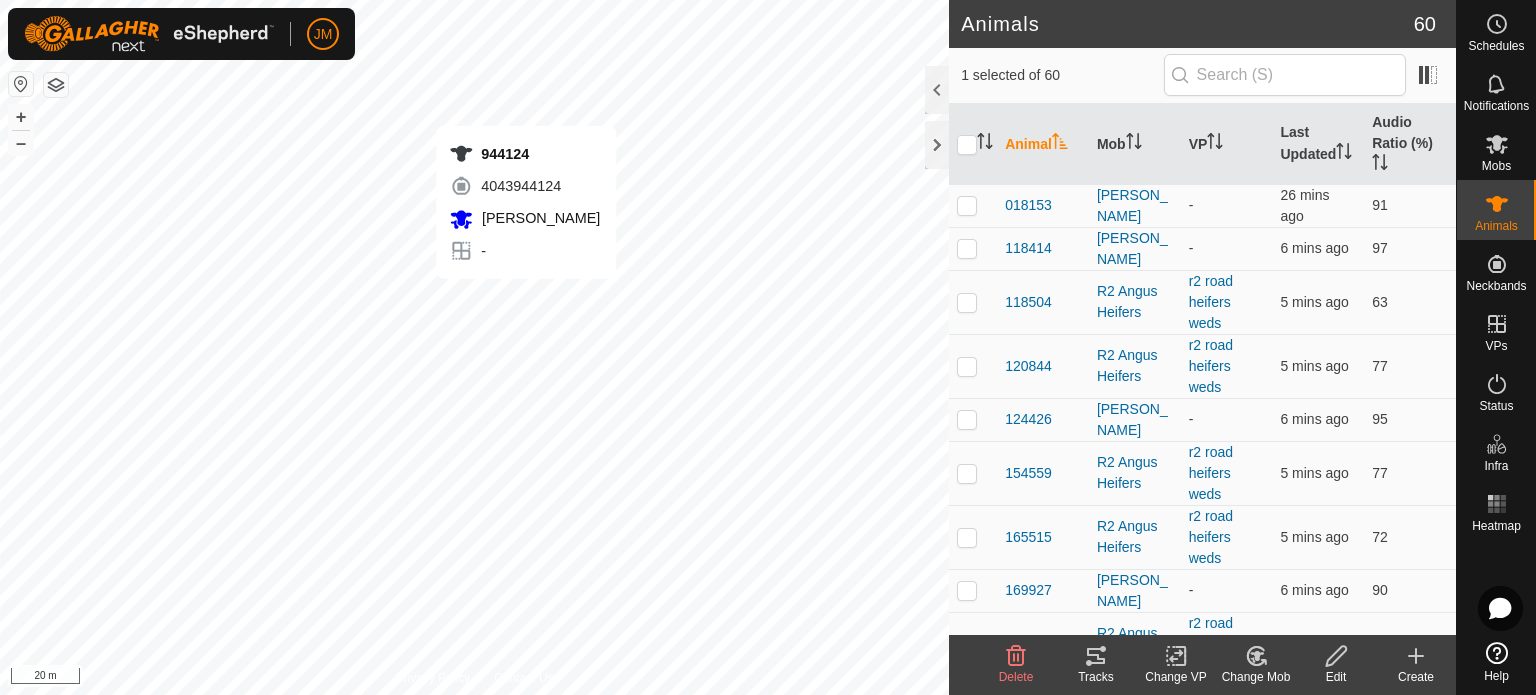 checkbox on "false" 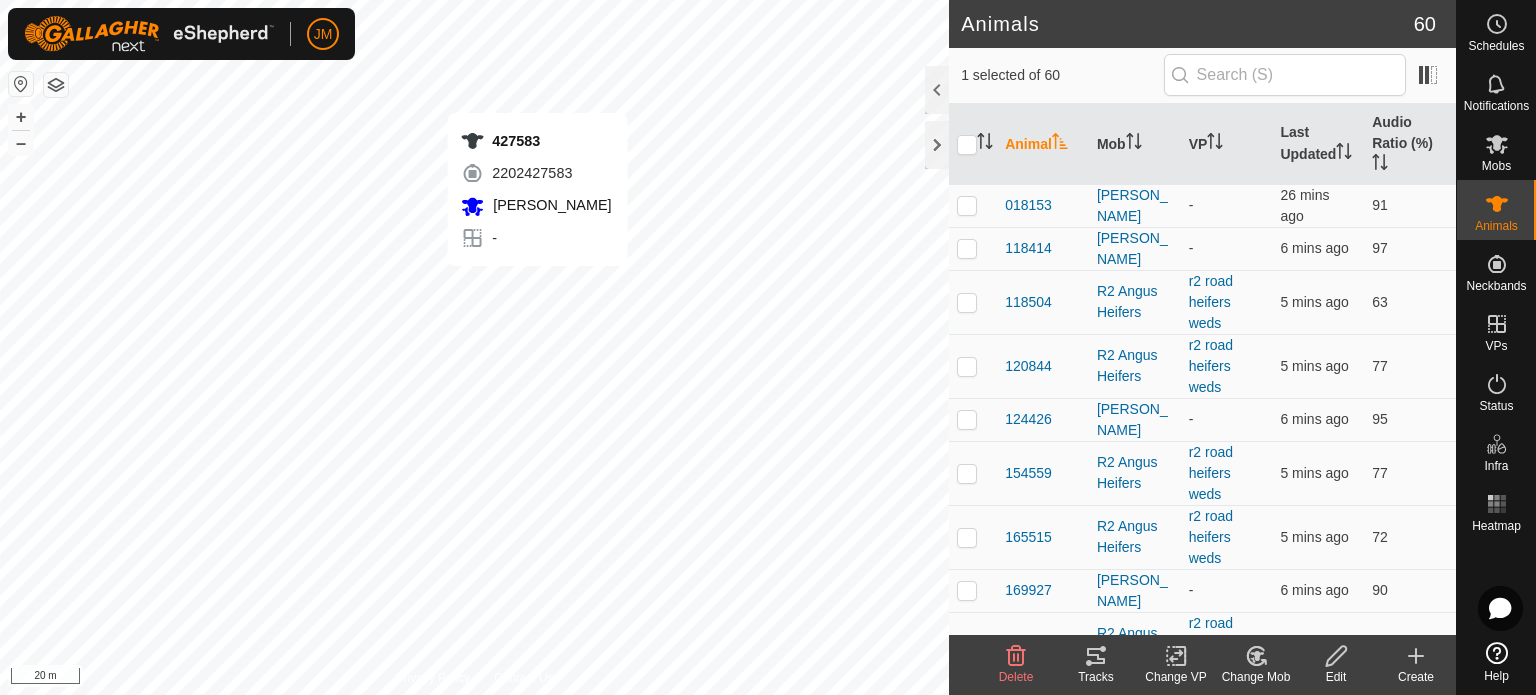 checkbox on "false" 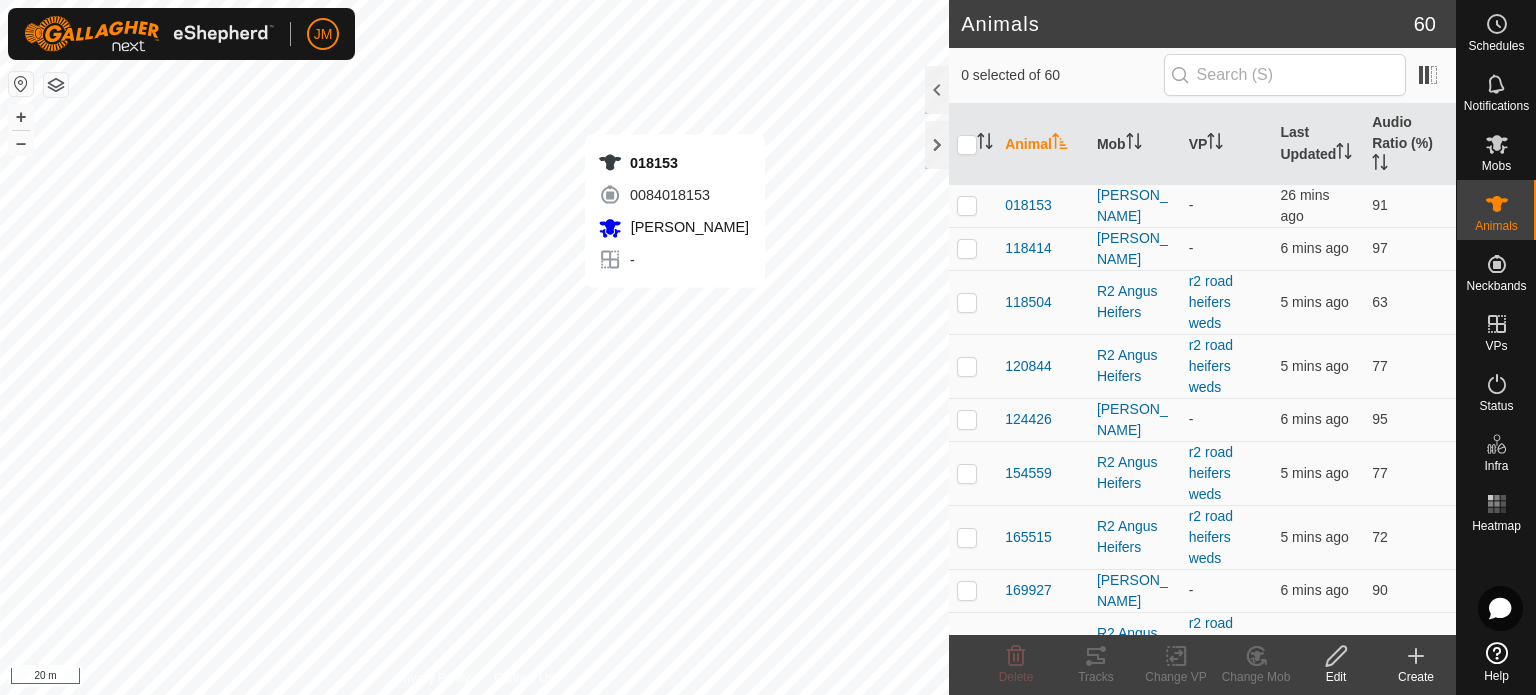 checkbox on "true" 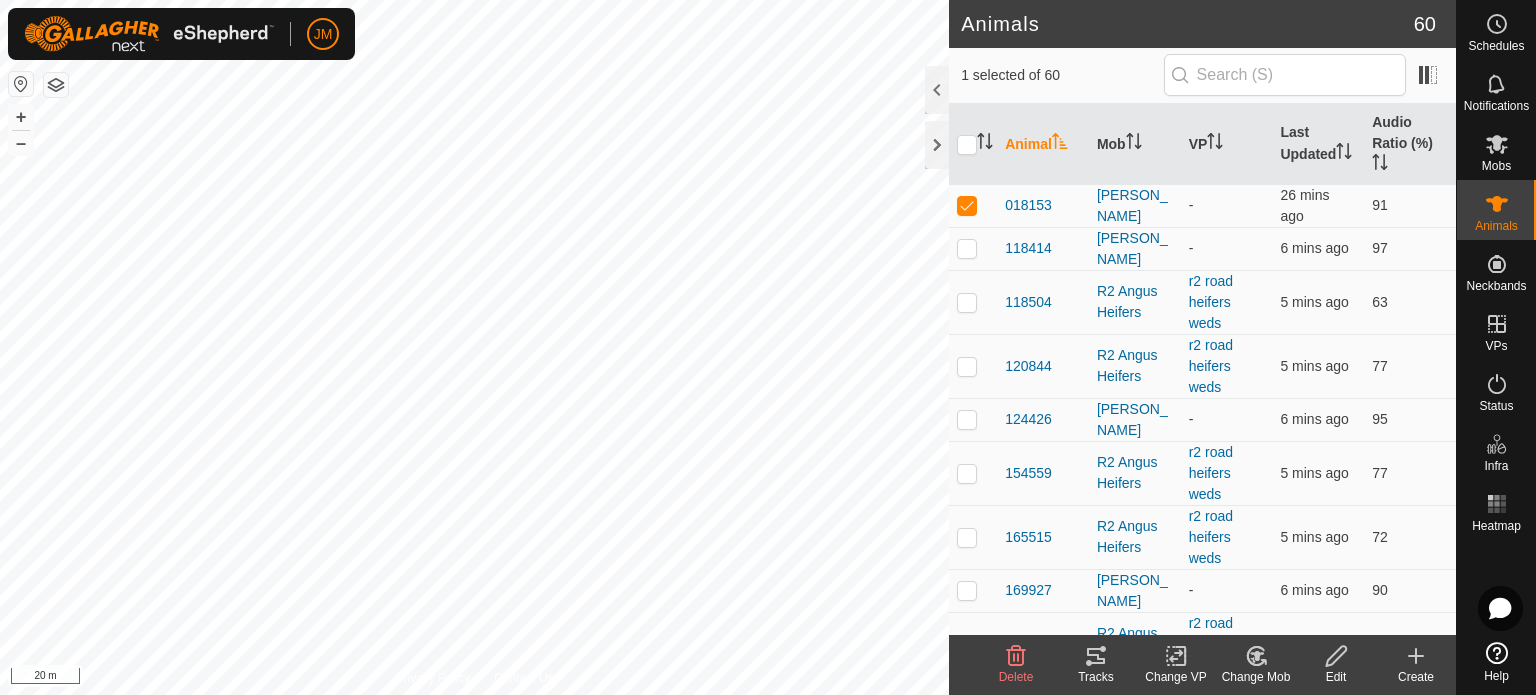 click 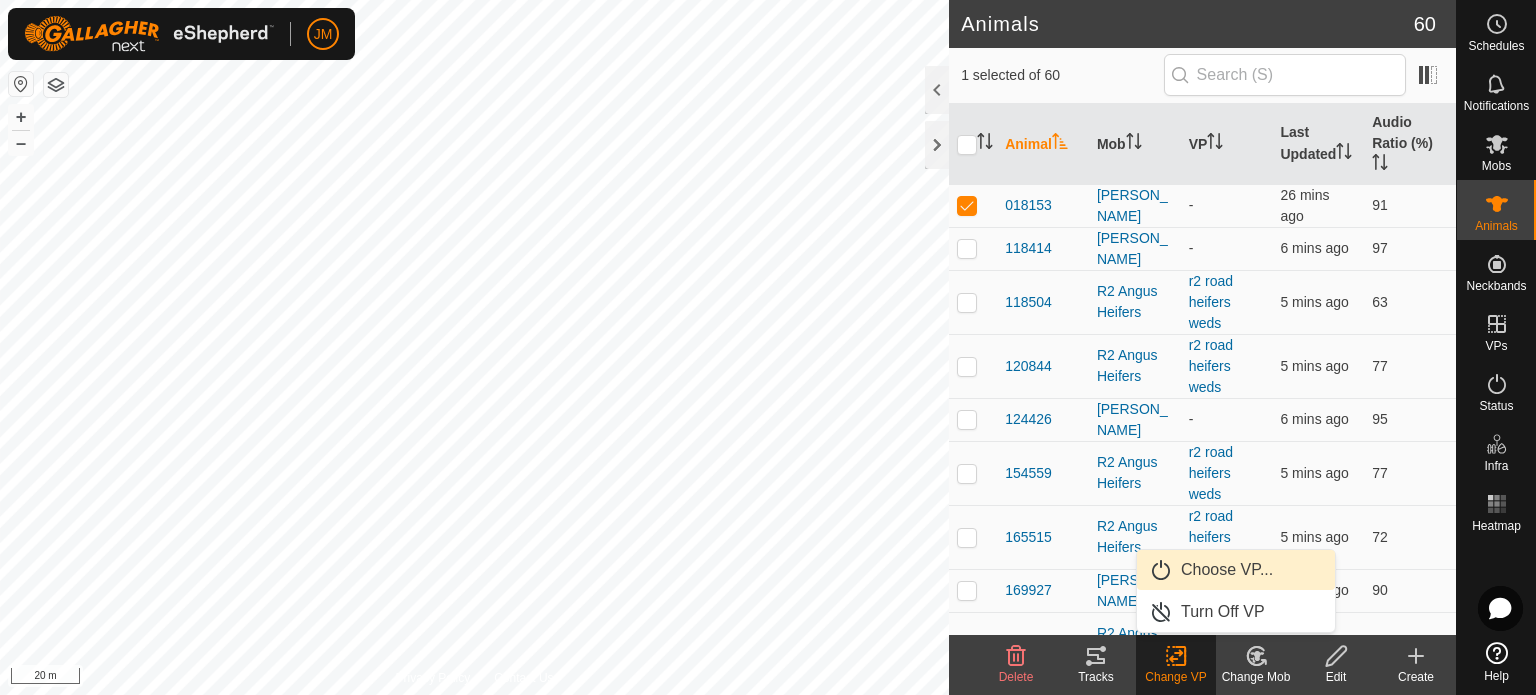 click on "Choose VP..." at bounding box center (1236, 570) 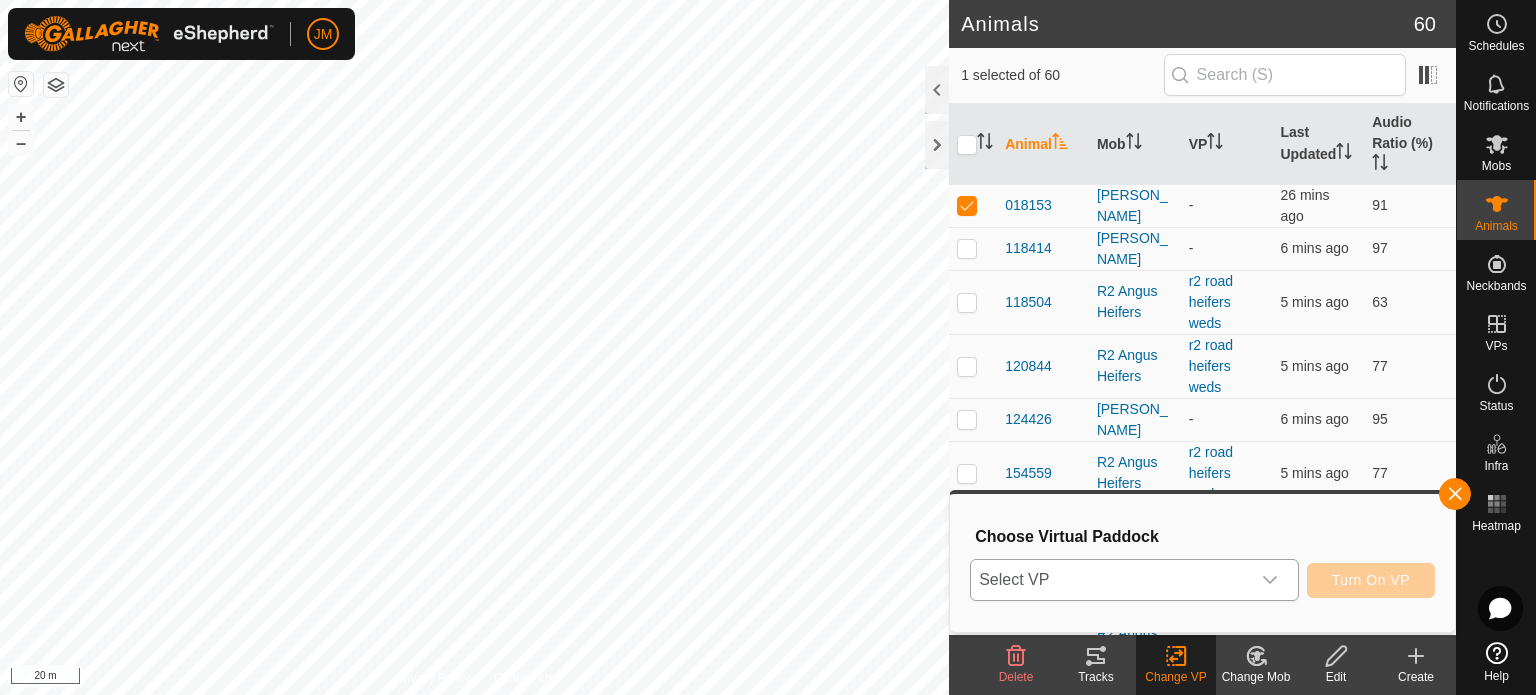 click on "Select VP" at bounding box center [1110, 580] 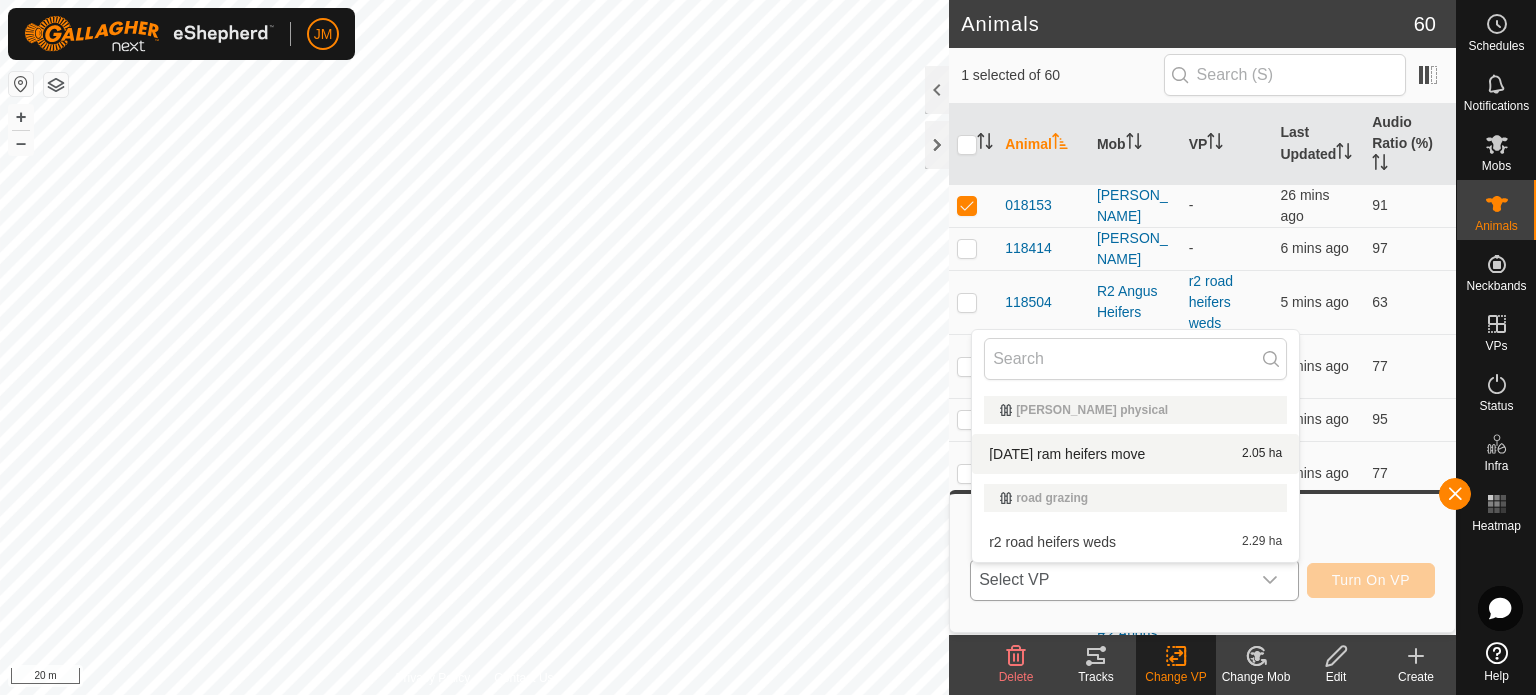 click on "[DATE] ram heifers move  2.05 ha" at bounding box center (1135, 454) 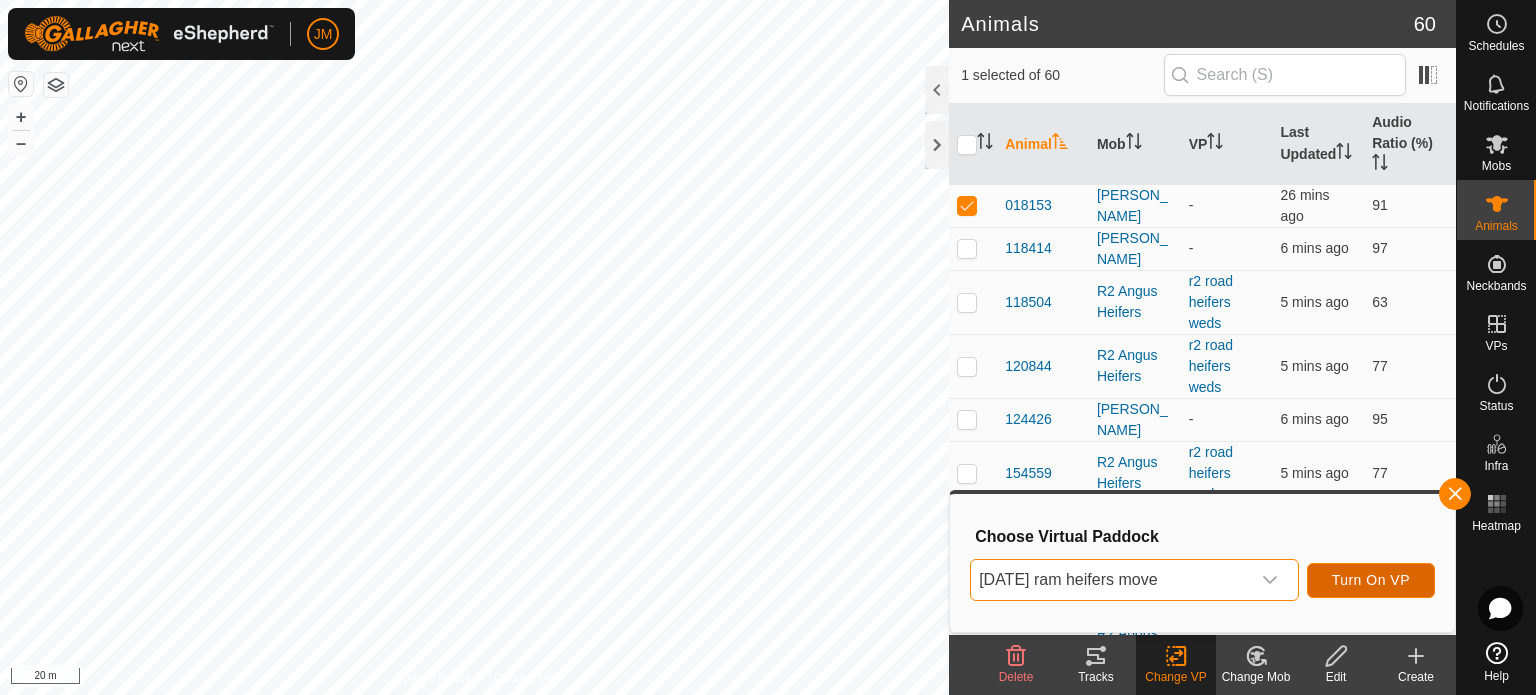 click on "Turn On VP" at bounding box center [1371, 580] 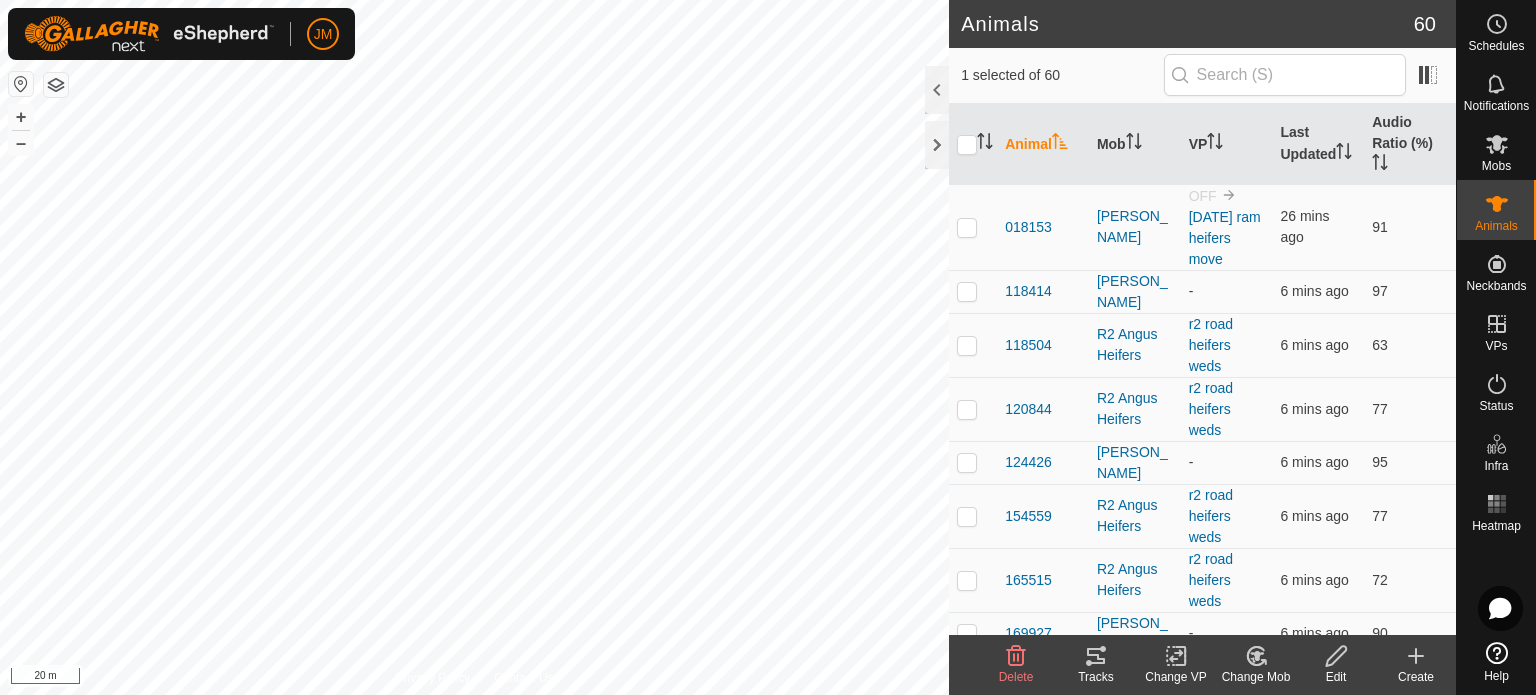 click 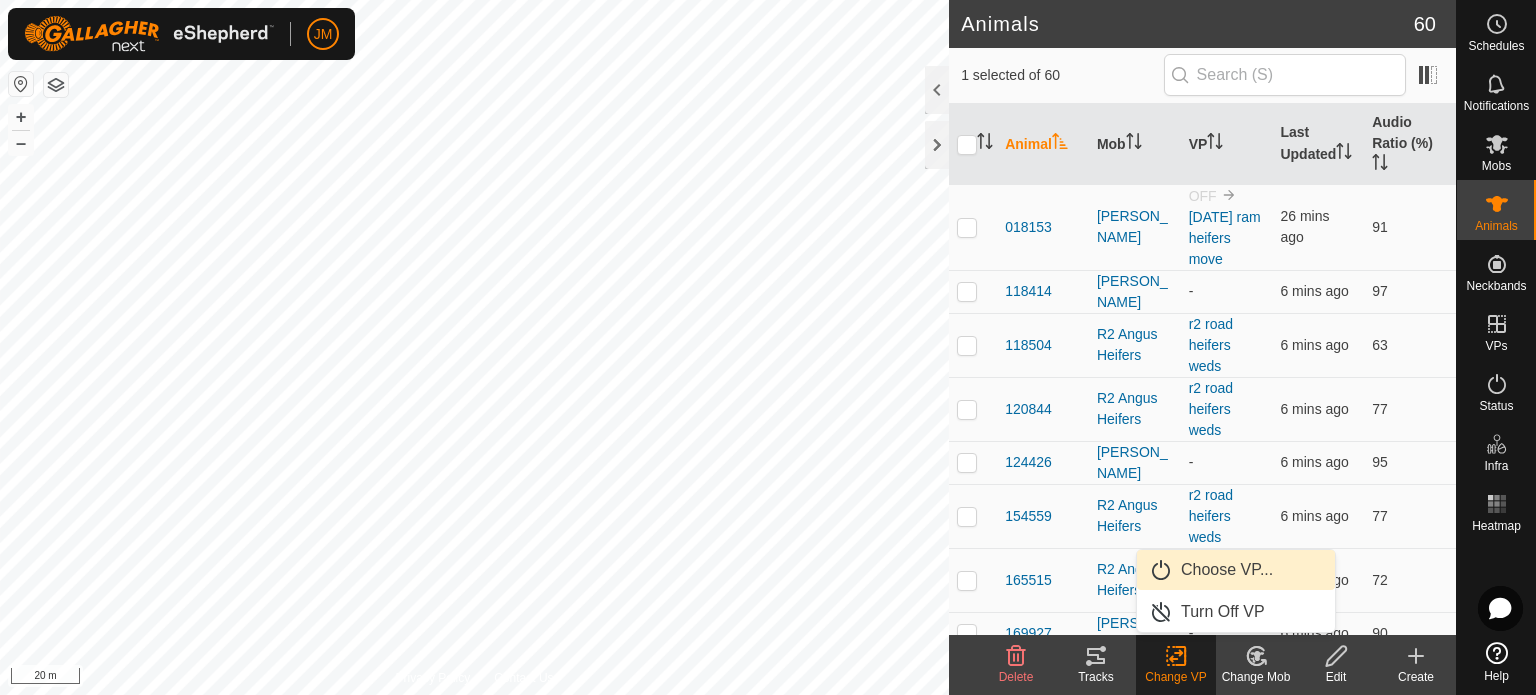 click on "Choose VP..." at bounding box center (1236, 570) 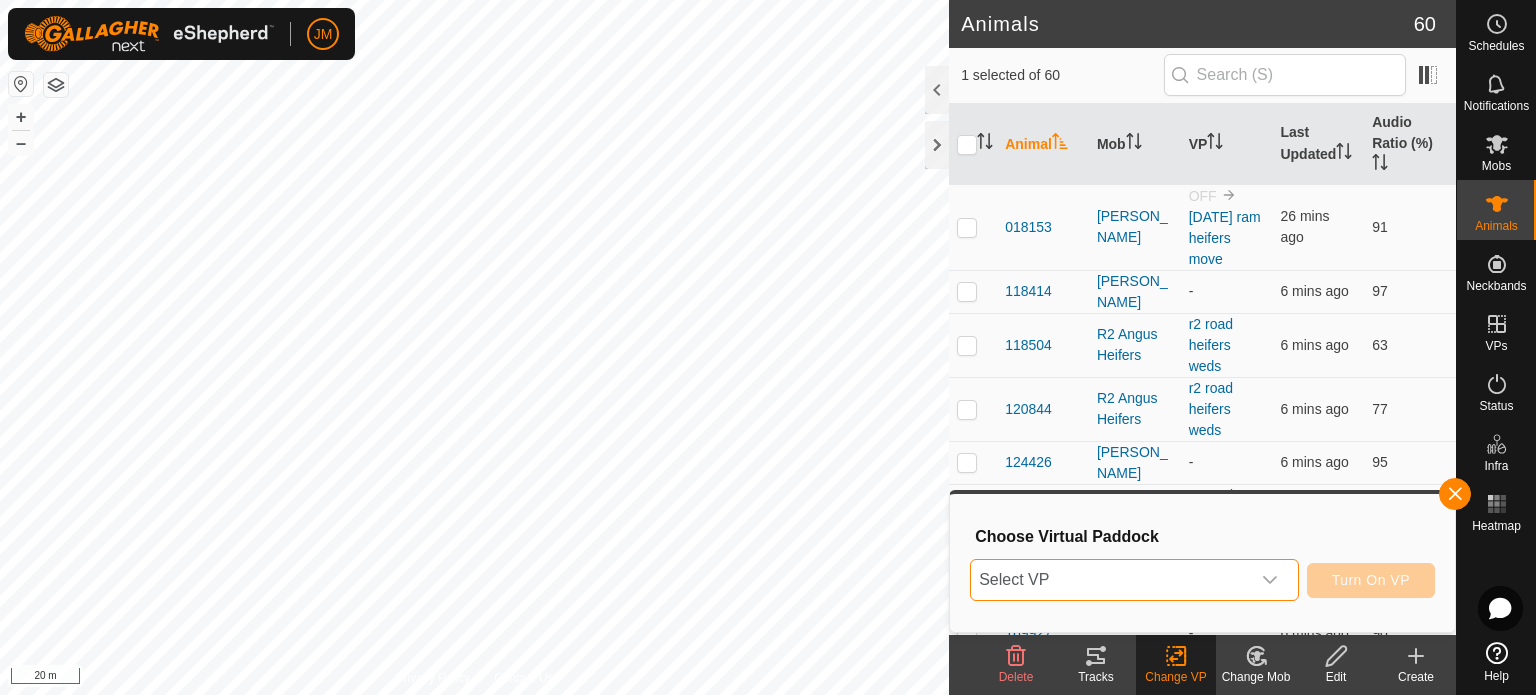 click on "Select VP" at bounding box center (1110, 580) 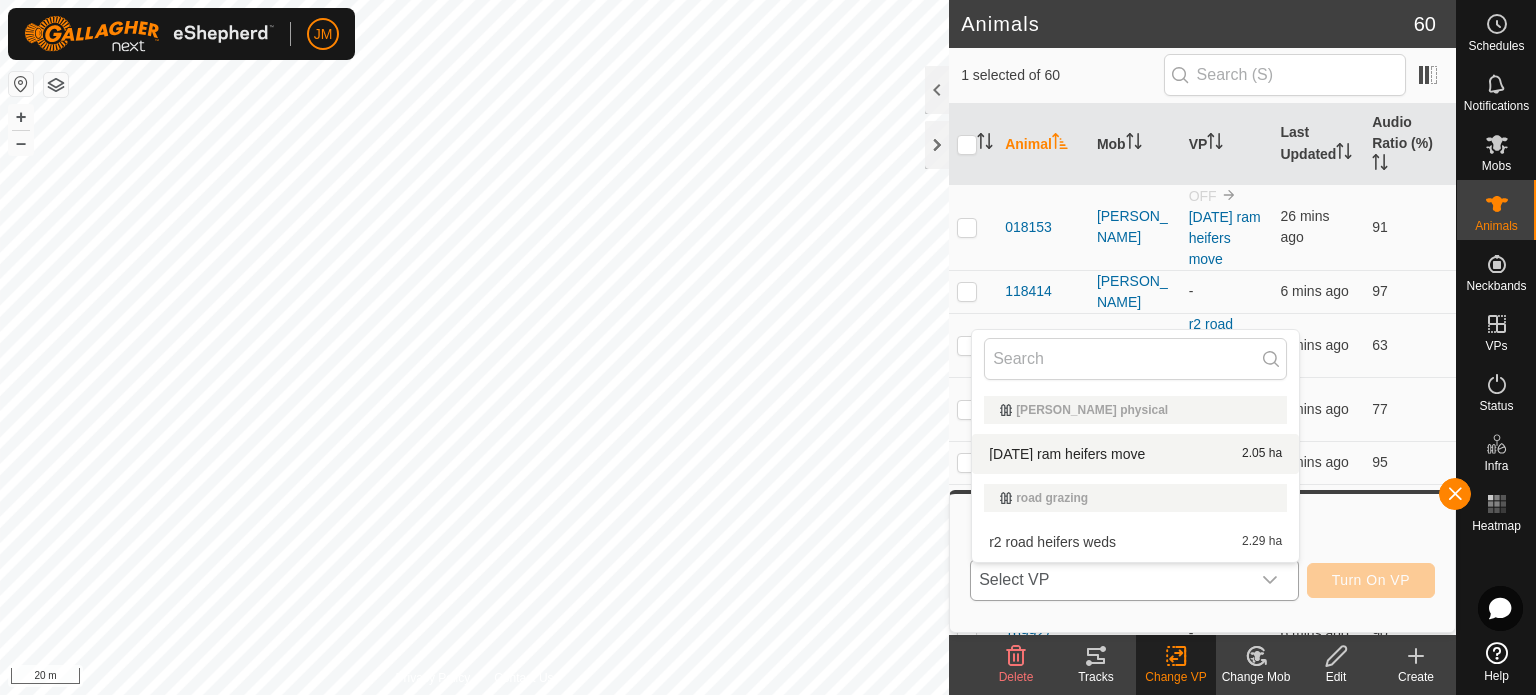 click on "[DATE] ram heifers move  2.05 ha" at bounding box center (1135, 454) 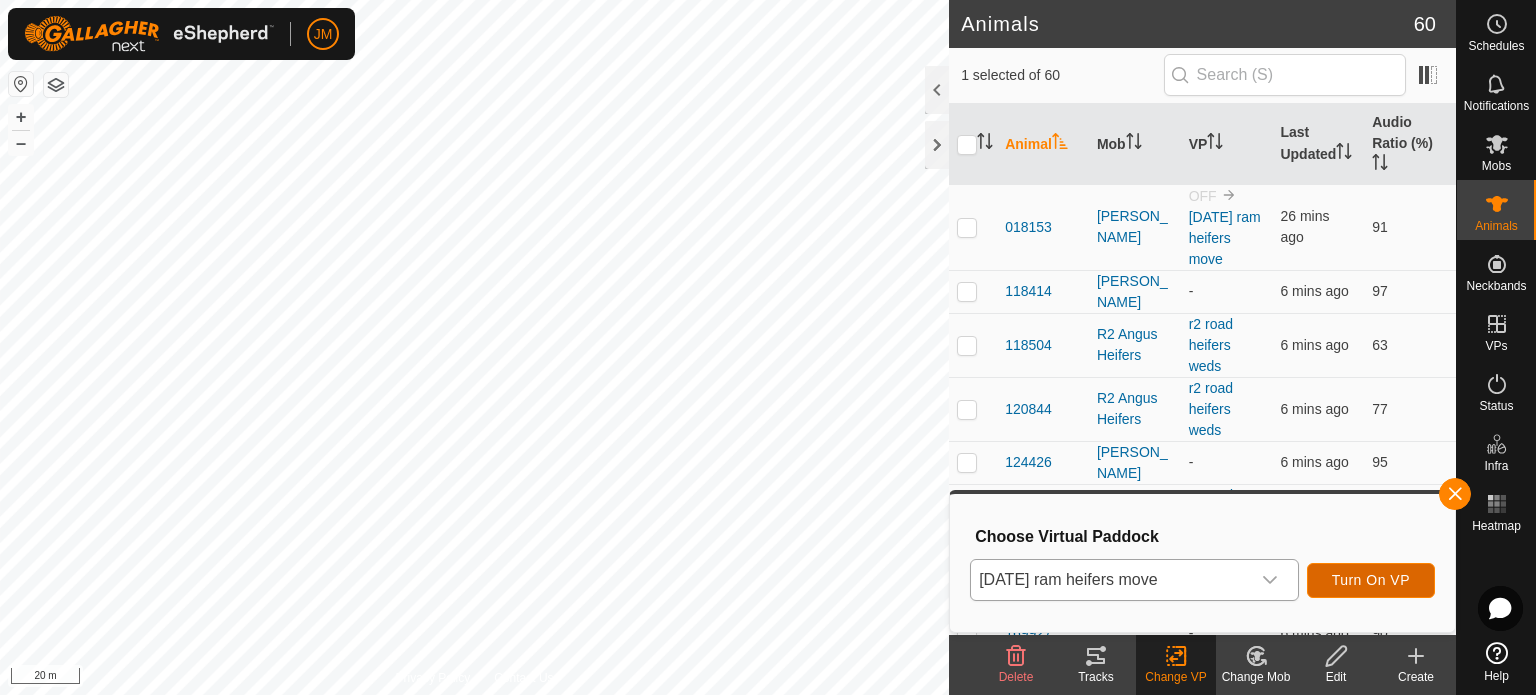 click on "Turn On VP" at bounding box center [1371, 580] 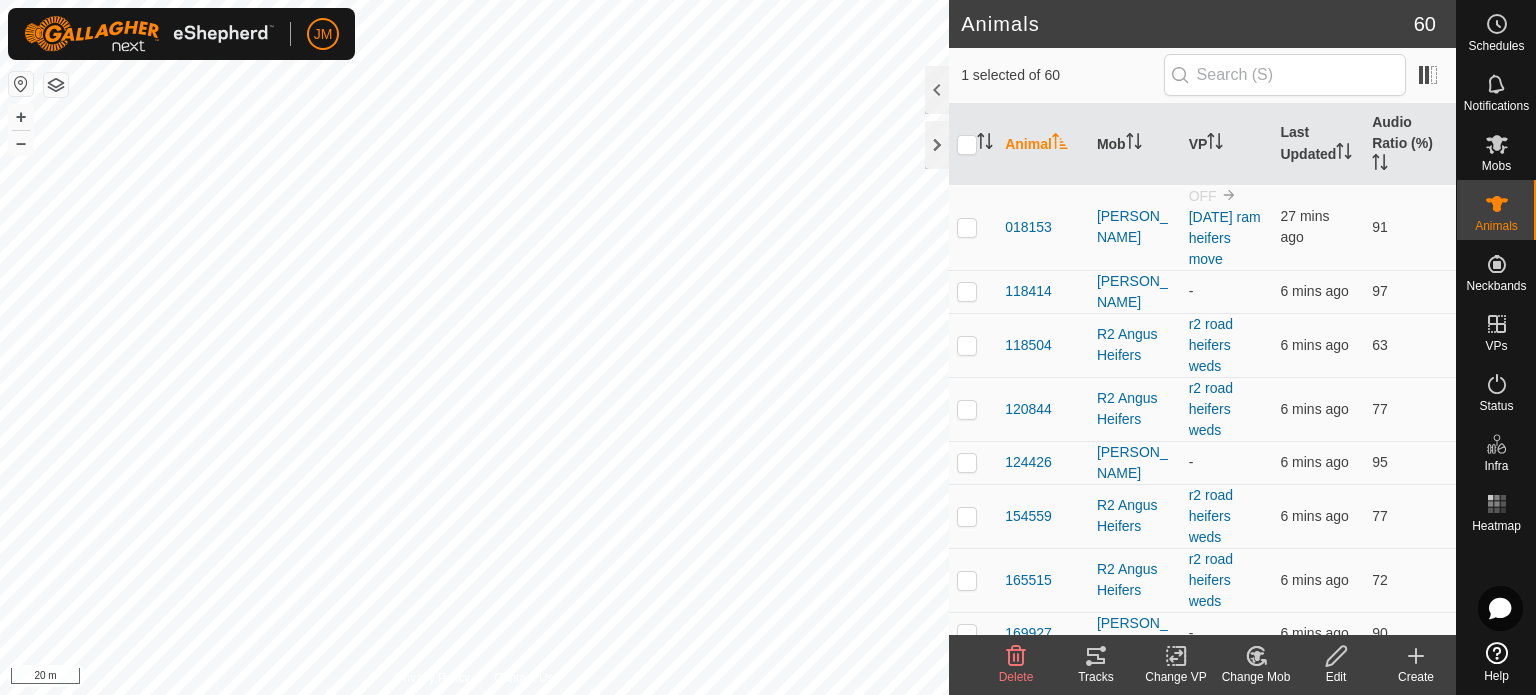 click 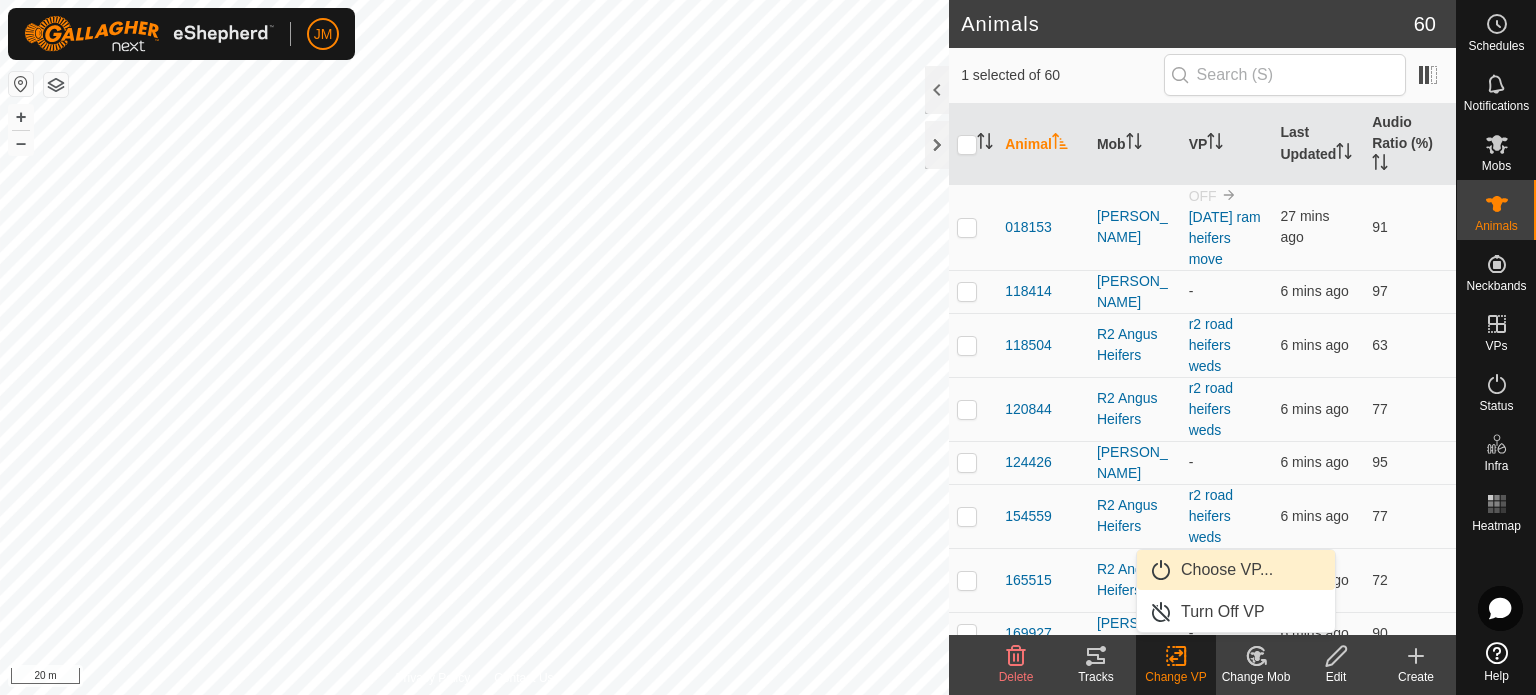 click on "Choose VP..." at bounding box center [1236, 570] 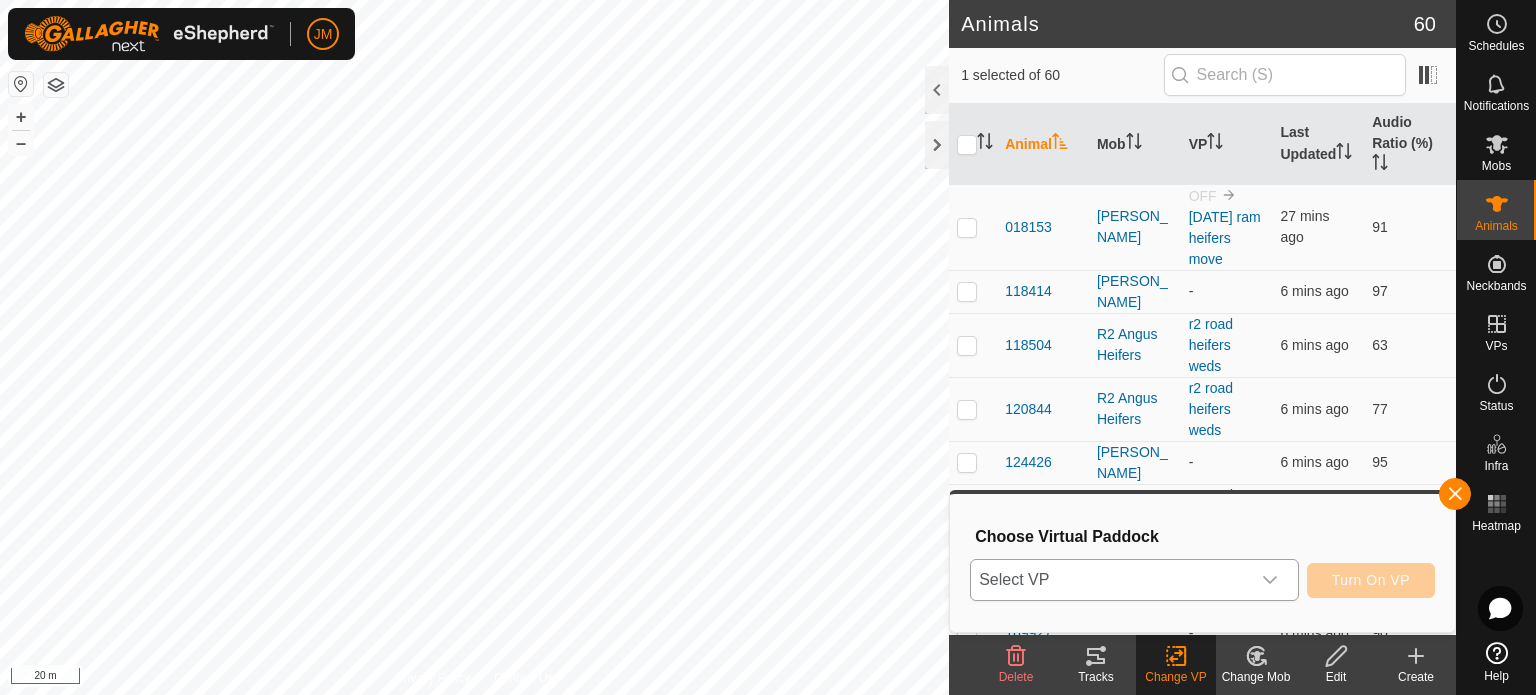 click on "Select VP" at bounding box center (1110, 580) 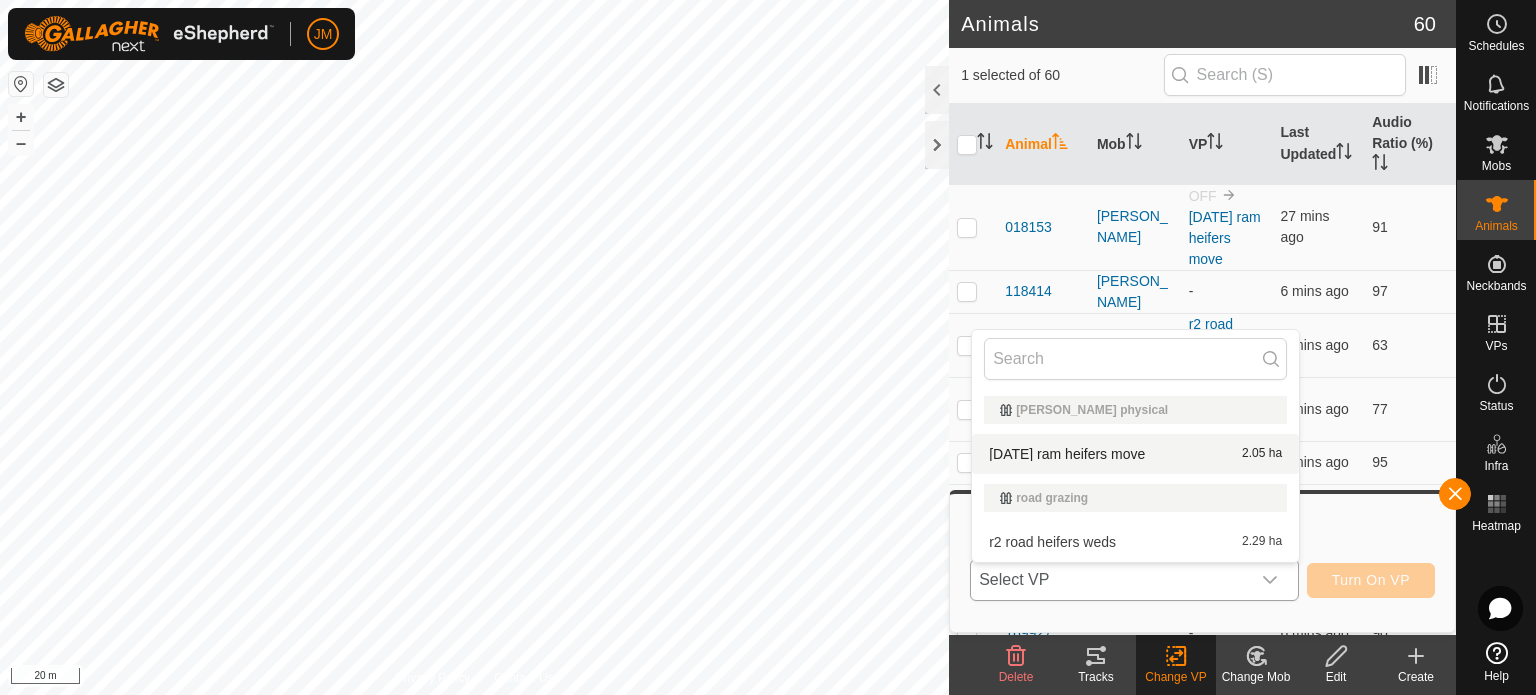 click on "[DATE] ram heifers move" at bounding box center (1067, 454) 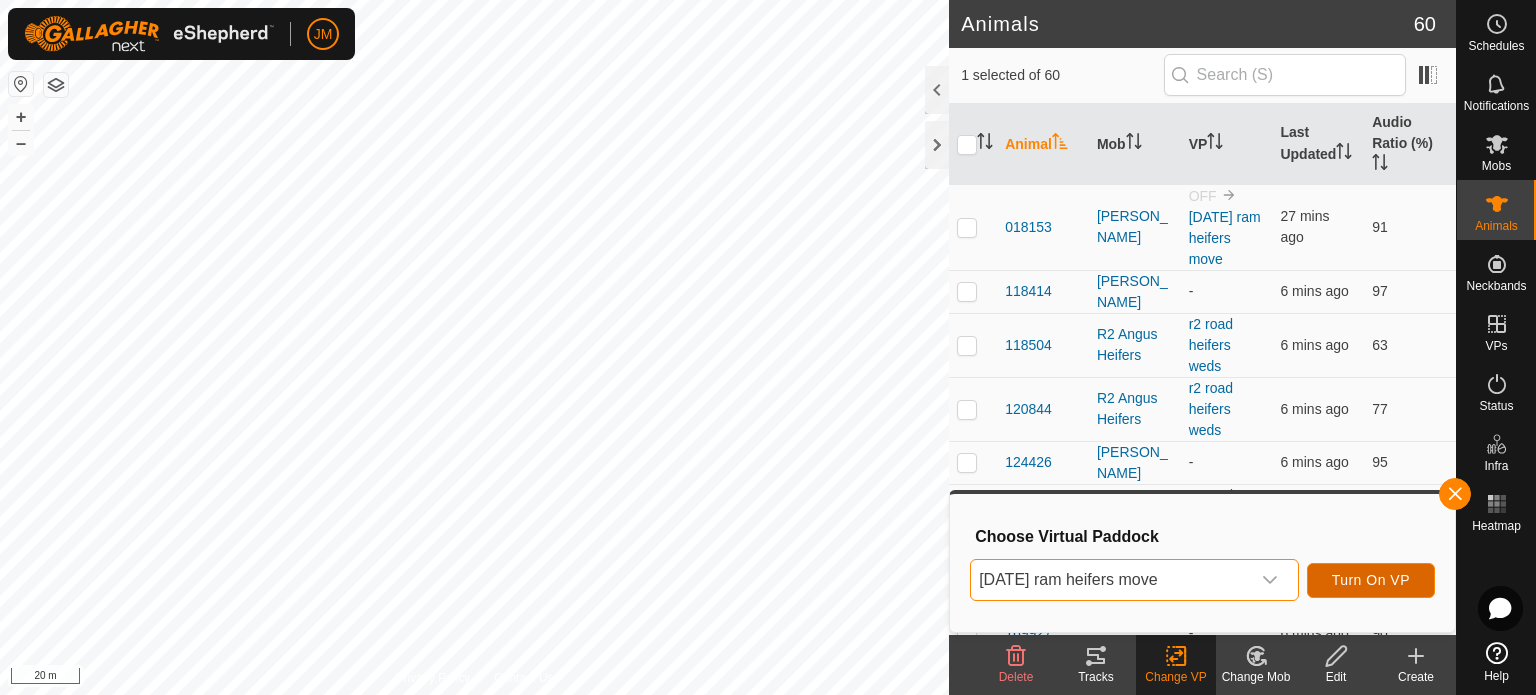 click on "Turn On VP" at bounding box center [1371, 580] 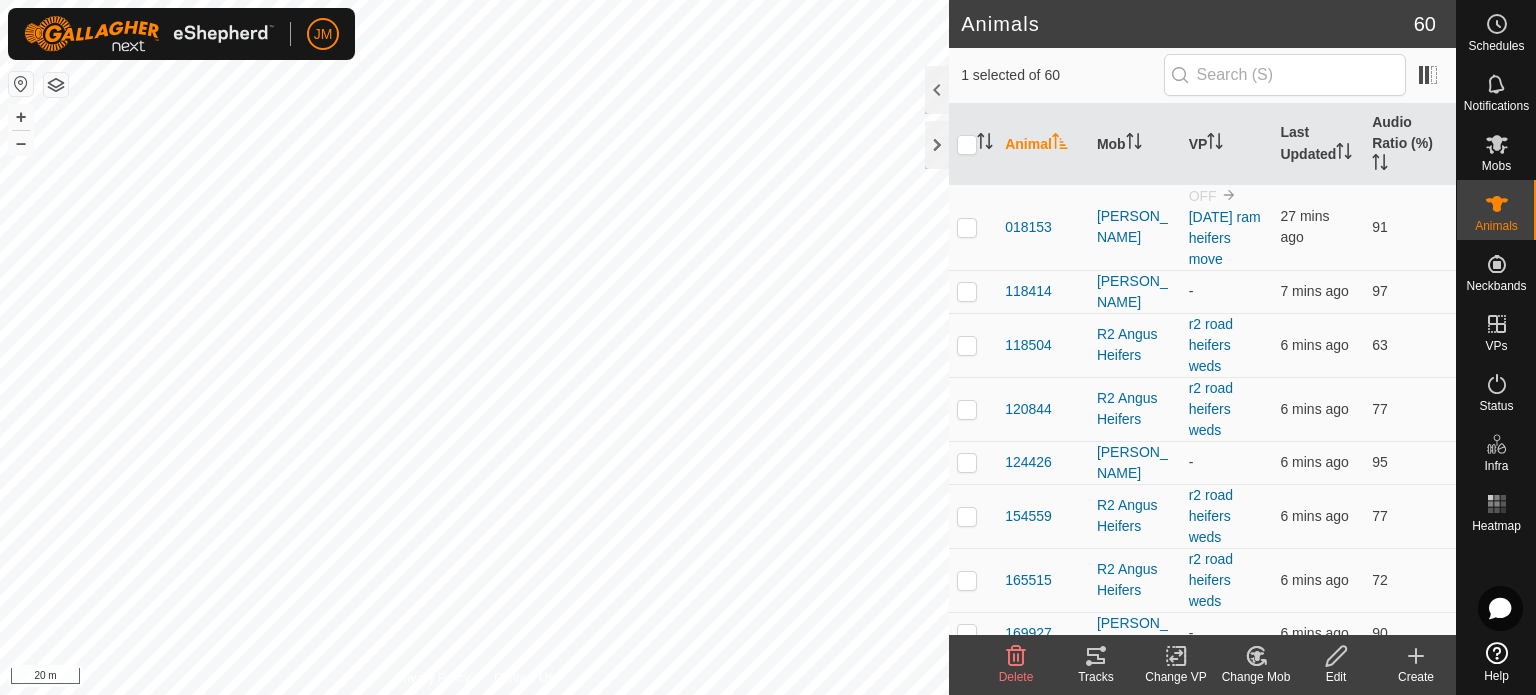 click 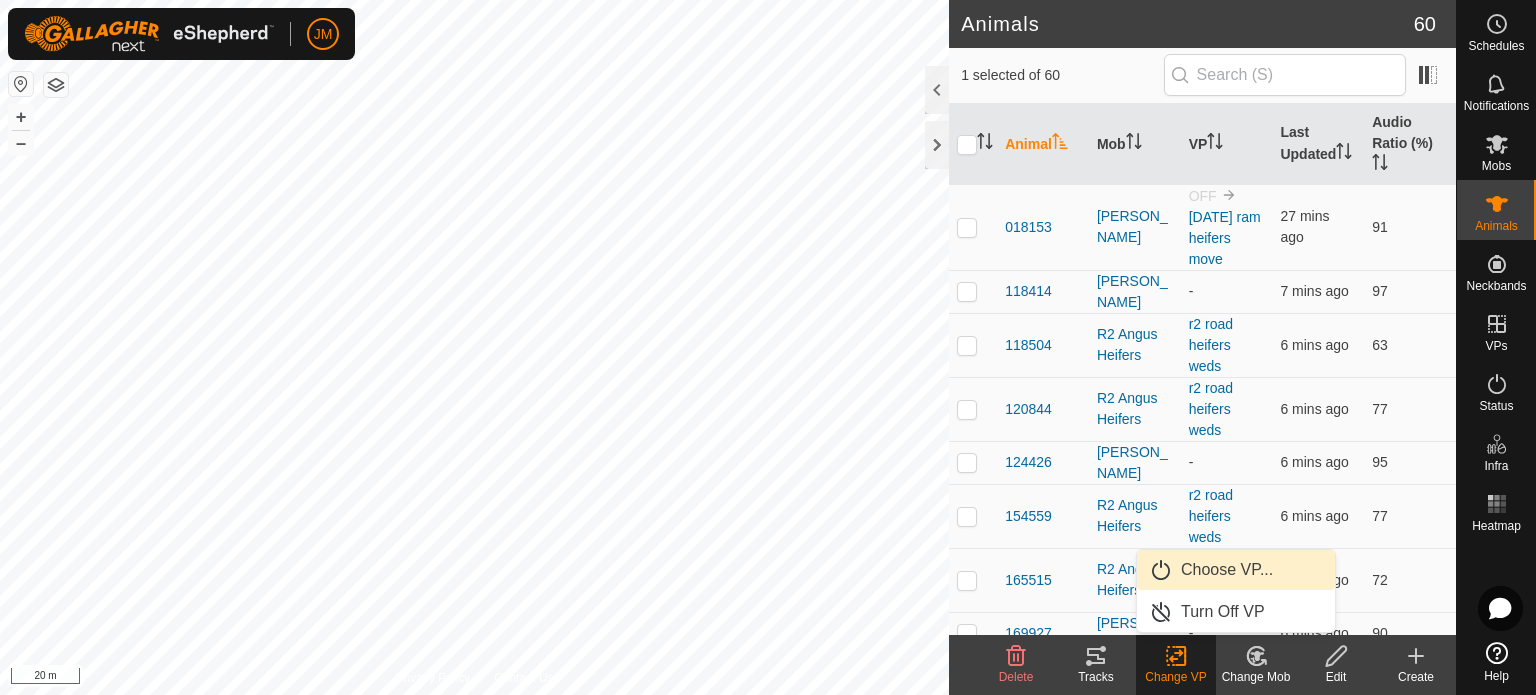 click on "Choose VP..." at bounding box center [1236, 570] 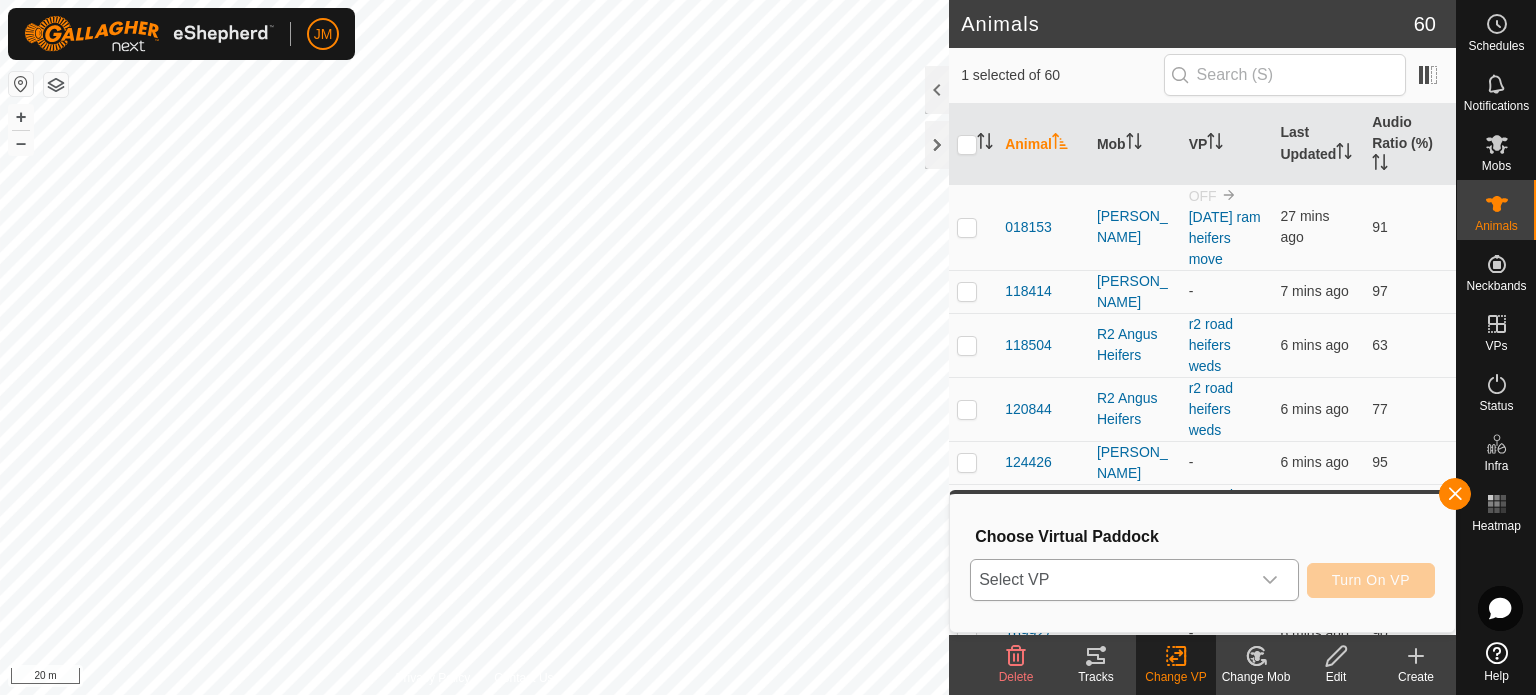 click on "Select VP" at bounding box center [1110, 580] 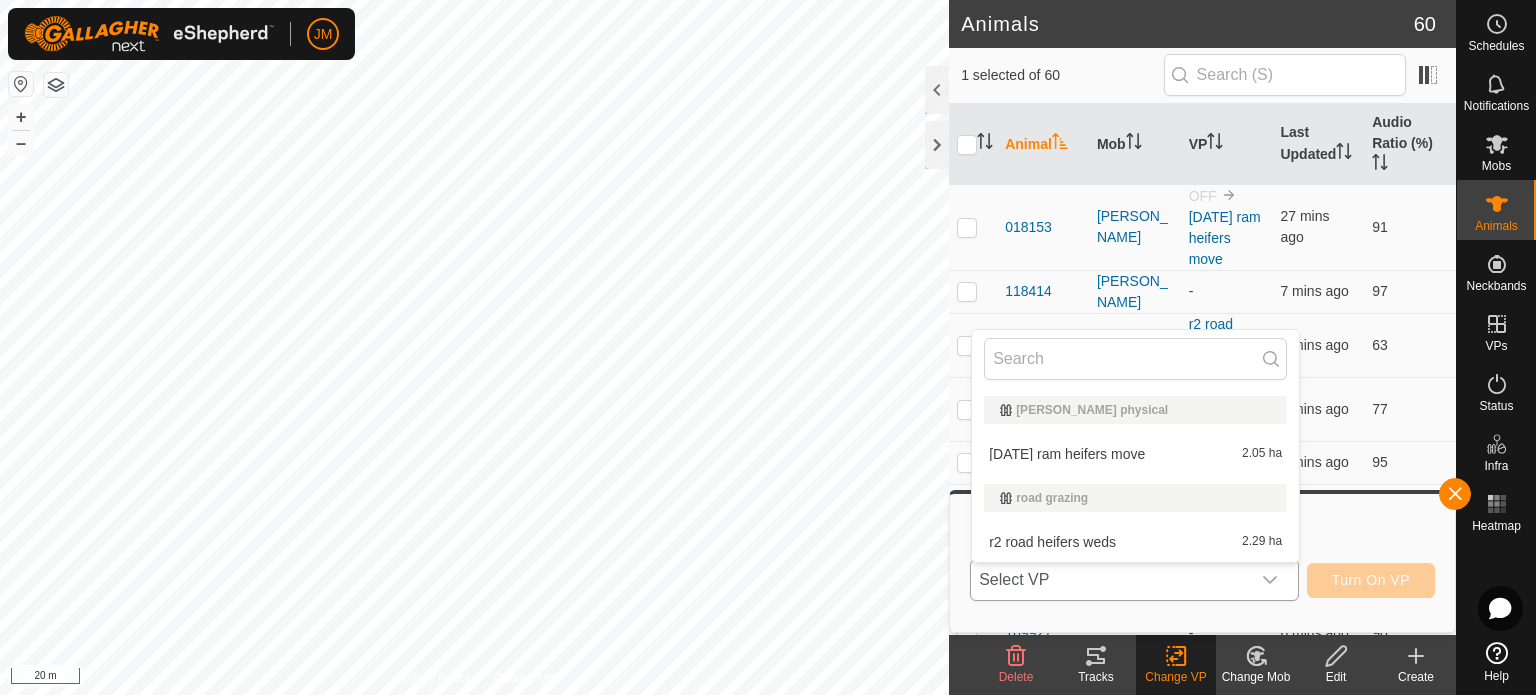 click on "[DATE] ram heifers move  2.05 ha" at bounding box center (1135, 454) 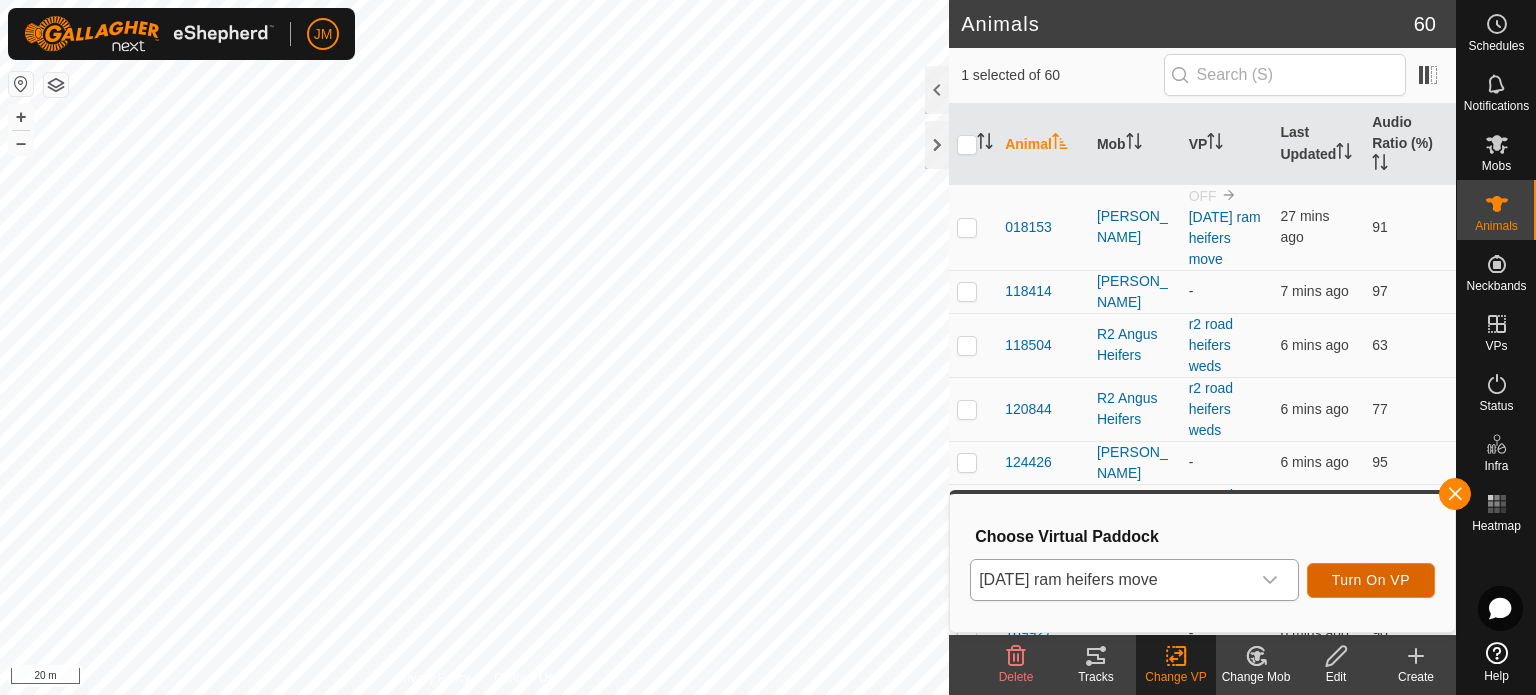 click on "Turn On VP" at bounding box center (1371, 580) 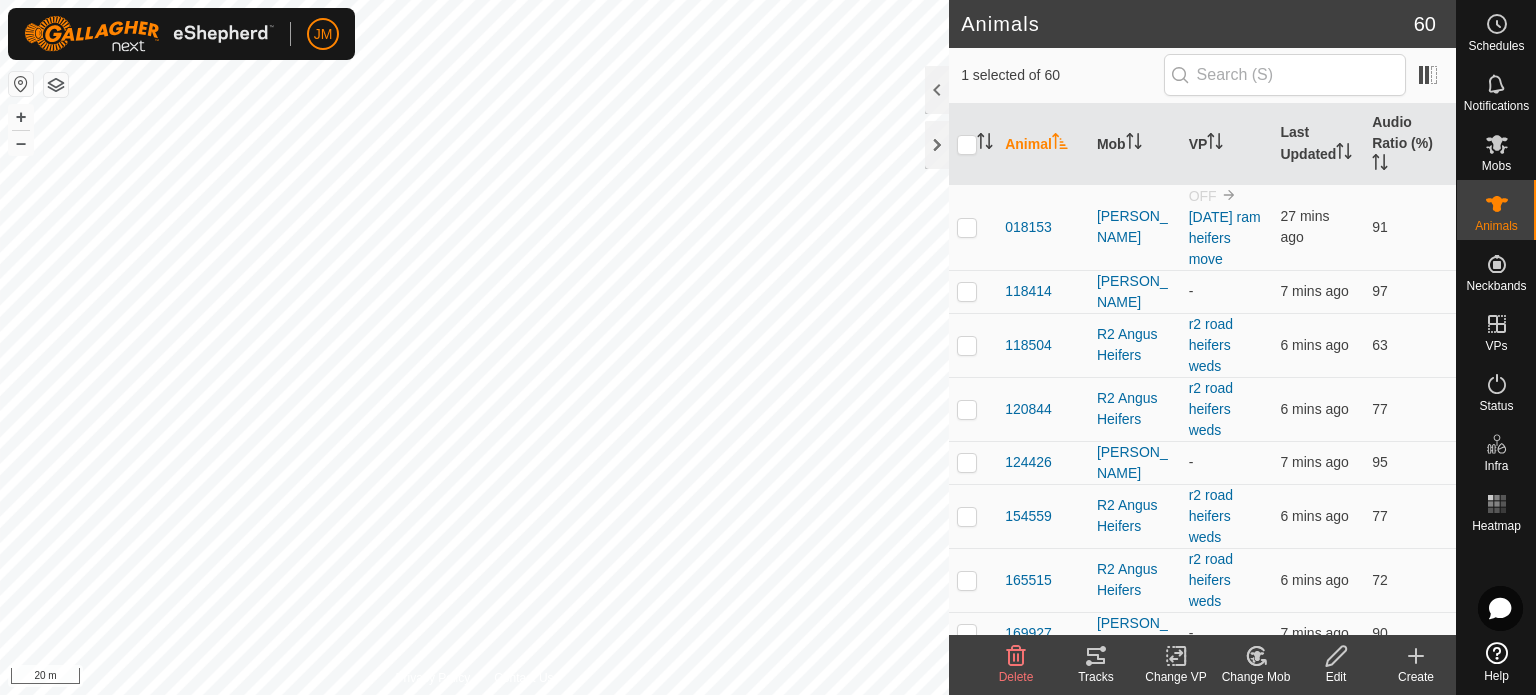 click 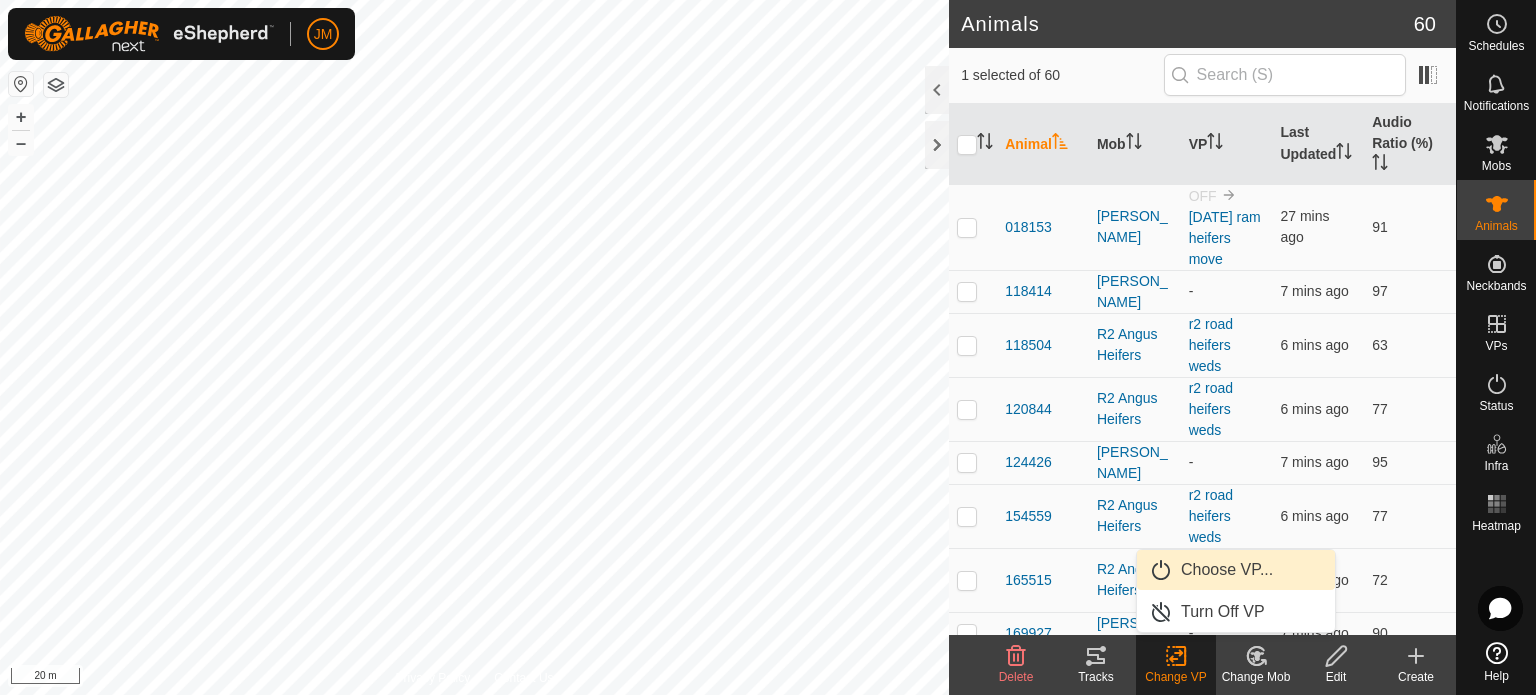 click on "Choose VP..." at bounding box center [1236, 570] 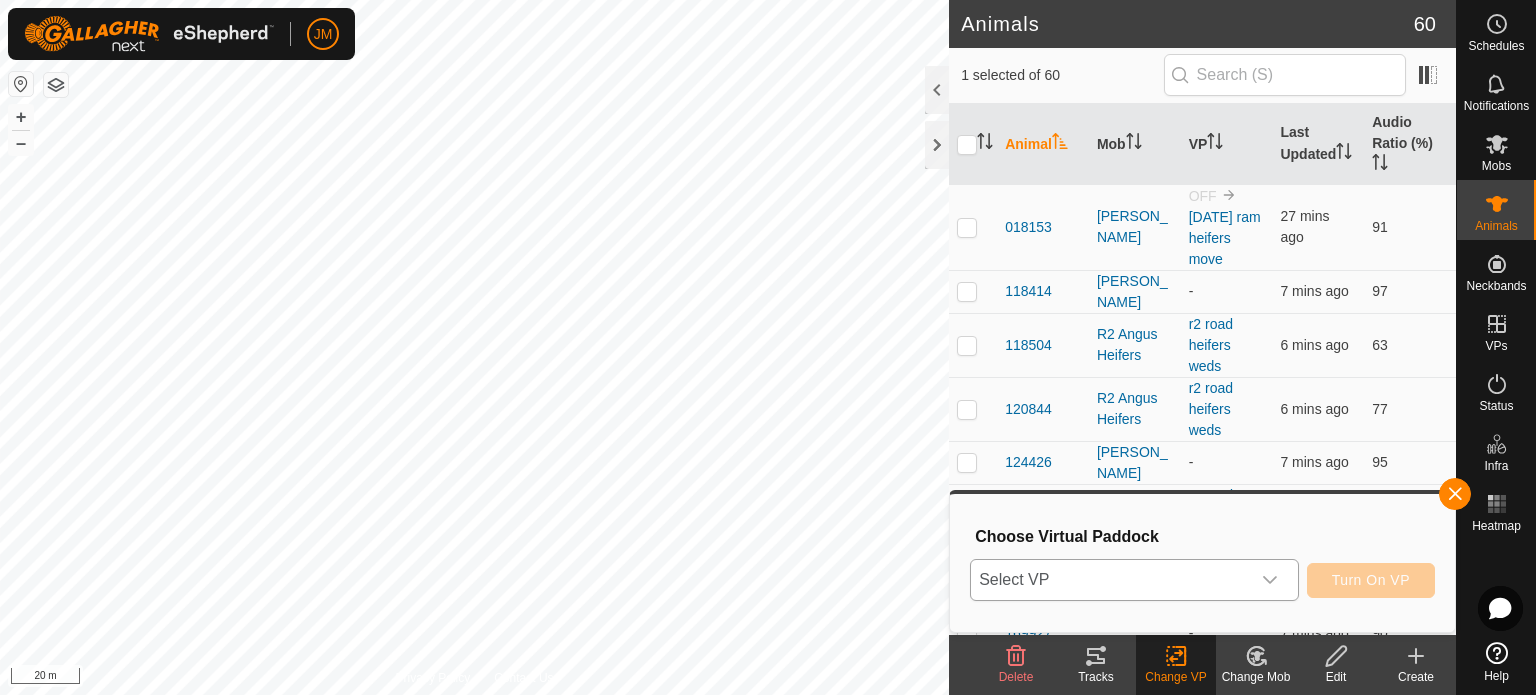 click on "Select VP" at bounding box center [1110, 580] 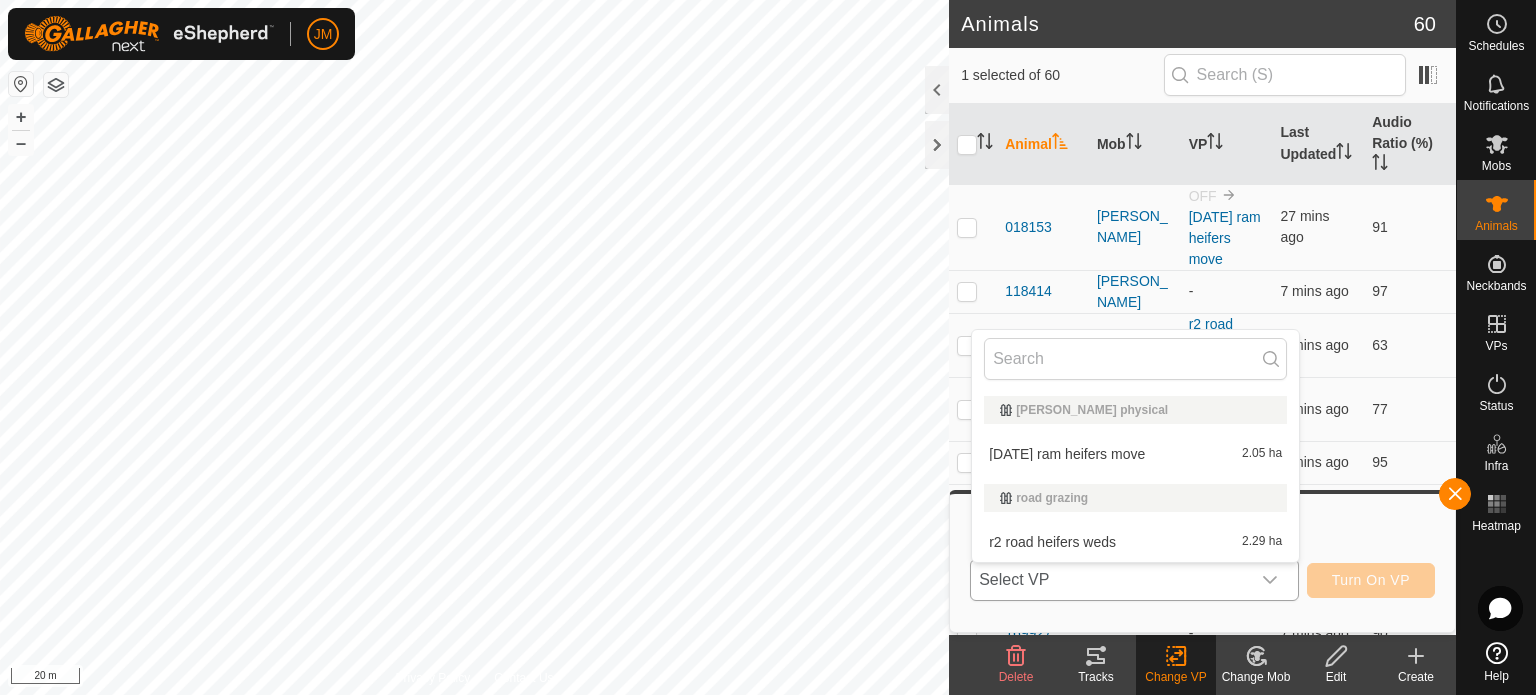 click on "[DATE] ram heifers move  2.05 ha" at bounding box center (1135, 454) 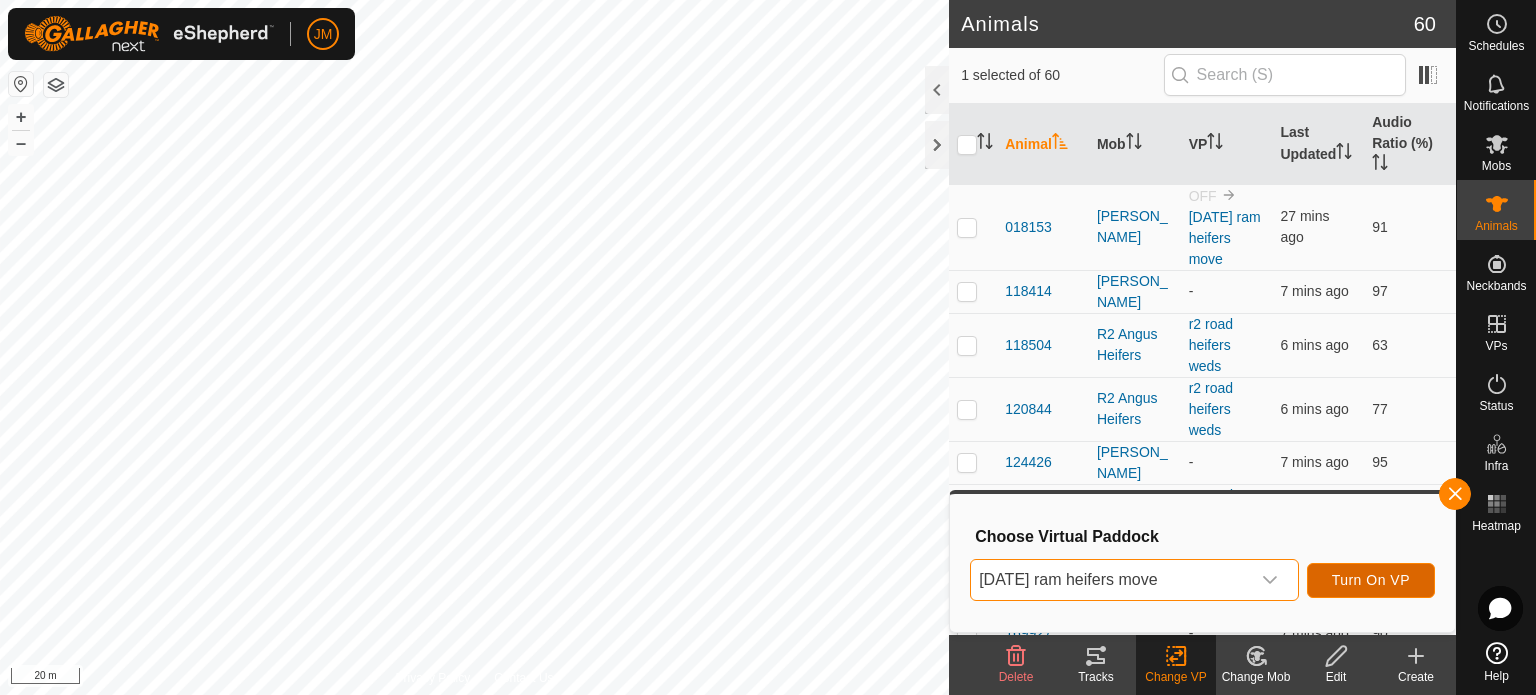 click on "Turn On VP" at bounding box center [1371, 580] 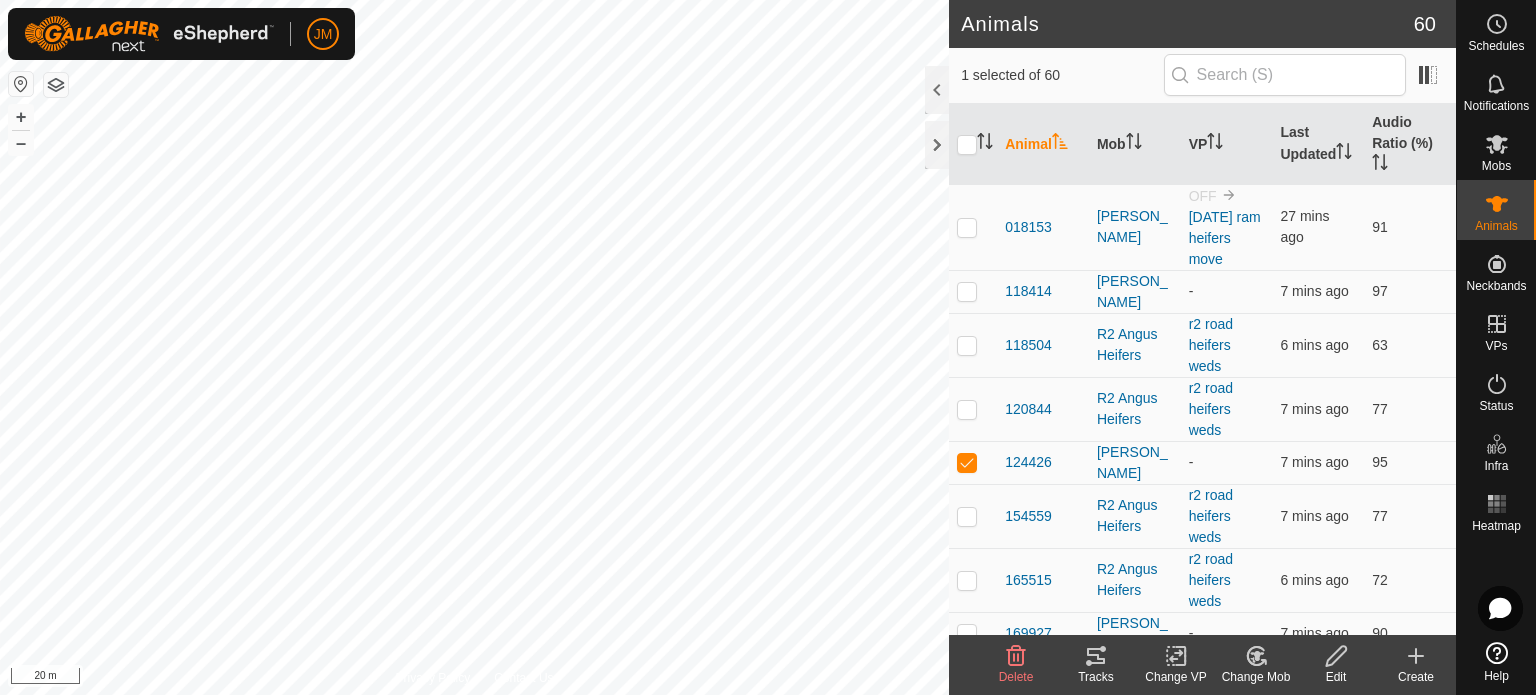 click 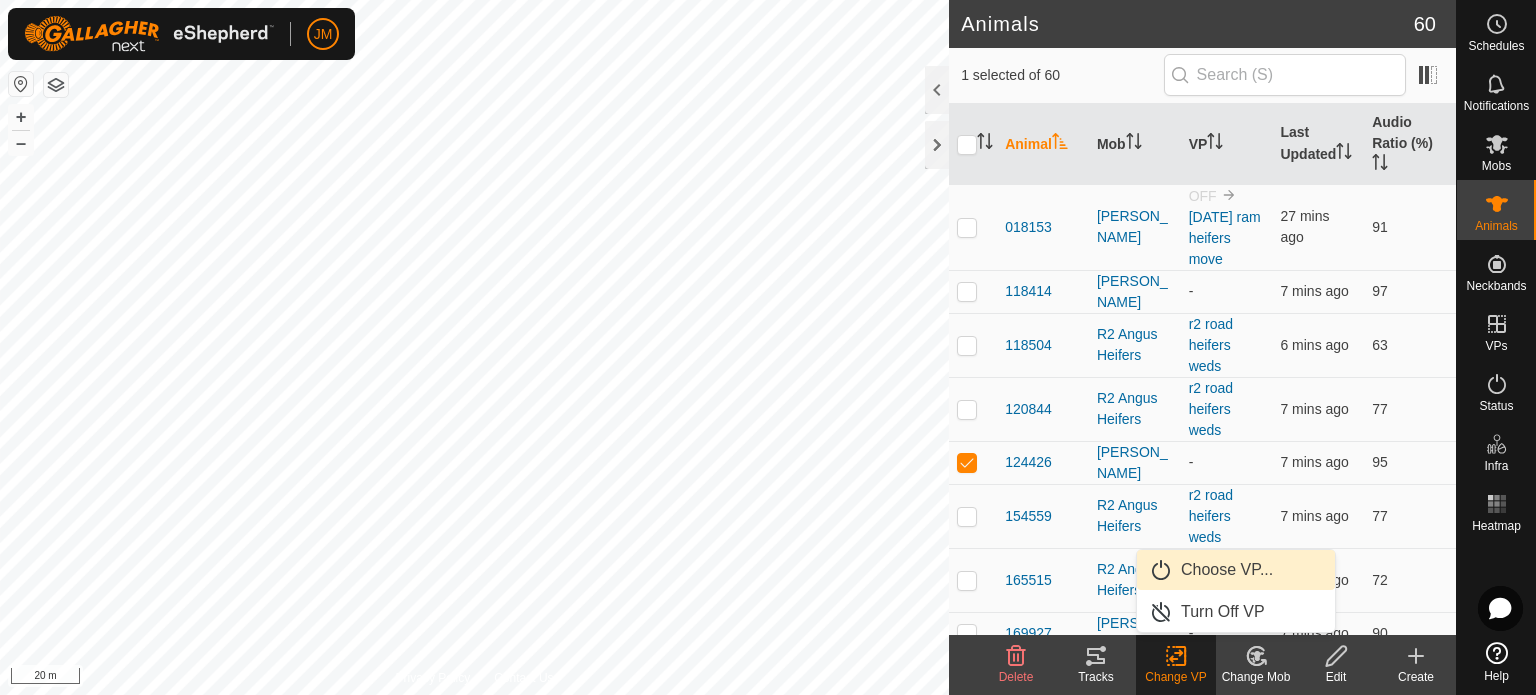 click on "Choose VP..." at bounding box center [1236, 570] 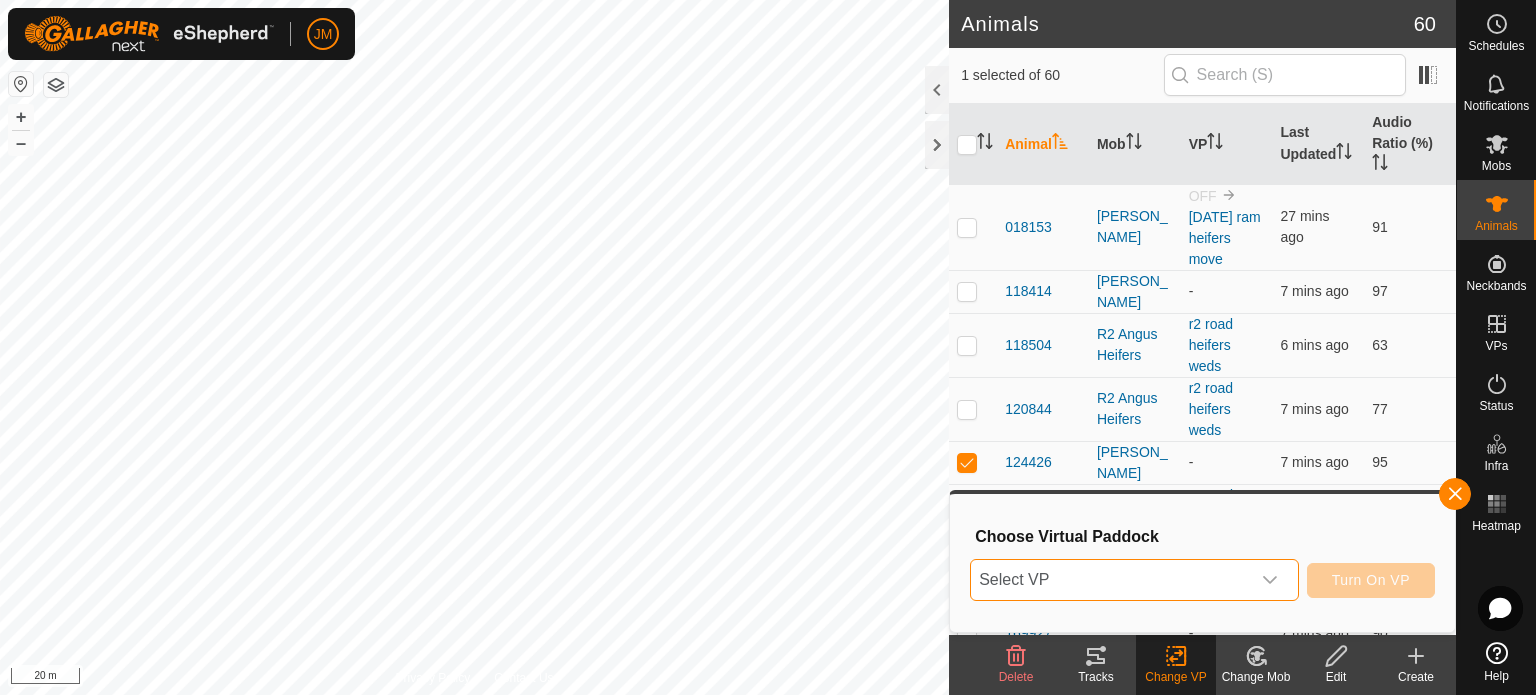 click on "Select VP" at bounding box center [1110, 580] 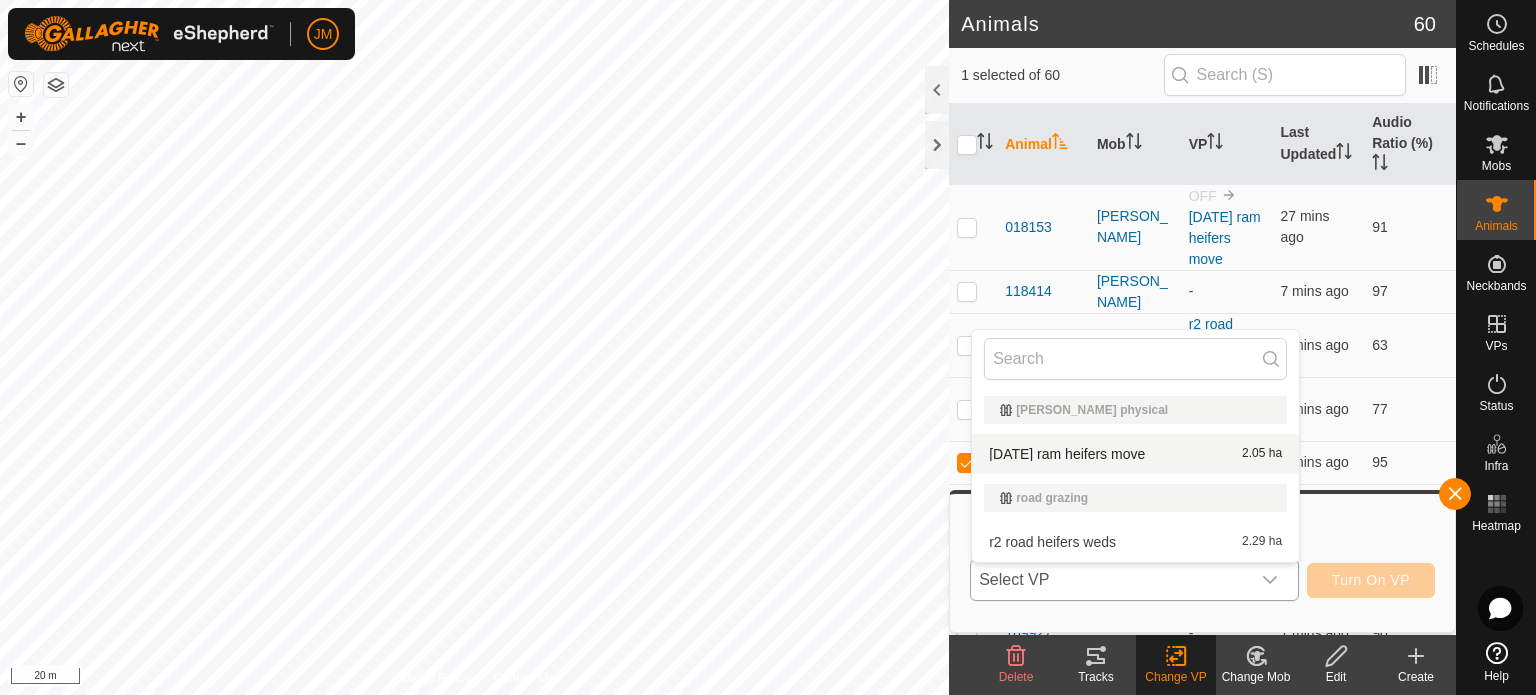 click on "[DATE] ram heifers move  2.05 ha" at bounding box center [1135, 454] 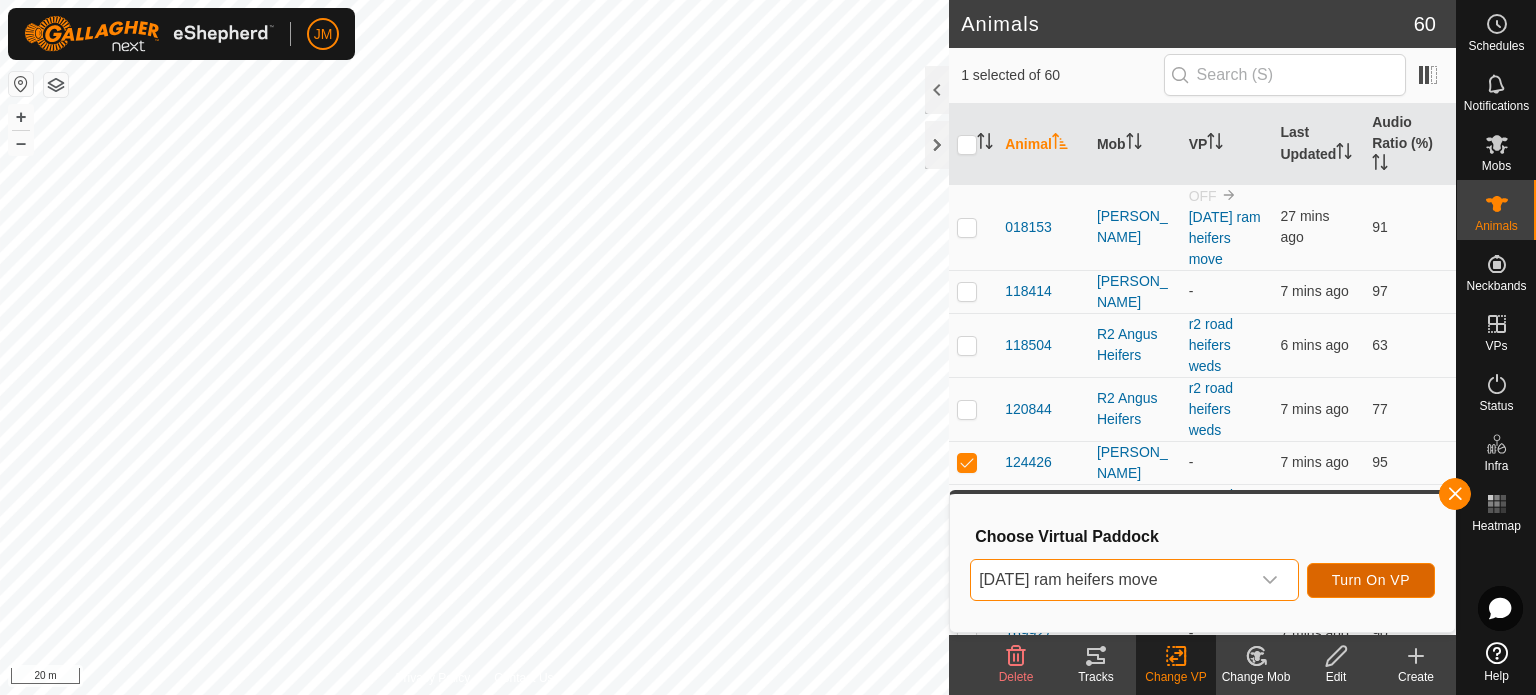 click on "Turn On VP" at bounding box center [1371, 580] 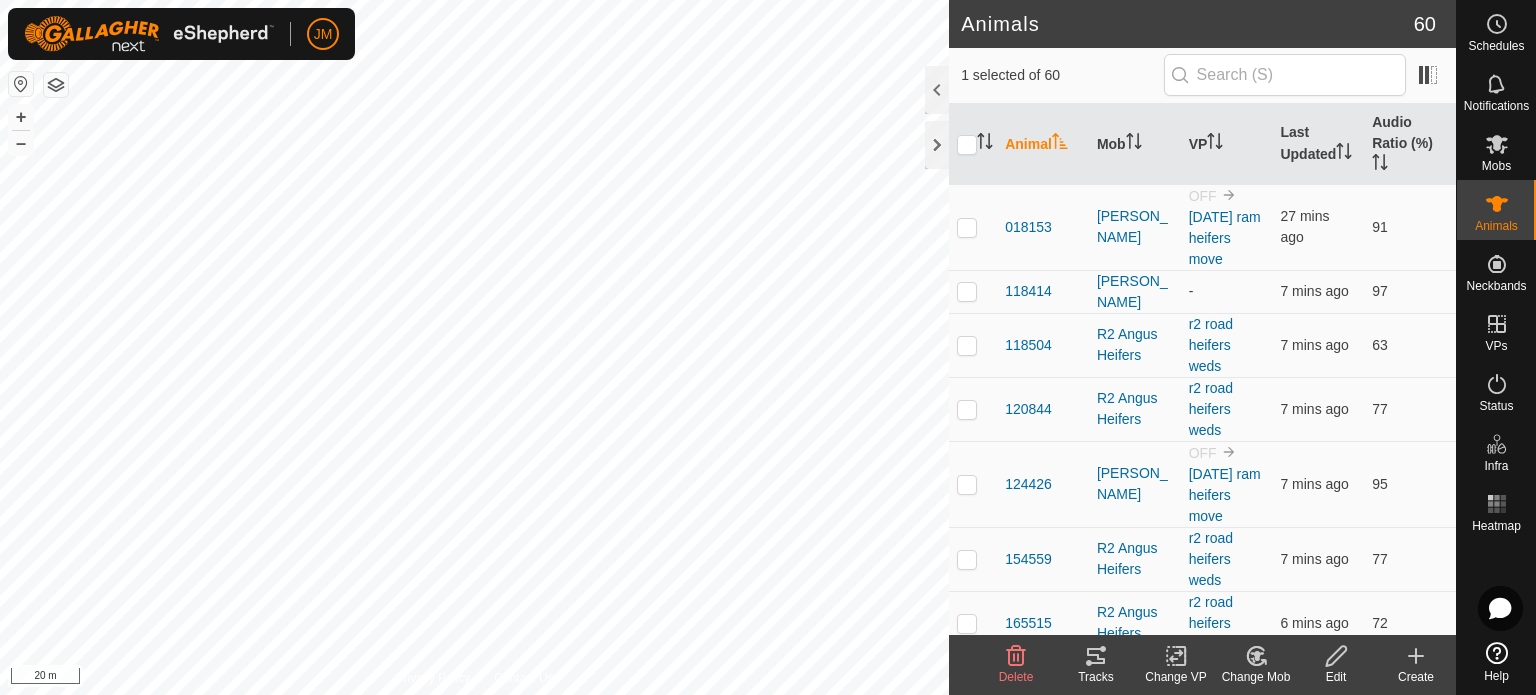 click 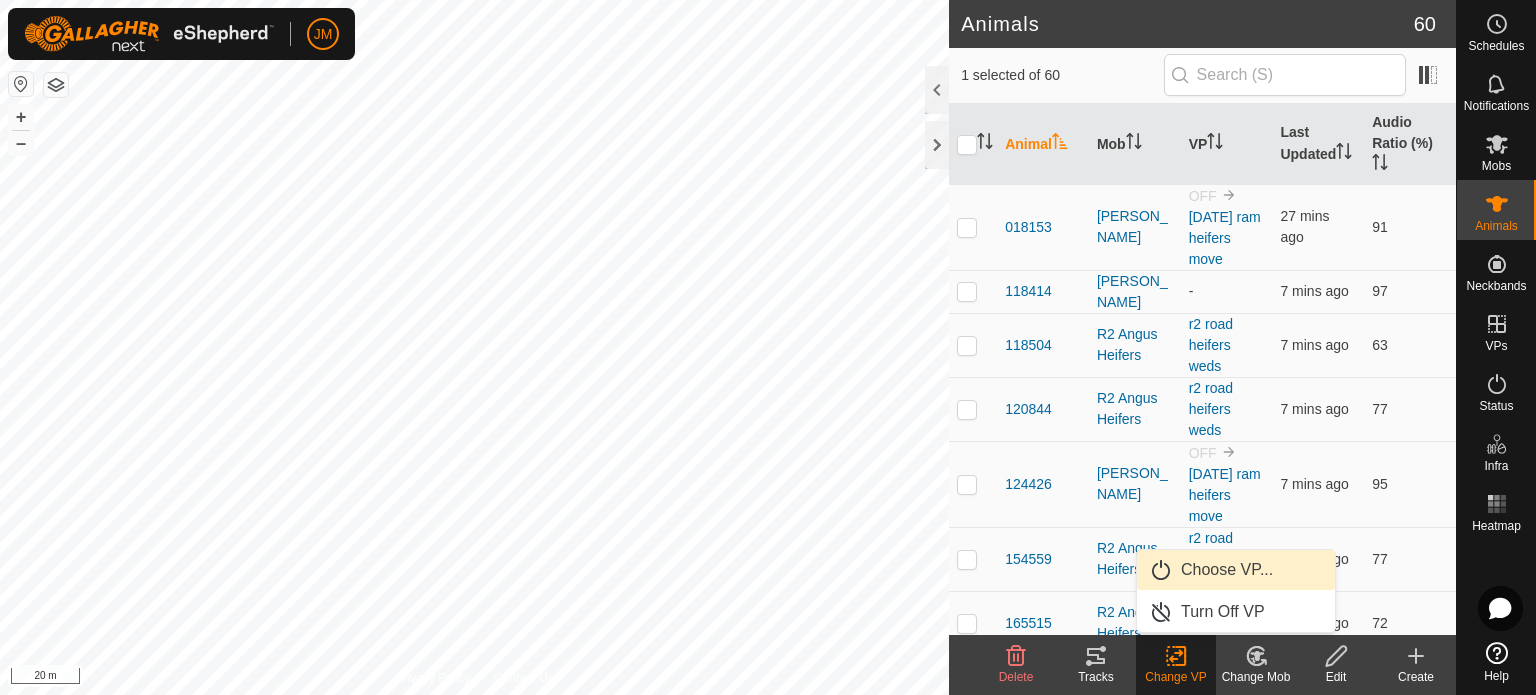 click on "Choose VP..." at bounding box center (1236, 570) 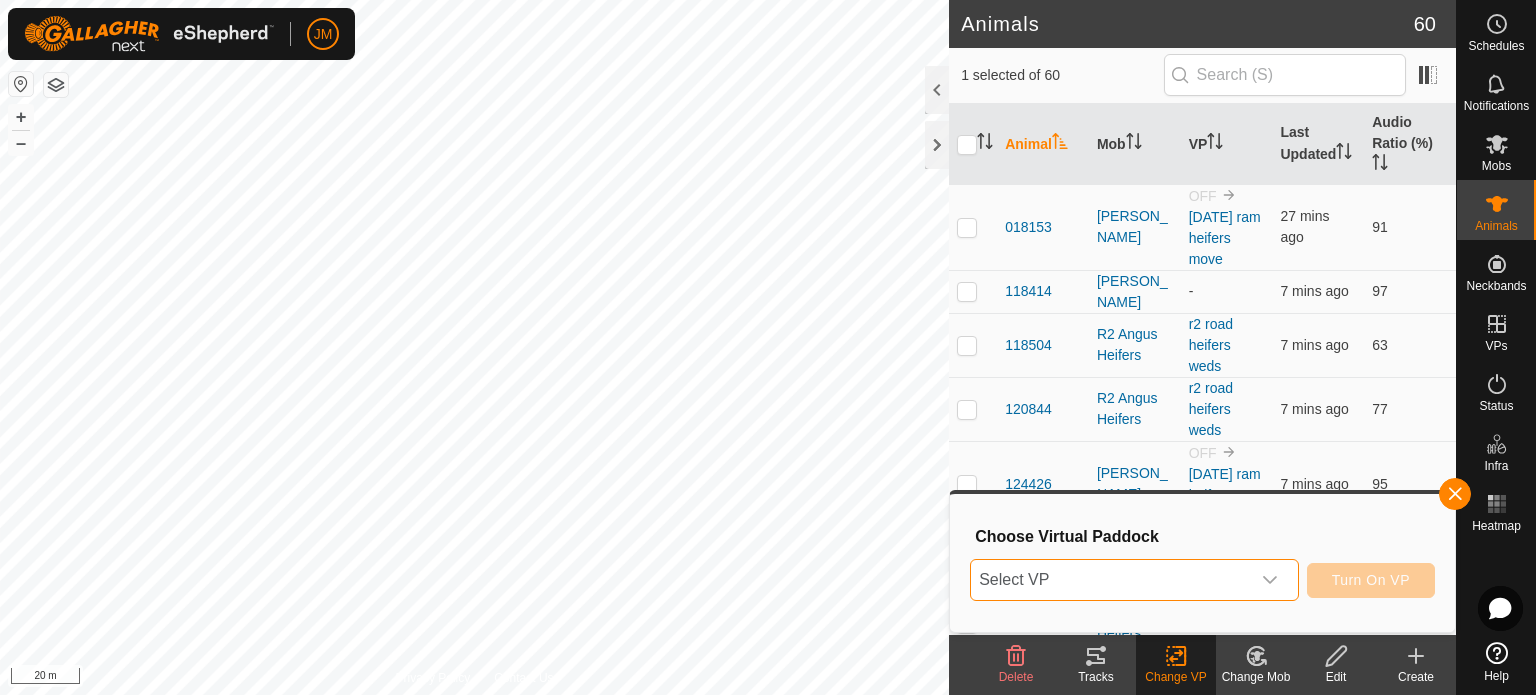 click on "Select VP" at bounding box center [1110, 580] 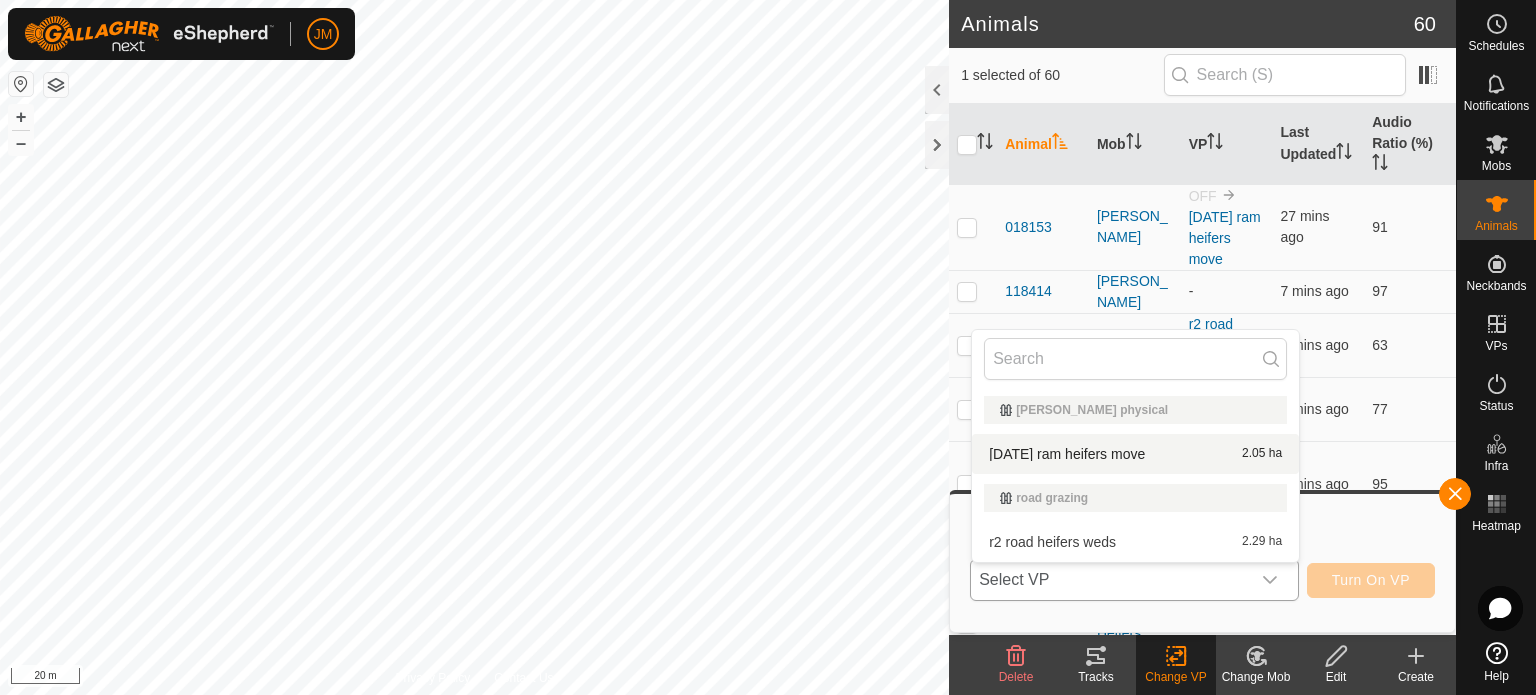 click on "[DATE] ram heifers move  2.05 ha" at bounding box center (1135, 454) 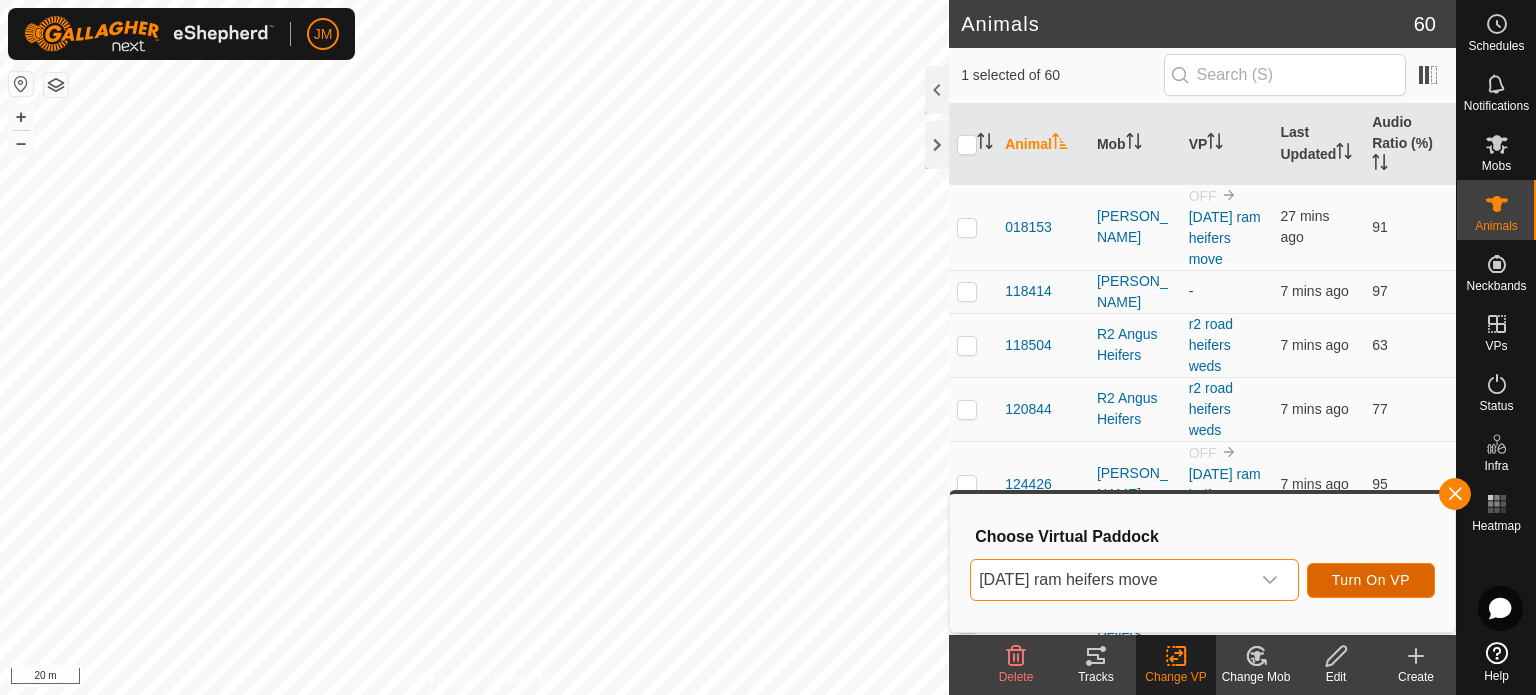 click on "Turn On VP" at bounding box center [1371, 580] 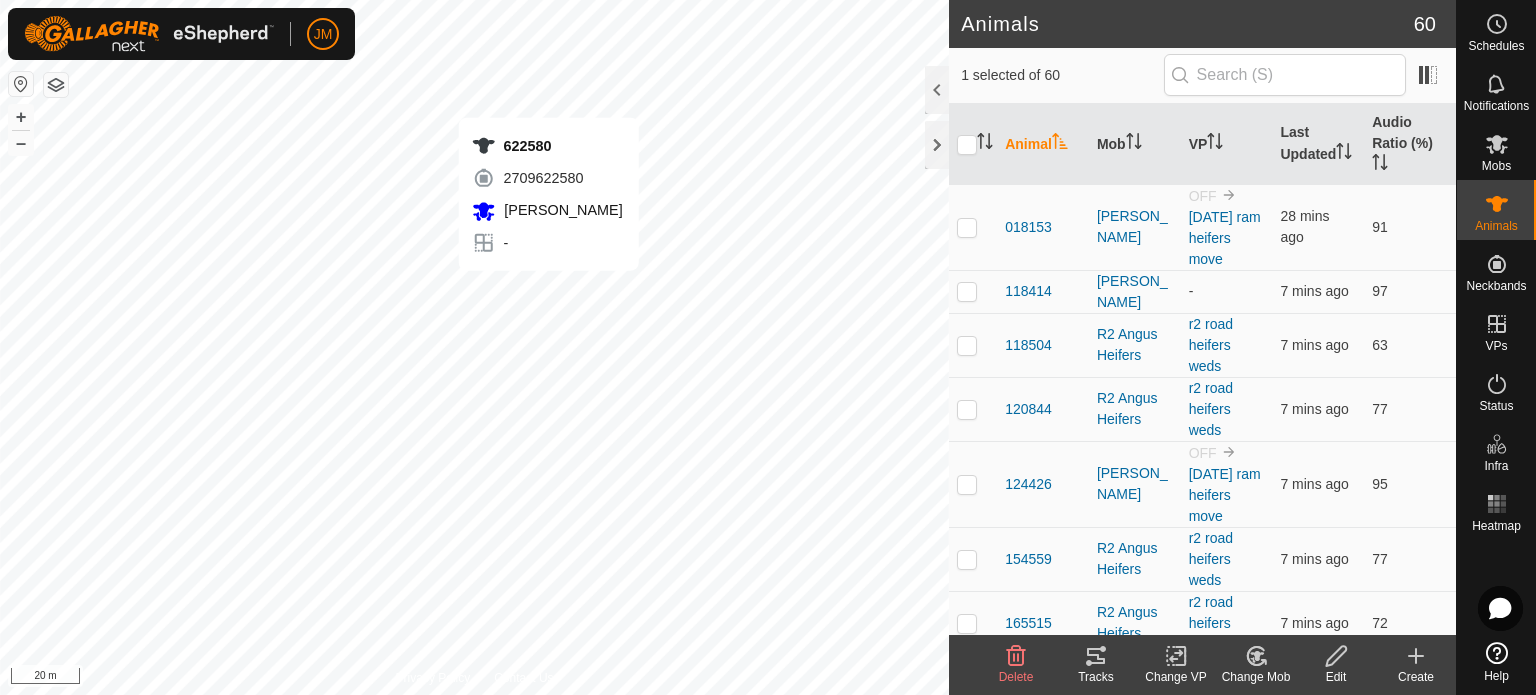 click 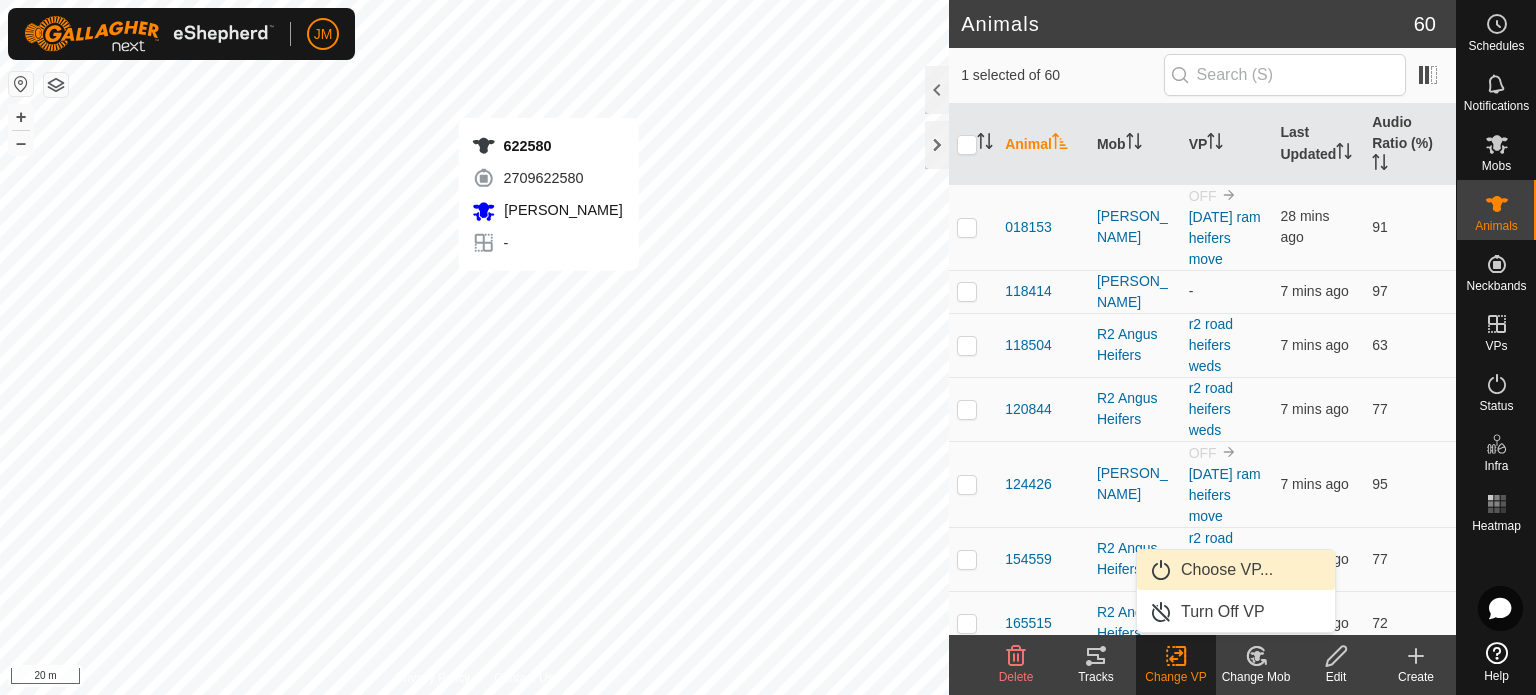 click on "Choose VP..." at bounding box center (1236, 570) 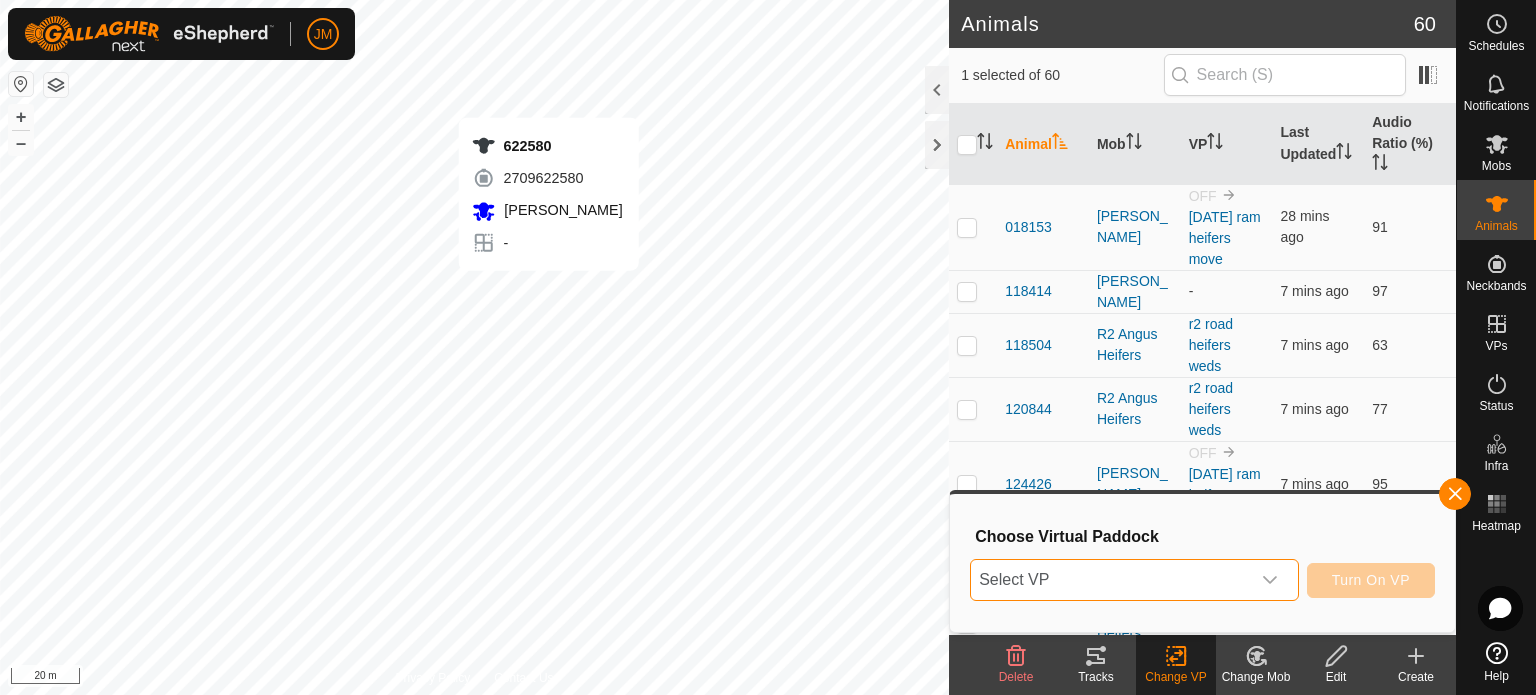 click on "Select VP" at bounding box center [1110, 580] 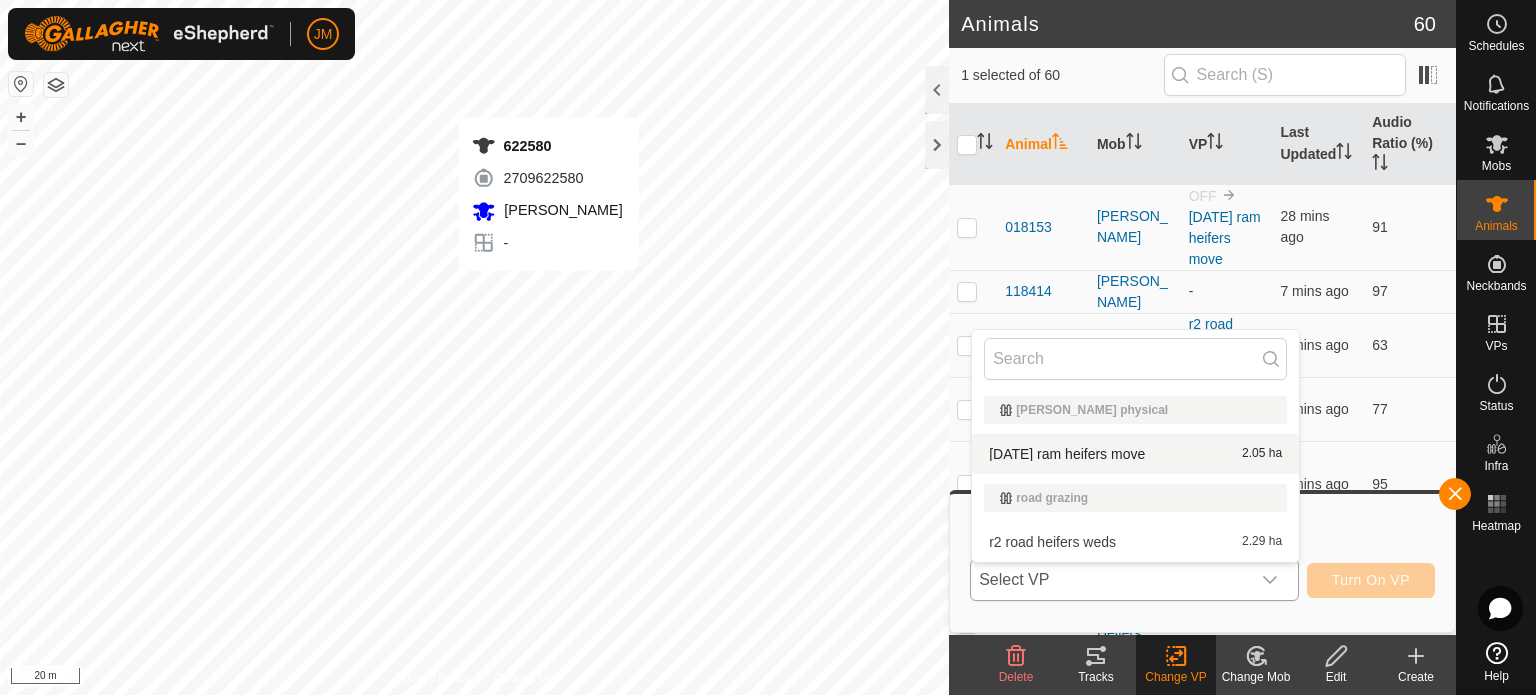 click on "[DATE] ram heifers move  2.05 ha" at bounding box center [1135, 454] 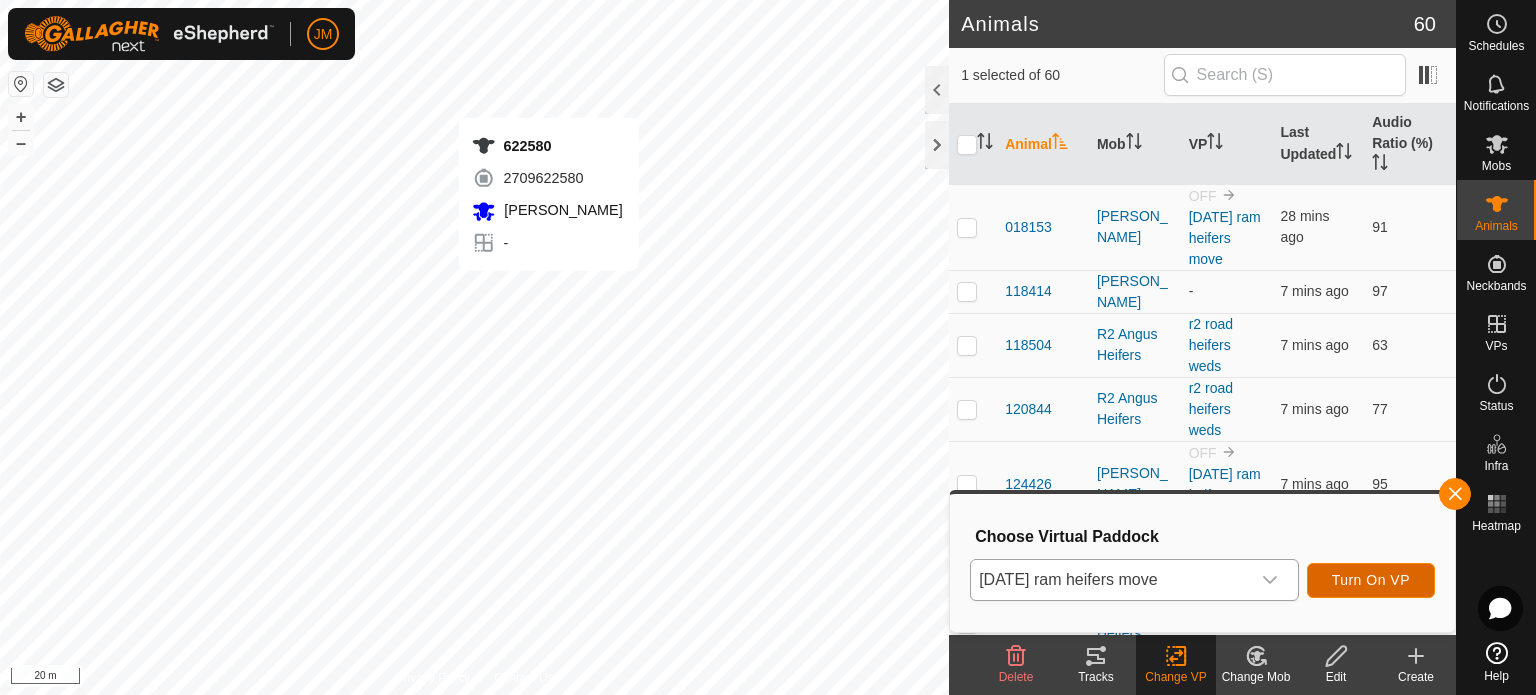 click on "Turn On VP" at bounding box center (1371, 580) 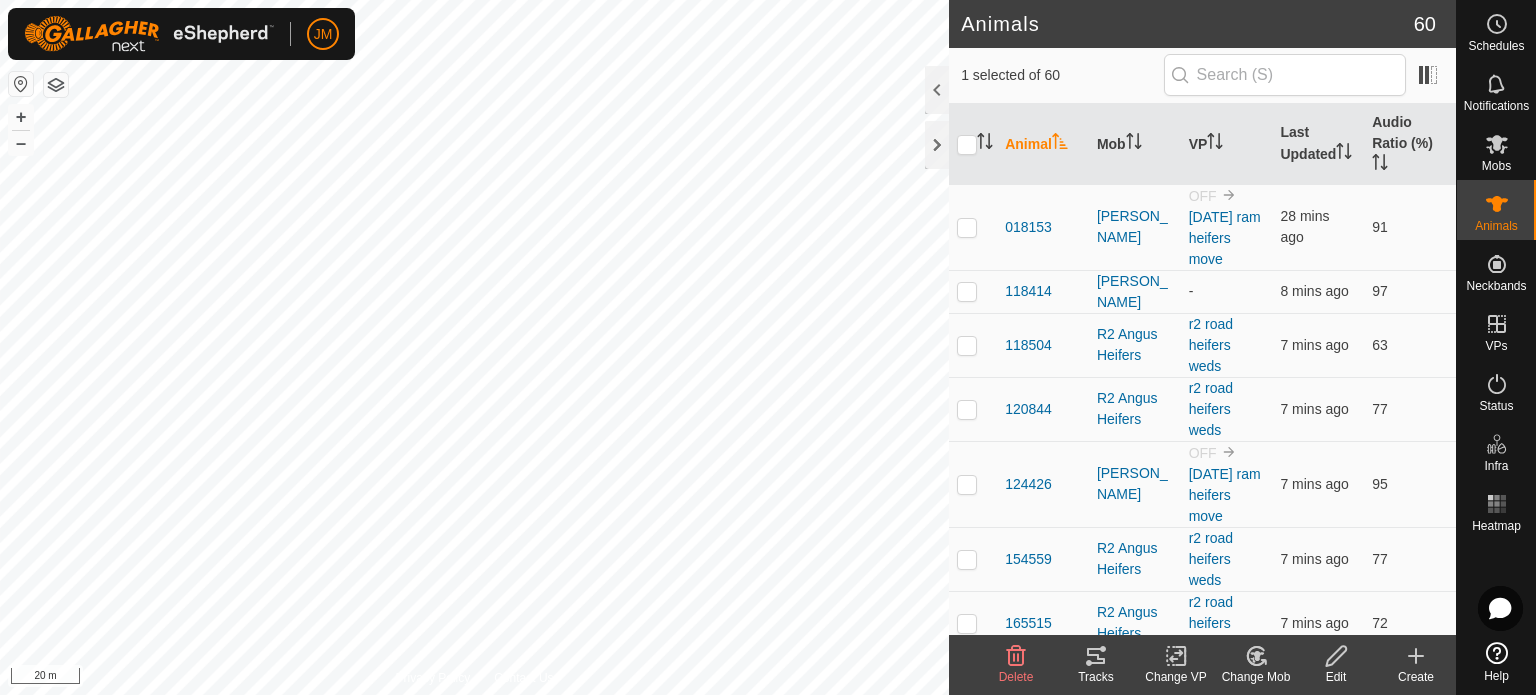 click 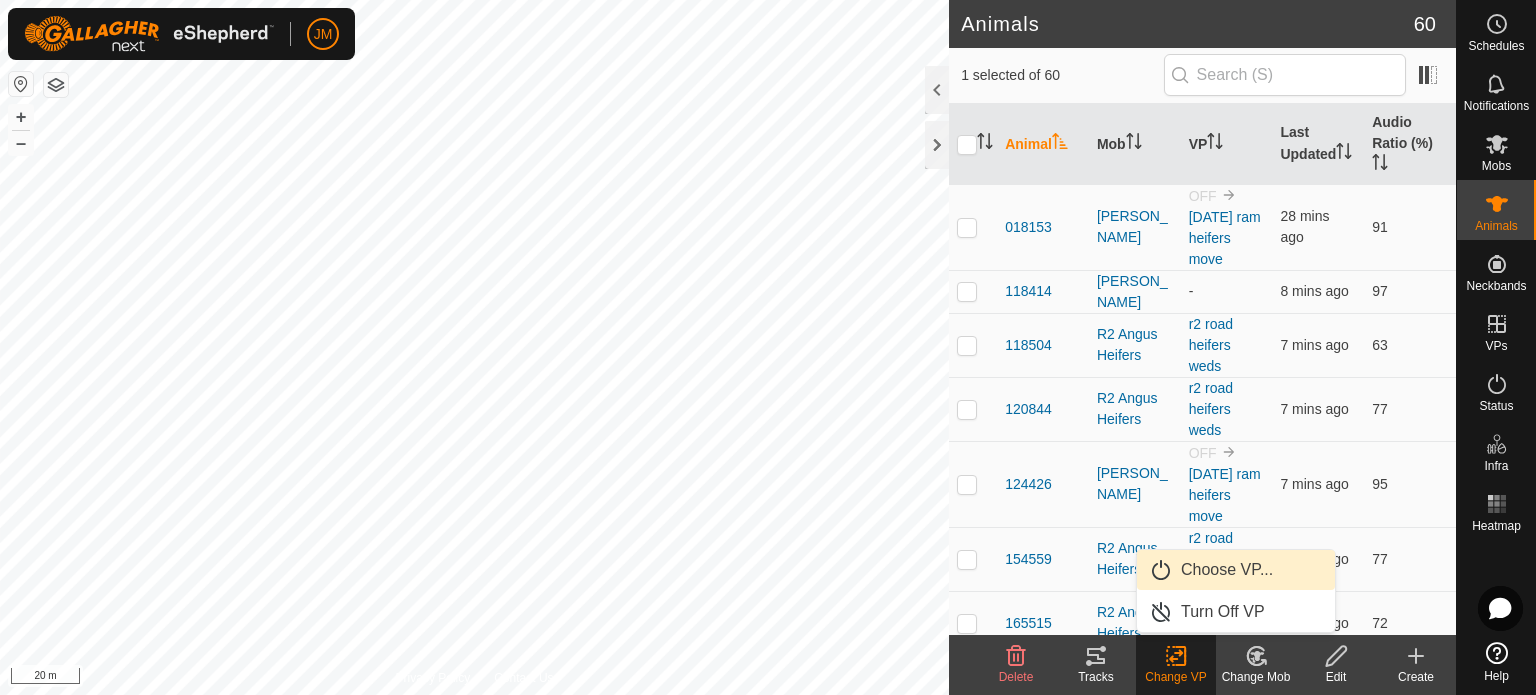 click on "Choose VP..." at bounding box center [1236, 570] 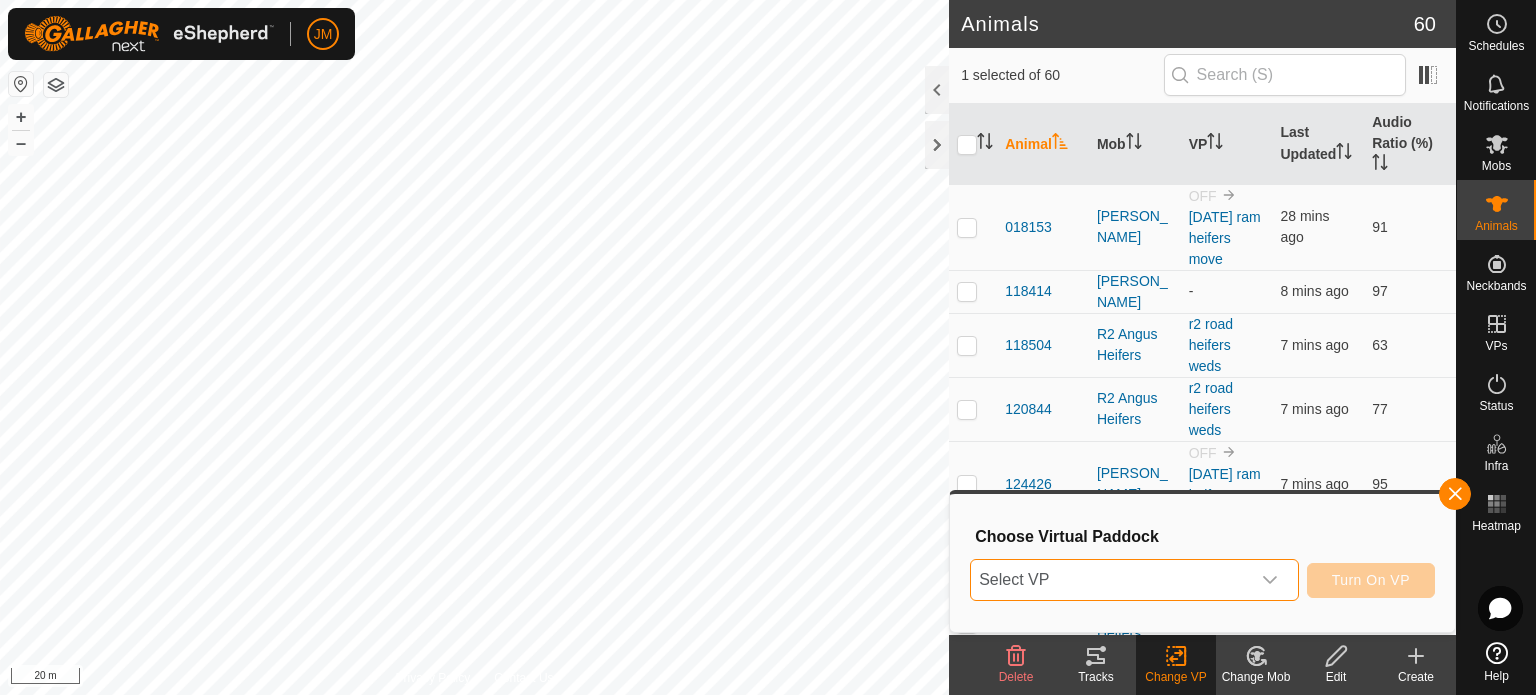 click on "Select VP" at bounding box center [1110, 580] 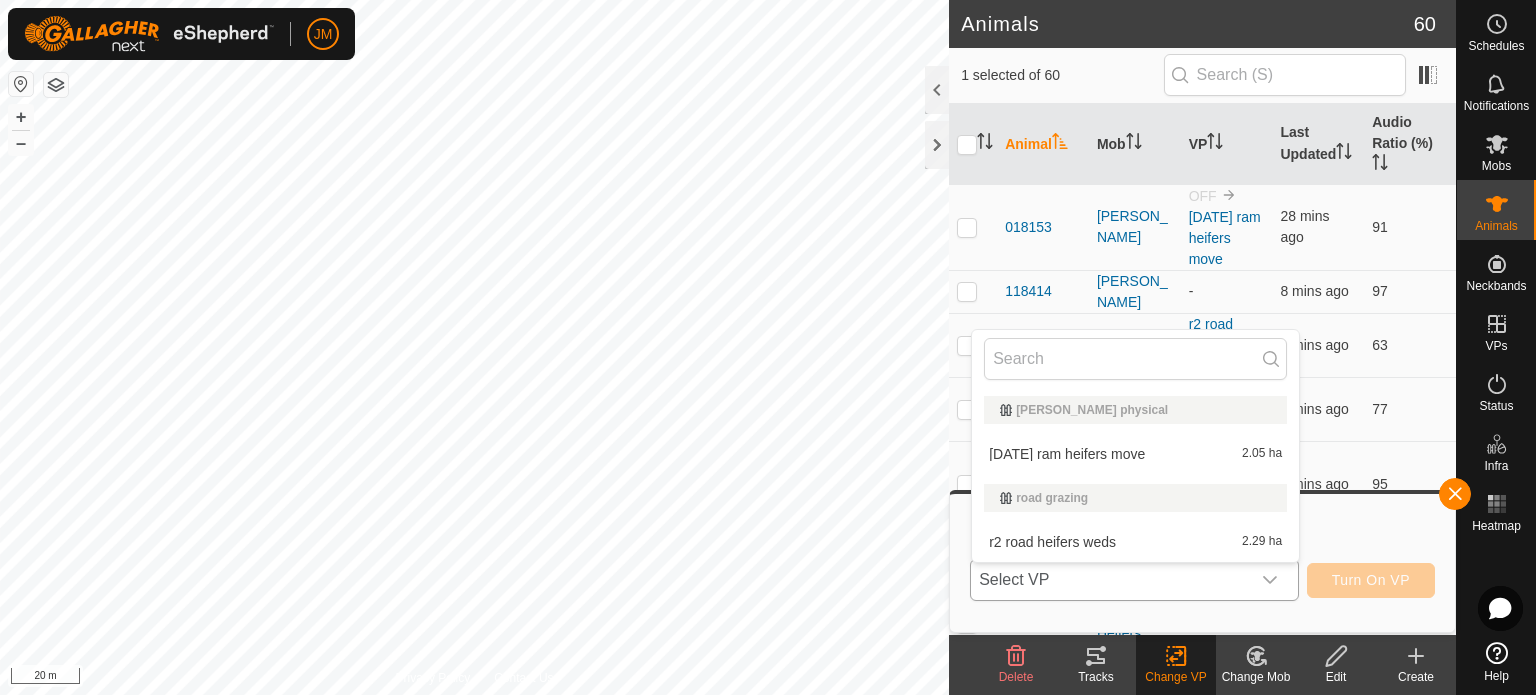 click on "[DATE] ram heifers move  2.05 ha" at bounding box center [1135, 454] 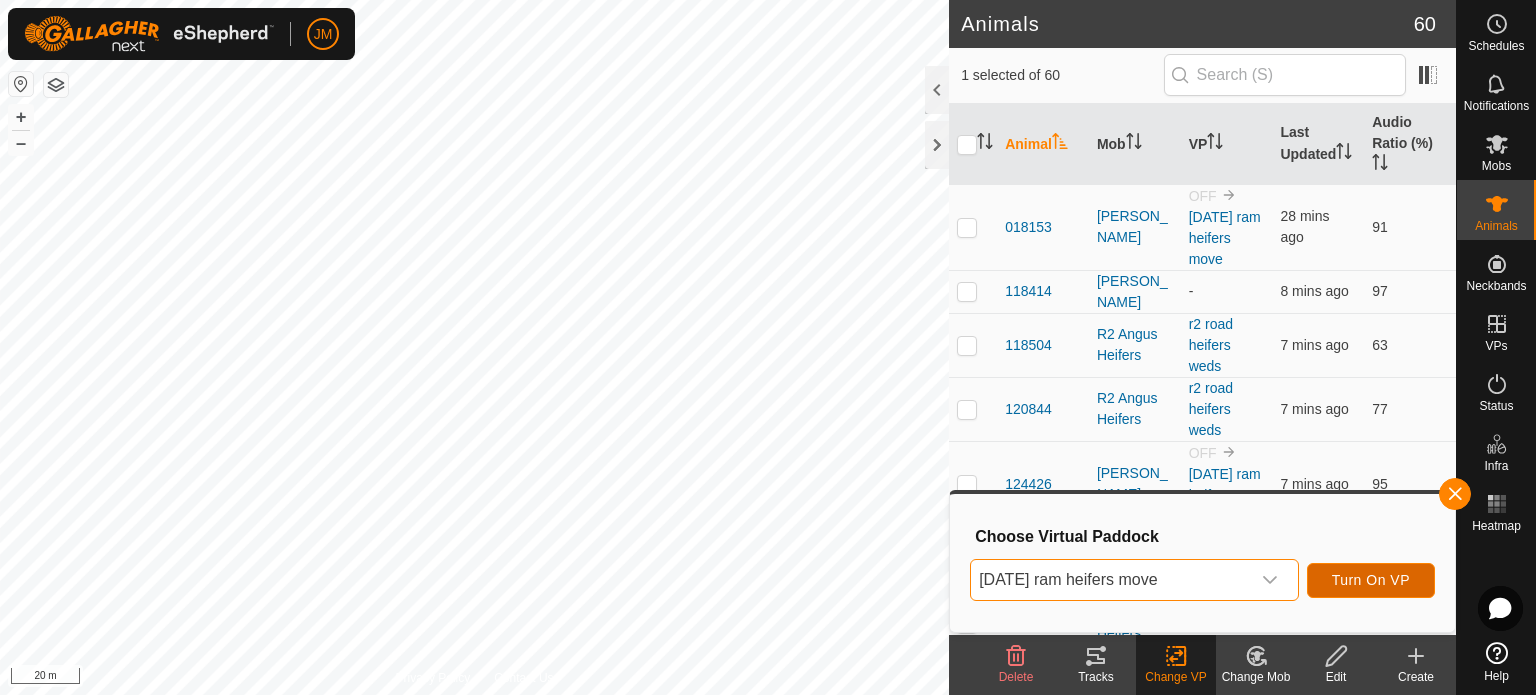 click on "Turn On VP" at bounding box center [1371, 580] 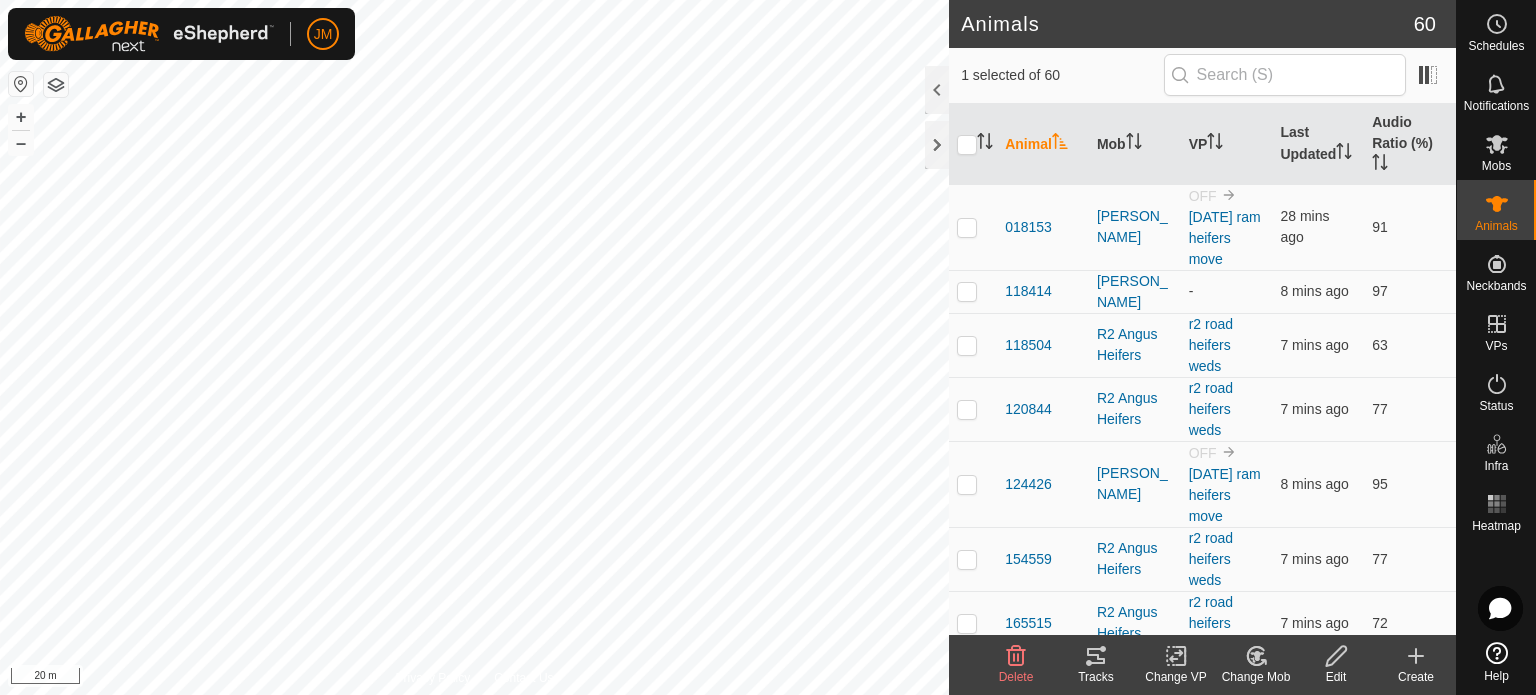 click 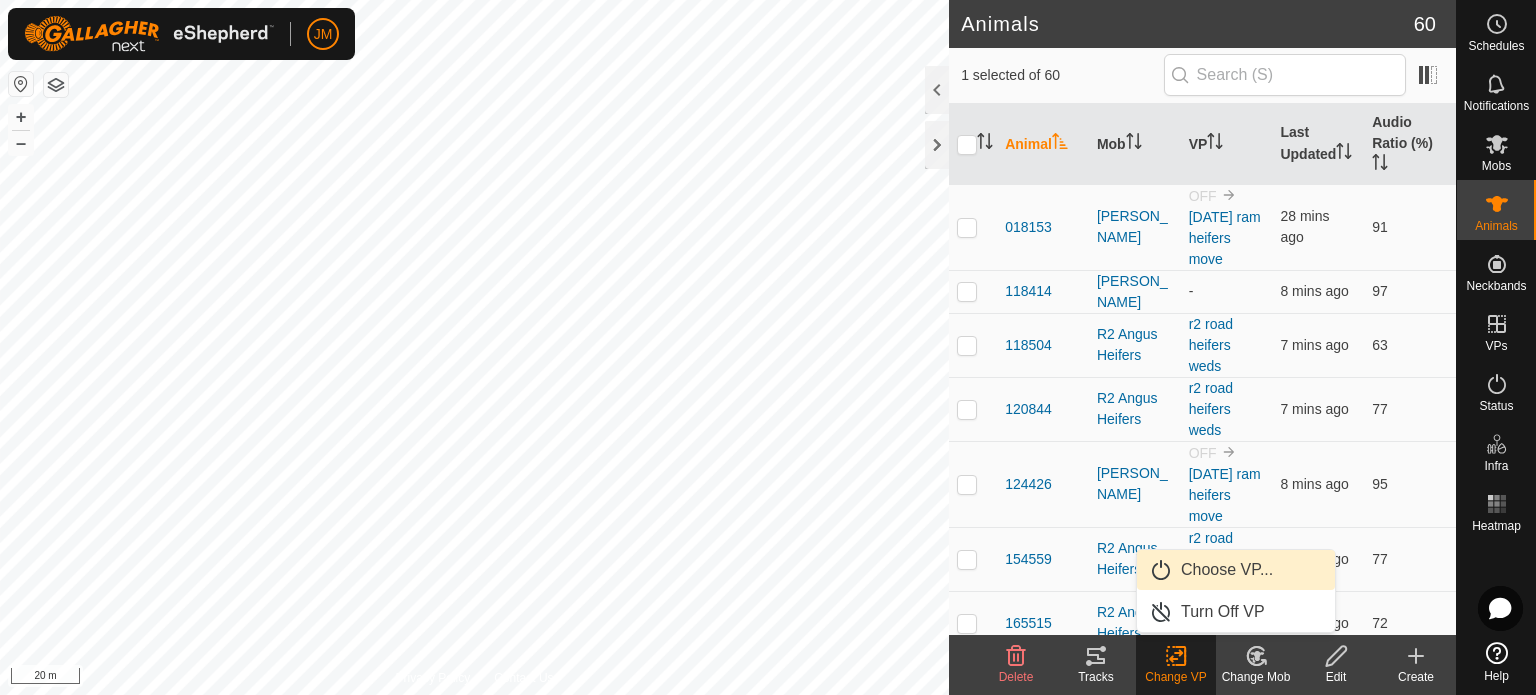 click on "Choose VP..." at bounding box center (1236, 570) 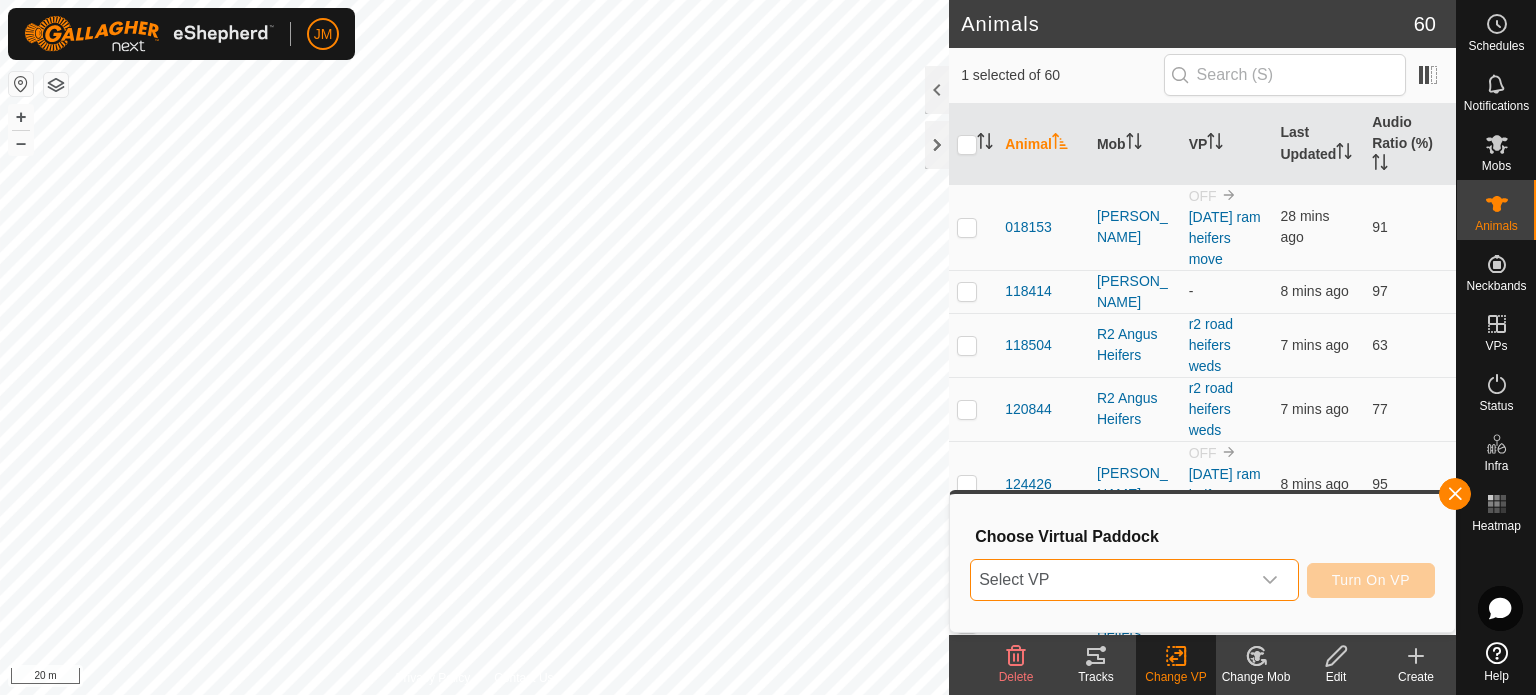 click on "Select VP" at bounding box center [1110, 580] 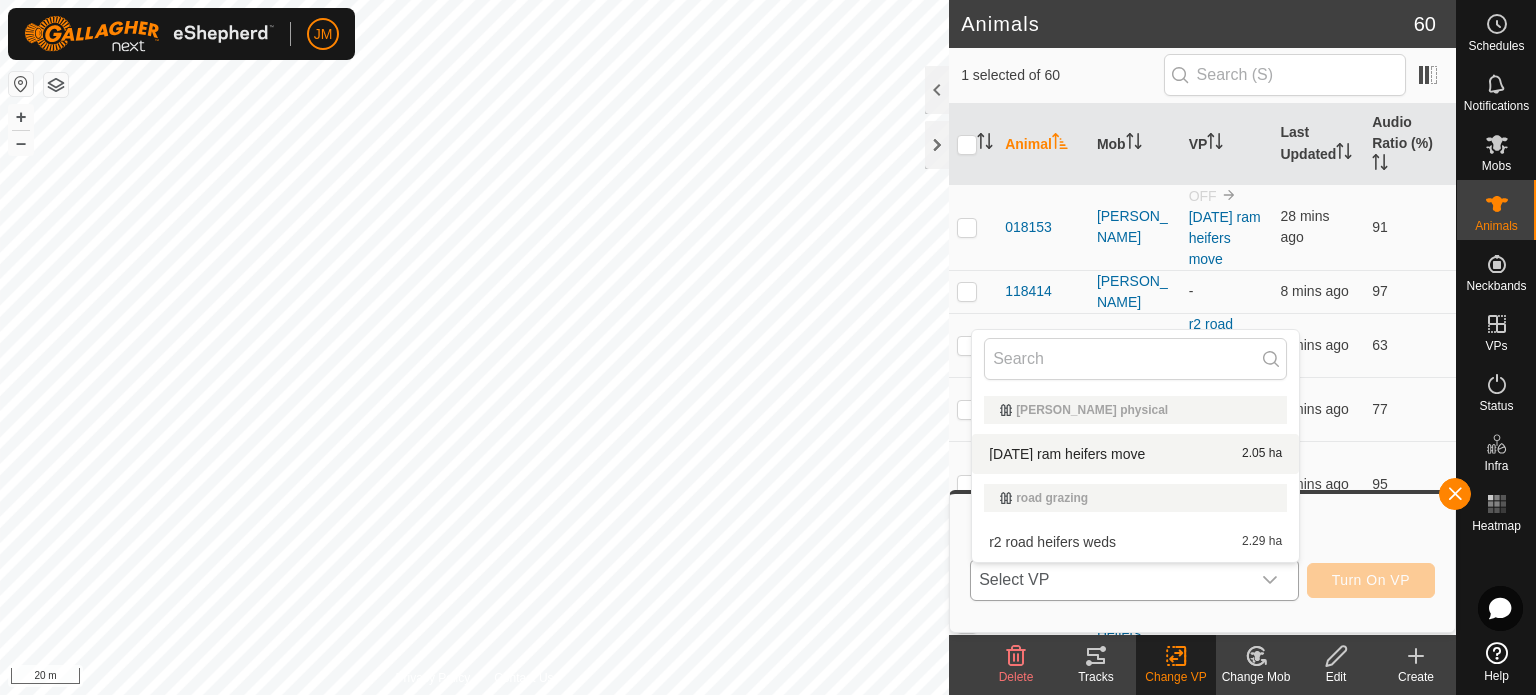 click on "[DATE] ram heifers move  2.05 ha" at bounding box center (1135, 454) 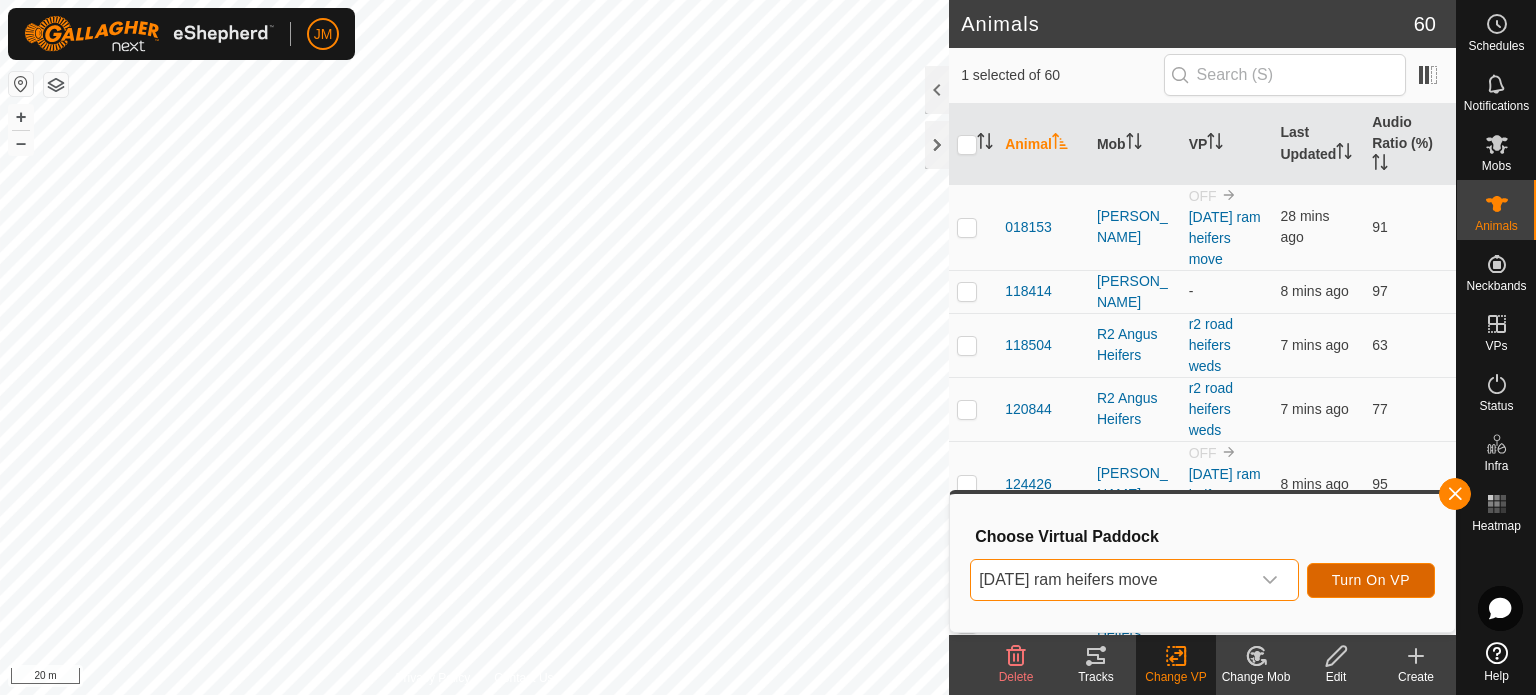 click on "Turn On VP" at bounding box center [1371, 580] 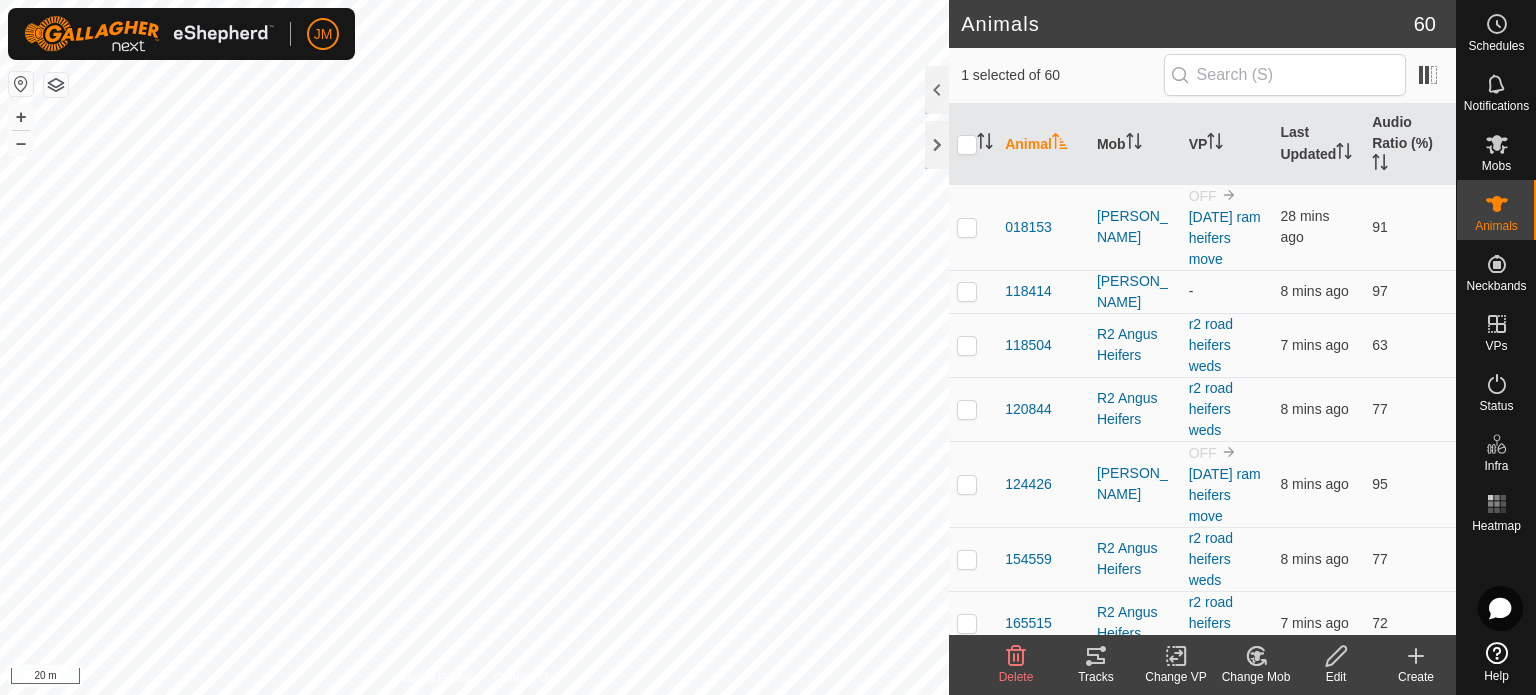click 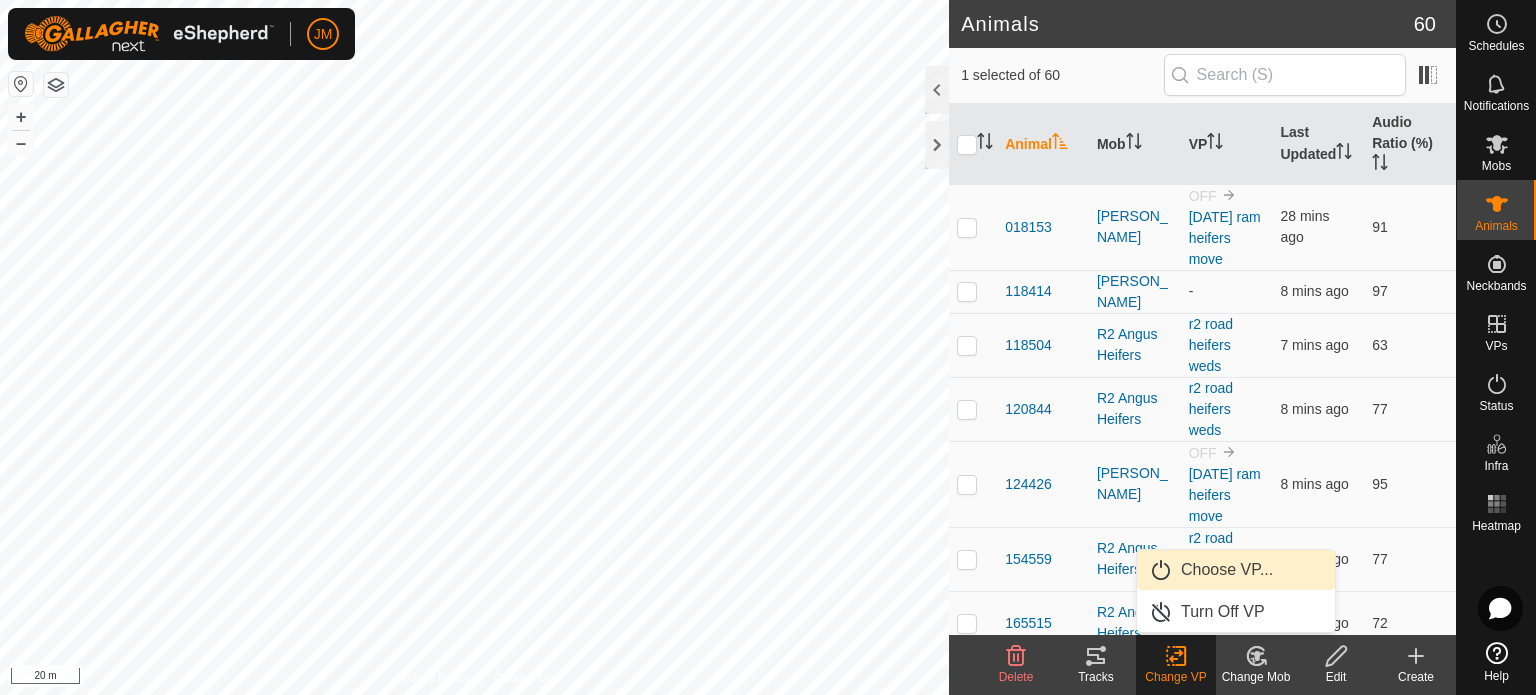 click on "Choose VP..." at bounding box center [1236, 570] 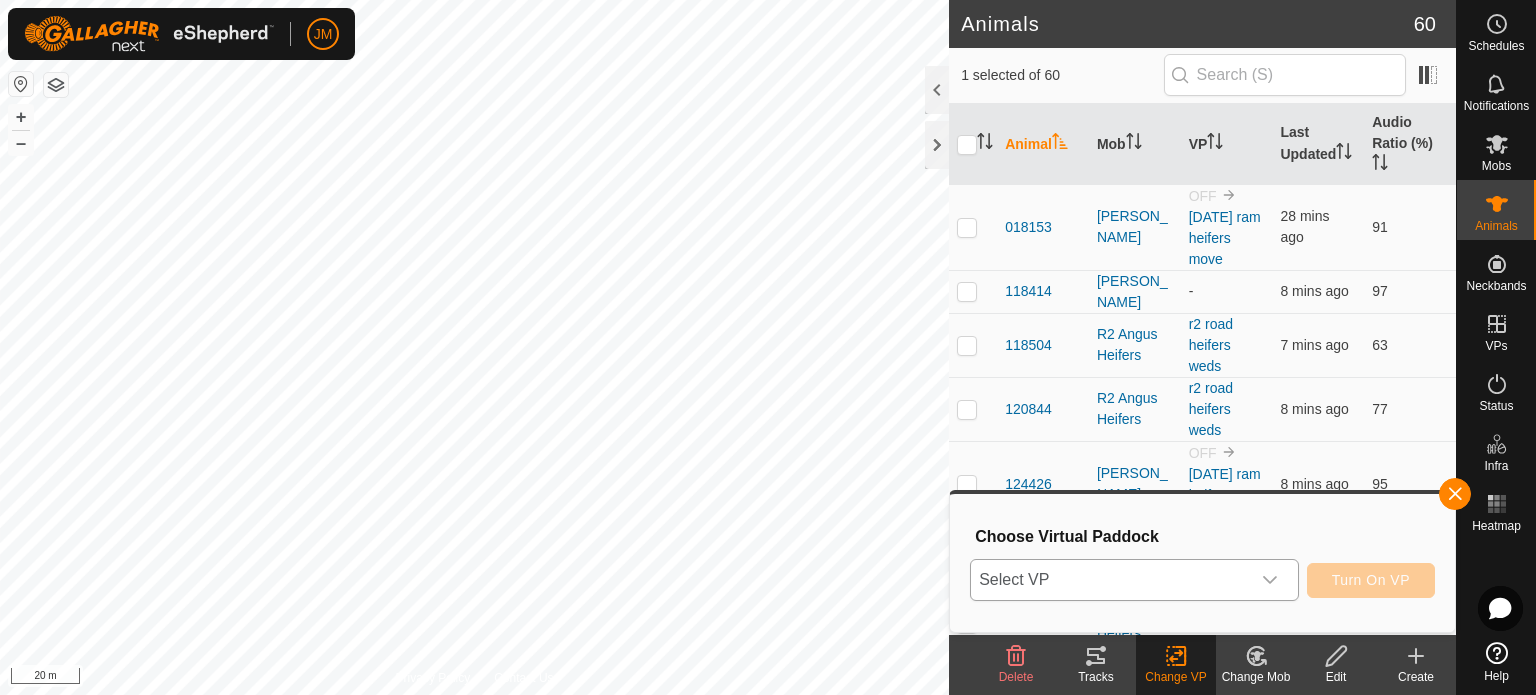 click at bounding box center [1270, 580] 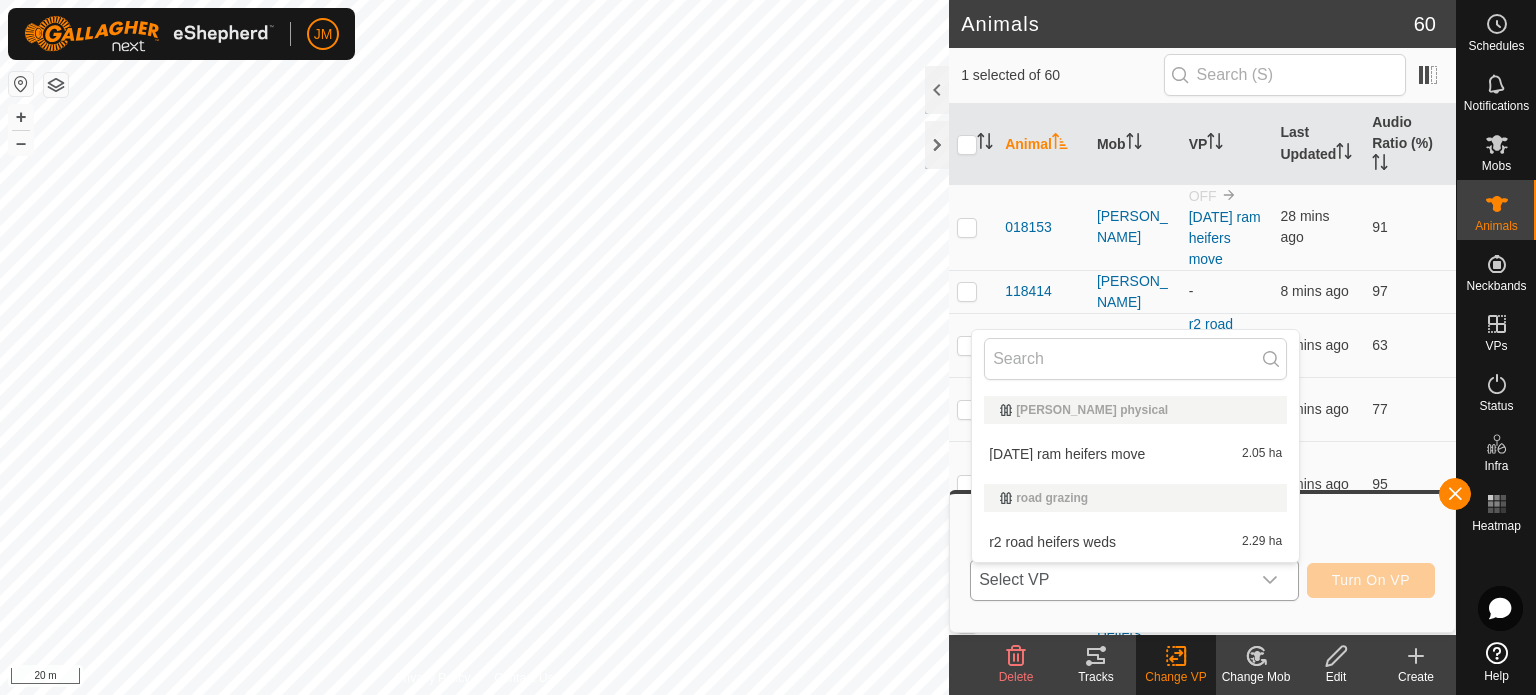 click on "[DATE] ram heifers move  2.05 ha" at bounding box center [1135, 454] 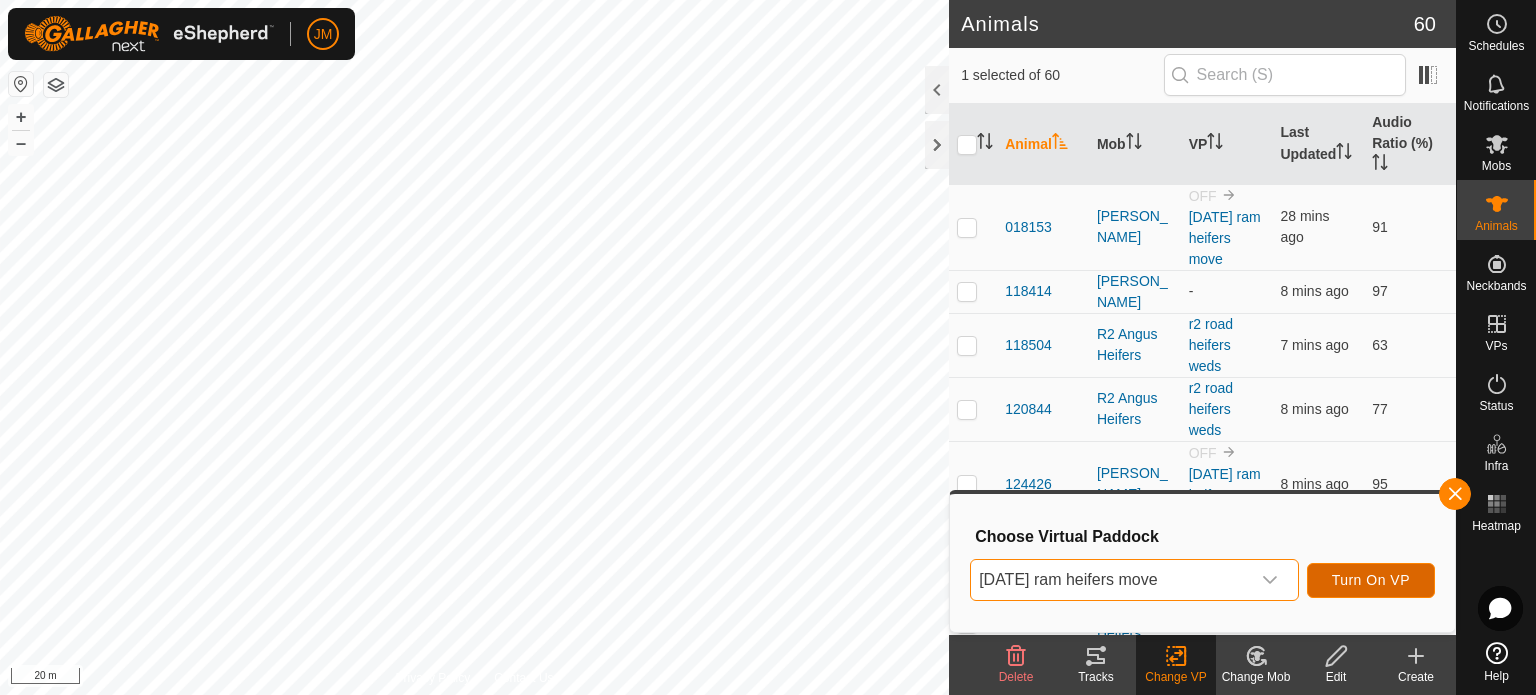 click on "Turn On VP" at bounding box center [1371, 580] 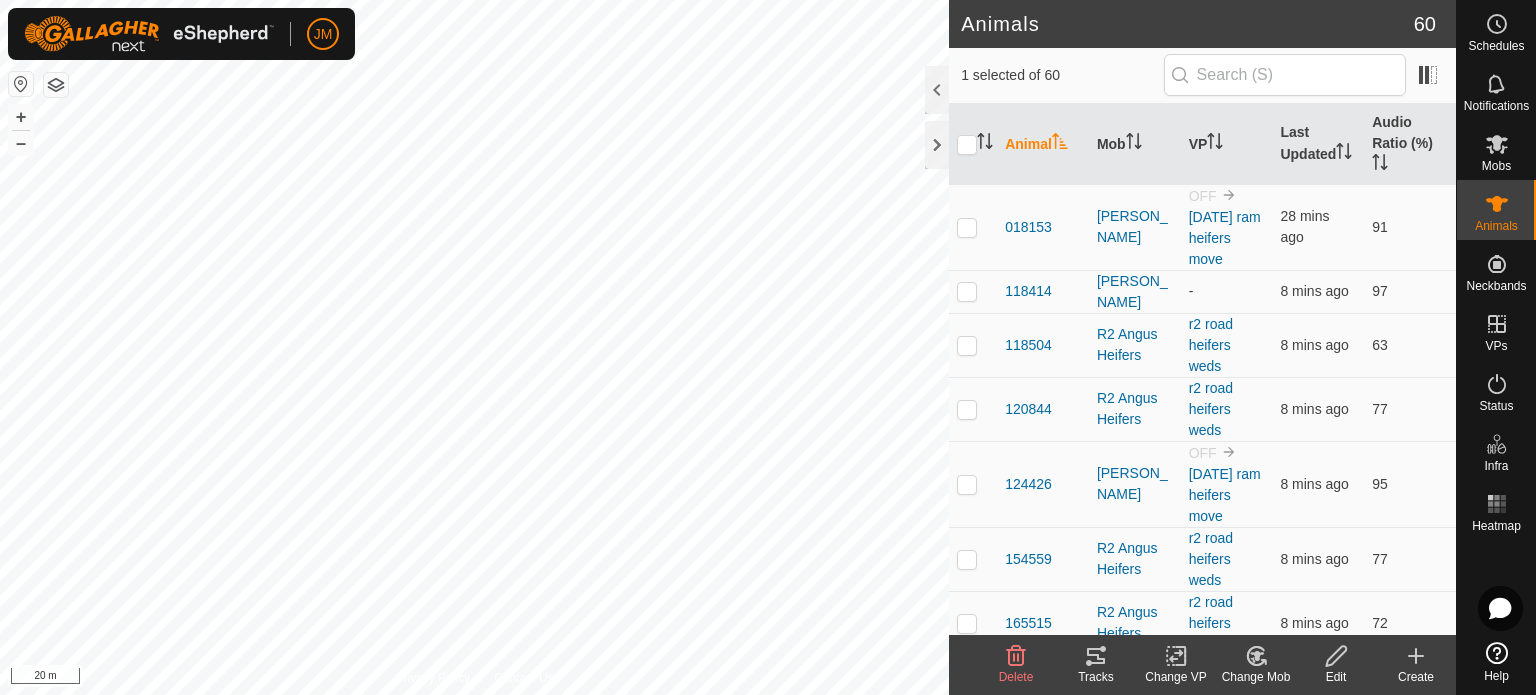 click 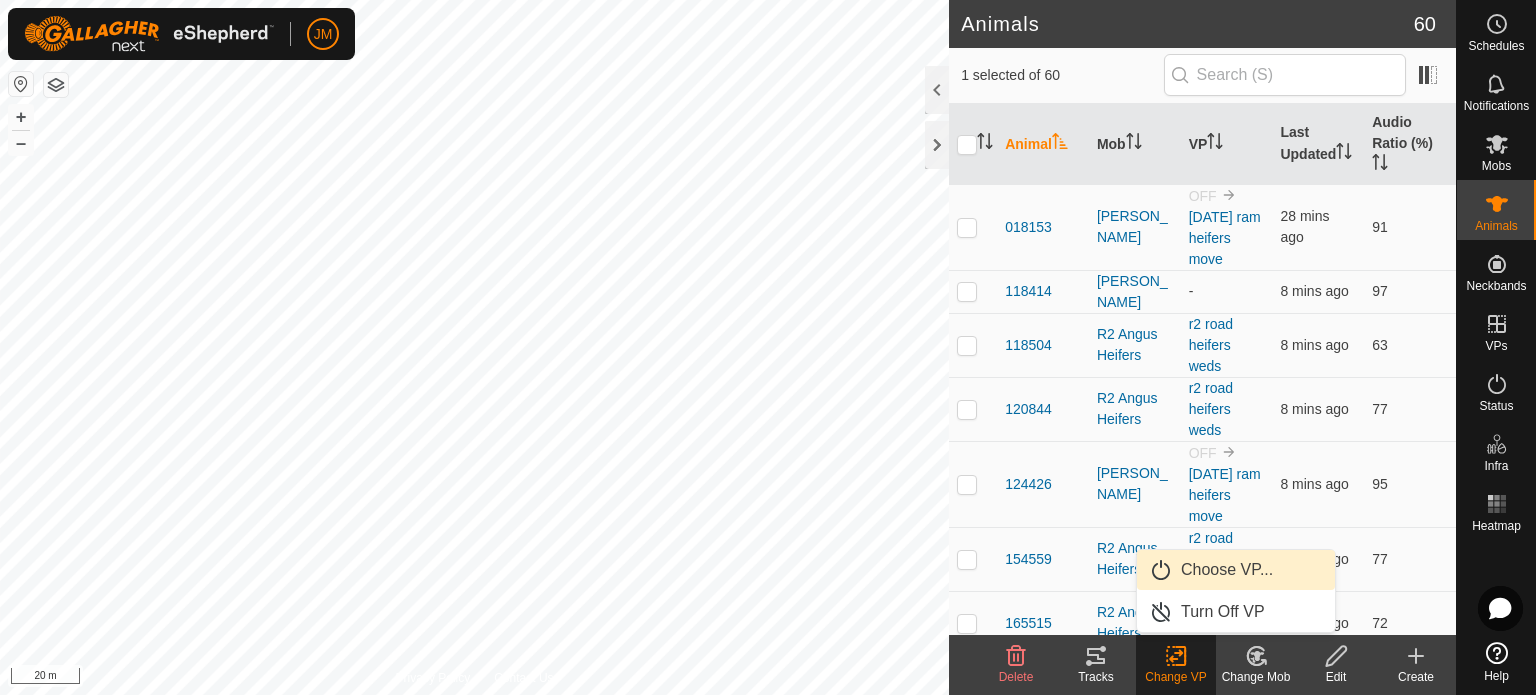 click on "Choose VP..." at bounding box center [1236, 570] 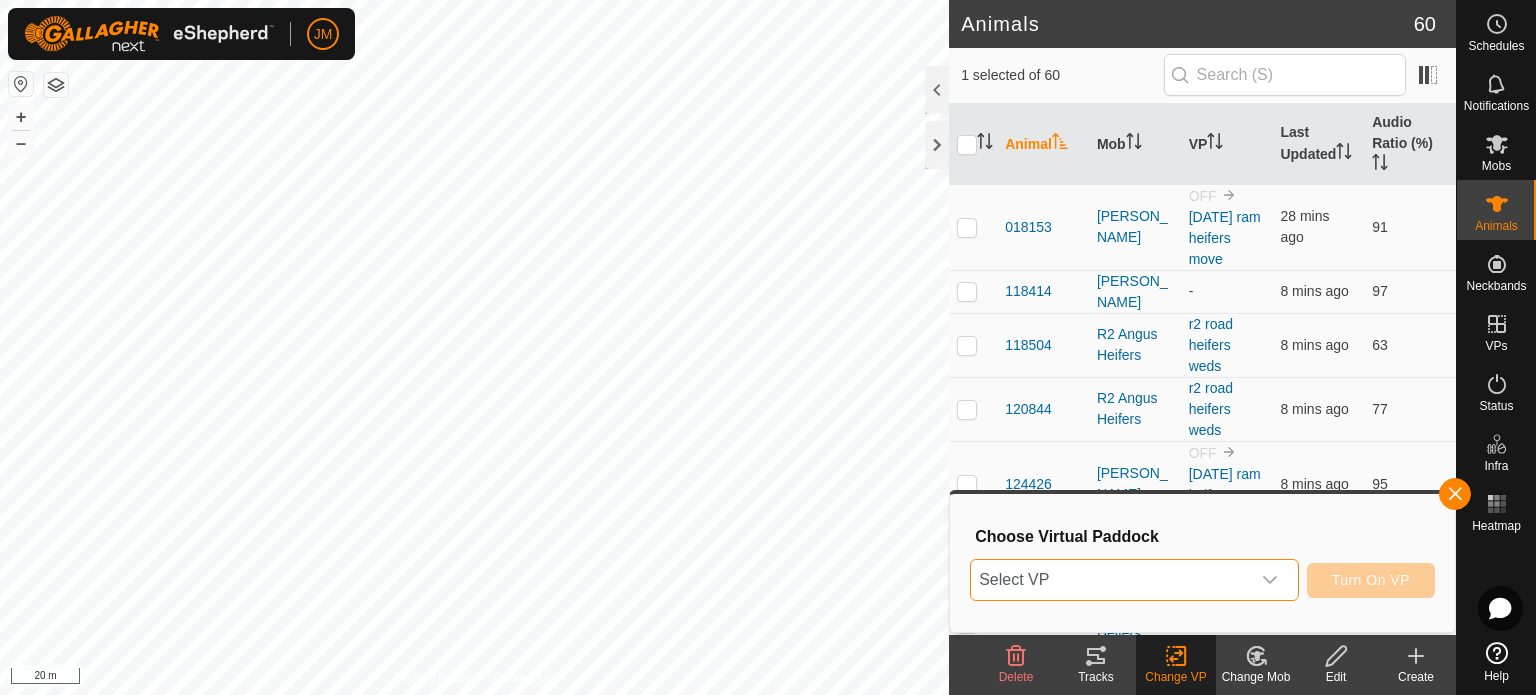 click on "Select VP" at bounding box center (1110, 580) 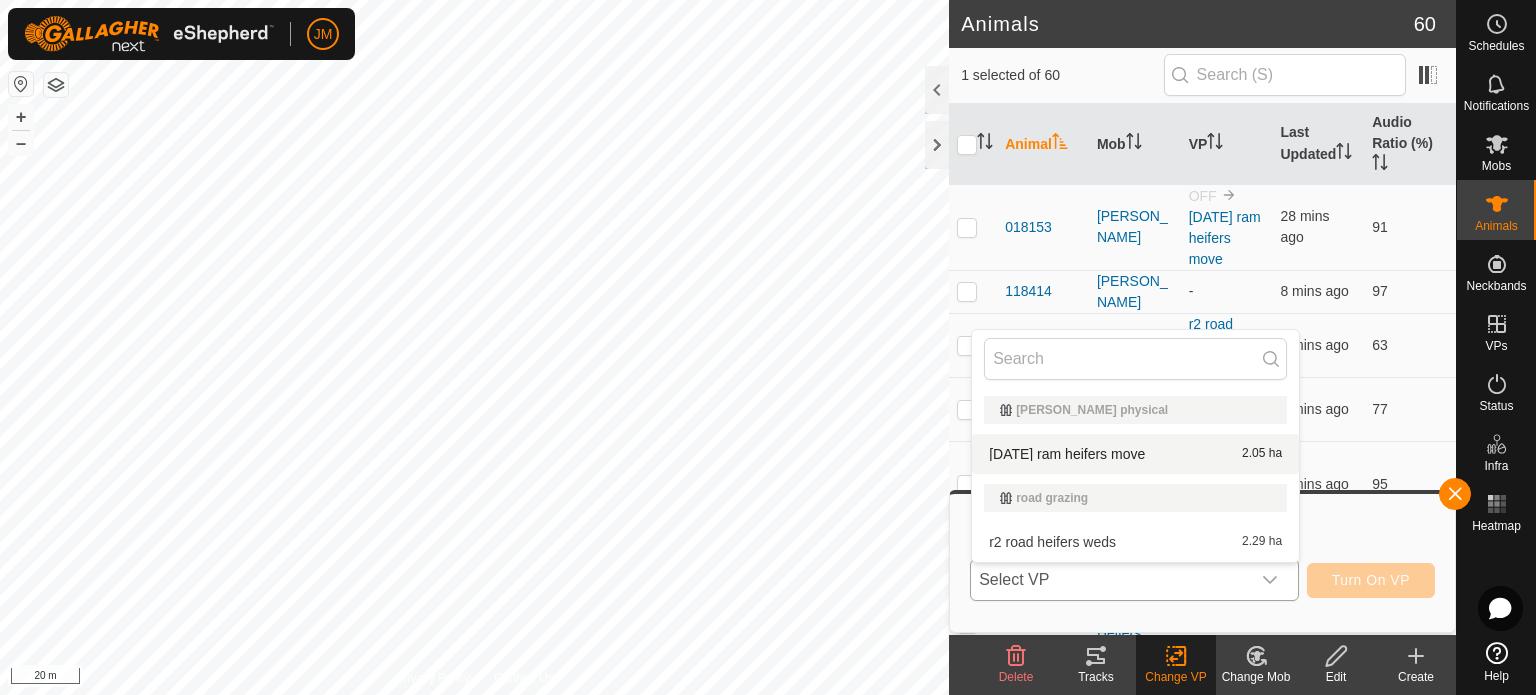 click on "[DATE] ram heifers move  2.05 ha" at bounding box center (1135, 454) 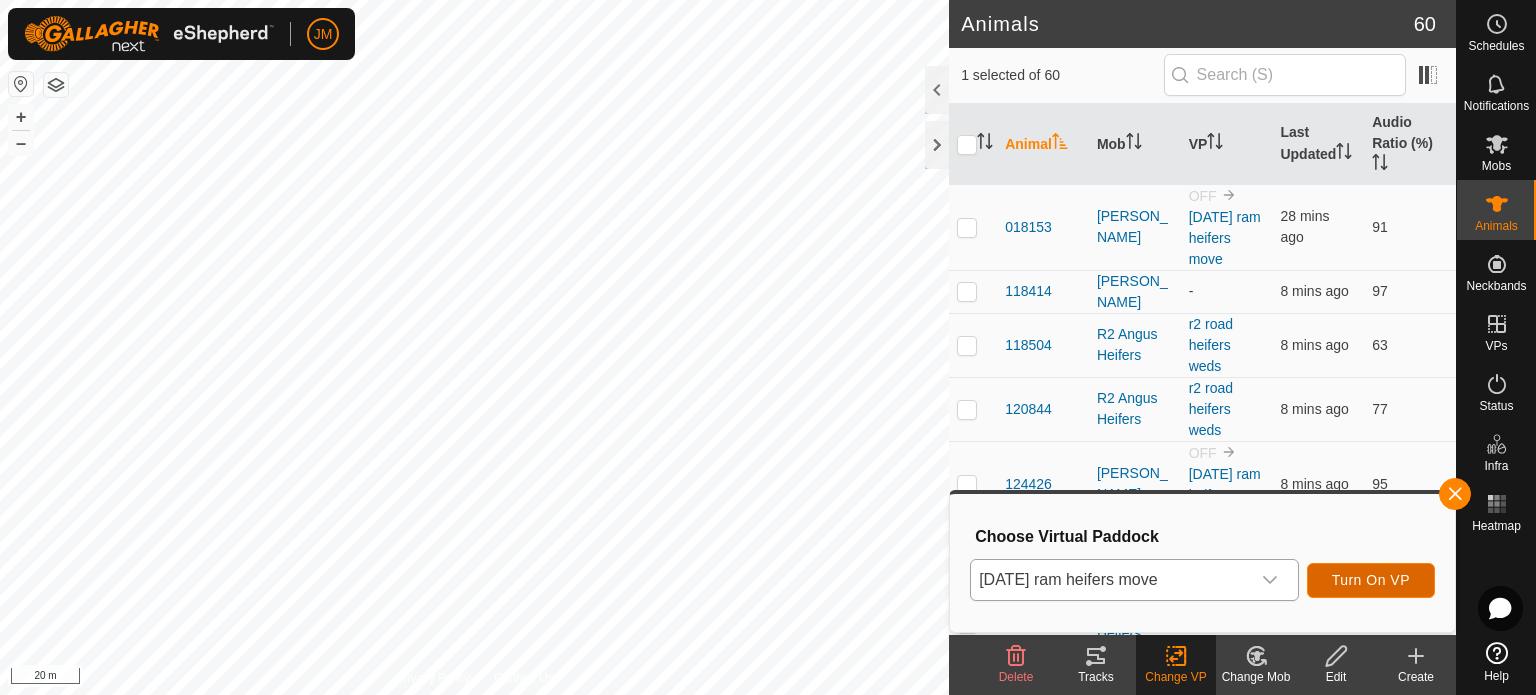 click on "Turn On VP" at bounding box center [1371, 580] 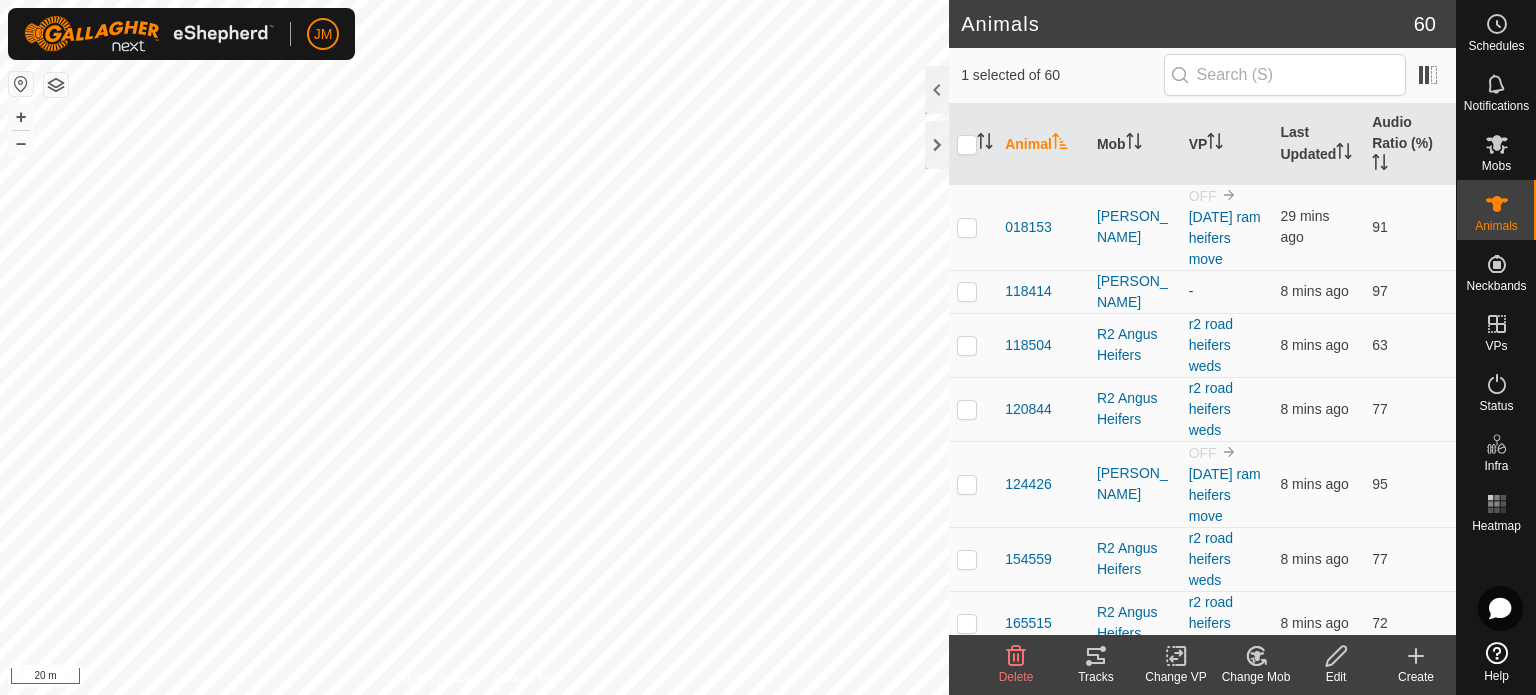 click 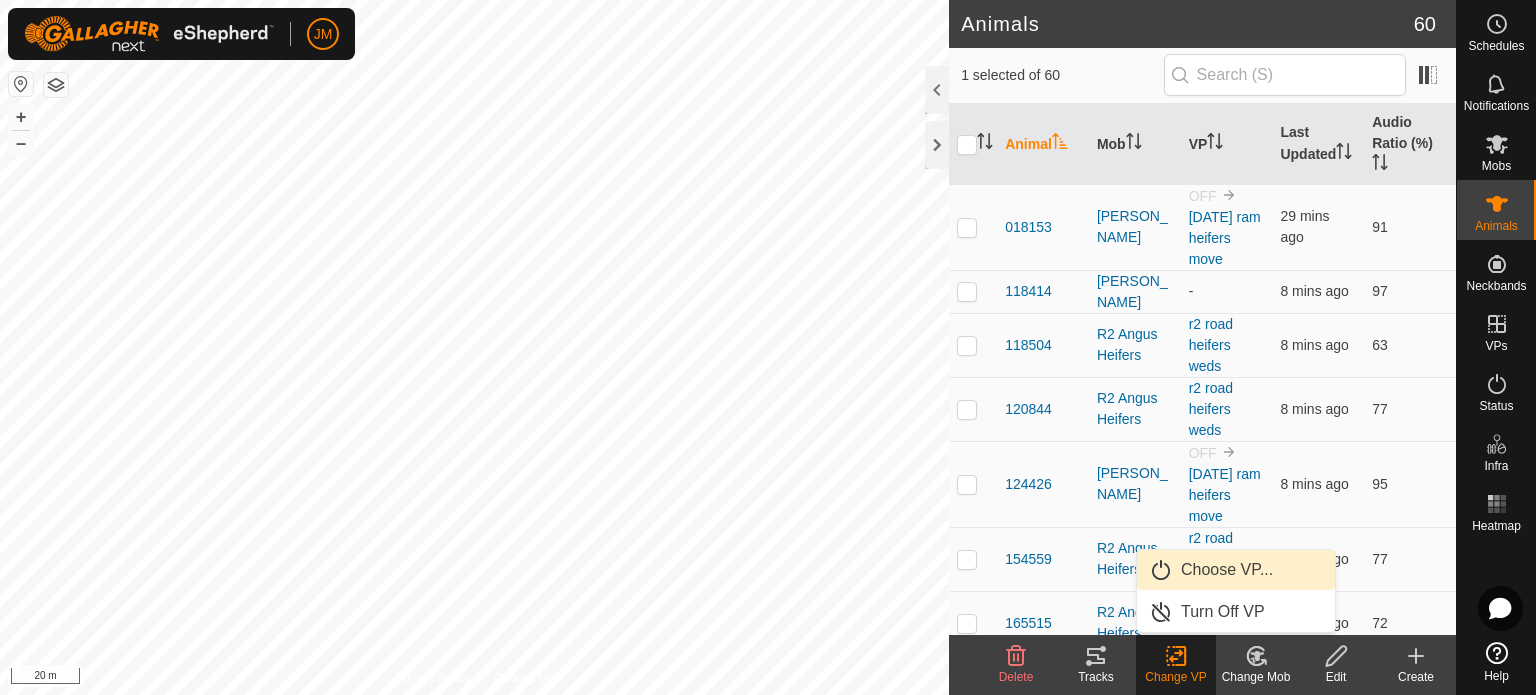 click on "Choose VP..." at bounding box center [1236, 570] 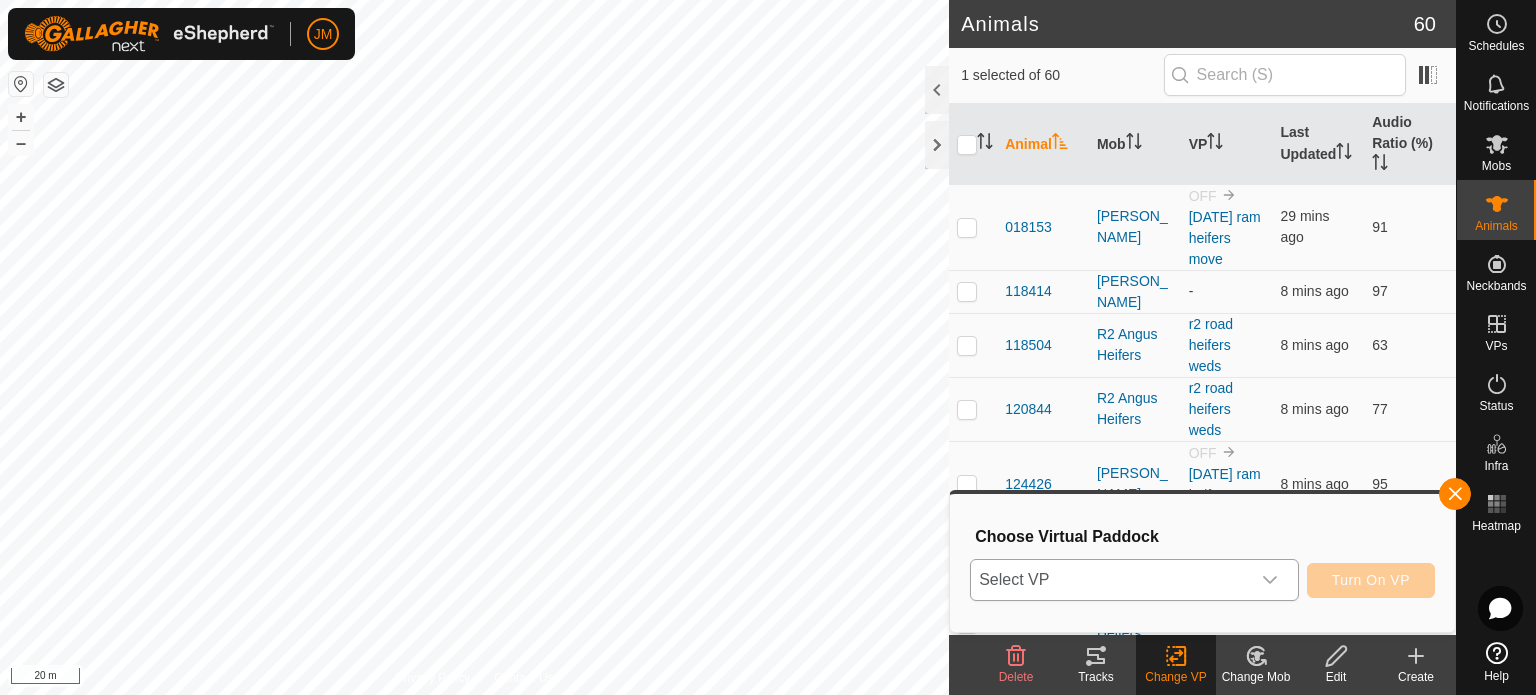 click on "Select VP" at bounding box center (1110, 580) 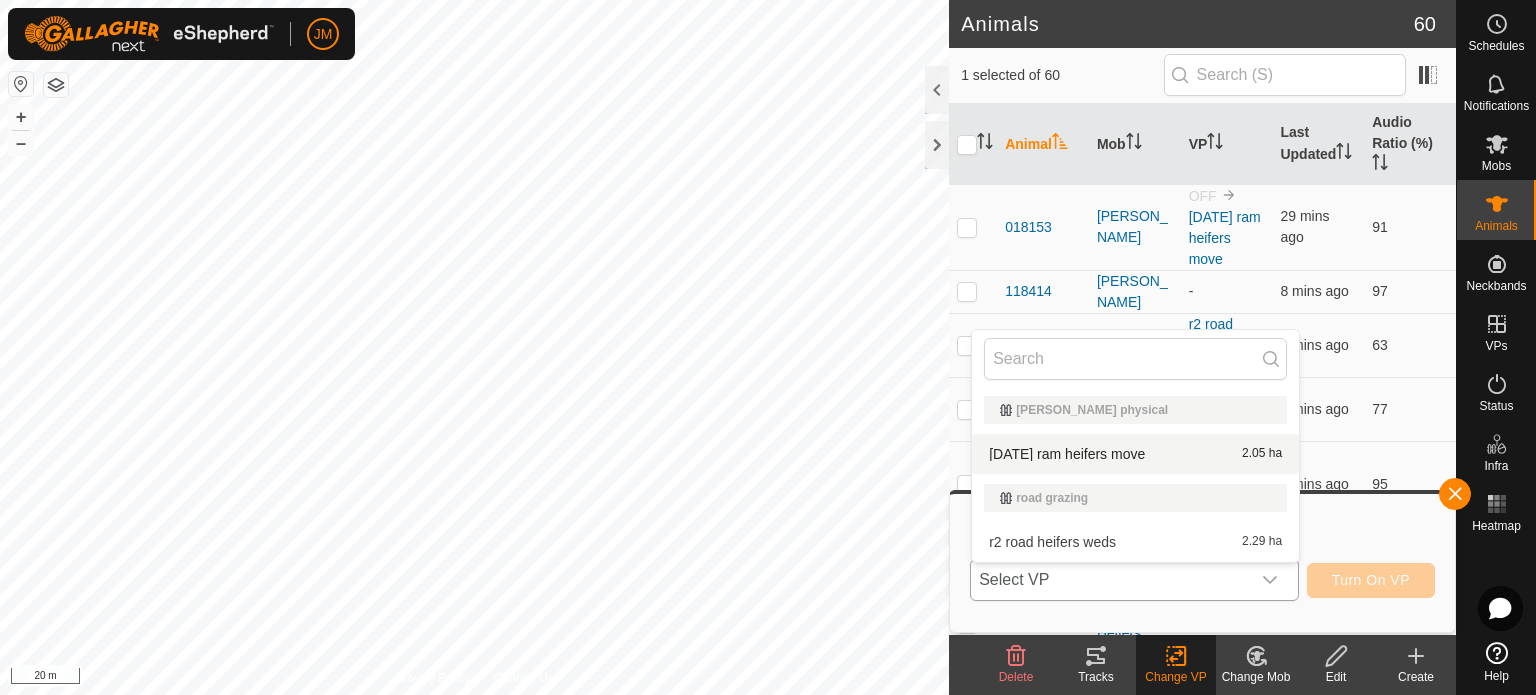 click on "[DATE] ram heifers move  2.05 ha" at bounding box center [1135, 454] 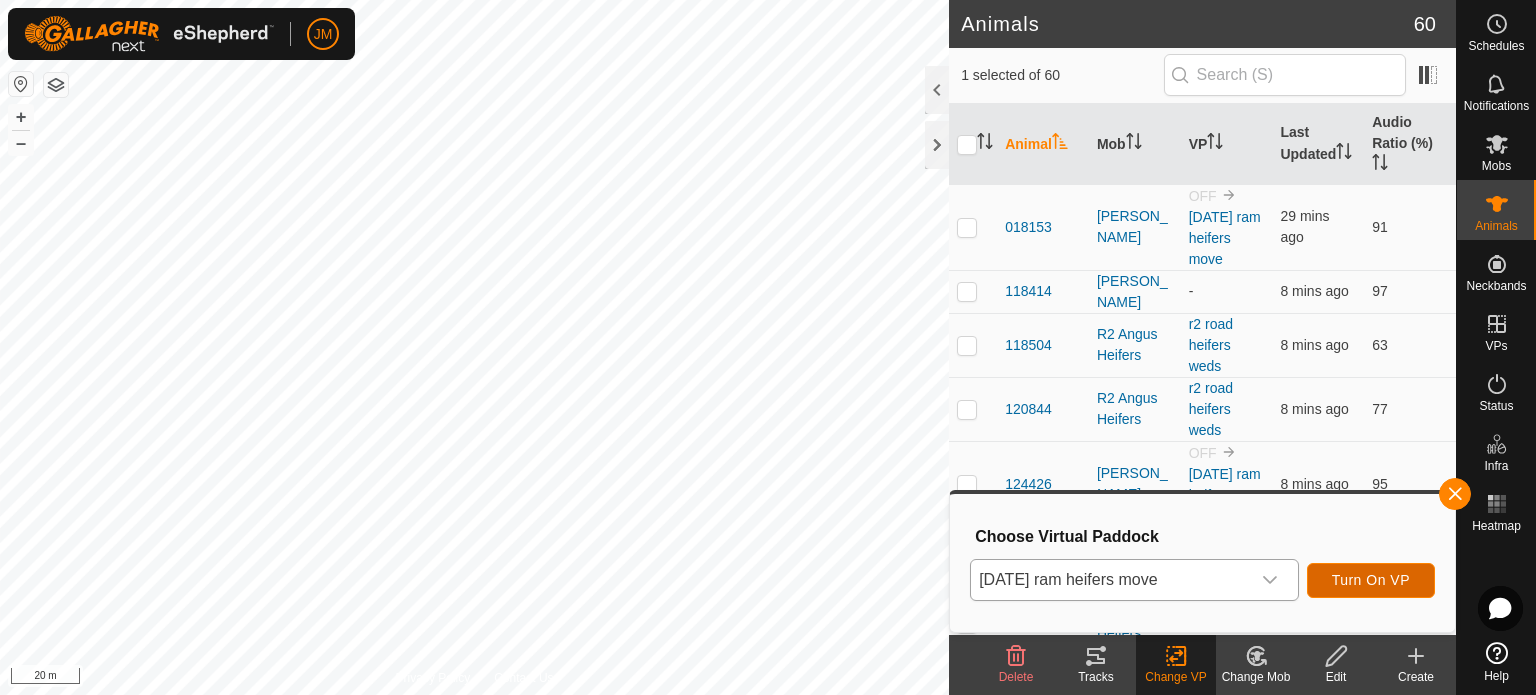 click on "Turn On VP" at bounding box center [1371, 580] 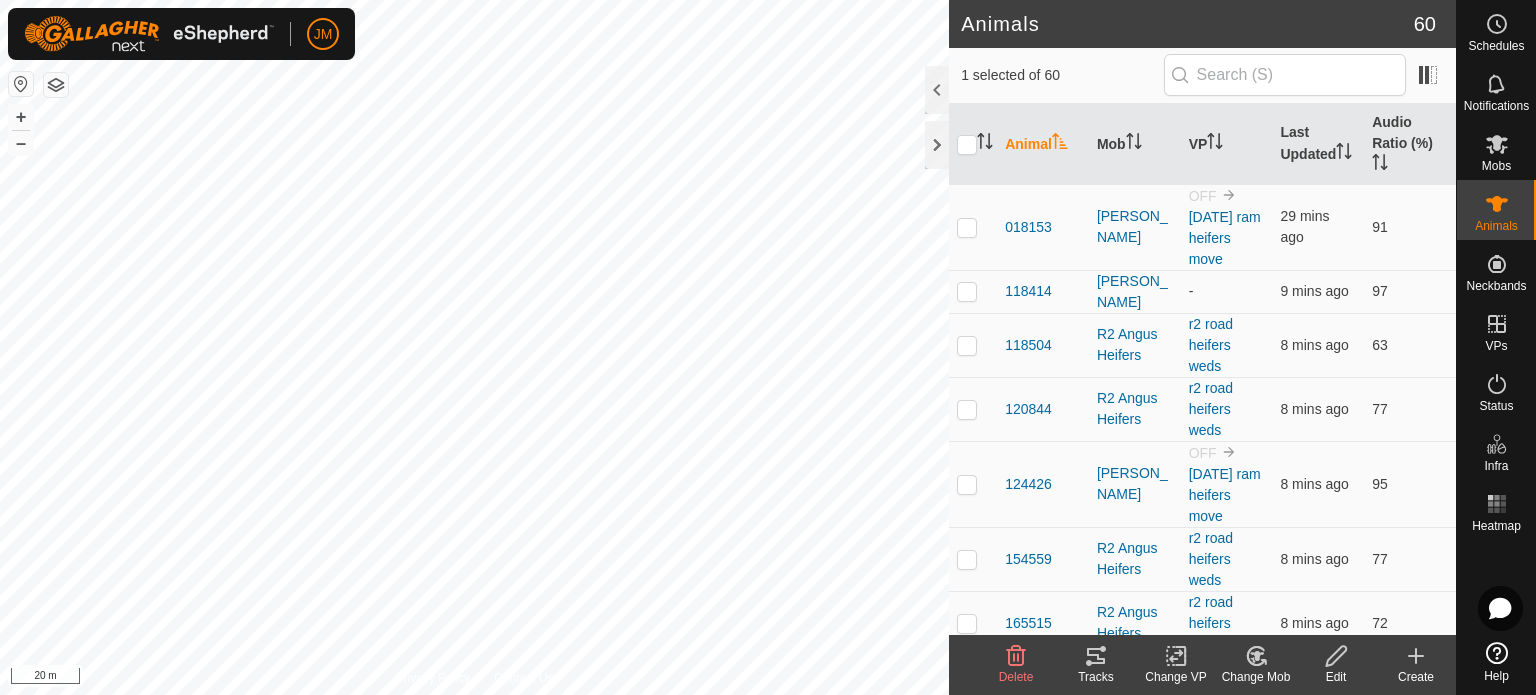 click 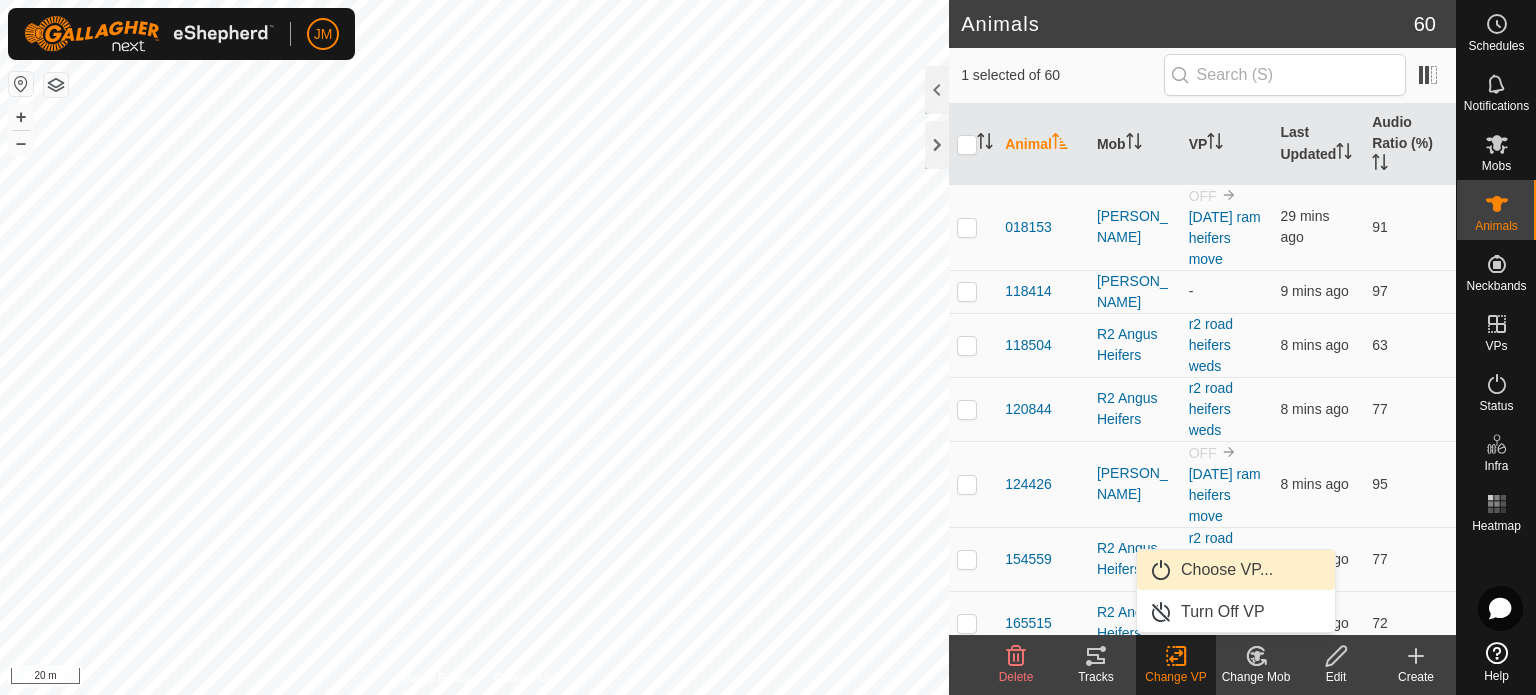 click on "Choose VP..." at bounding box center [1236, 570] 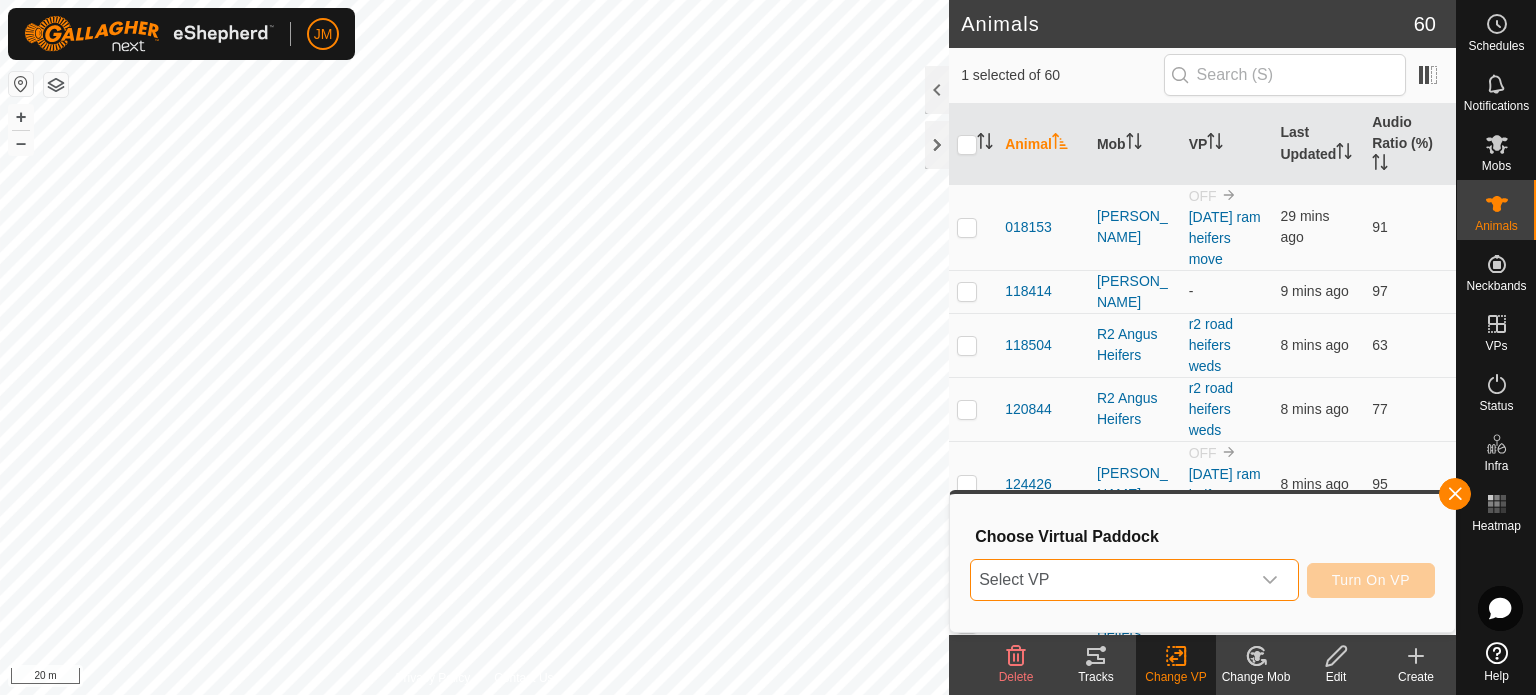 click on "Select VP" at bounding box center (1110, 580) 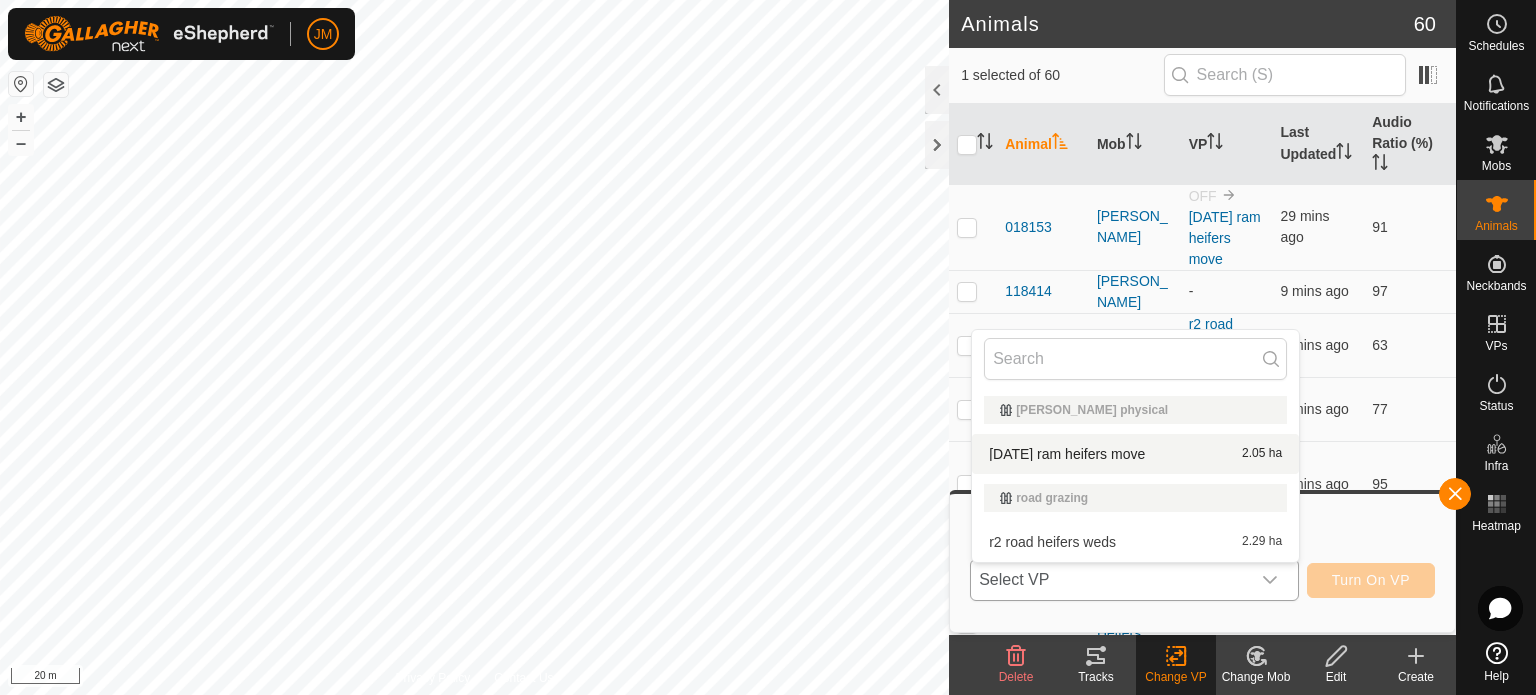 click on "[DATE] ram heifers move  2.05 ha" at bounding box center [1135, 454] 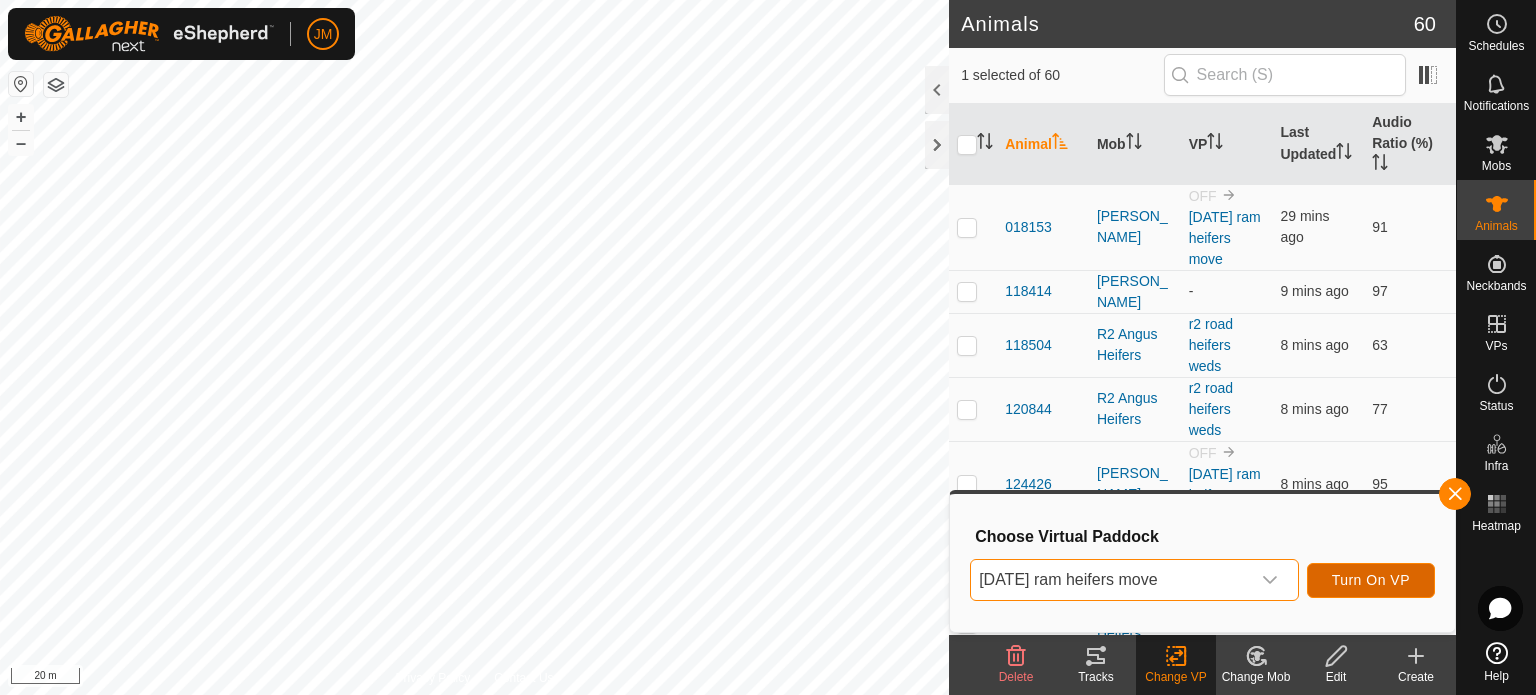 click on "Turn On VP" at bounding box center (1371, 580) 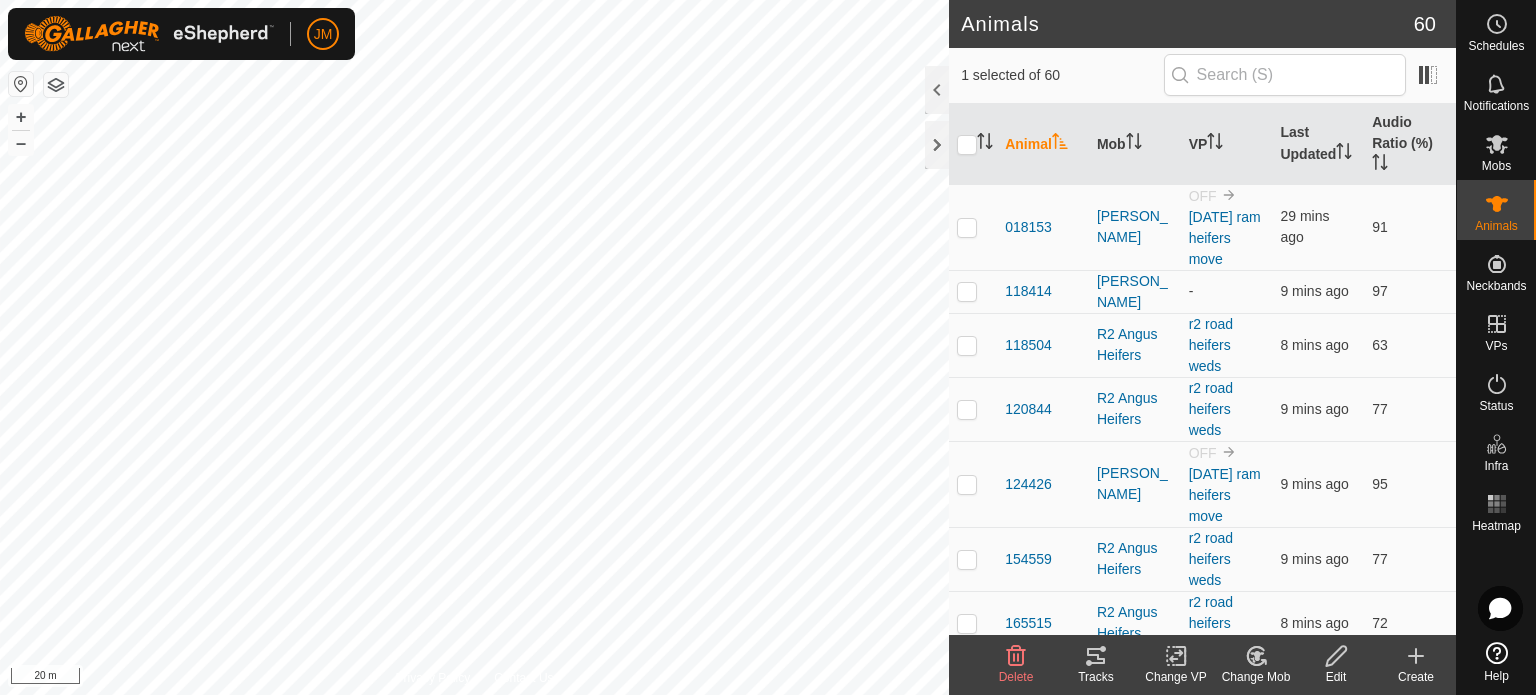 click 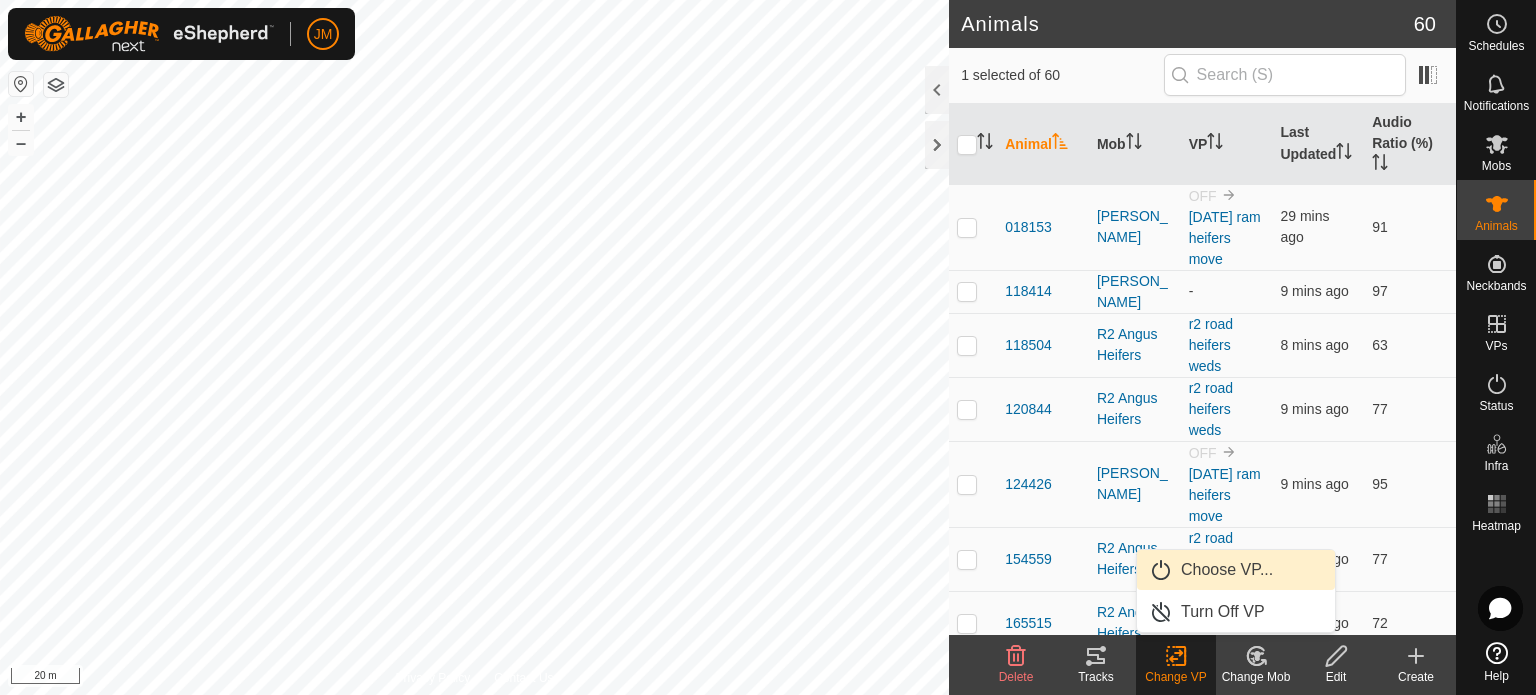 click on "Choose VP..." at bounding box center (1236, 570) 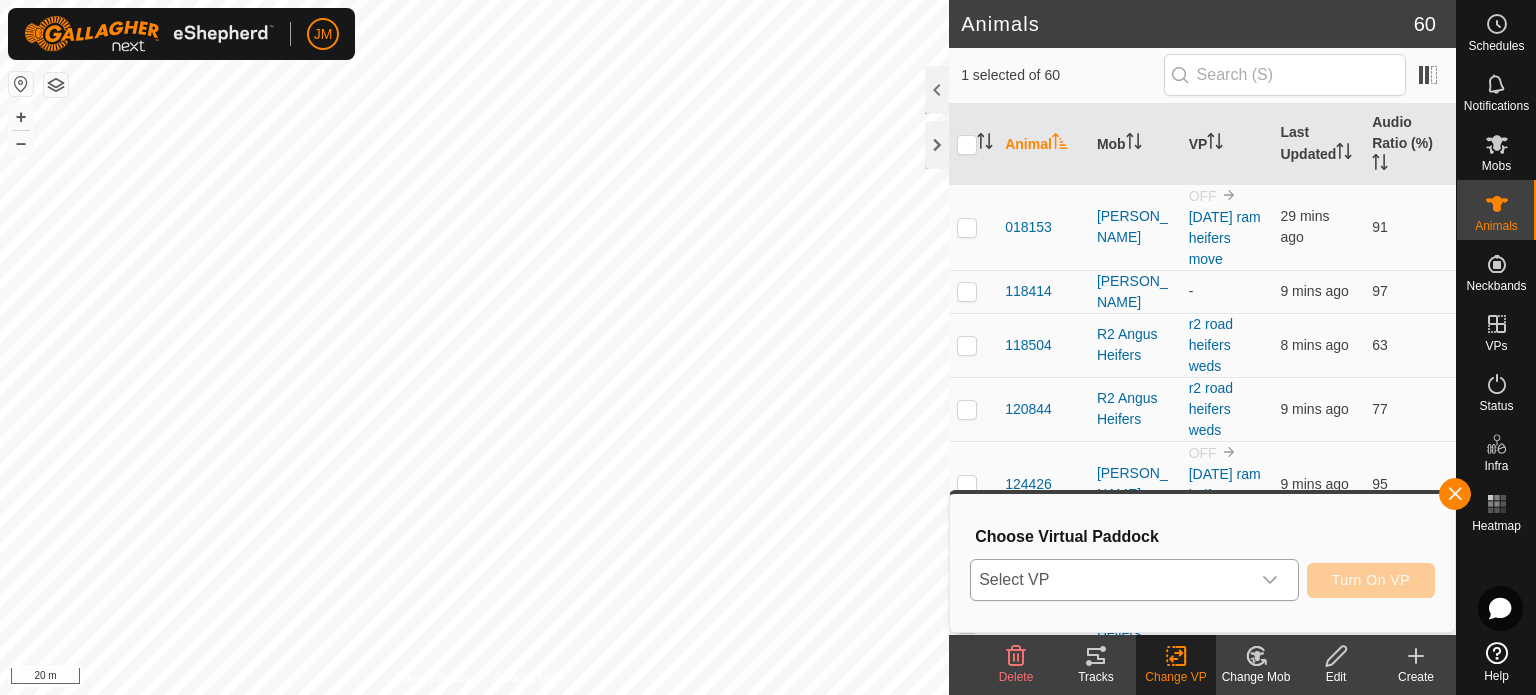 click on "Select VP" at bounding box center [1110, 580] 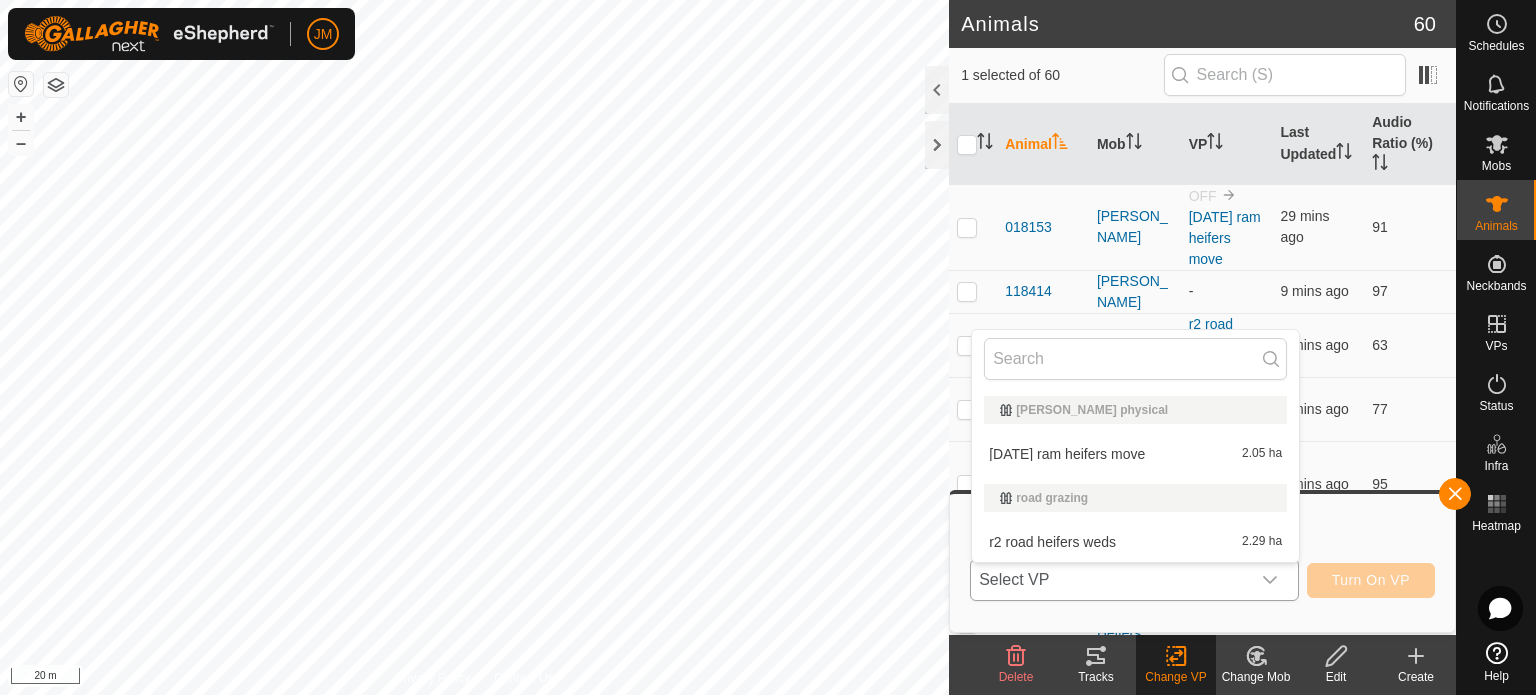 click on "[DATE] ram heifers move  2.05 ha" at bounding box center [1135, 454] 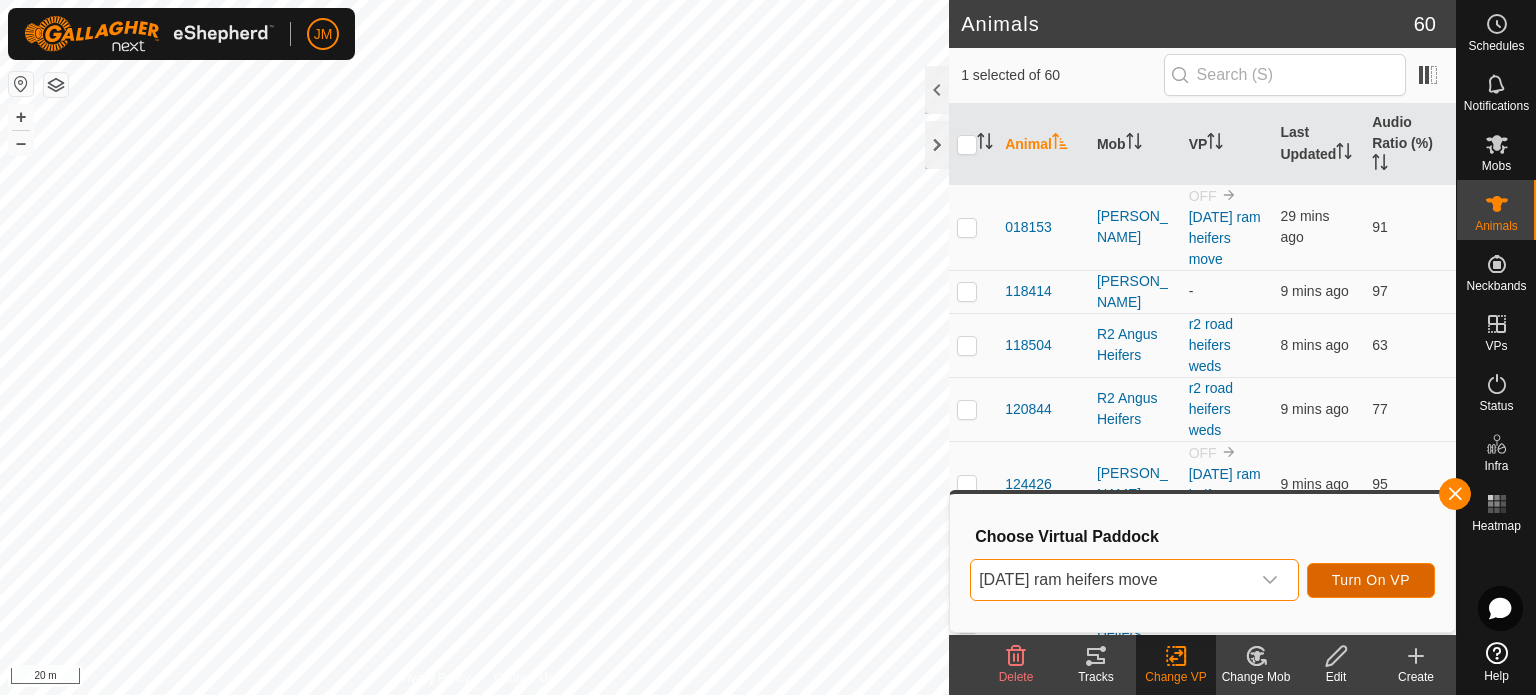 click on "Turn On VP" at bounding box center [1371, 580] 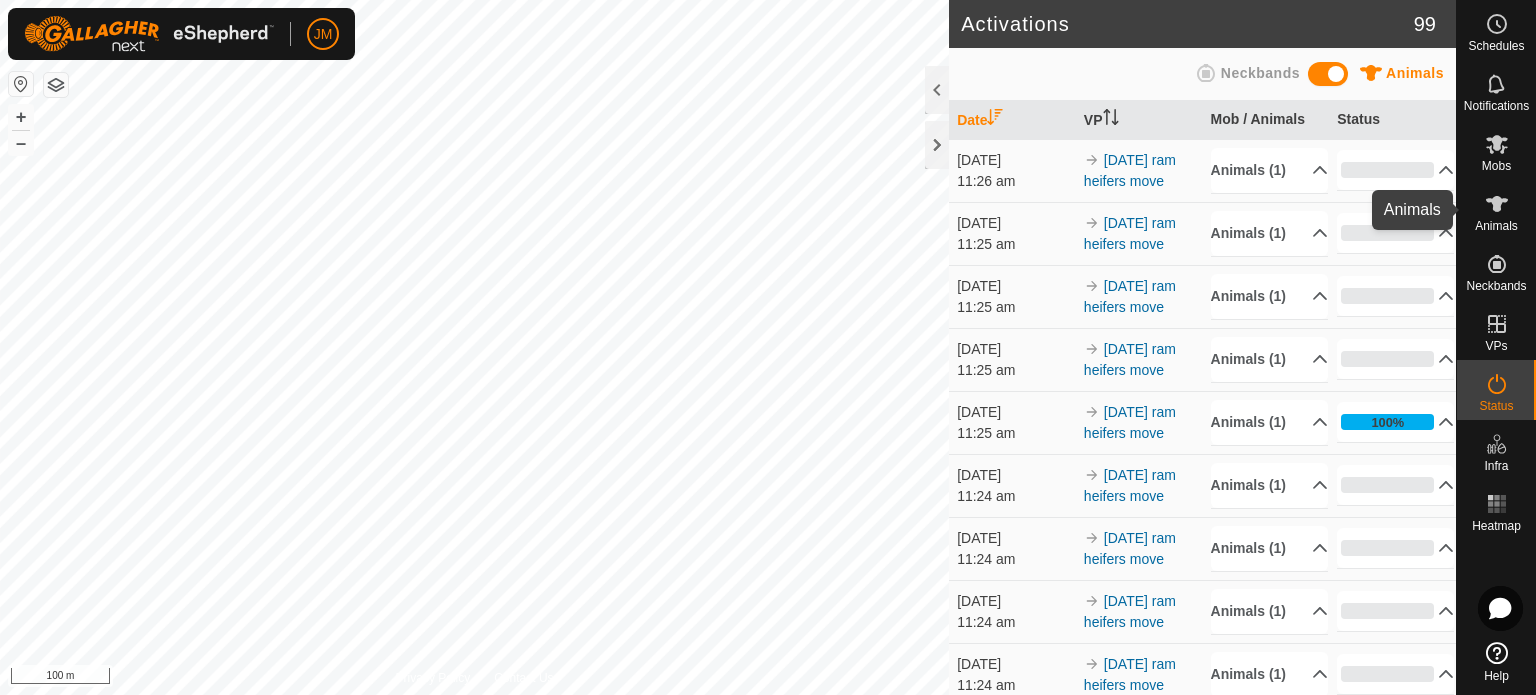 click 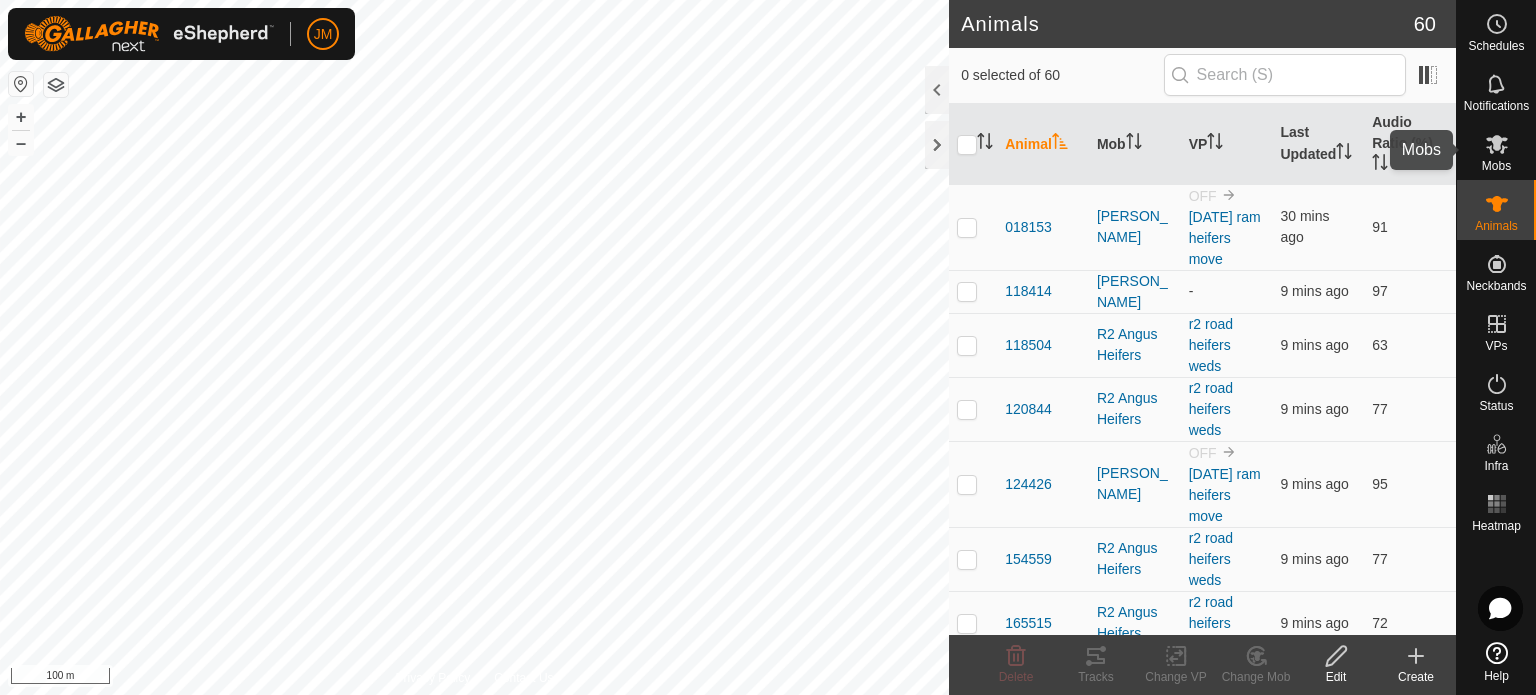 click 